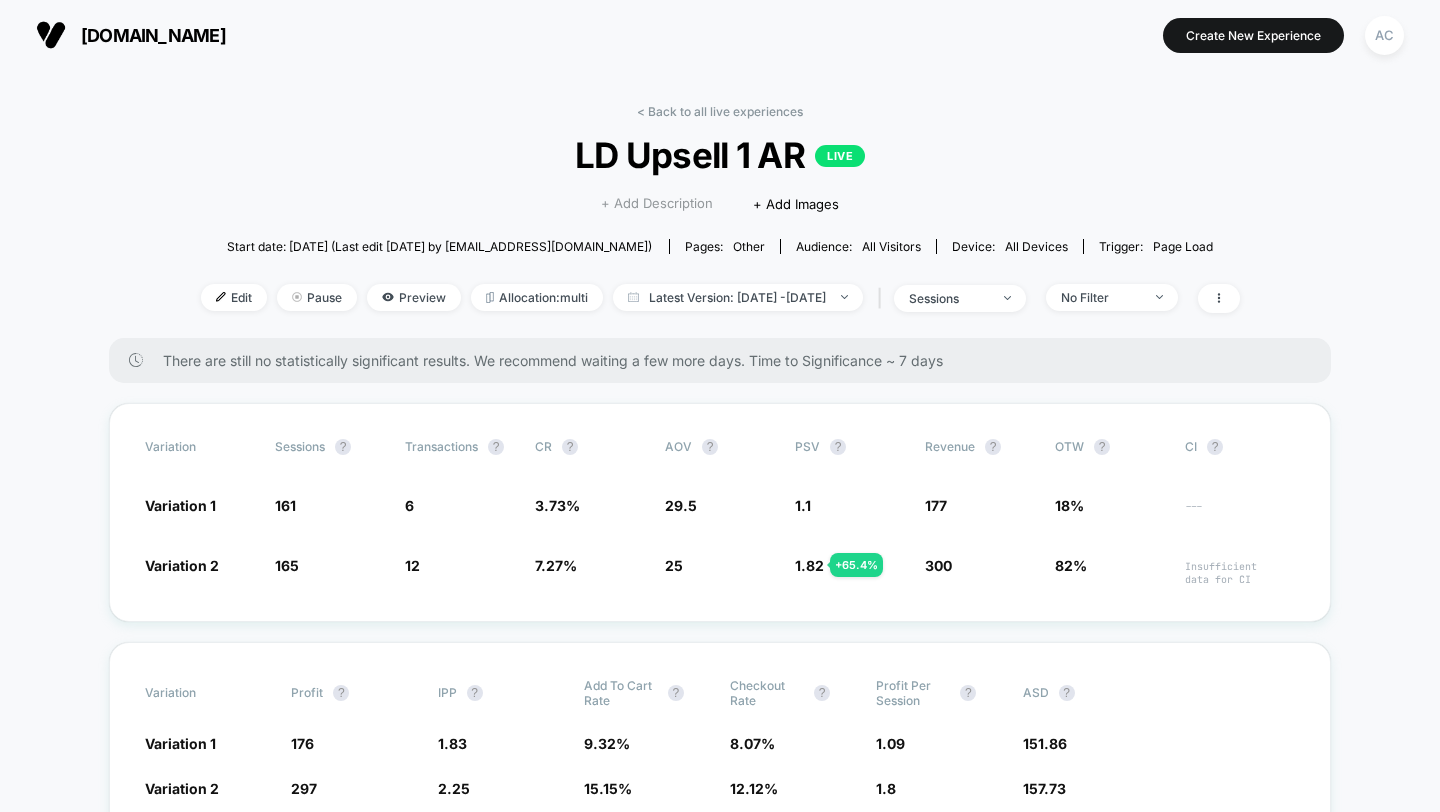 scroll, scrollTop: 0, scrollLeft: 0, axis: both 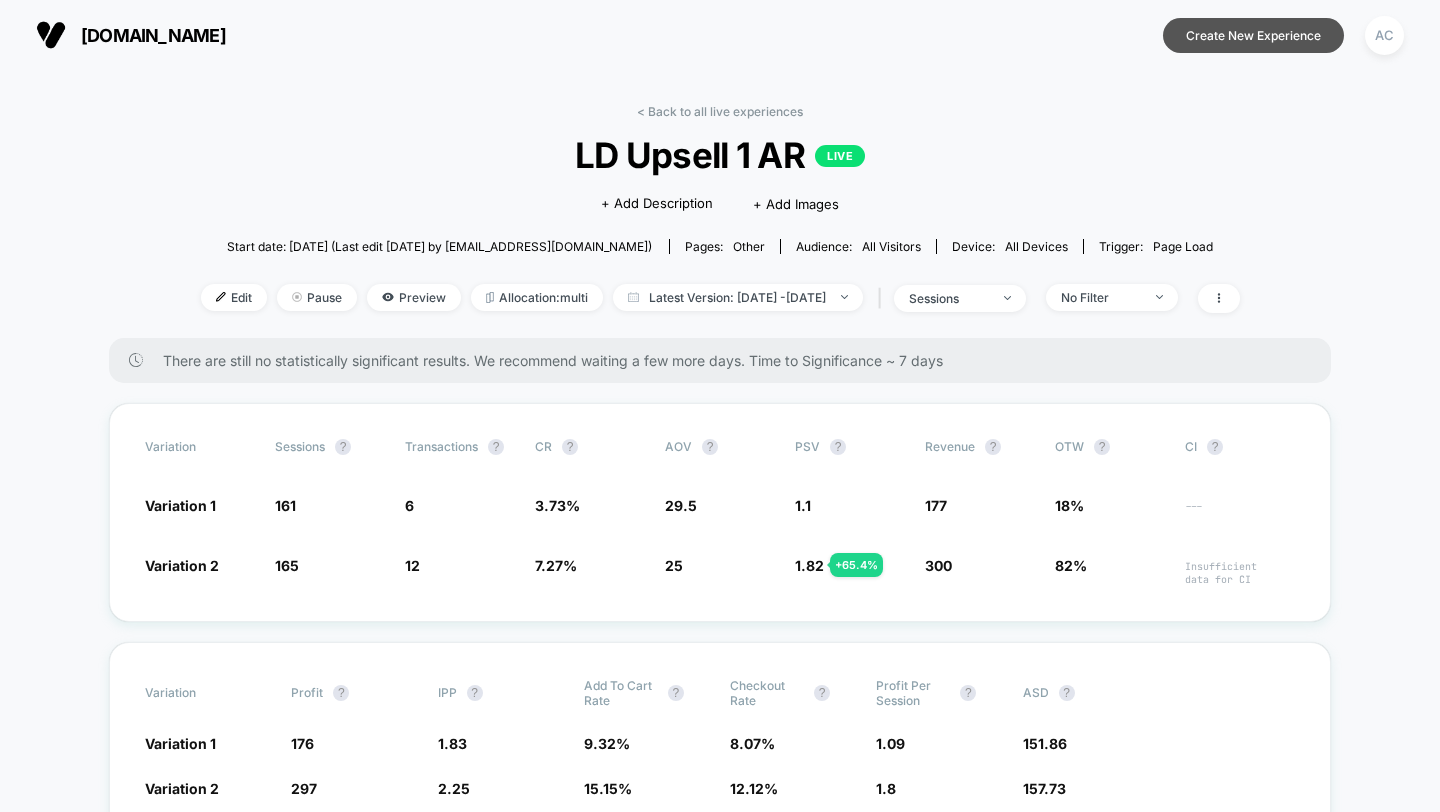 click on "Create New Experience" at bounding box center [1253, 35] 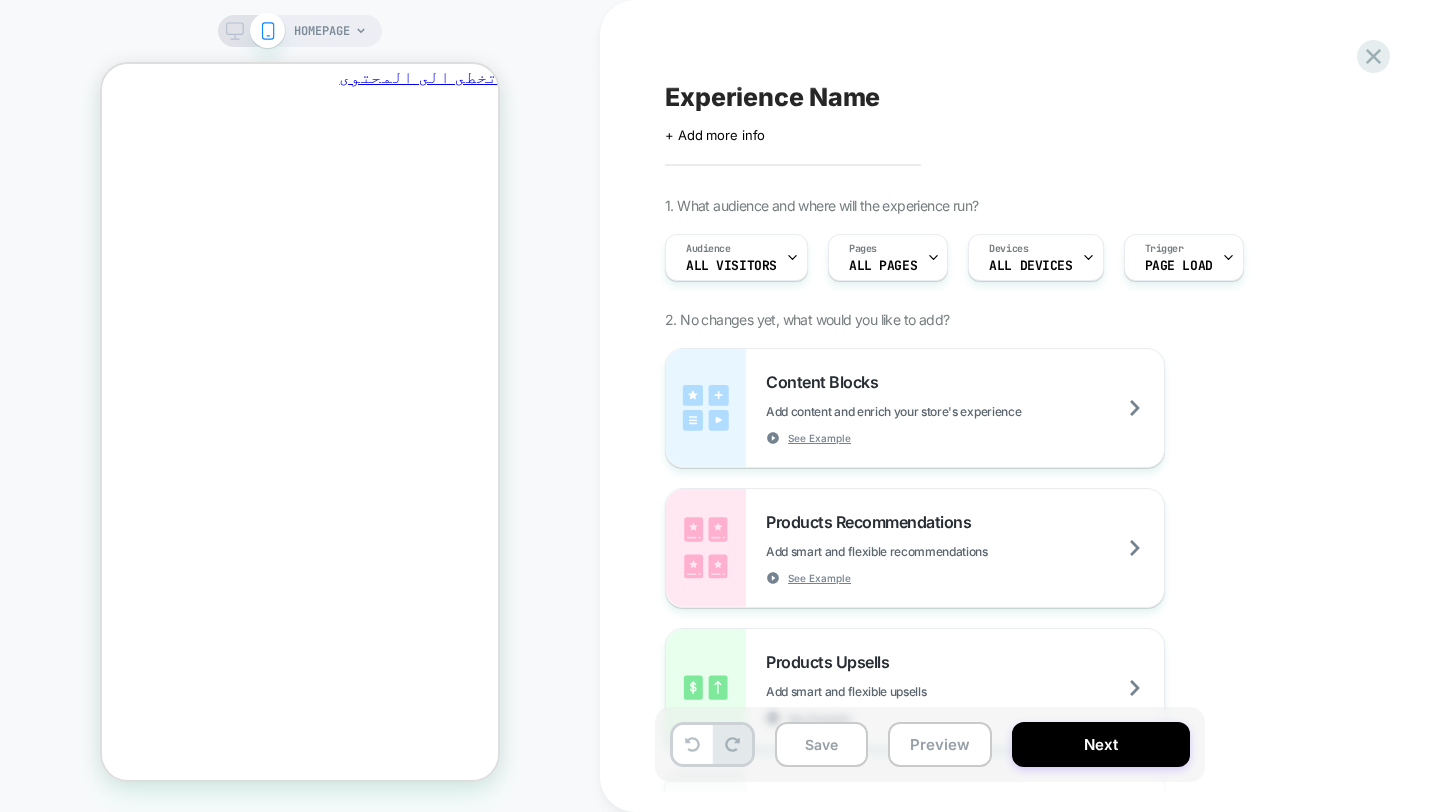 scroll, scrollTop: 0, scrollLeft: 0, axis: both 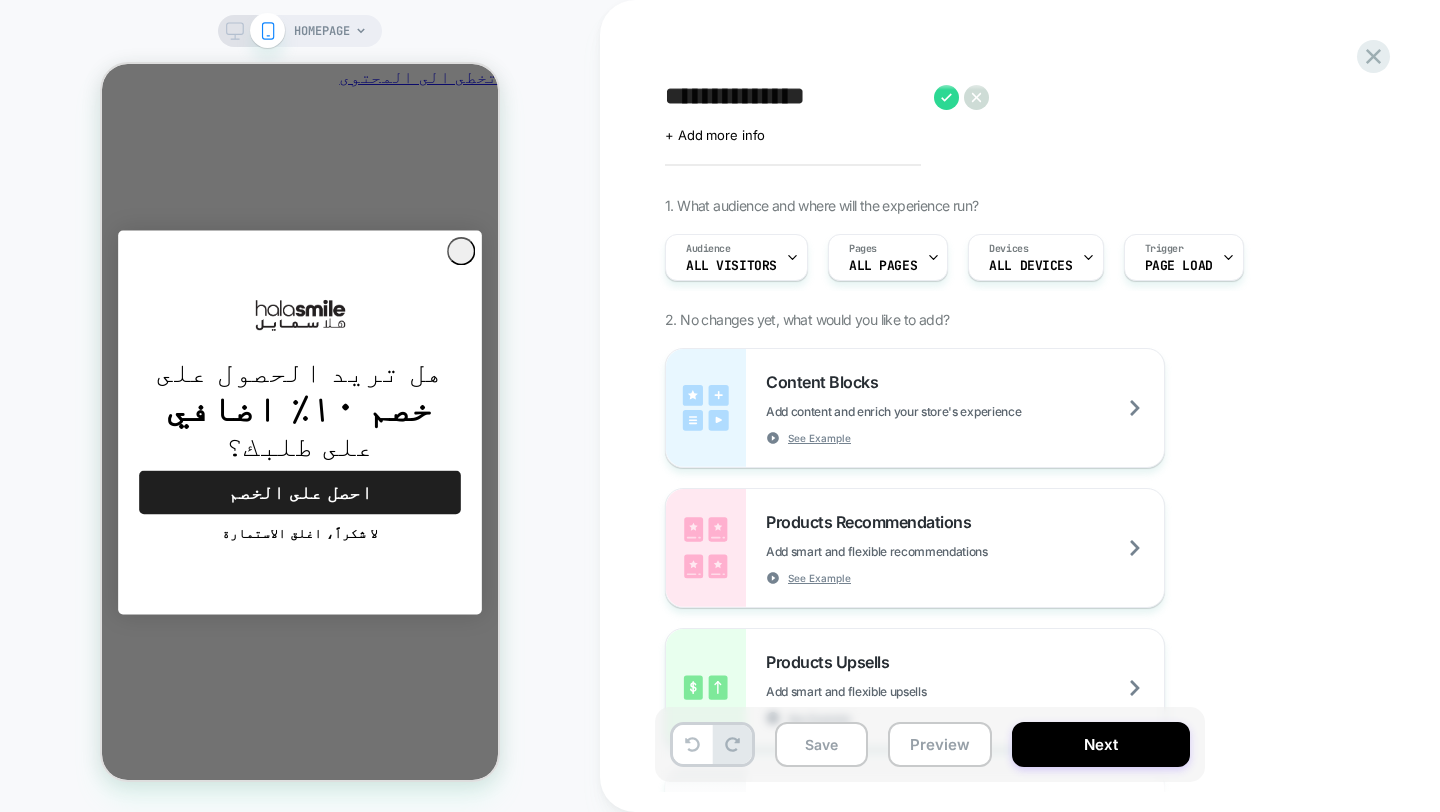 type on "**********" 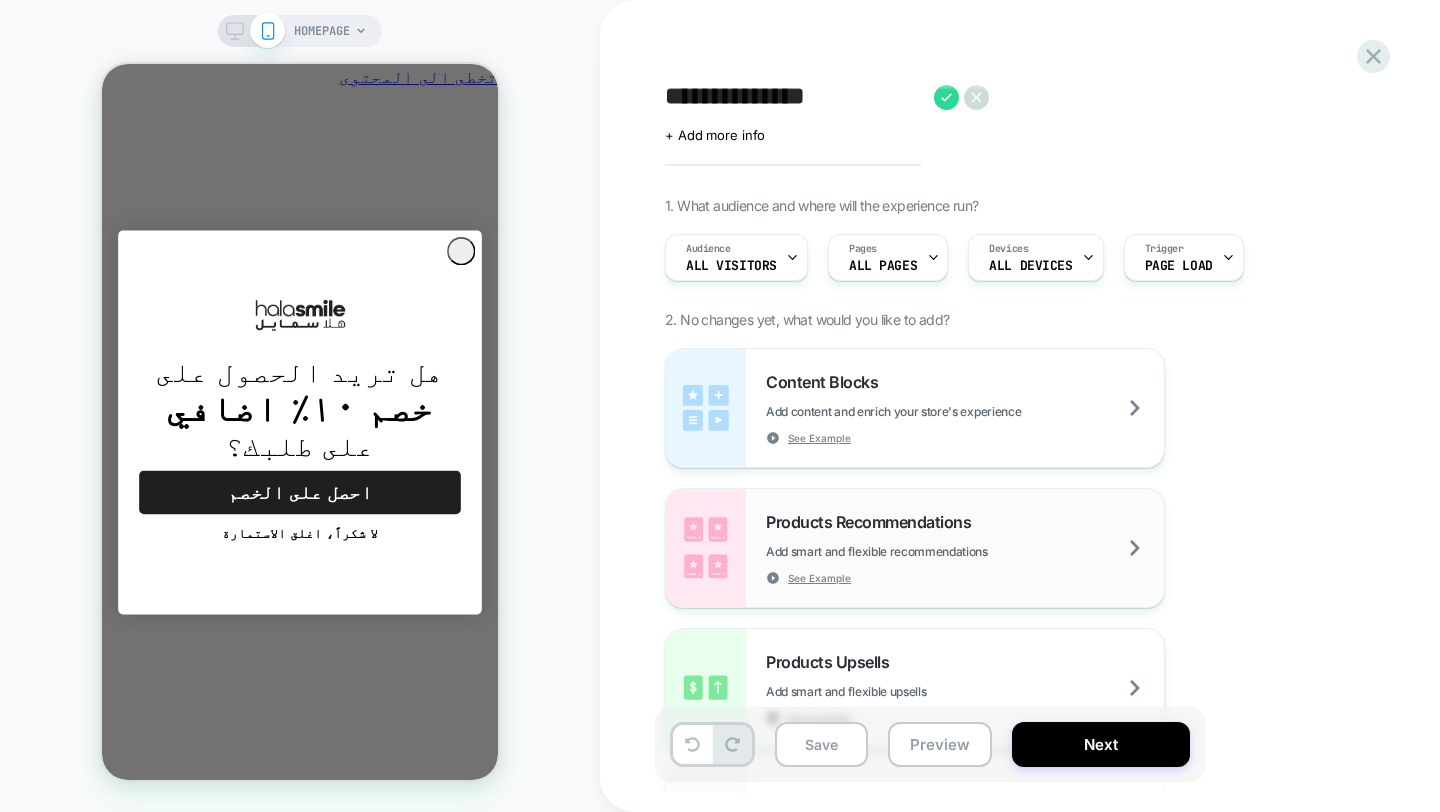 scroll, scrollTop: 0, scrollLeft: 0, axis: both 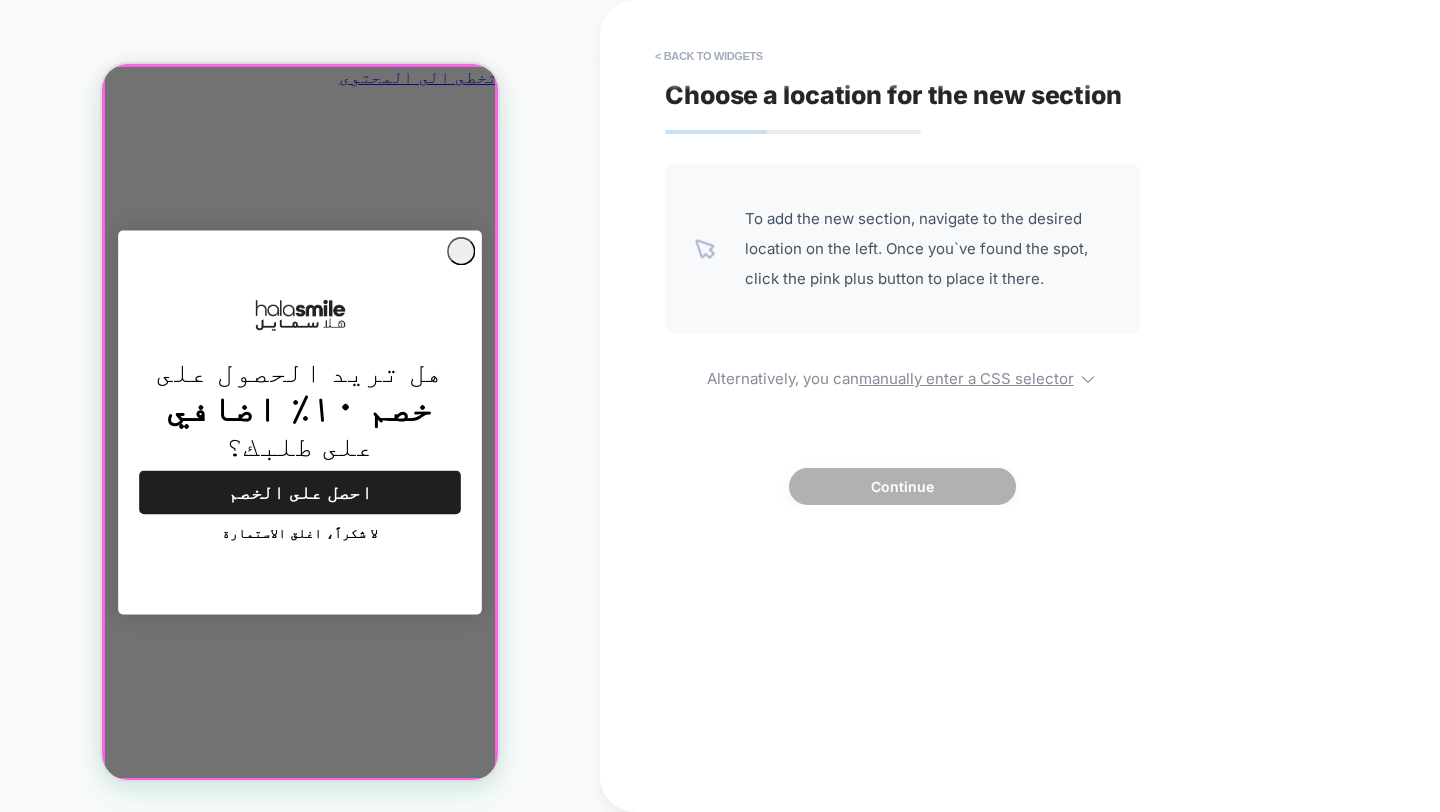 click on "Close dialog هل تريد الحصول على
خصم ١٠٪ اضافي
على طلبك؟ احصل على الخصم لا شكراً، اغلق الاستمارة ******" at bounding box center (300, 422) 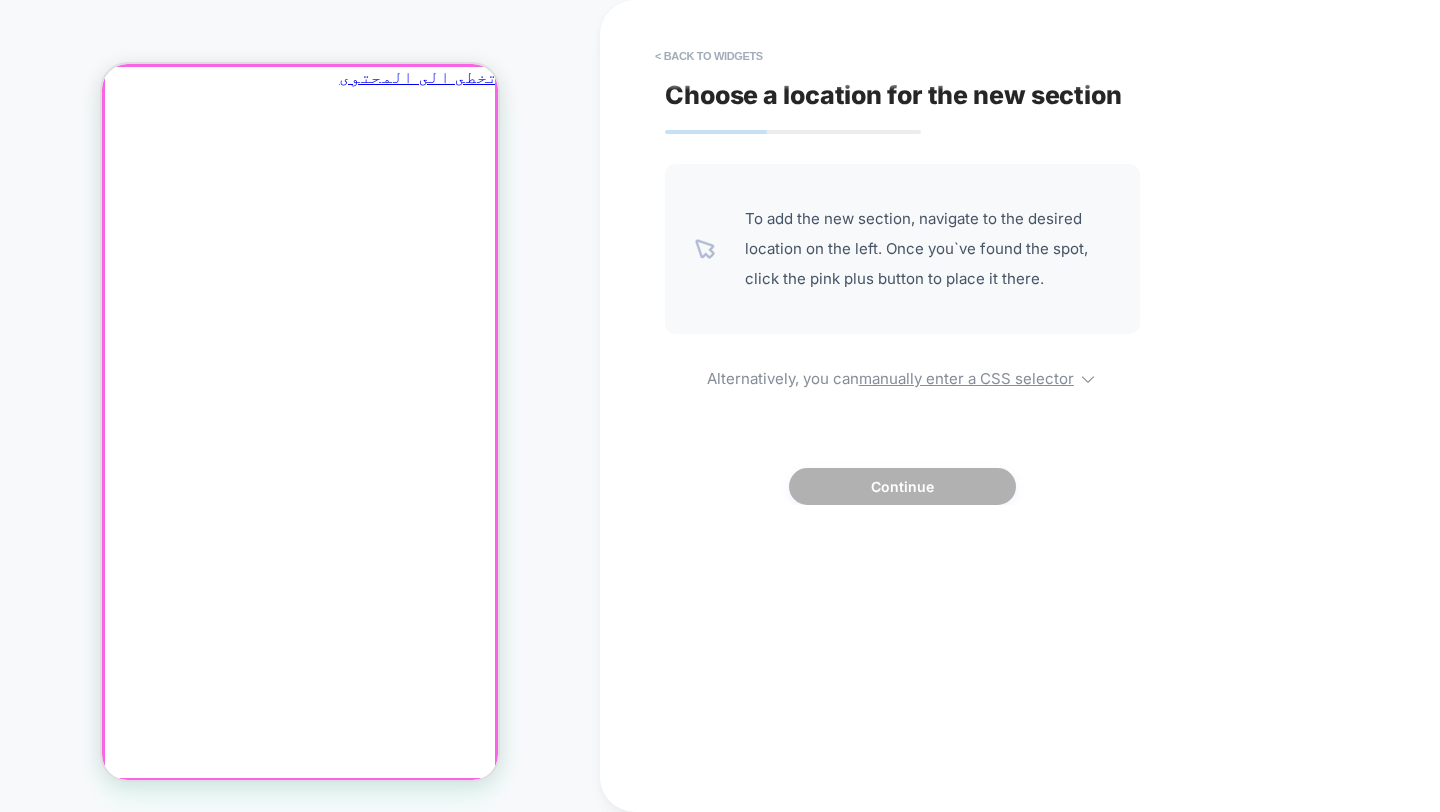 click at bounding box center (300, 112) 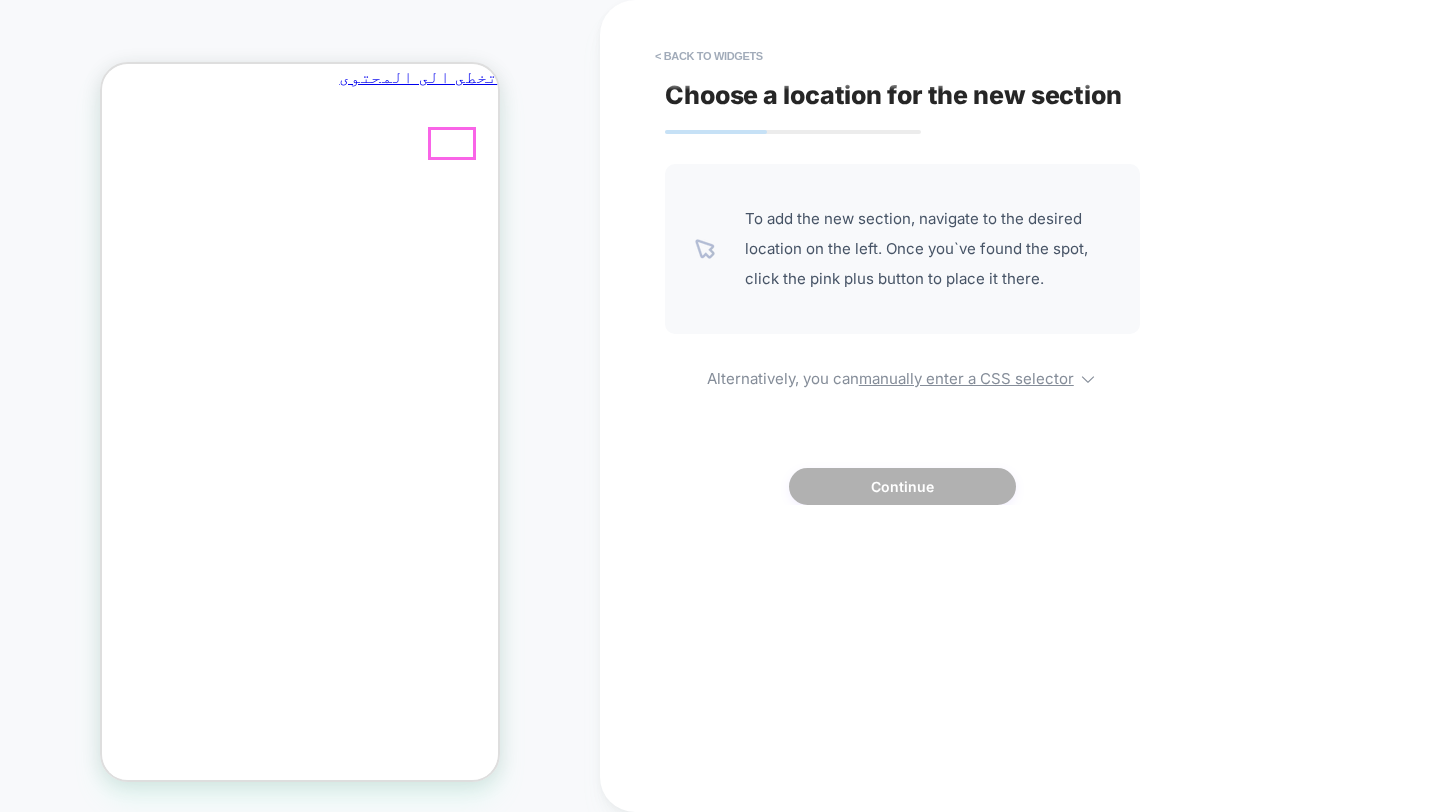 click 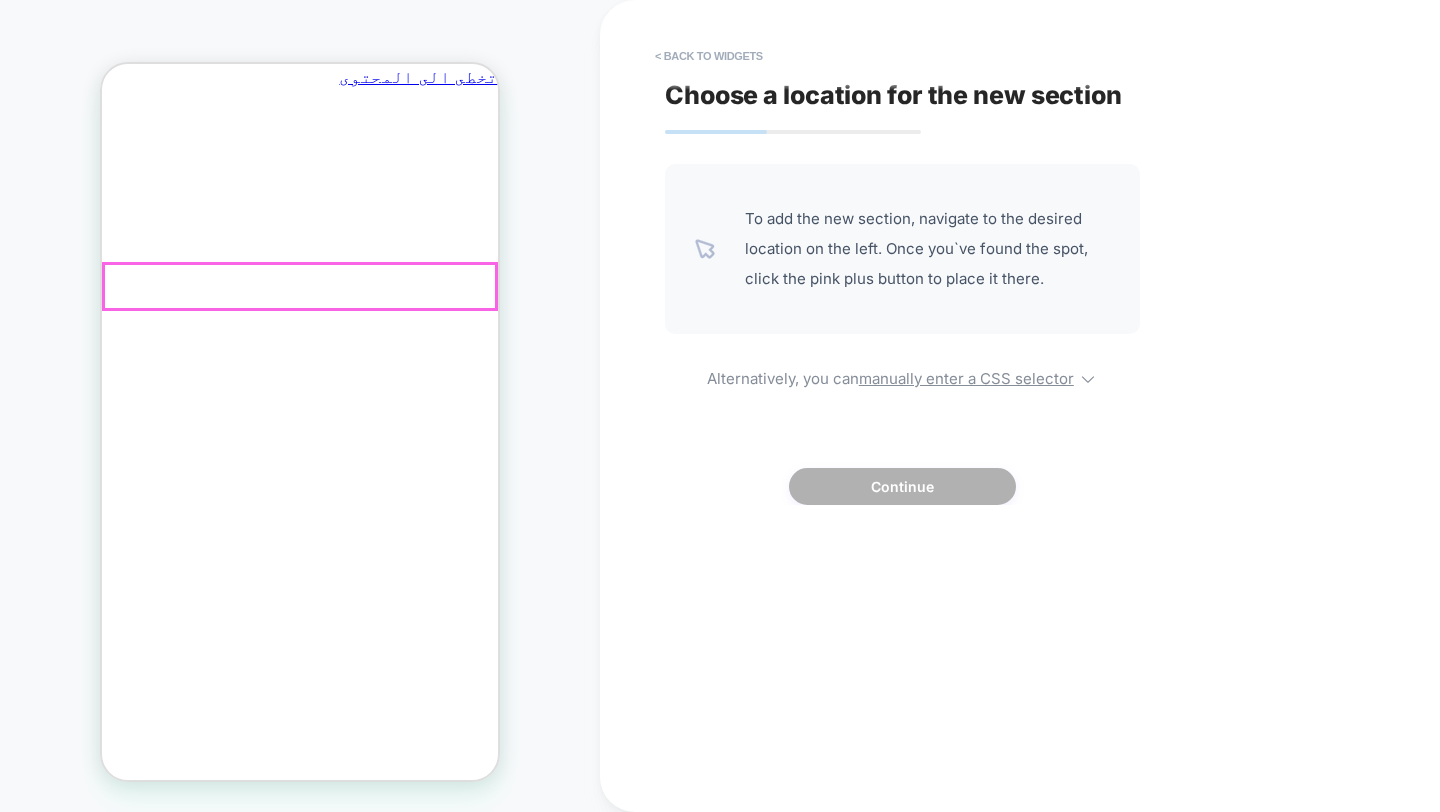 click on "منتجاتنا" at bounding box center [696, 3685] 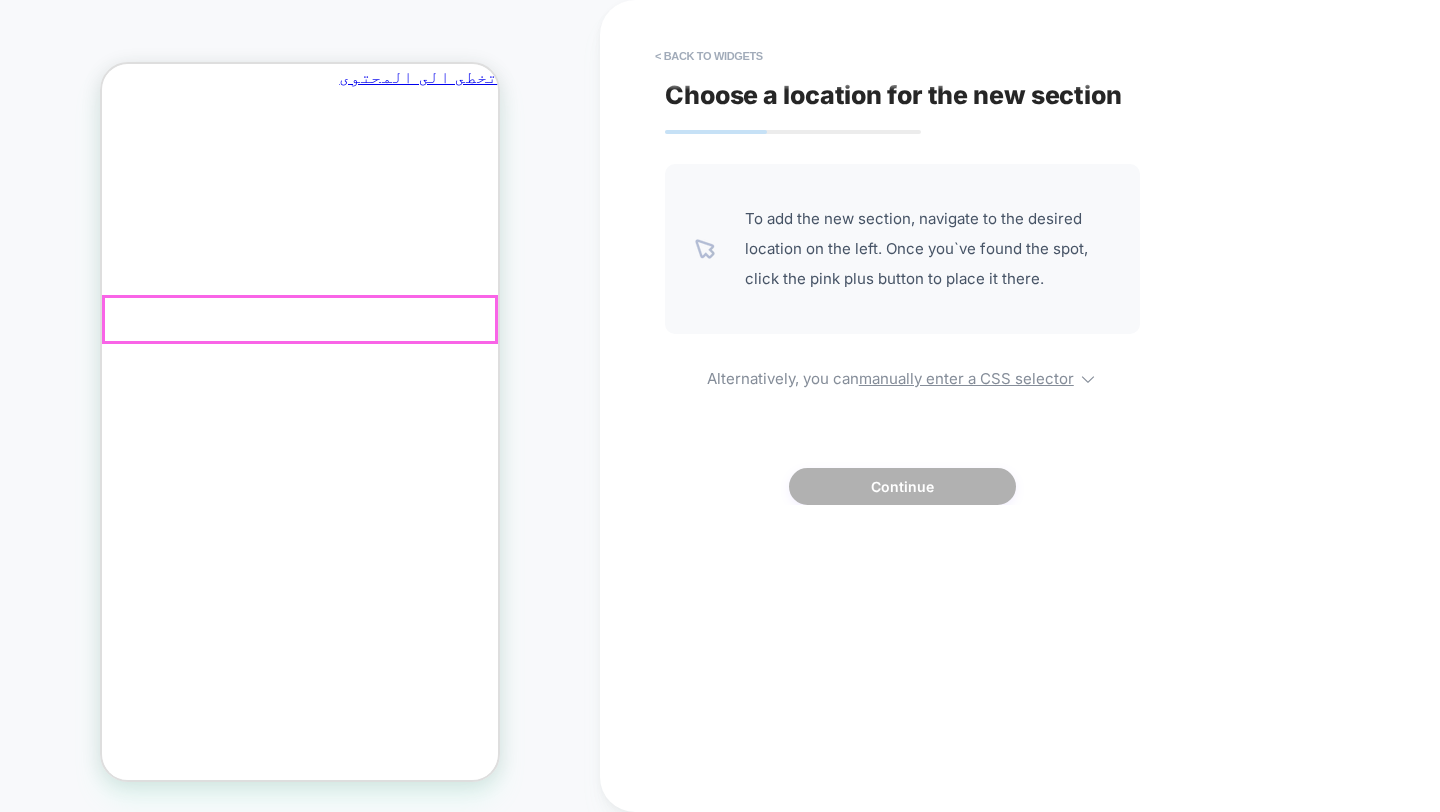 click on "جهاز إزالة الجير" at bounding box center (696, 3843) 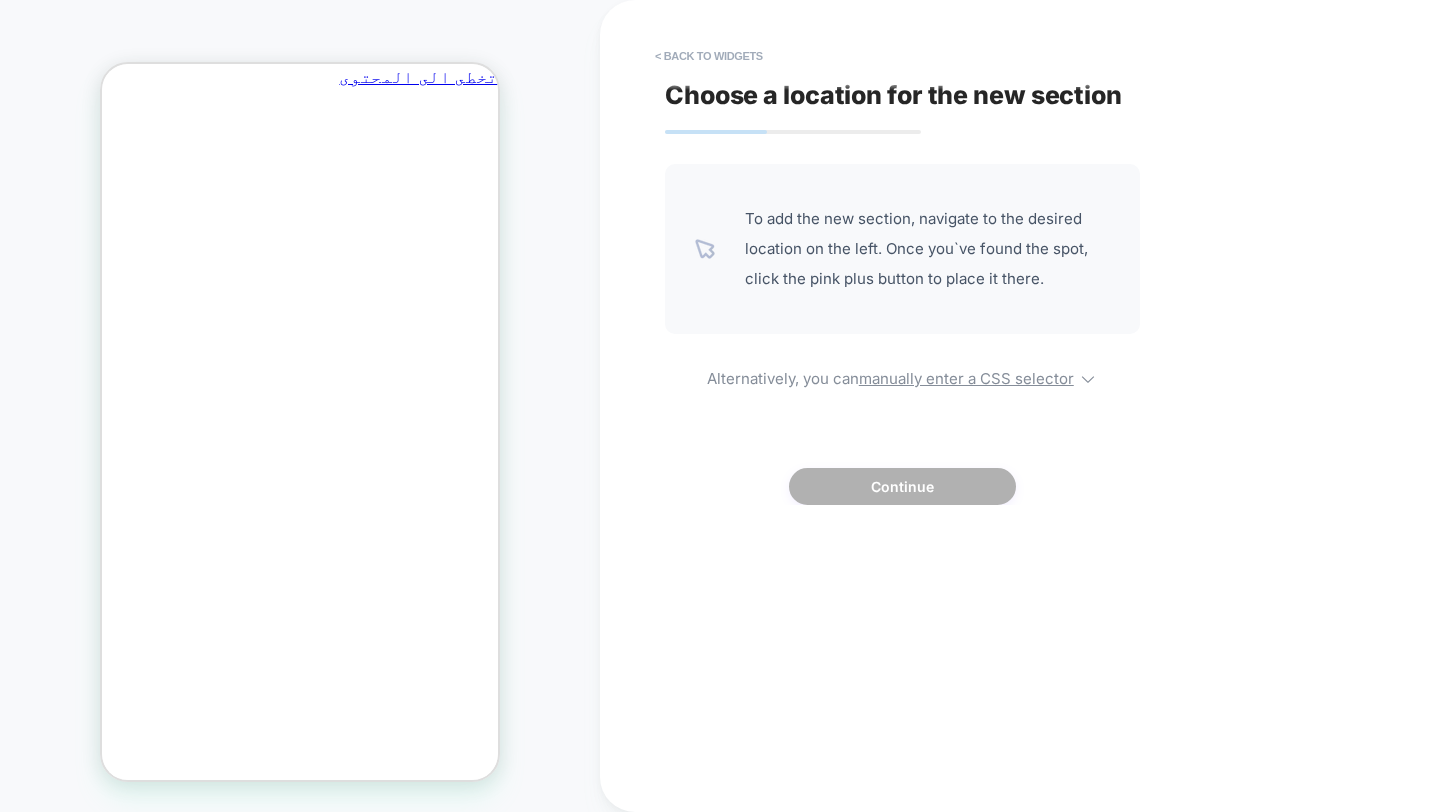 scroll, scrollTop: 0, scrollLeft: 0, axis: both 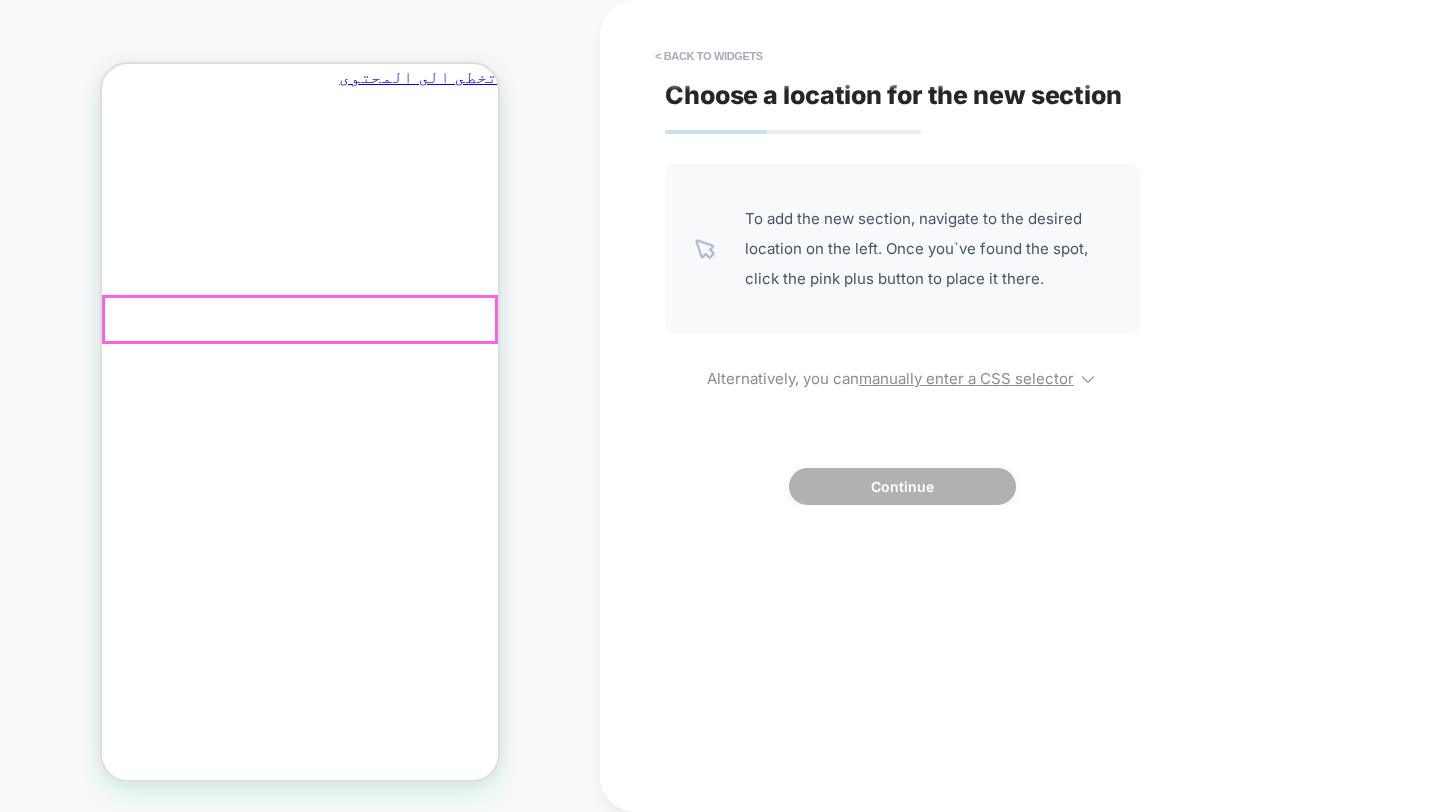 click on "جهاز إزالة الجير" at bounding box center [696, 3843] 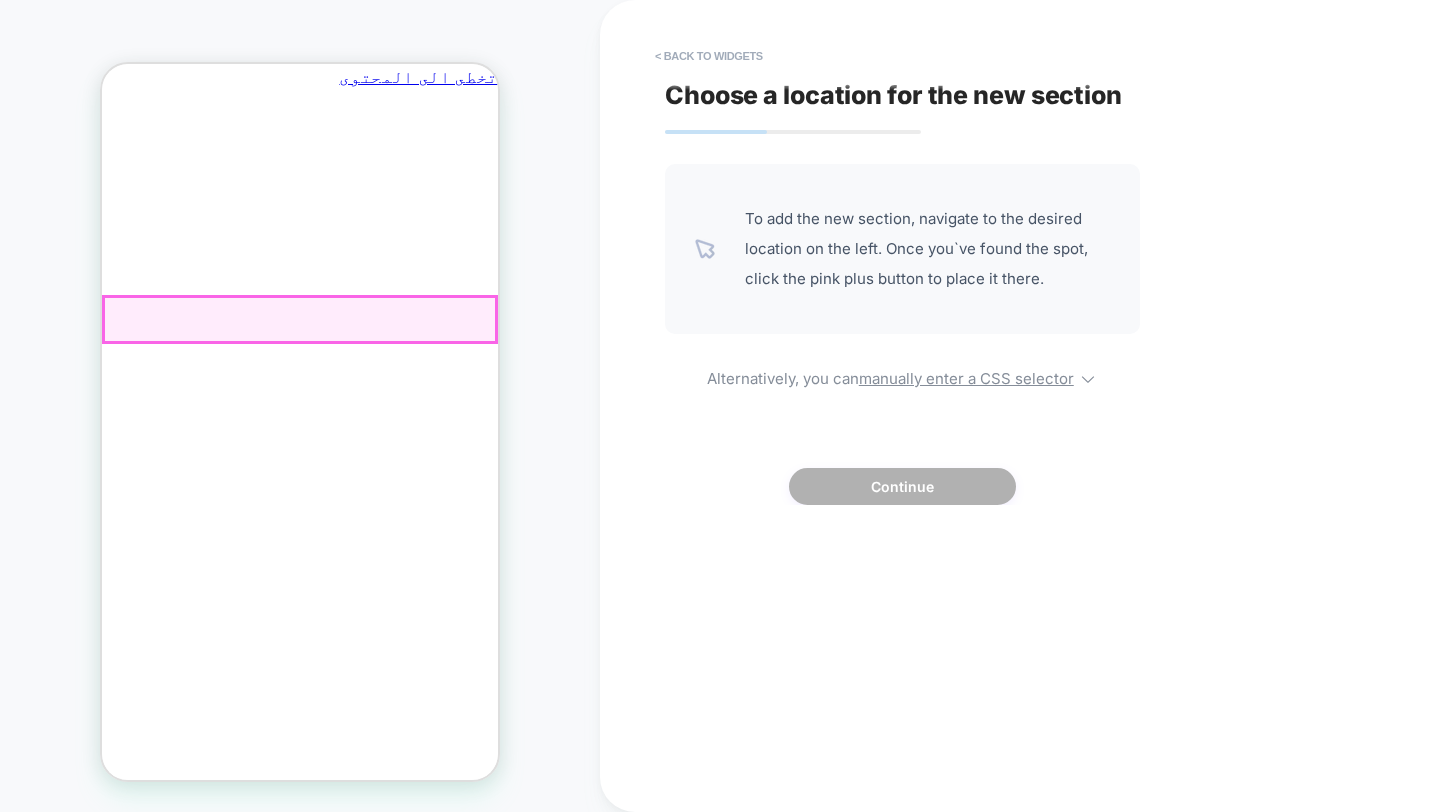 click on "جهاز إزالة الجير" at bounding box center [696, 3843] 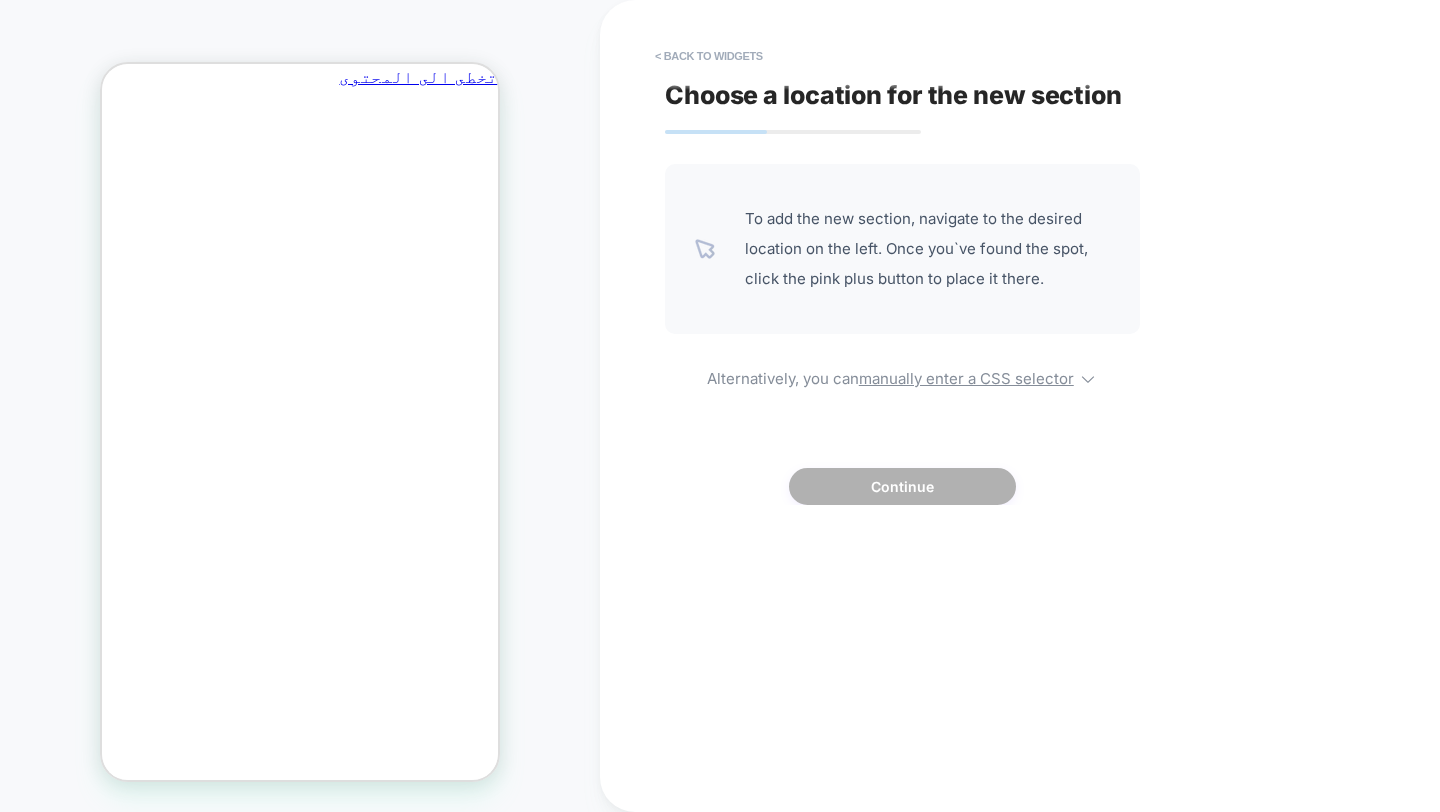 click on "HOMEPAGE" at bounding box center (300, 406) 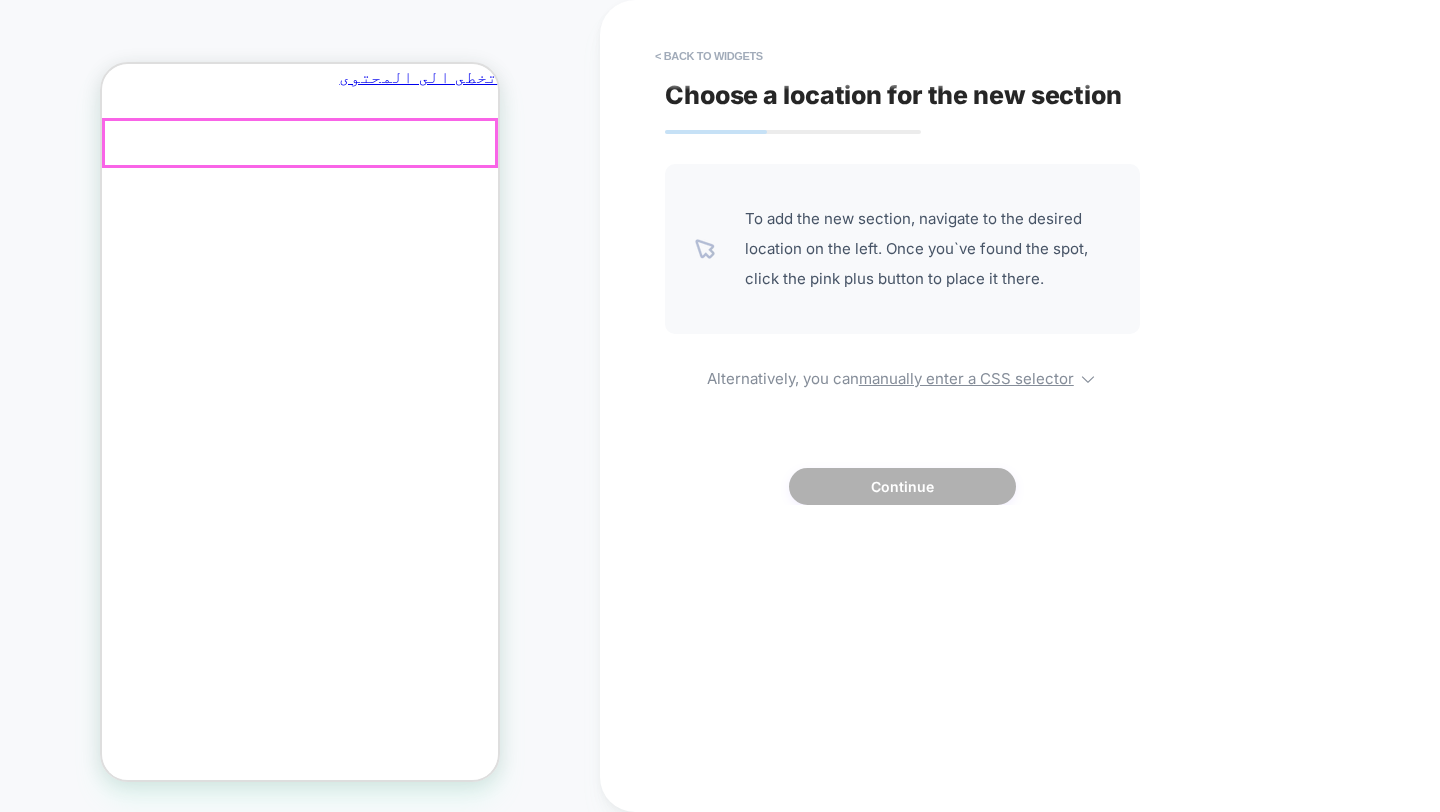 click 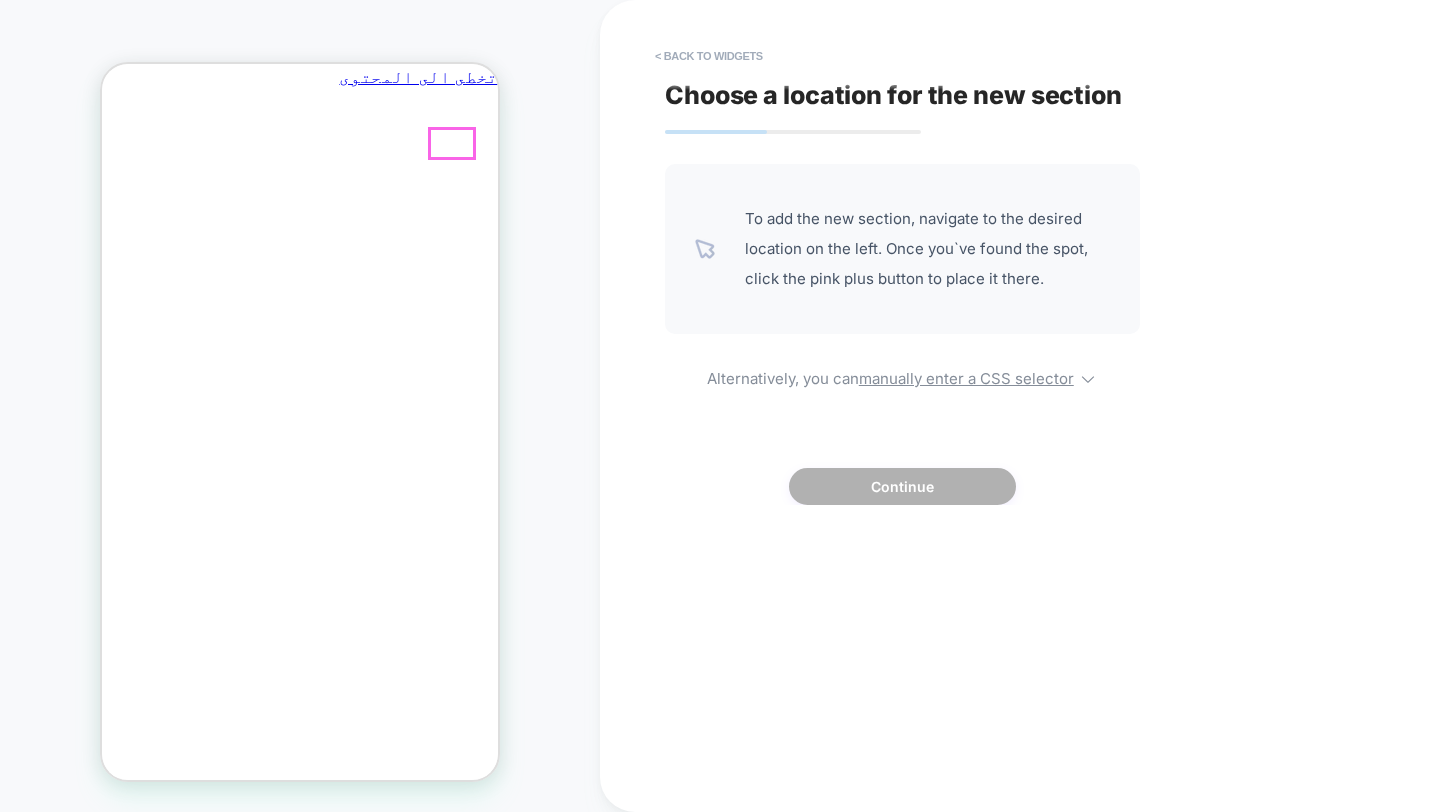scroll, scrollTop: 0, scrollLeft: 0, axis: both 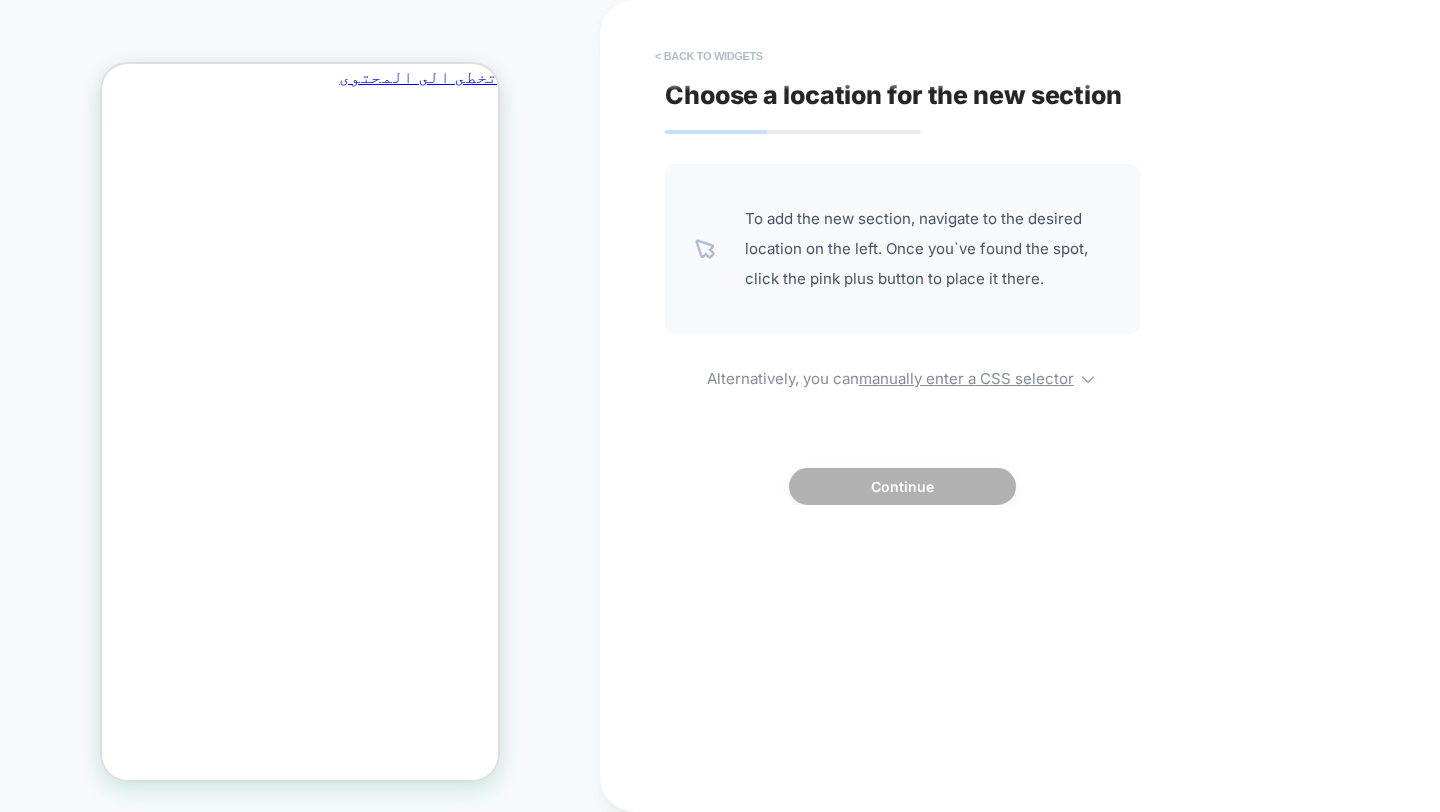 click on "< Back to widgets" at bounding box center [709, 56] 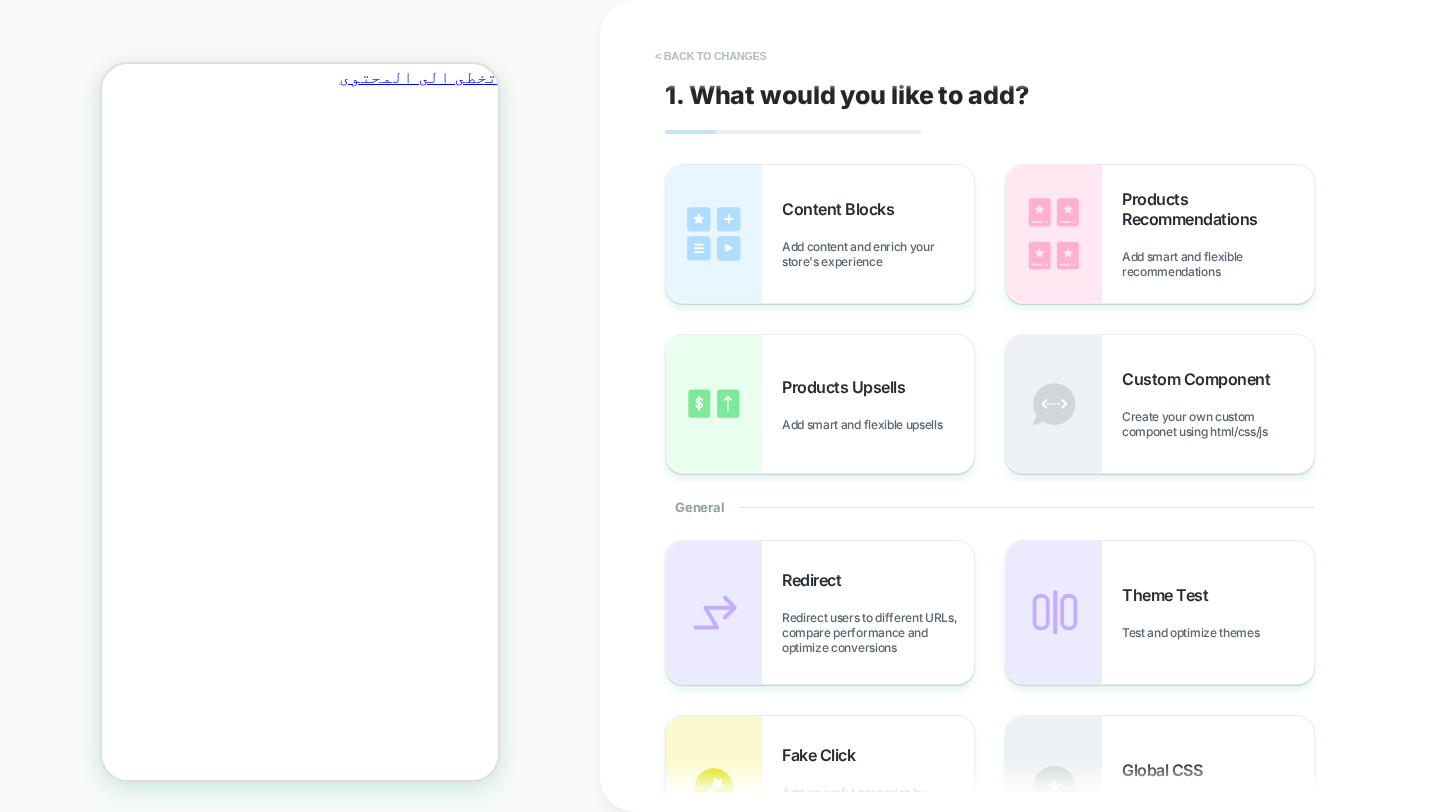 click on "< Back to changes" at bounding box center [711, 56] 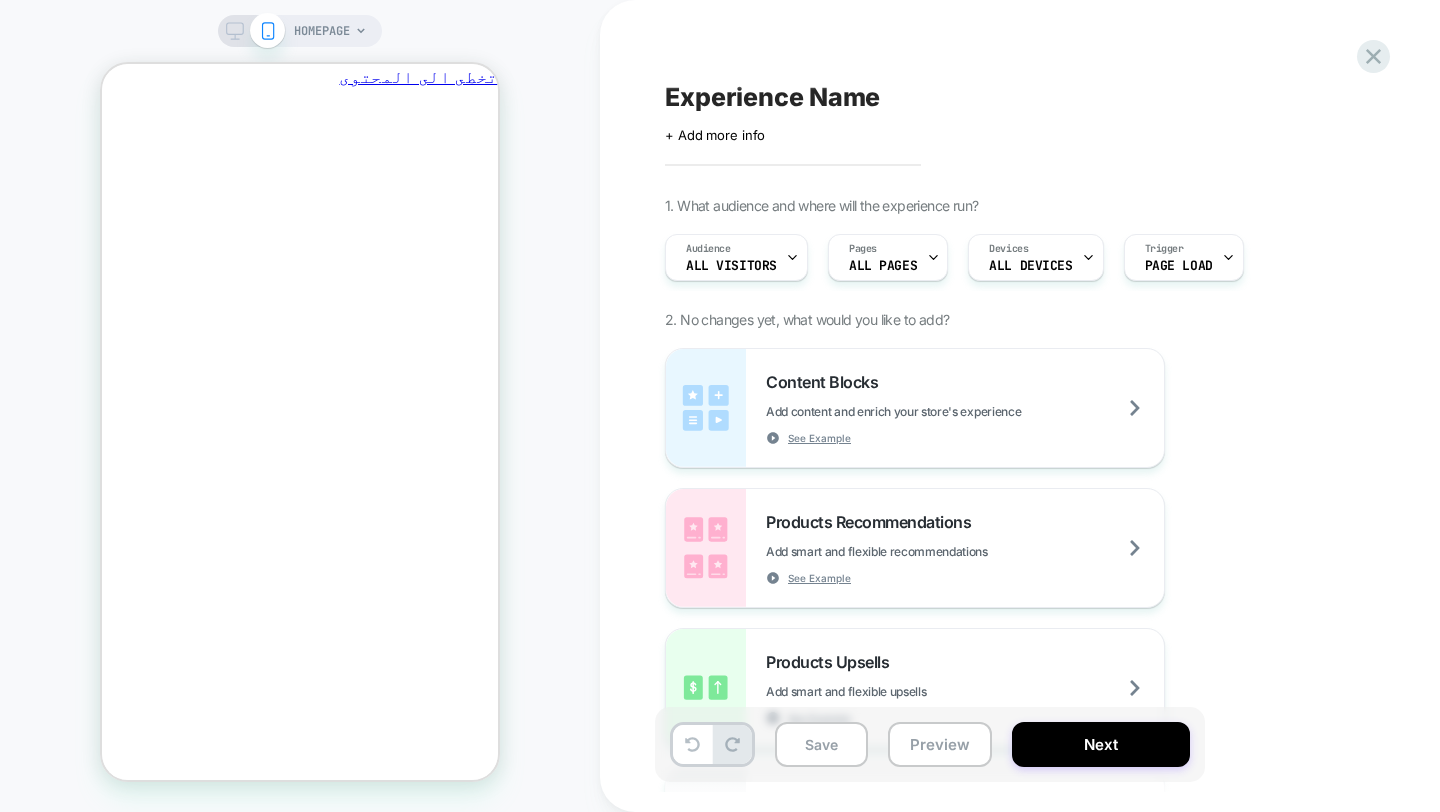 scroll, scrollTop: 0, scrollLeft: -311, axis: horizontal 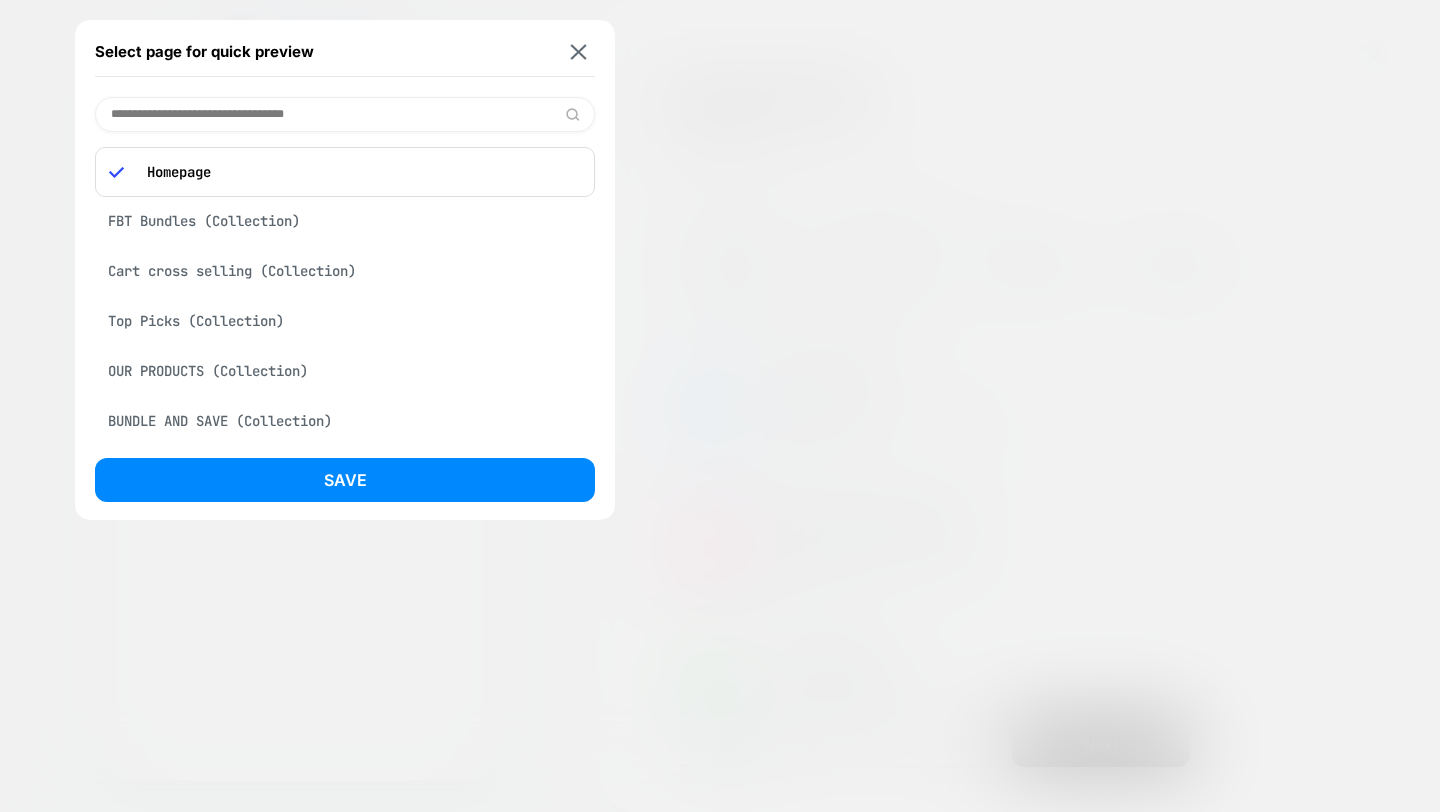 click on "OUR PRODUCTS (Collection)" at bounding box center (345, 371) 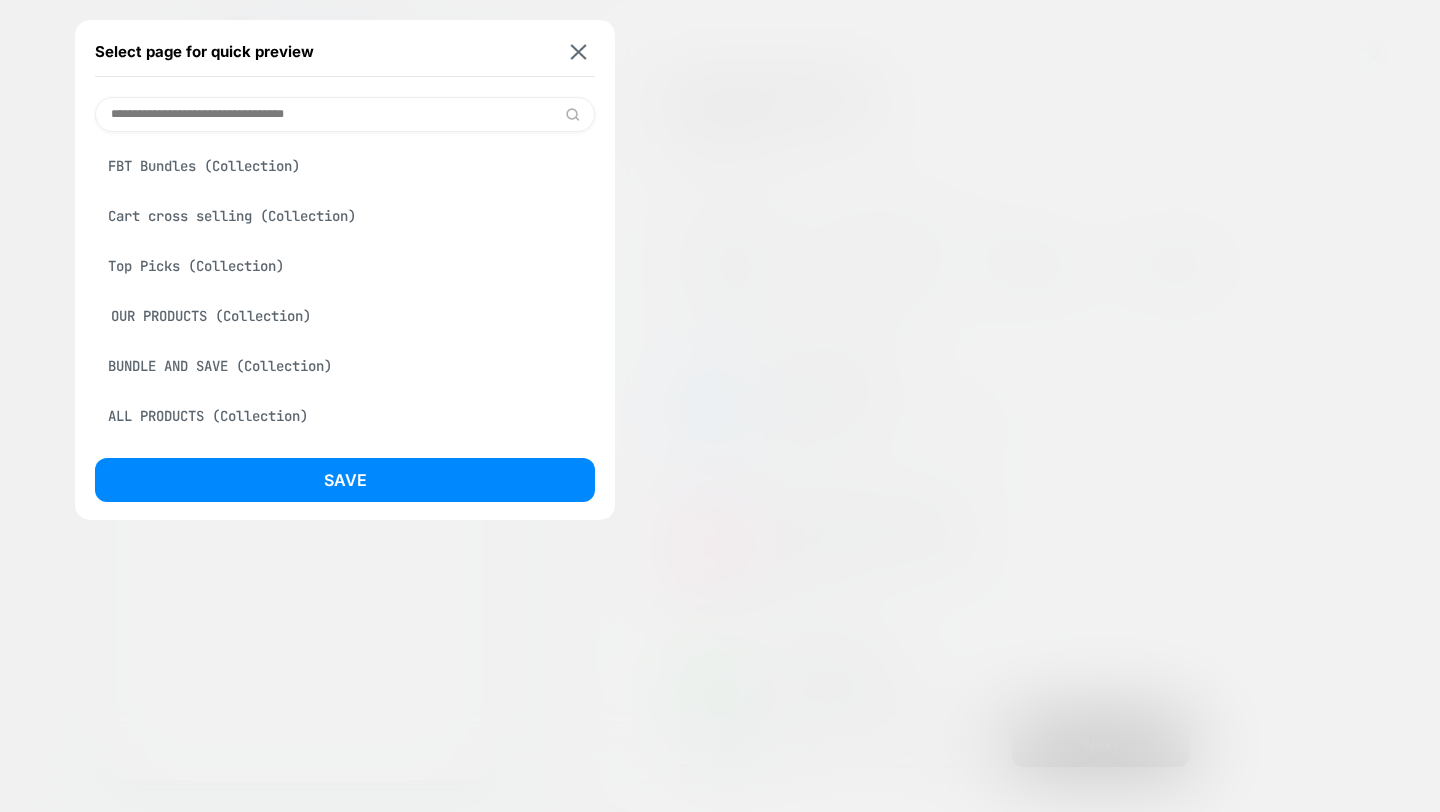 scroll, scrollTop: 0, scrollLeft: 0, axis: both 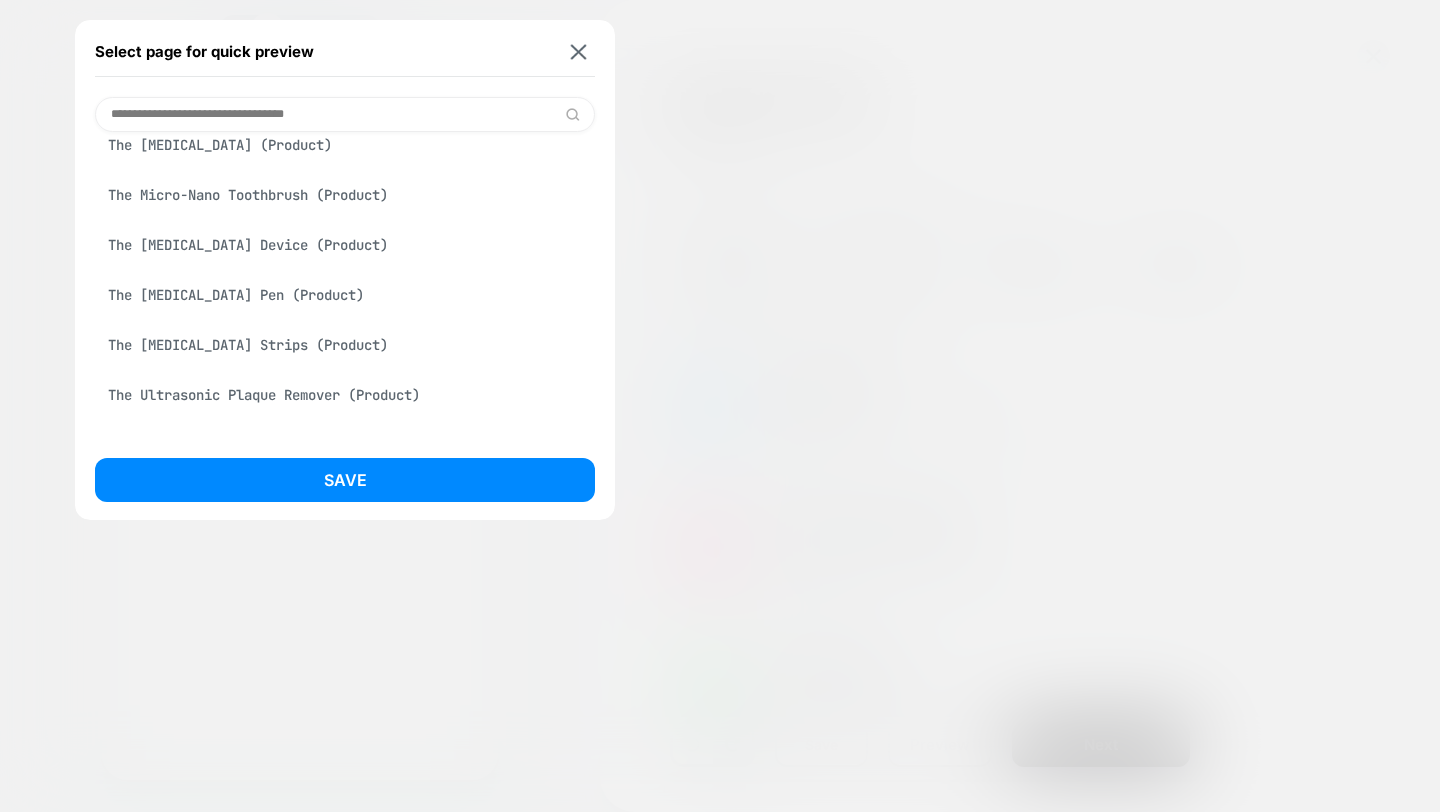 click on "FBT Bundles (Collection) Cart cross selling (Collection) Top Picks (Collection) OUR PRODUCTS (Collection) BUNDLE AND SAVE (Collection) ALL PRODUCTS (Collection) test (Collection) The V34 Color Corrector Serum (Product) The [MEDICAL_DATA] (Product) The Micro-Nano Toothbrush (Product) The [MEDICAL_DATA] Device (Product) The [MEDICAL_DATA] Pen (Product) The [MEDICAL_DATA] Strips (Product) The Ultrasonic Plaque Remover (Product) The Plaque Remover + The V34 Color Corrector Serum (Product) Pack of 3 - The [MEDICAL_DATA] Strips (Product) Pack of 2 - The [MEDICAL_DATA] Strips [1] (Product) Pack of 2 - The [MEDICAL_DATA] Device (Product) The Power Couple (Product) Pack of 3 - V34 Color Corrector Serum (Product) Pack of 3 - The [MEDICAL_DATA] Pen (Product) The [MEDICAL_DATA] Kit + The V34 Serum [my bundle] (Product) White & Fresh Bundle (Product) Pack of 2 - V34 Color Corrector Serum (Product) Pack of 3 - The [MEDICAL_DATA] Device (Product) The Duo Bundle [everyday [MEDICAL_DATA]] (Product)" at bounding box center (345, 463) 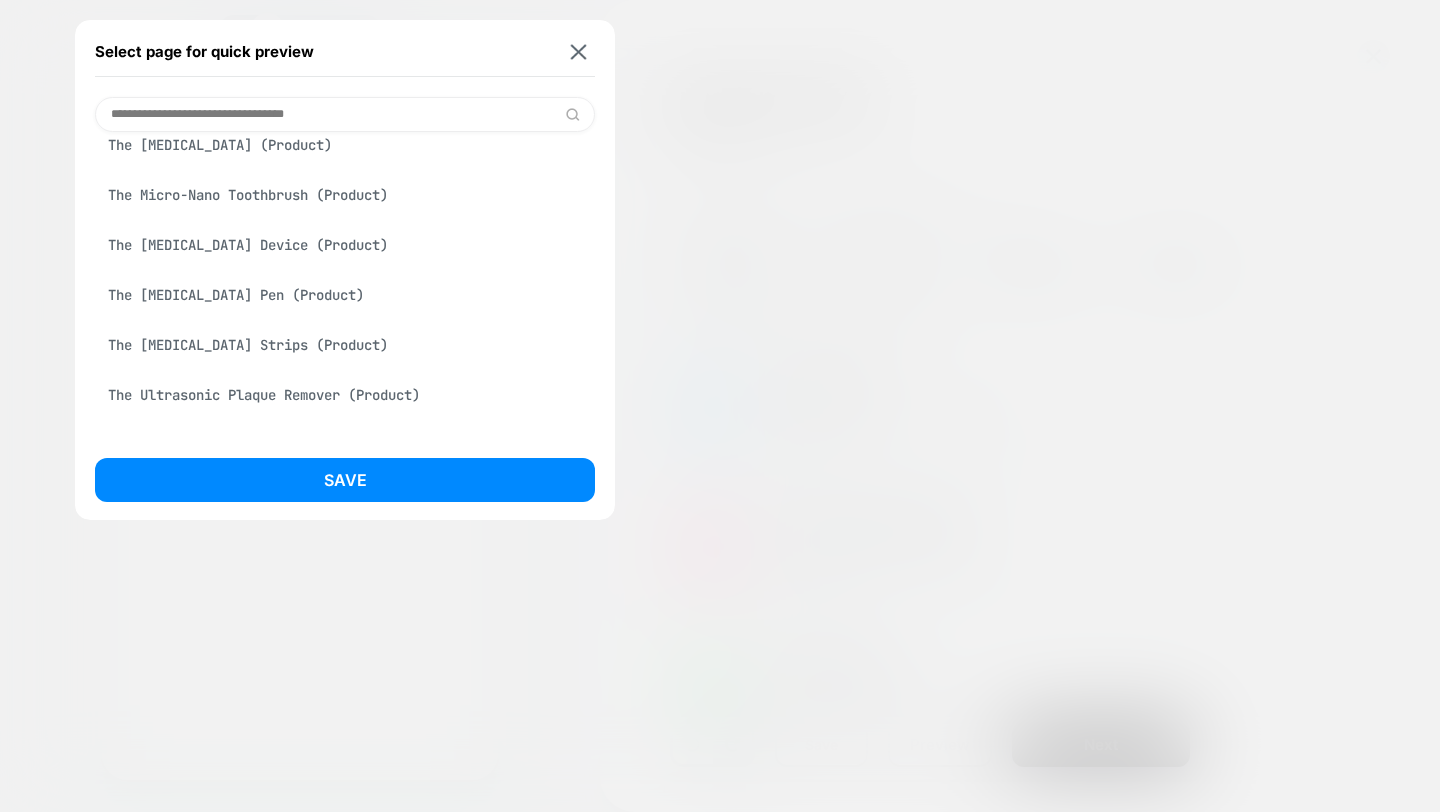 click on "The Ultrasonic Plaque Remover (Product)" at bounding box center (345, 395) 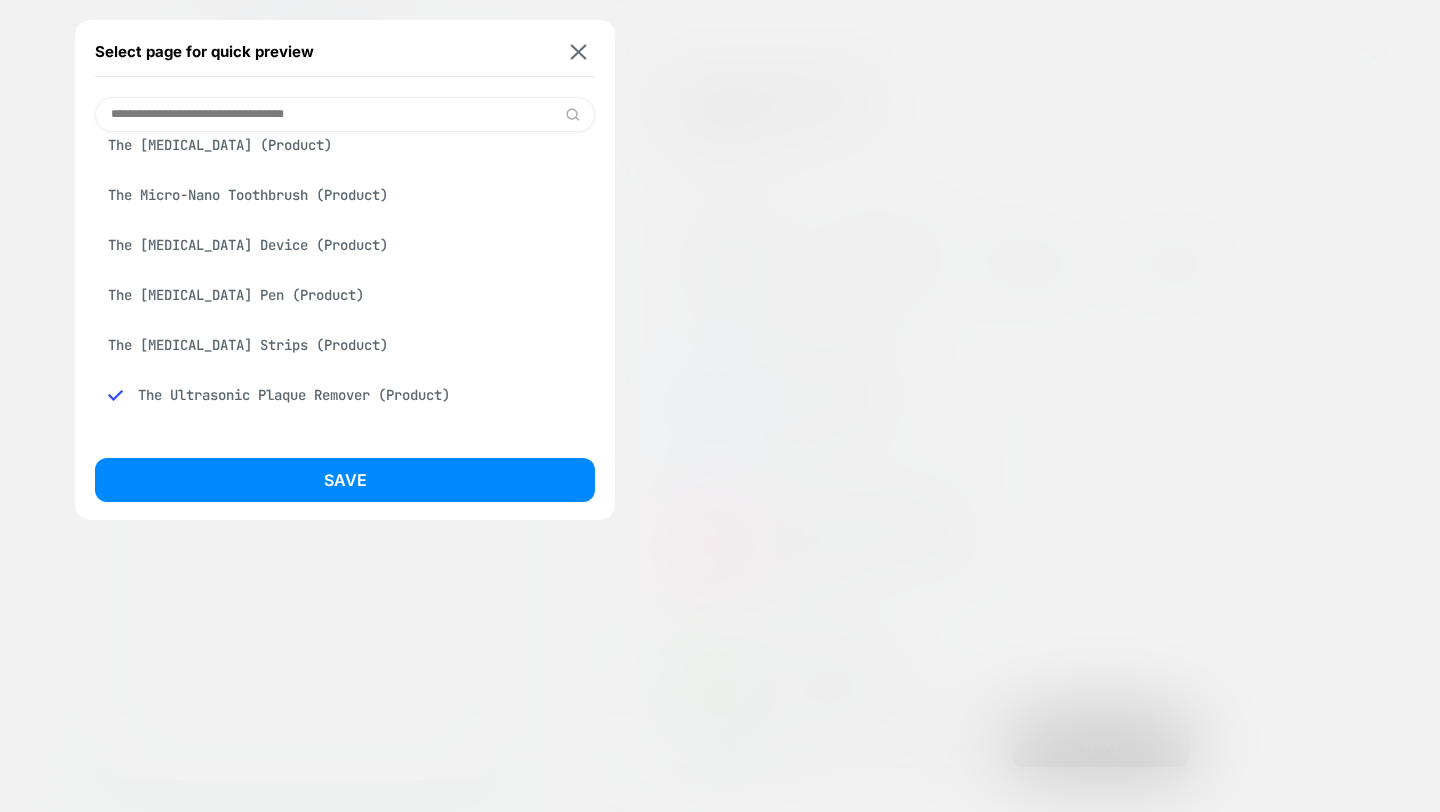 click on "Save" at bounding box center (345, 480) 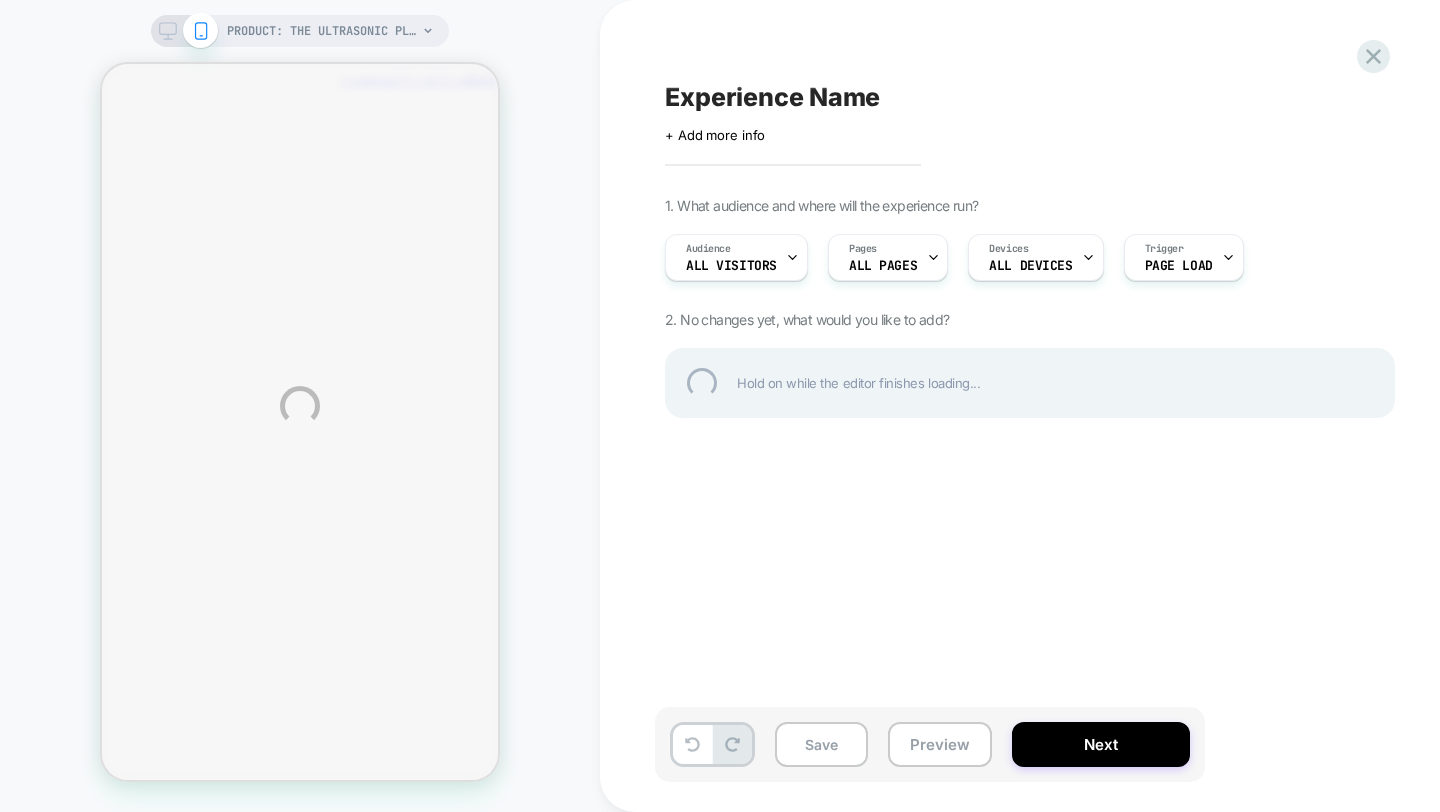 scroll, scrollTop: 0, scrollLeft: 0, axis: both 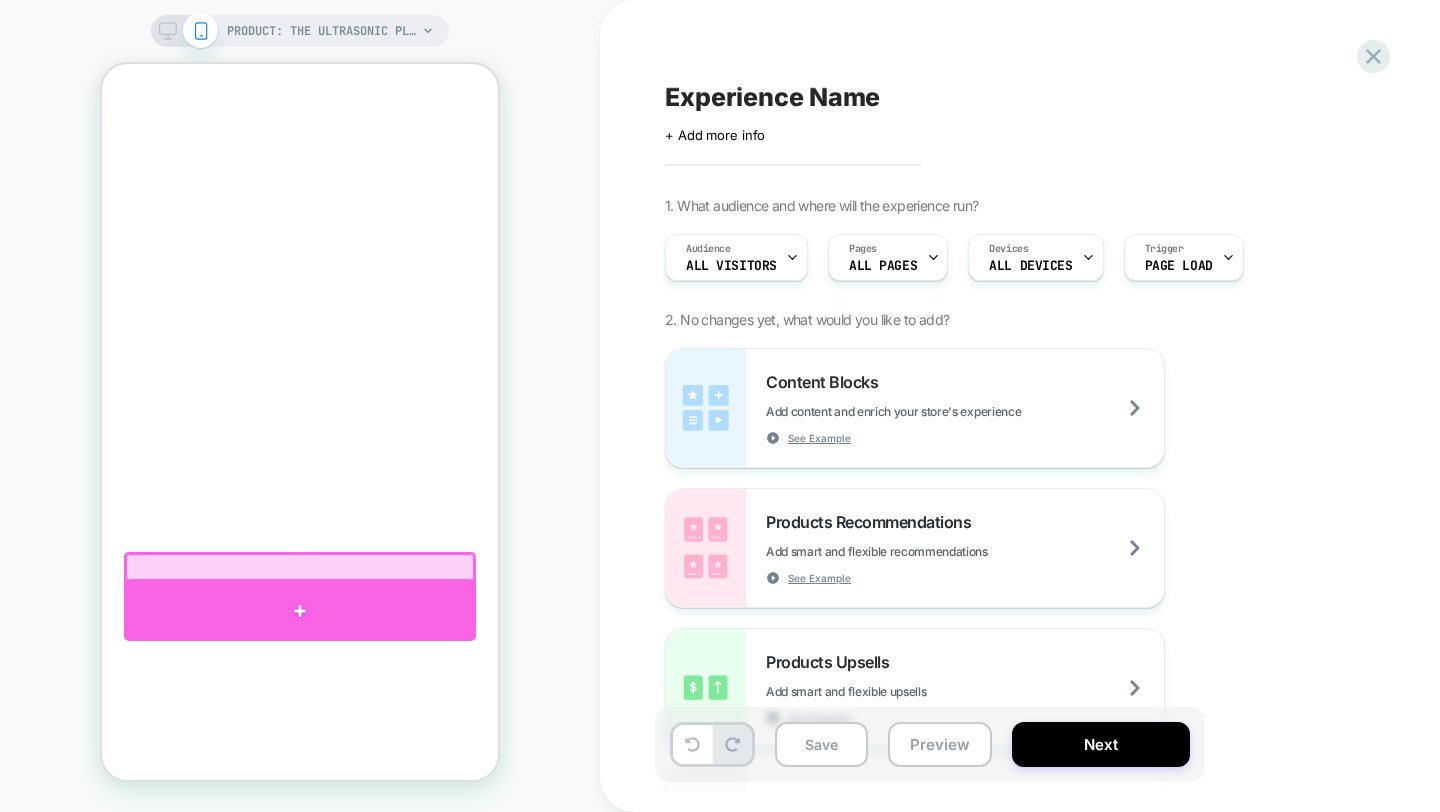 click at bounding box center [300, 611] 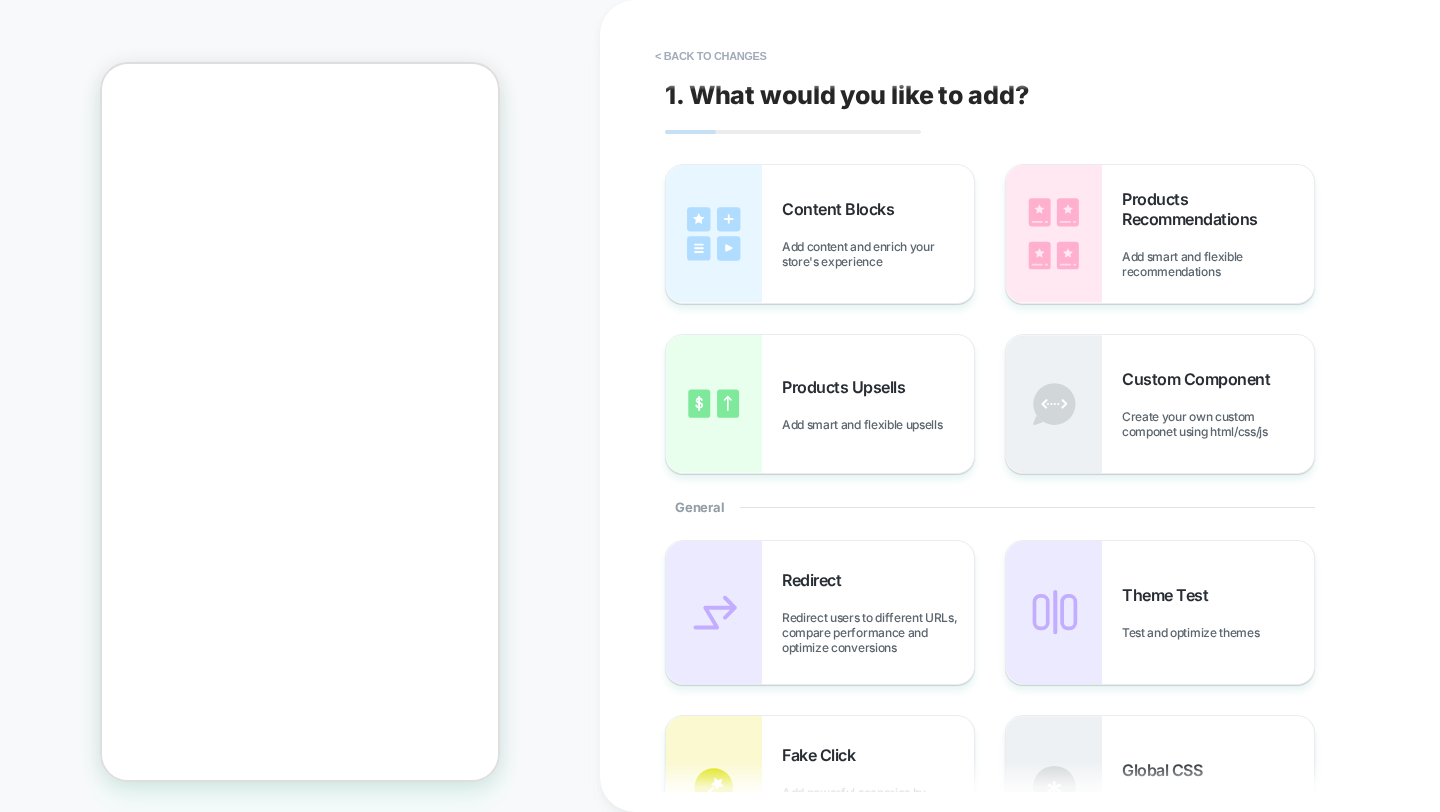 scroll, scrollTop: 820, scrollLeft: 0, axis: vertical 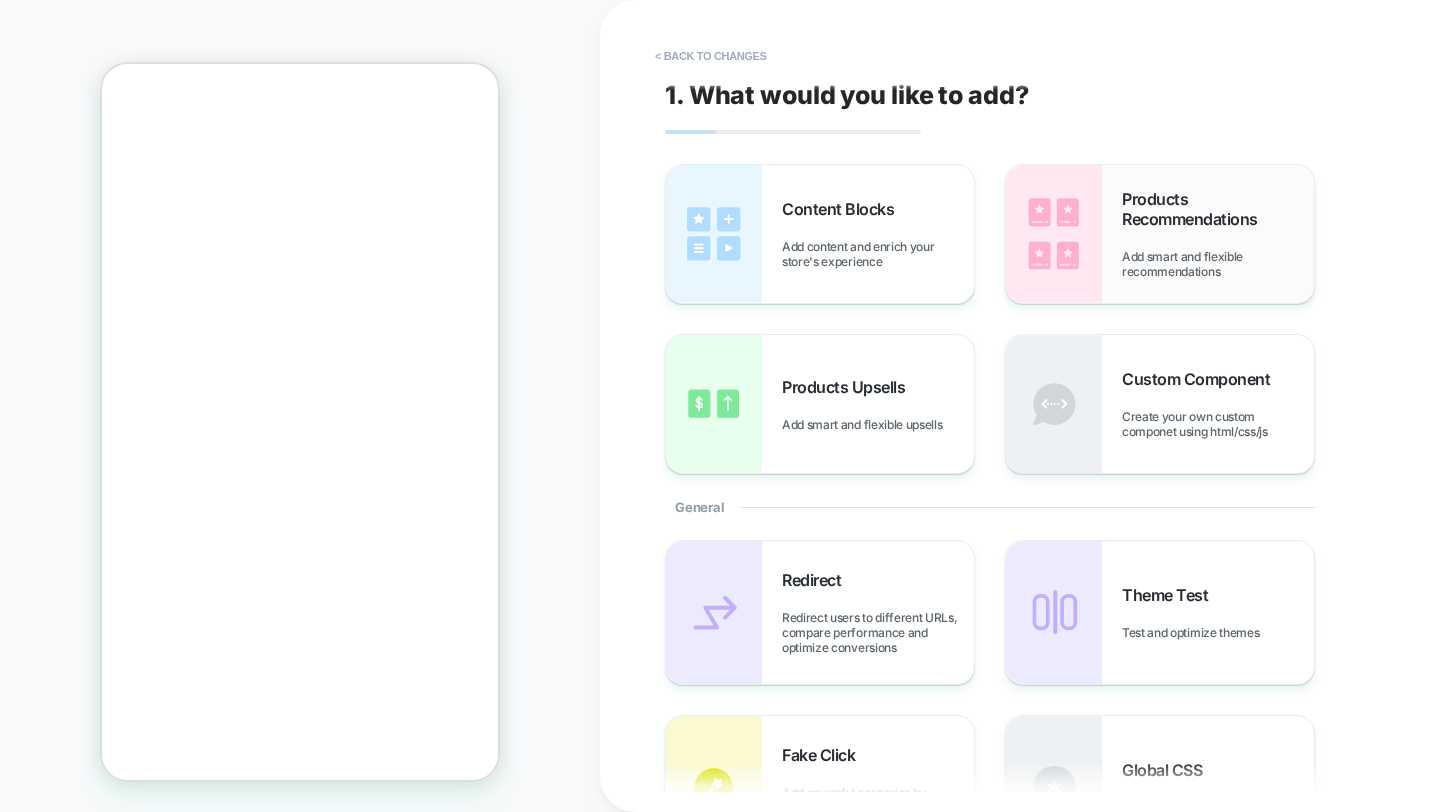 click on "Products Recommendations Add smart and flexible recommendations" at bounding box center [1218, 234] 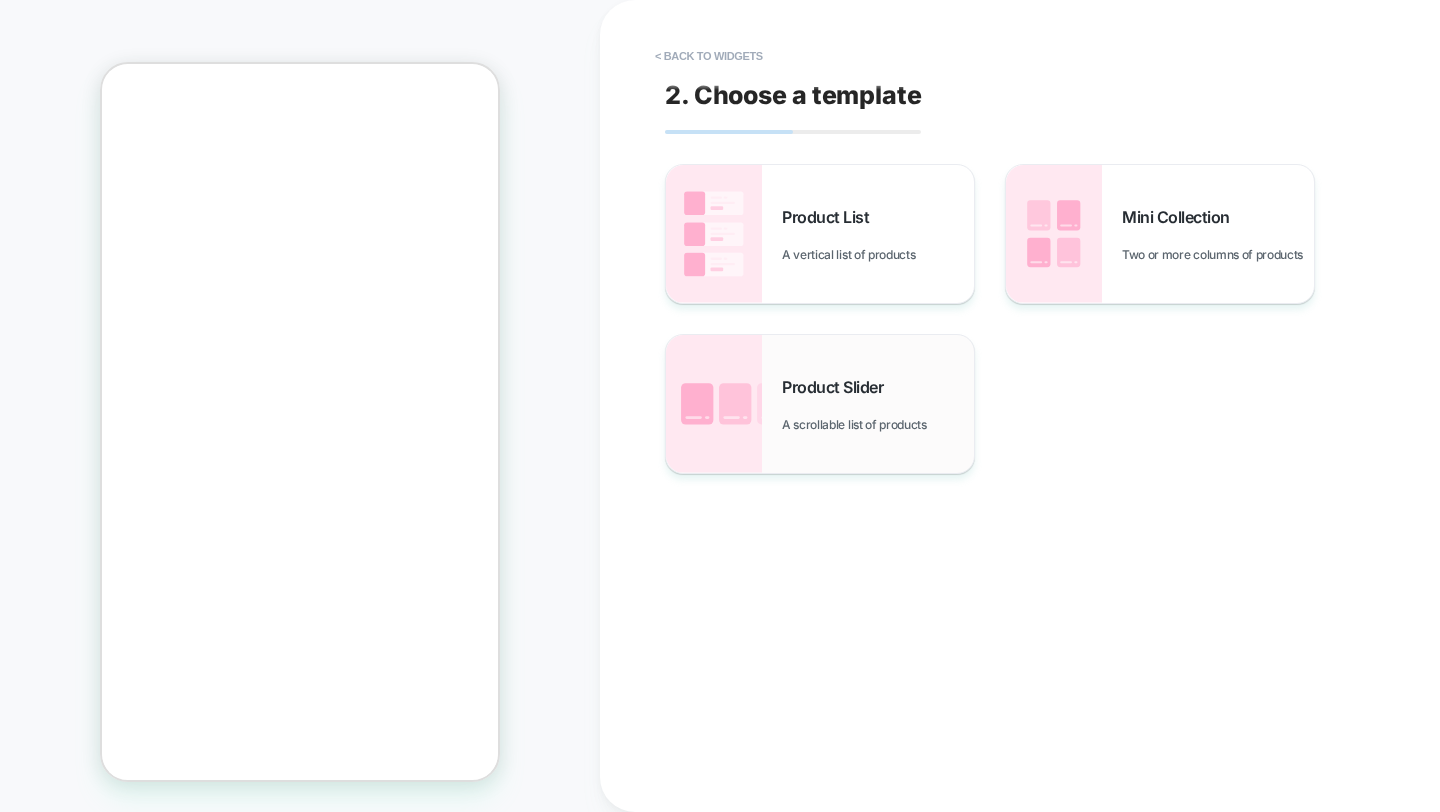 scroll, scrollTop: 0, scrollLeft: 0, axis: both 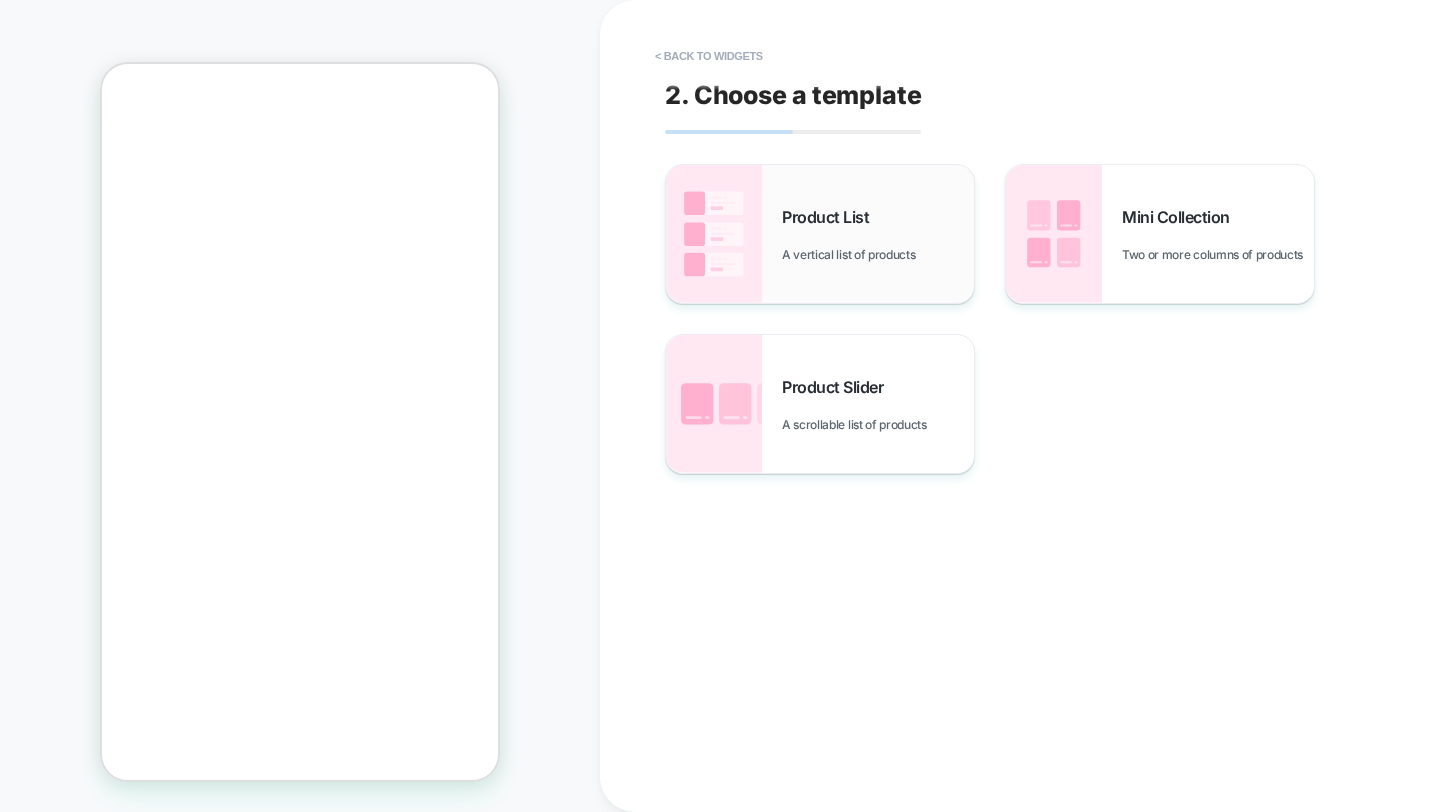 click on "A vertical list of products" at bounding box center [853, 254] 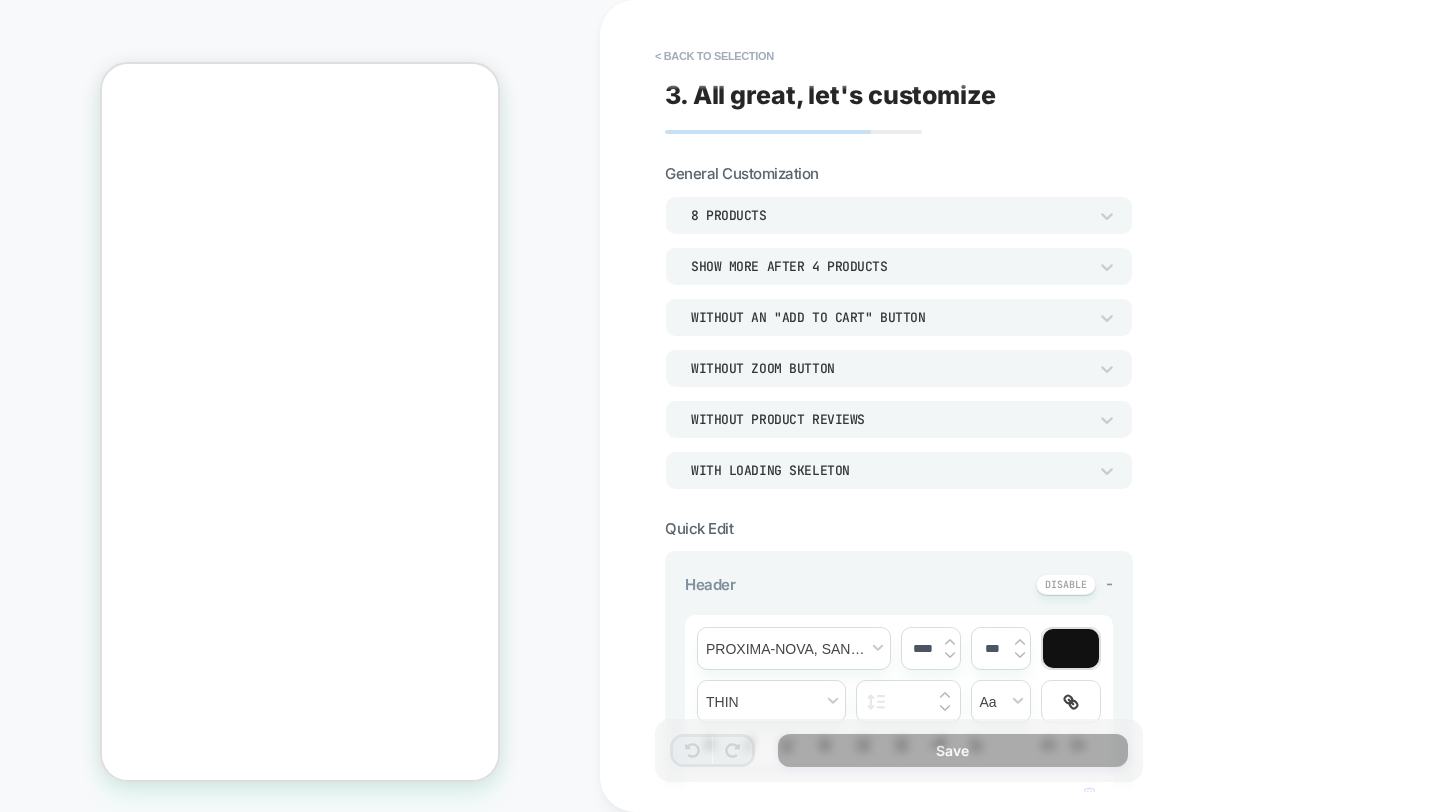 scroll, scrollTop: 0, scrollLeft: 0, axis: both 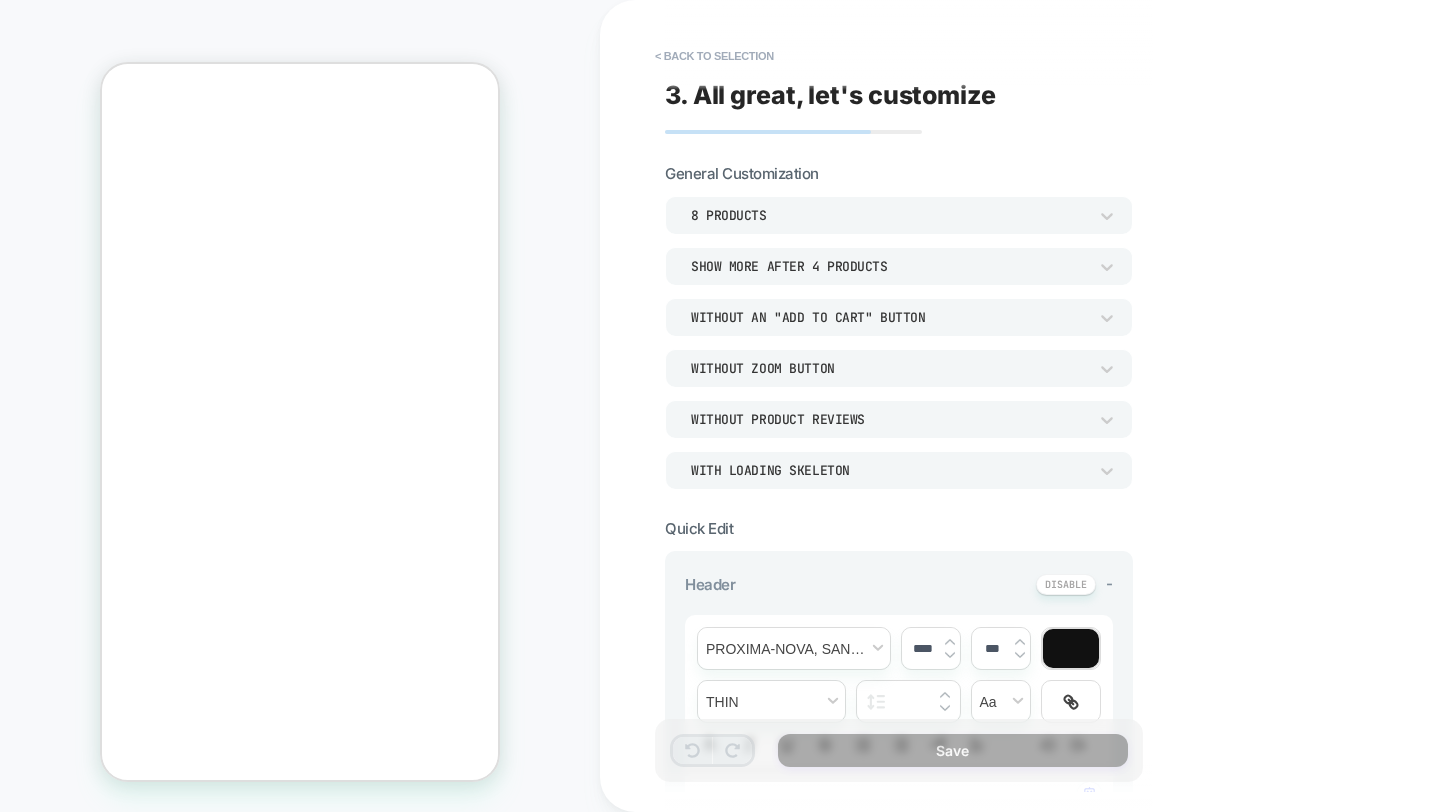 click on "8 Products" at bounding box center (899, 215) 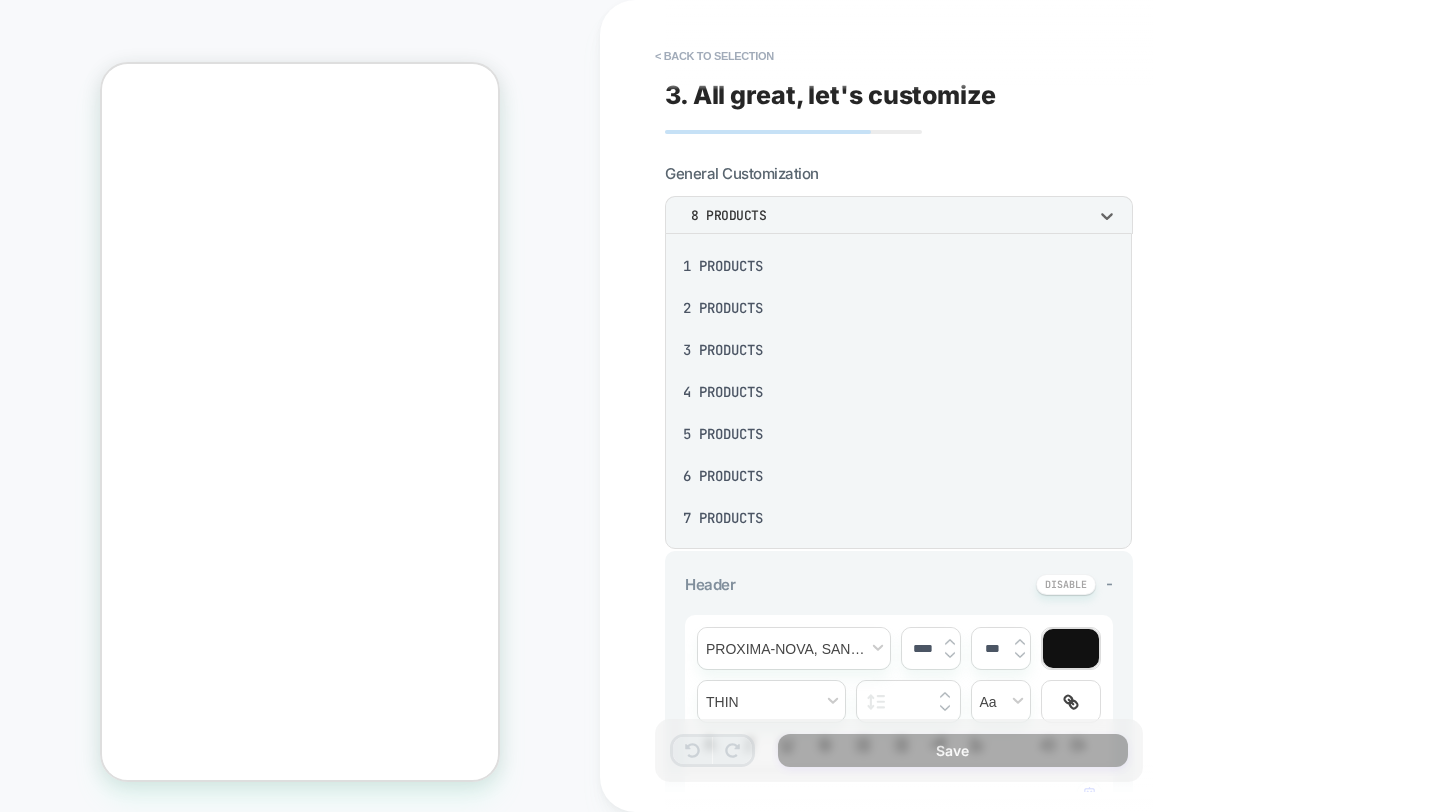 click on "1 Products" at bounding box center [898, 266] 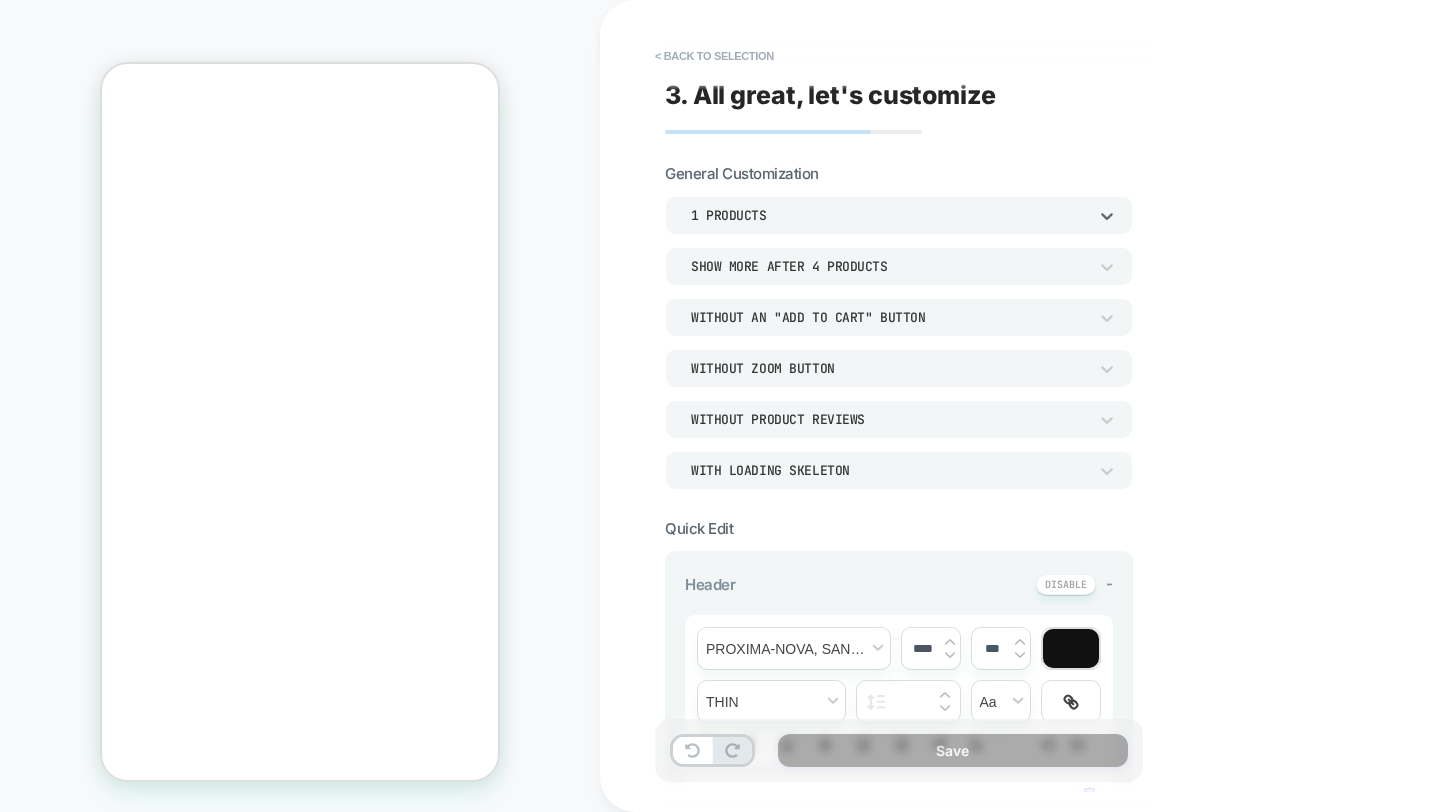 scroll, scrollTop: 0, scrollLeft: -311, axis: horizontal 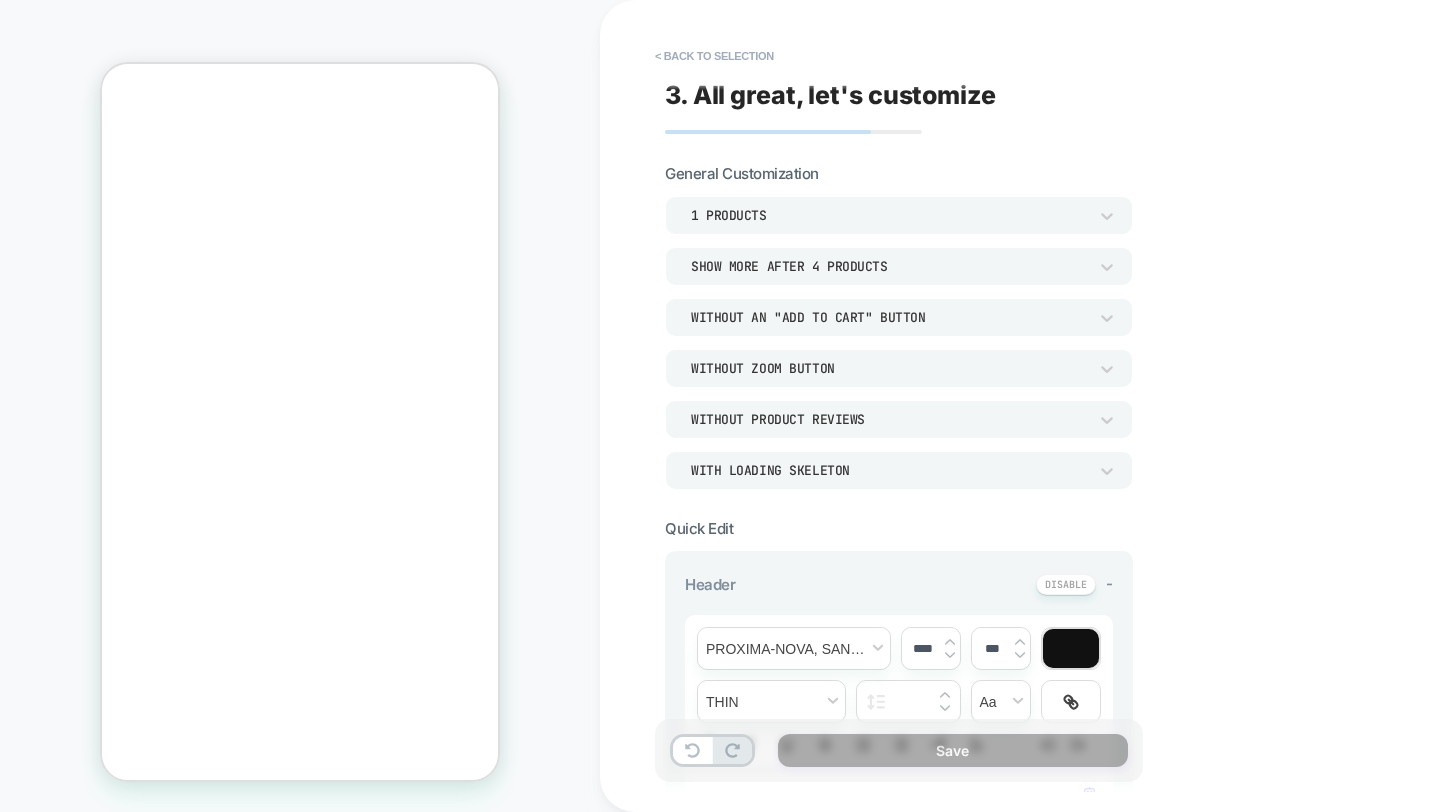 click on "PRODUCT: The Ultrasonic Plaque Remover PRODUCT: The Ultrasonic Plaque Remover" at bounding box center (300, 406) 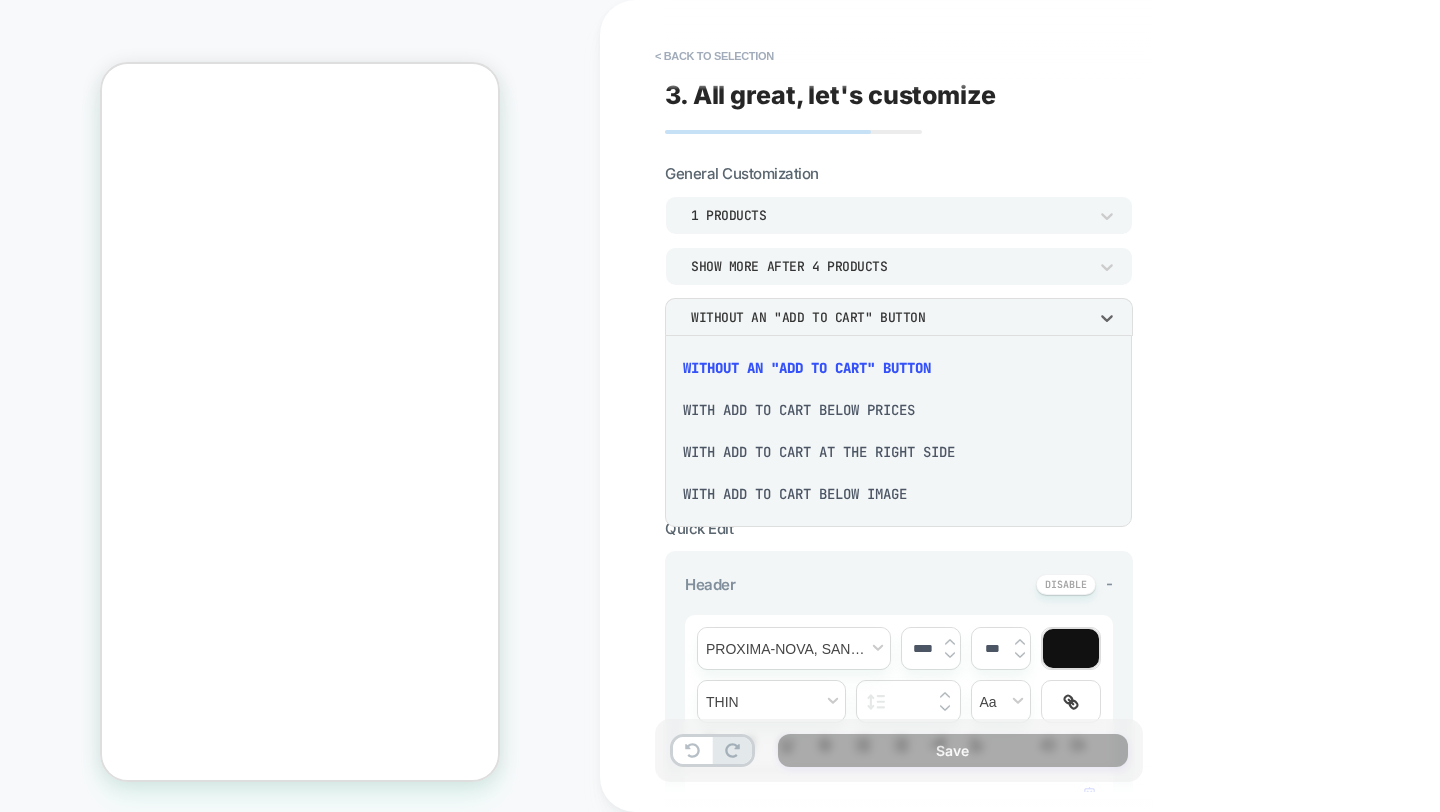 scroll, scrollTop: 0, scrollLeft: -311, axis: horizontal 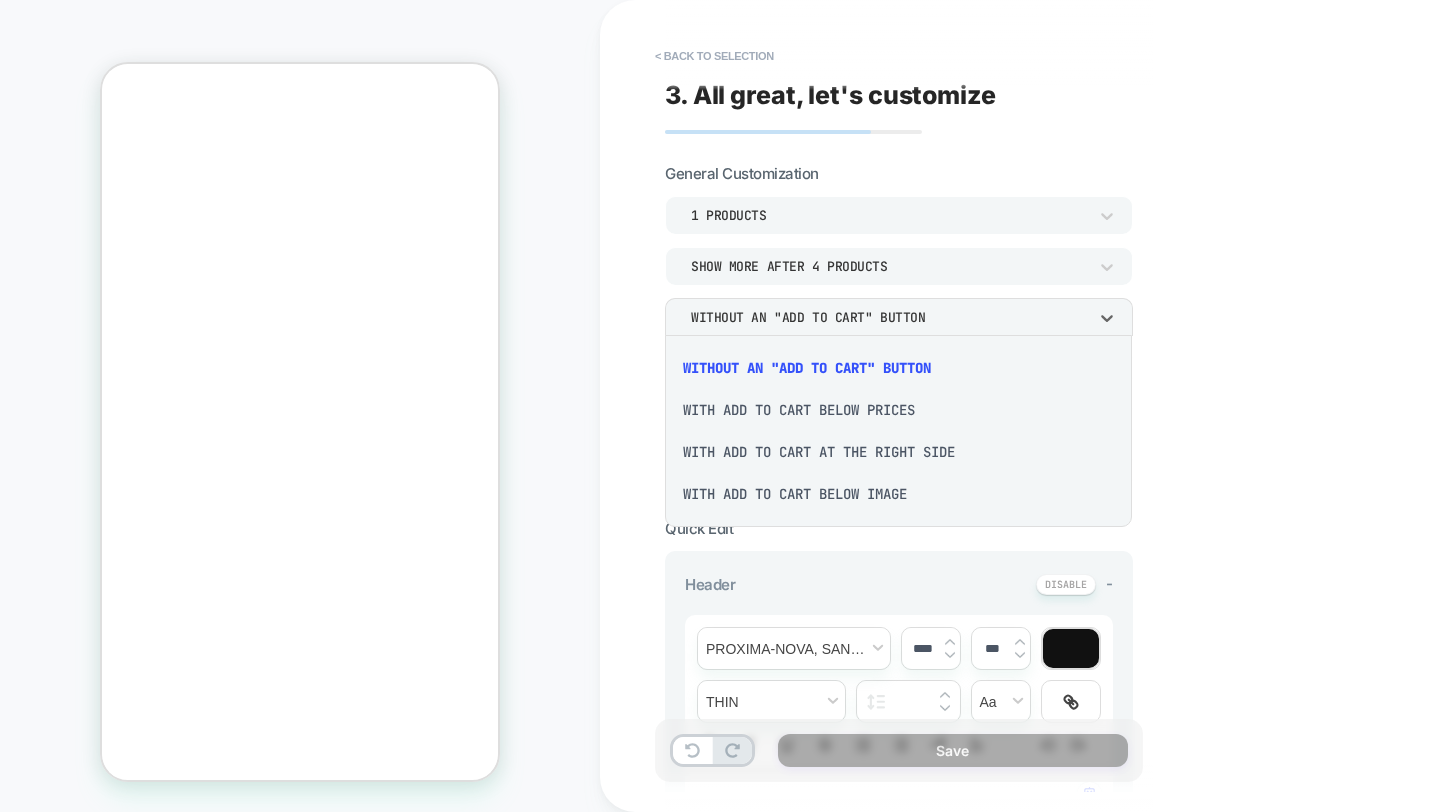 click on "With add to cart at the right side" at bounding box center (898, 452) 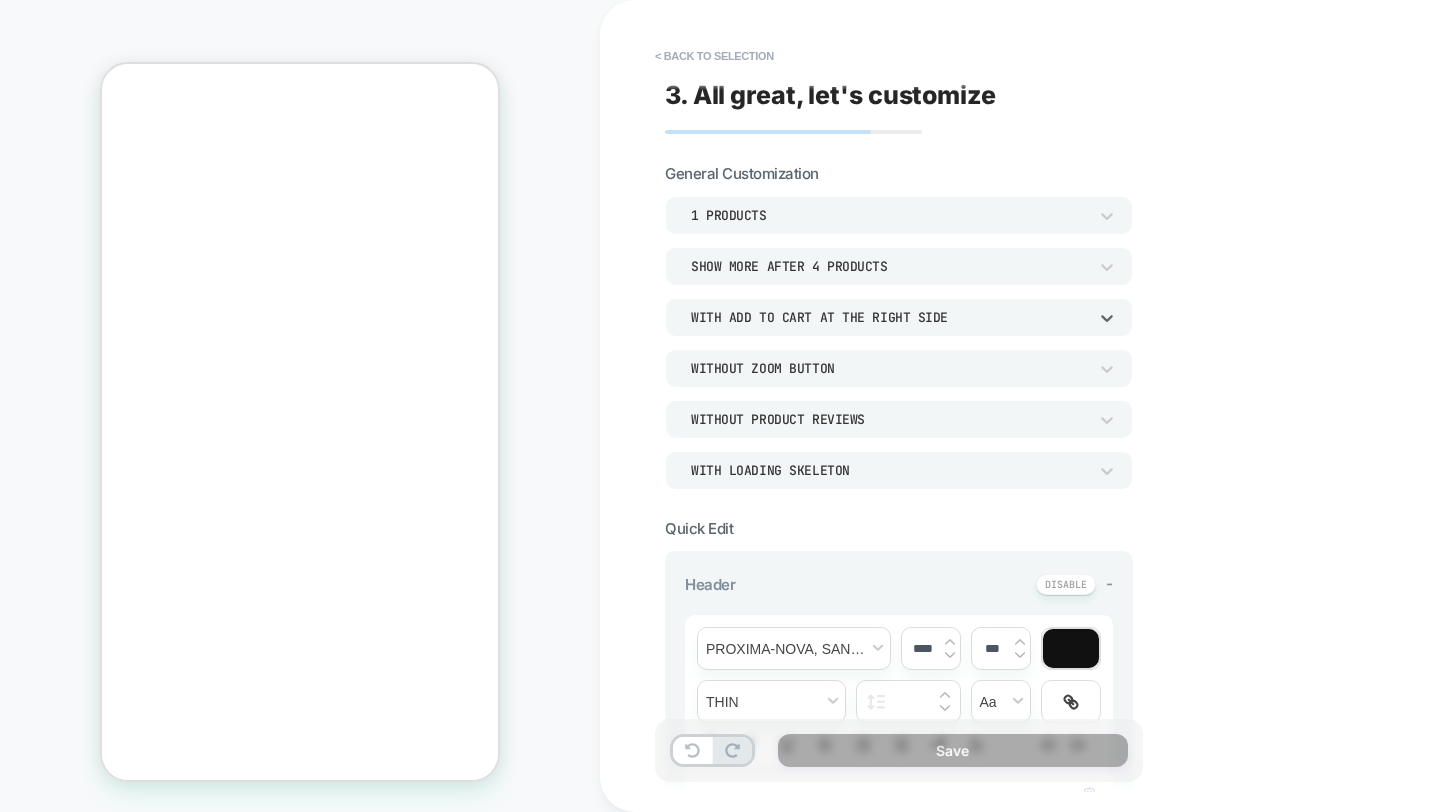 scroll, scrollTop: 0, scrollLeft: 0, axis: both 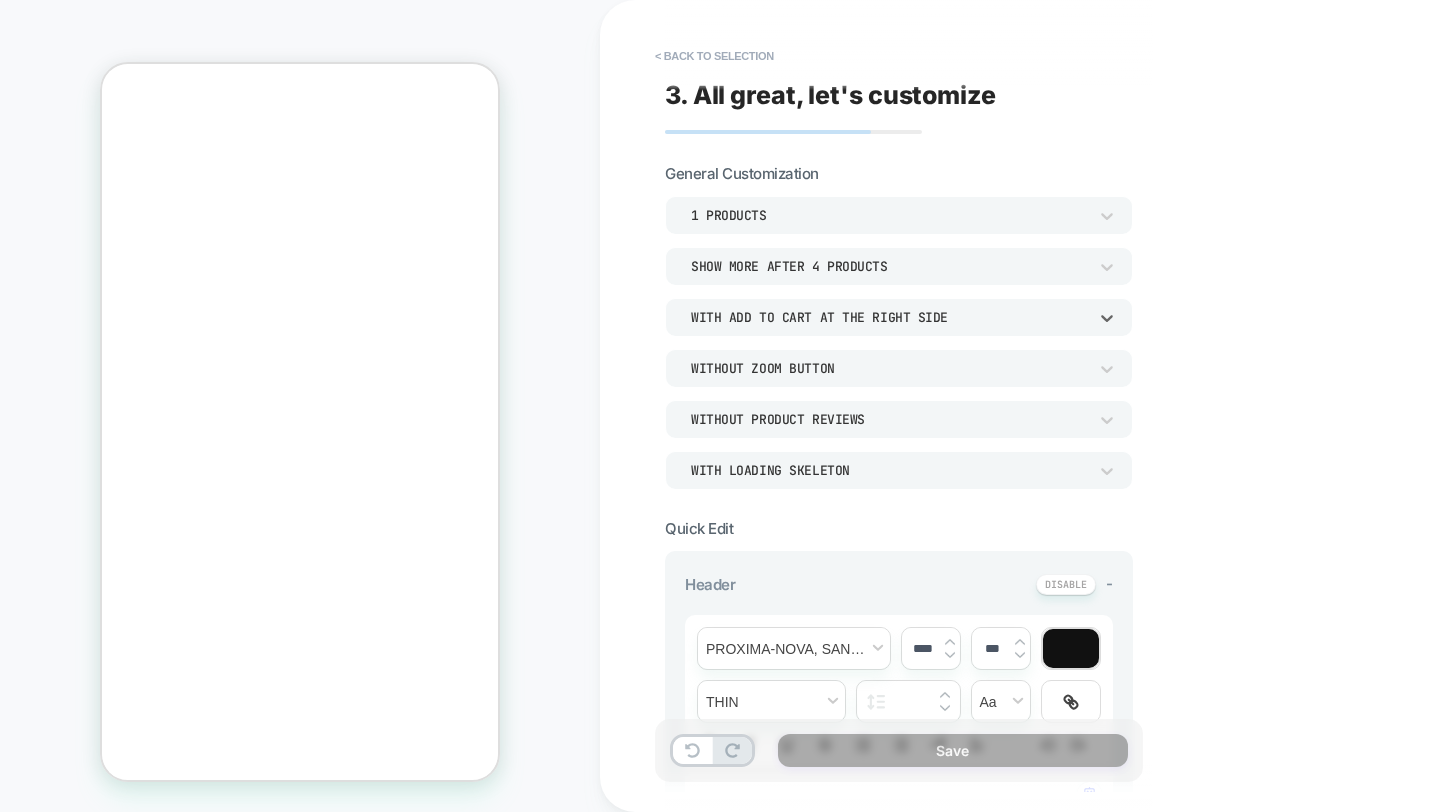 click on "Show more after 4 Products" at bounding box center (889, 266) 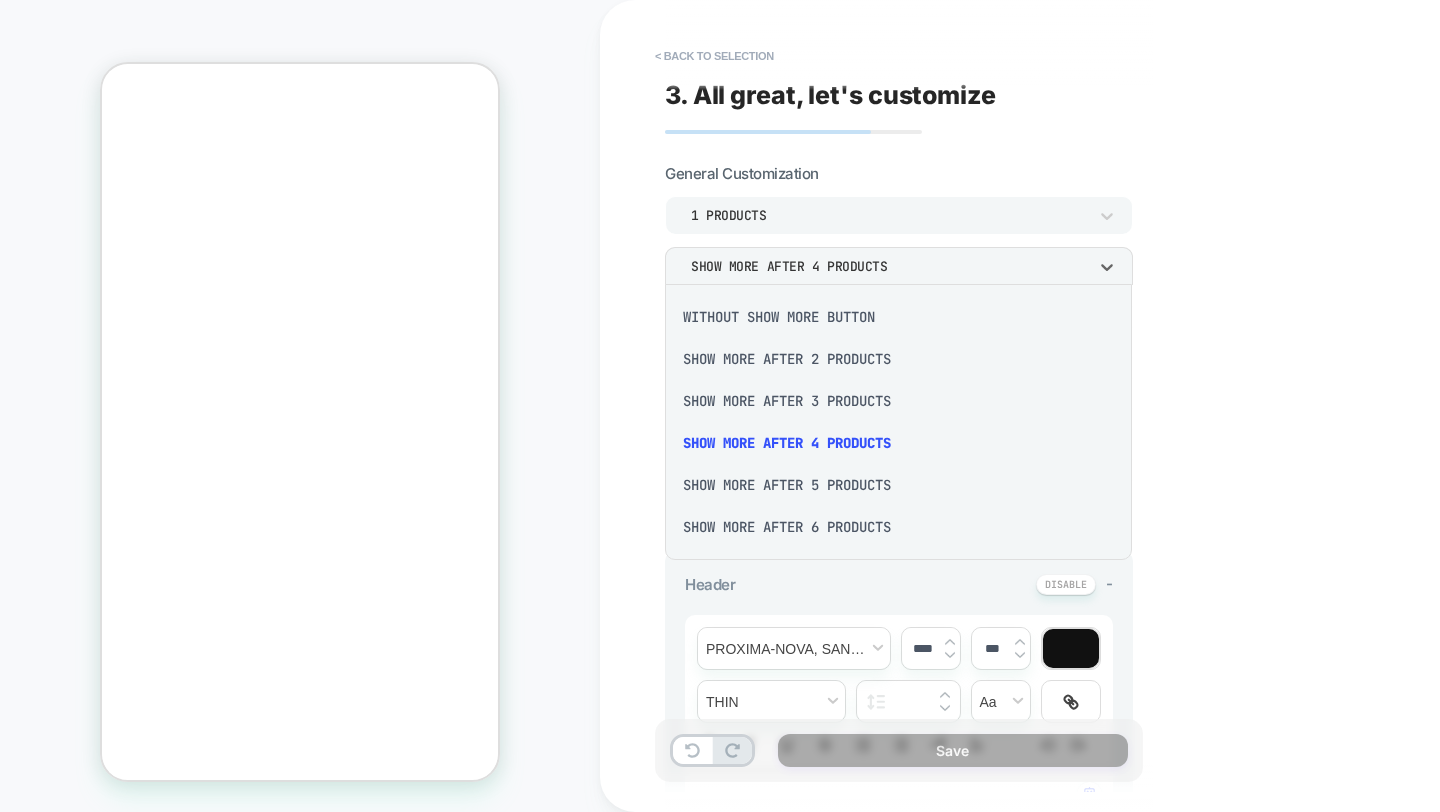 scroll, scrollTop: 0, scrollLeft: 0, axis: both 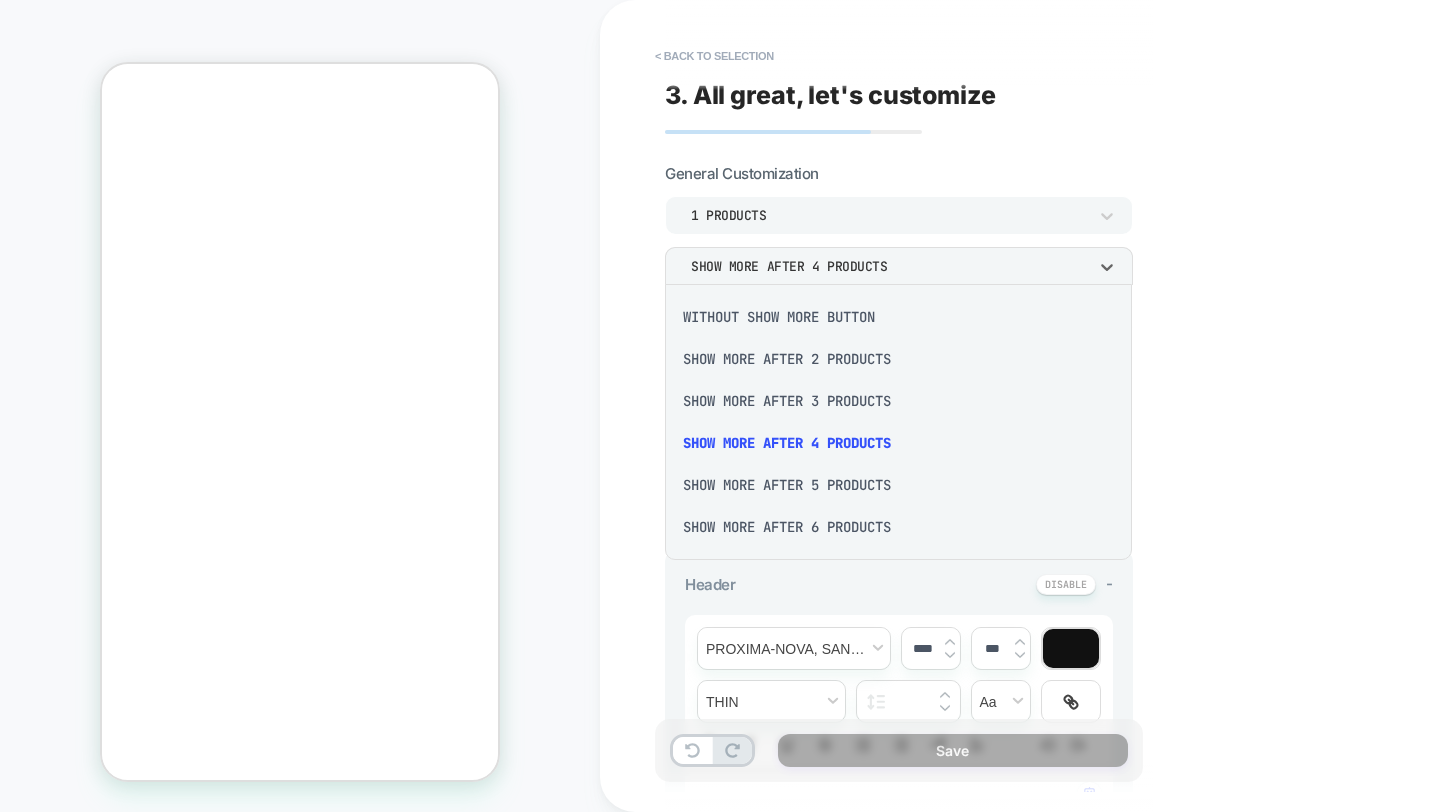 click on "Without Show more button" at bounding box center [898, 317] 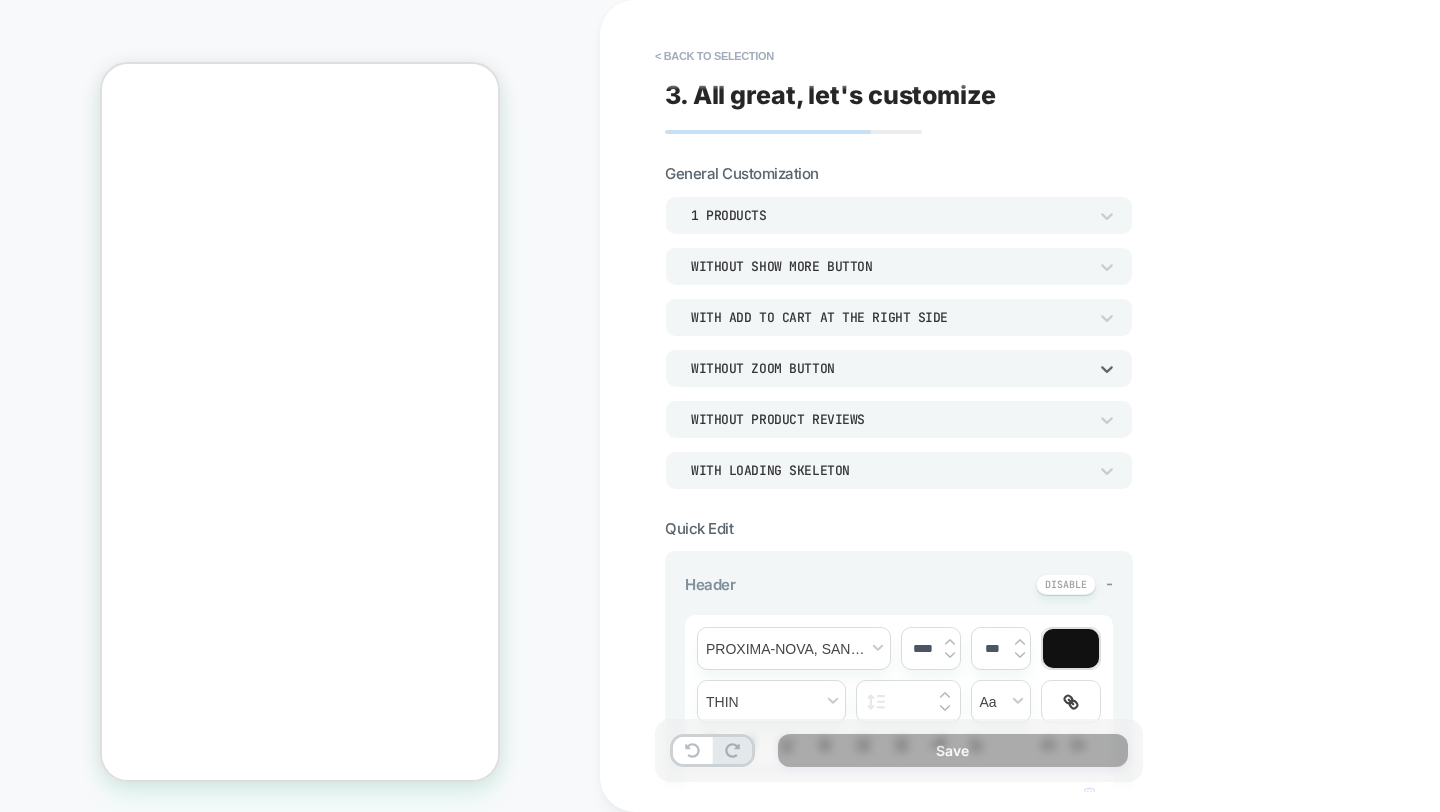 click on "Without Zoom Button" at bounding box center [889, 368] 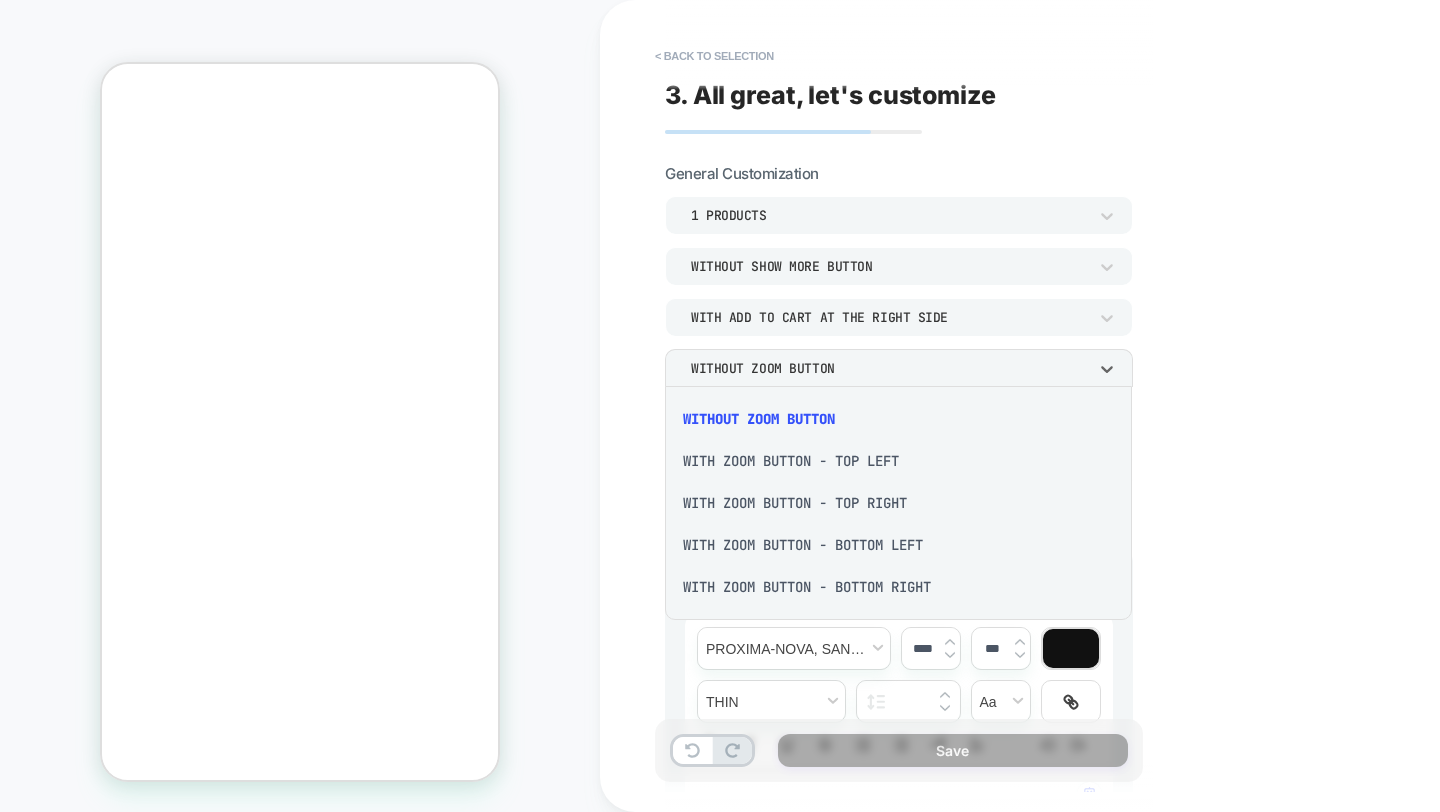 click on "Without Zoom Button" at bounding box center (898, 419) 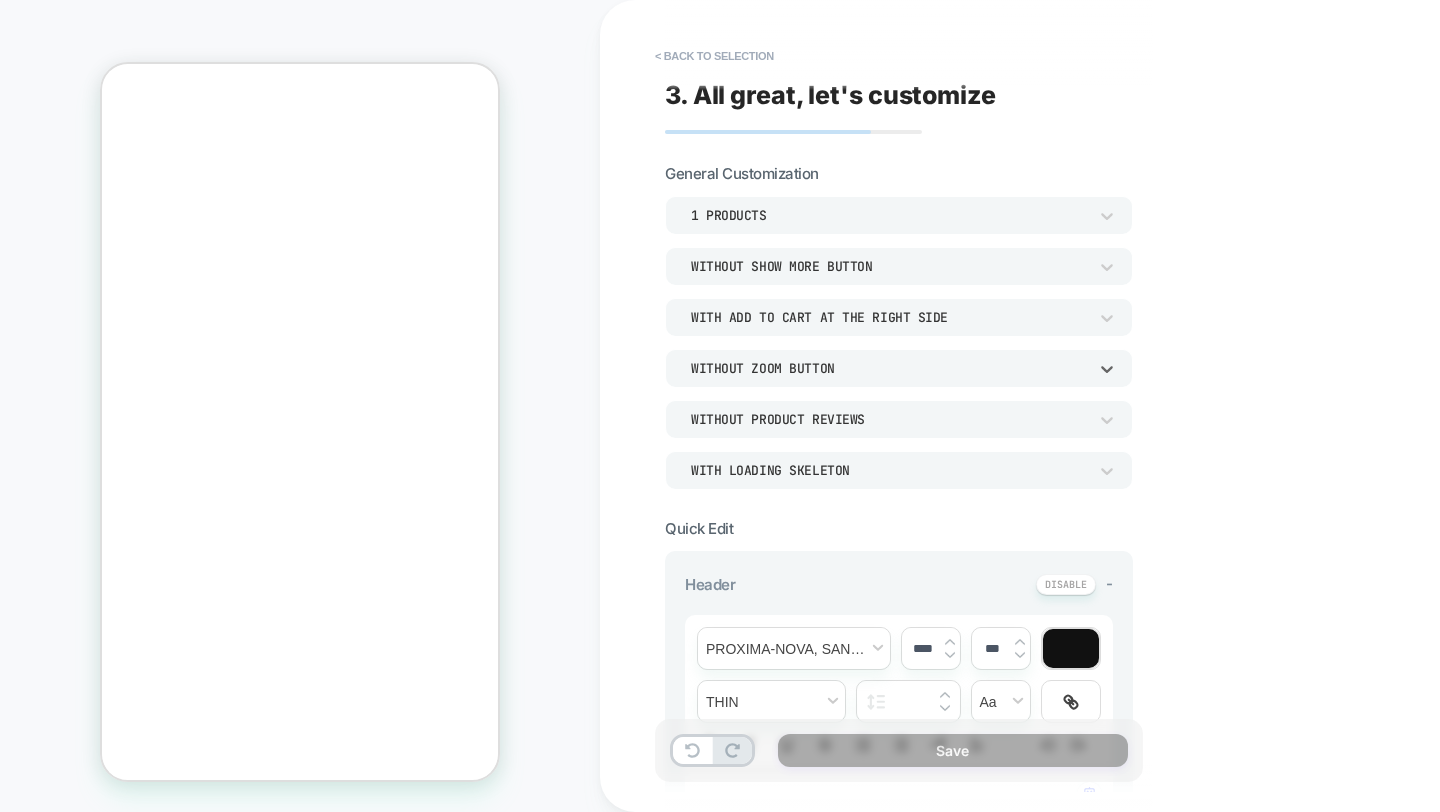 scroll, scrollTop: 0, scrollLeft: -311, axis: horizontal 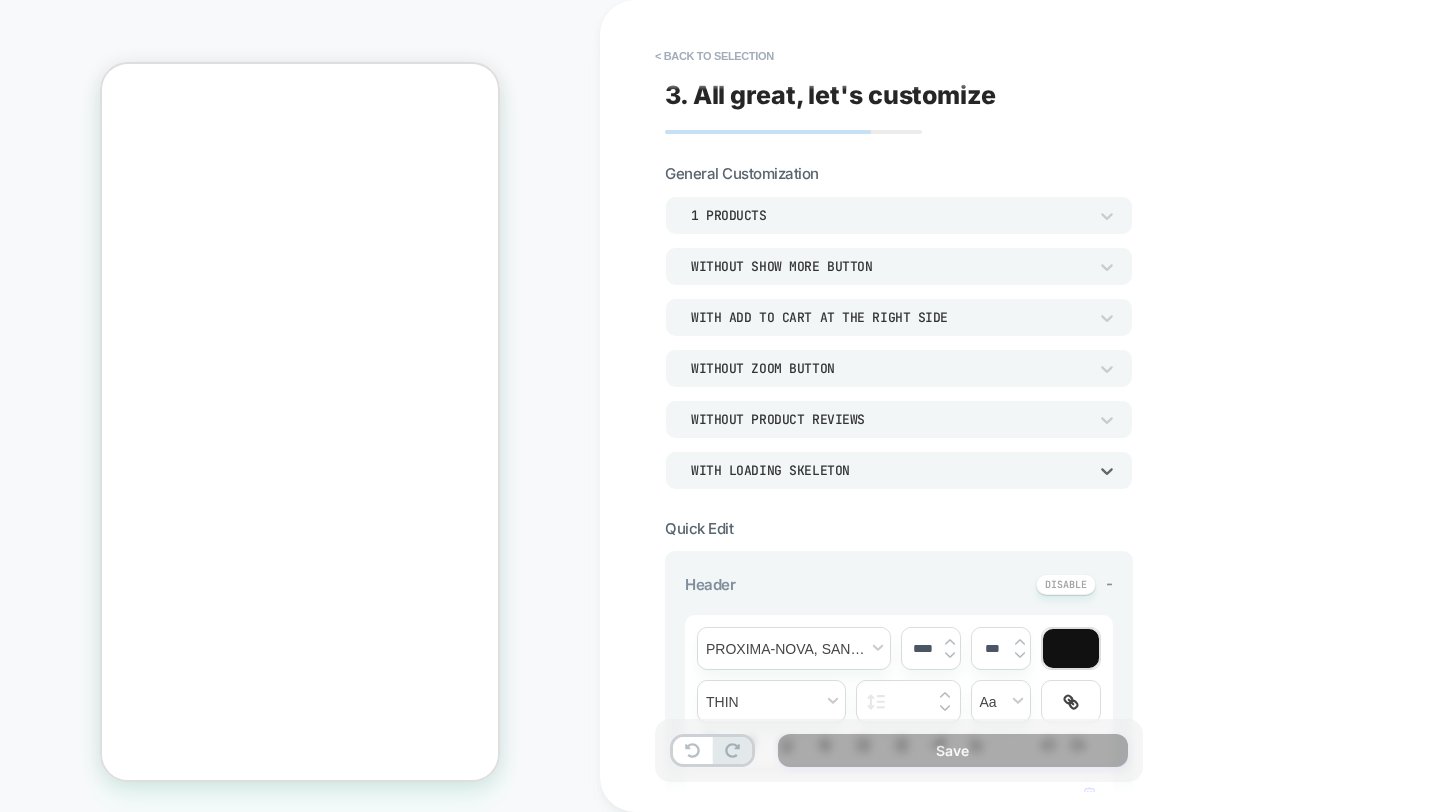 click on "WITH LOADING SKELETON" at bounding box center [889, 470] 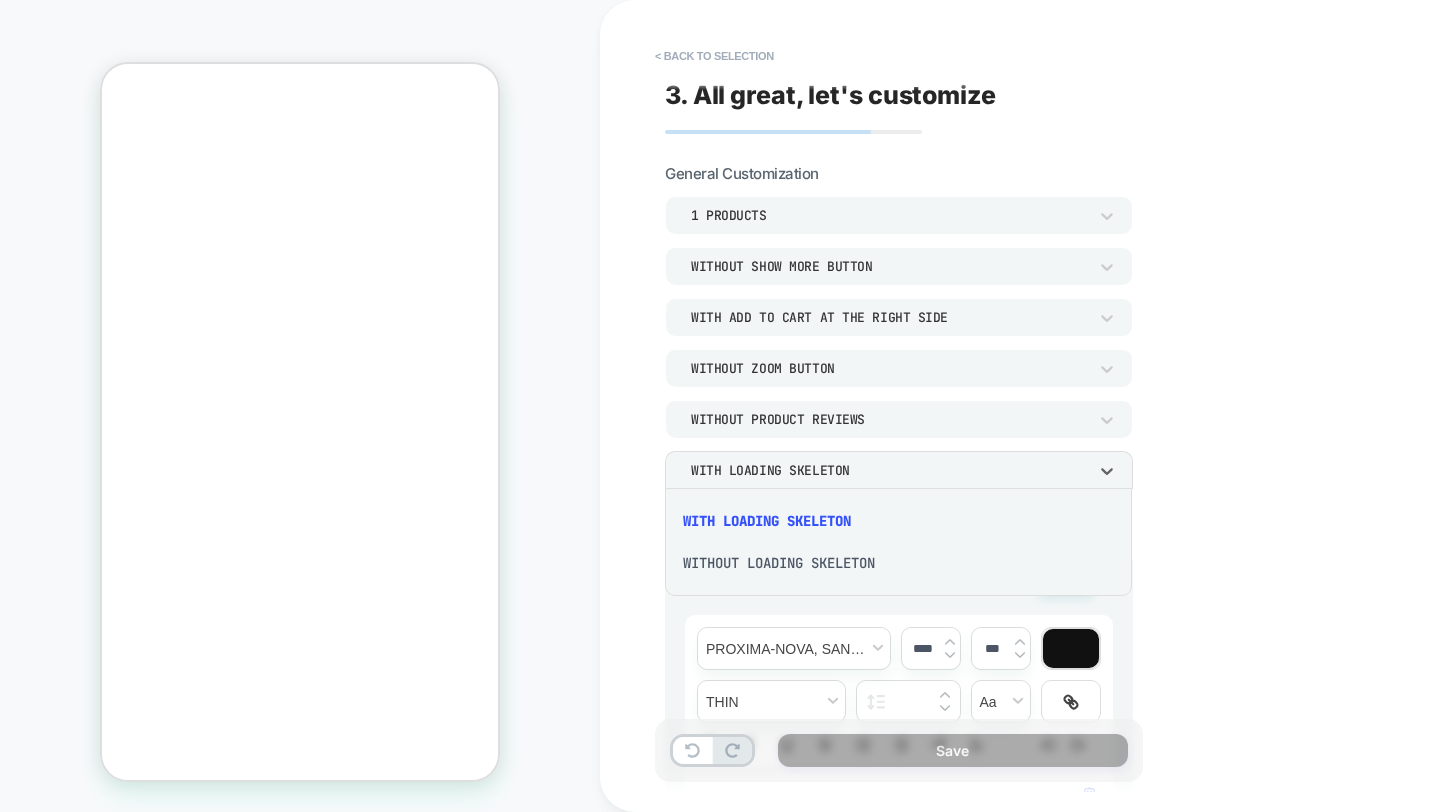 click on "WITHOUT LOADING SKELETON" at bounding box center [898, 563] 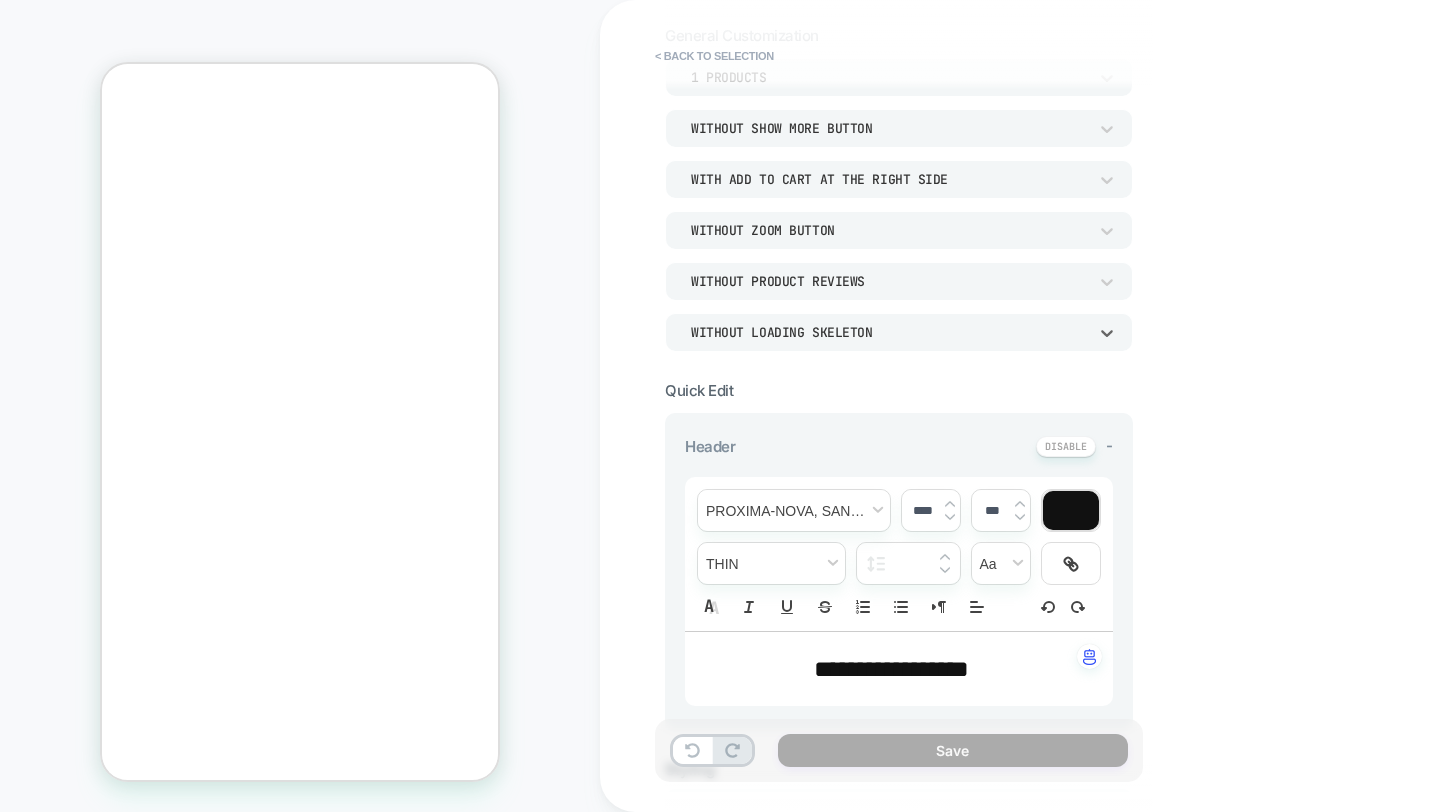 scroll, scrollTop: 223, scrollLeft: 0, axis: vertical 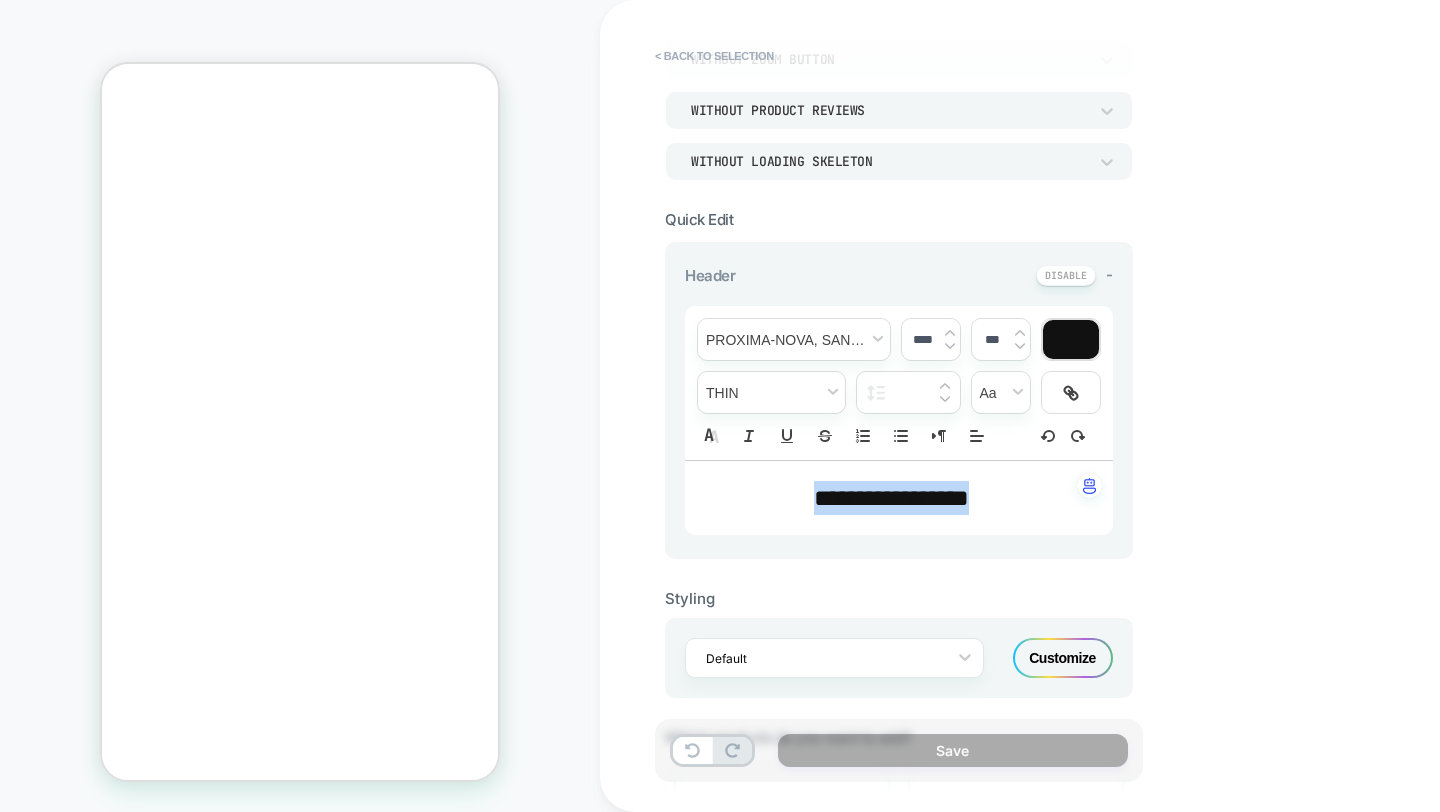 drag, startPoint x: 795, startPoint y: 497, endPoint x: 1041, endPoint y: 485, distance: 246.29251 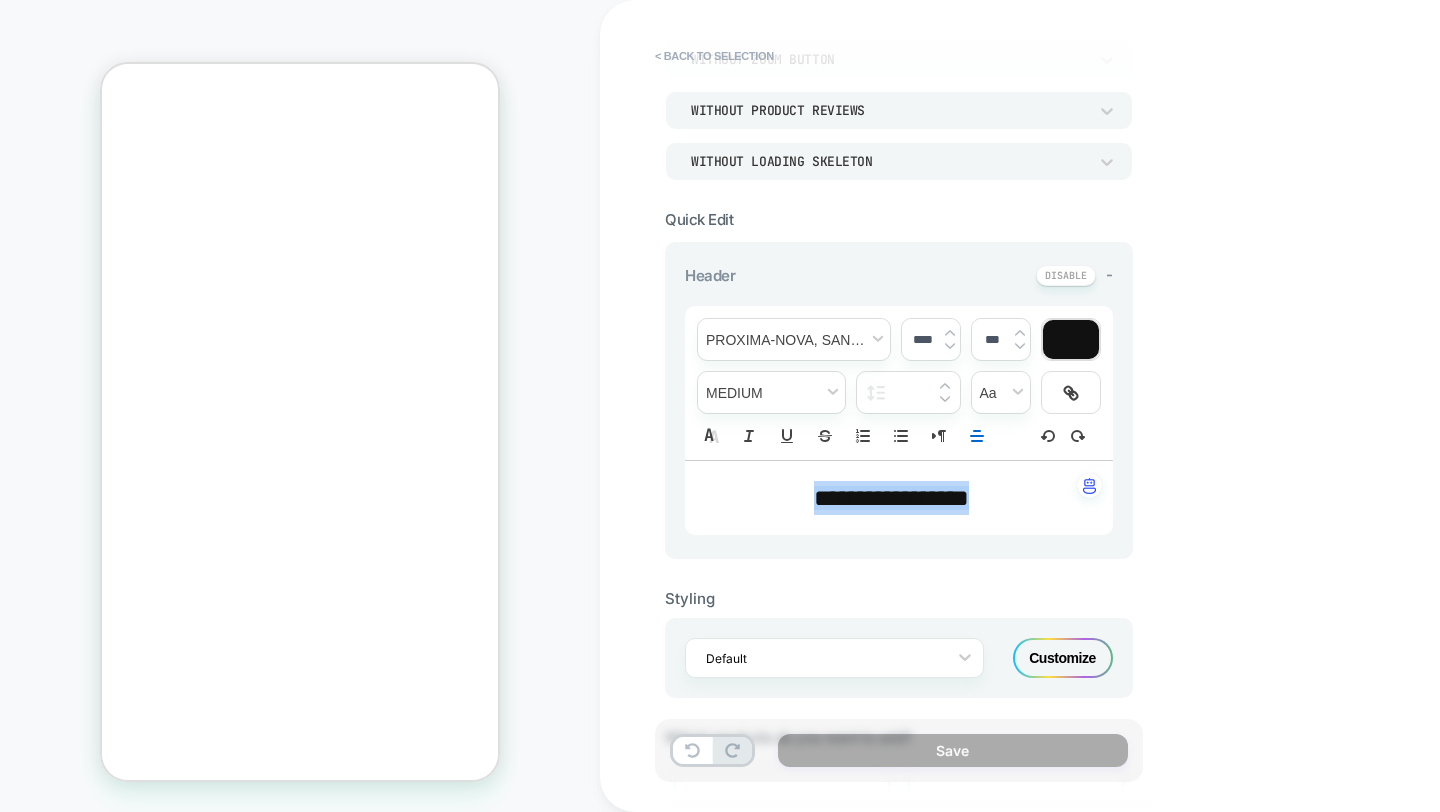 scroll, scrollTop: 0, scrollLeft: -311, axis: horizontal 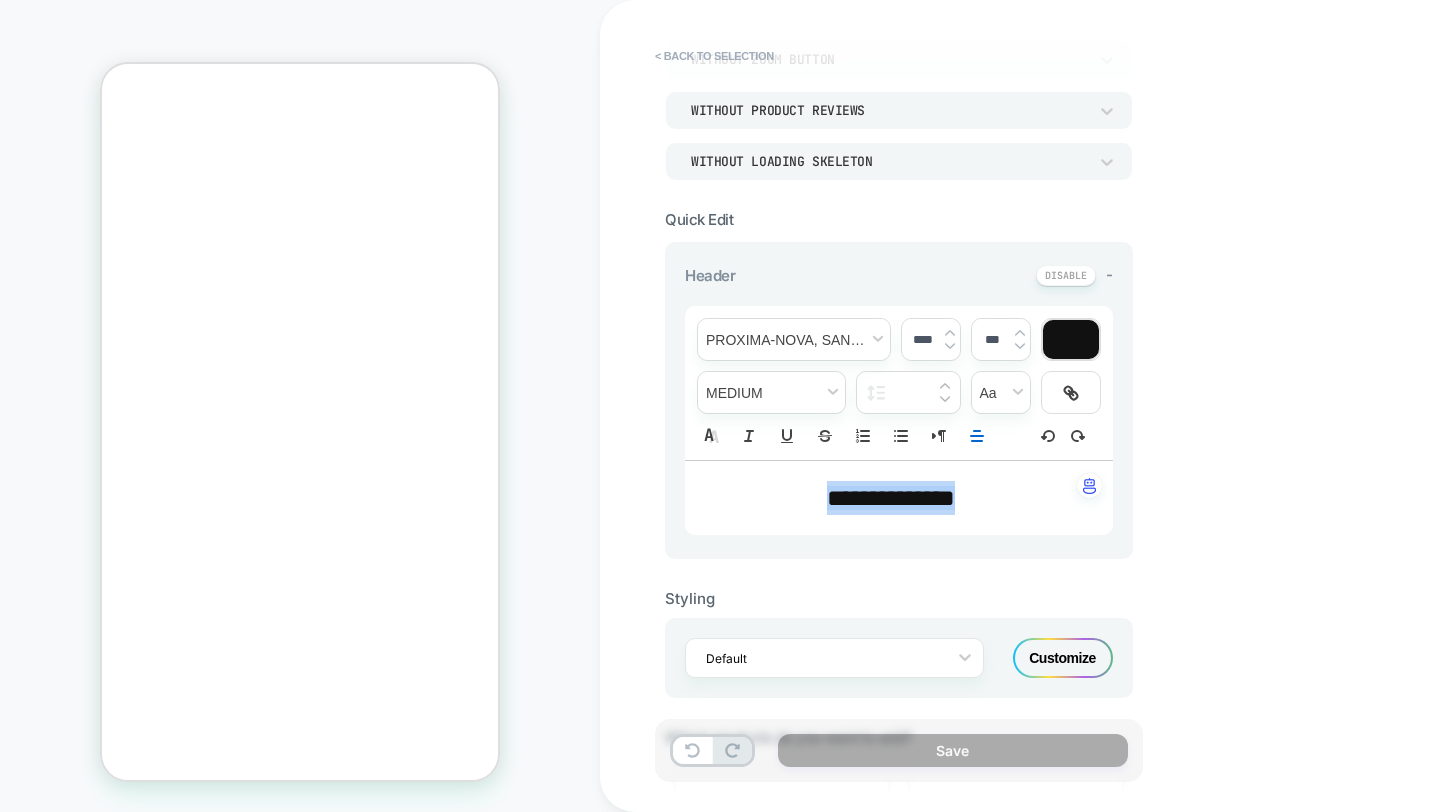 click at bounding box center [950, 346] 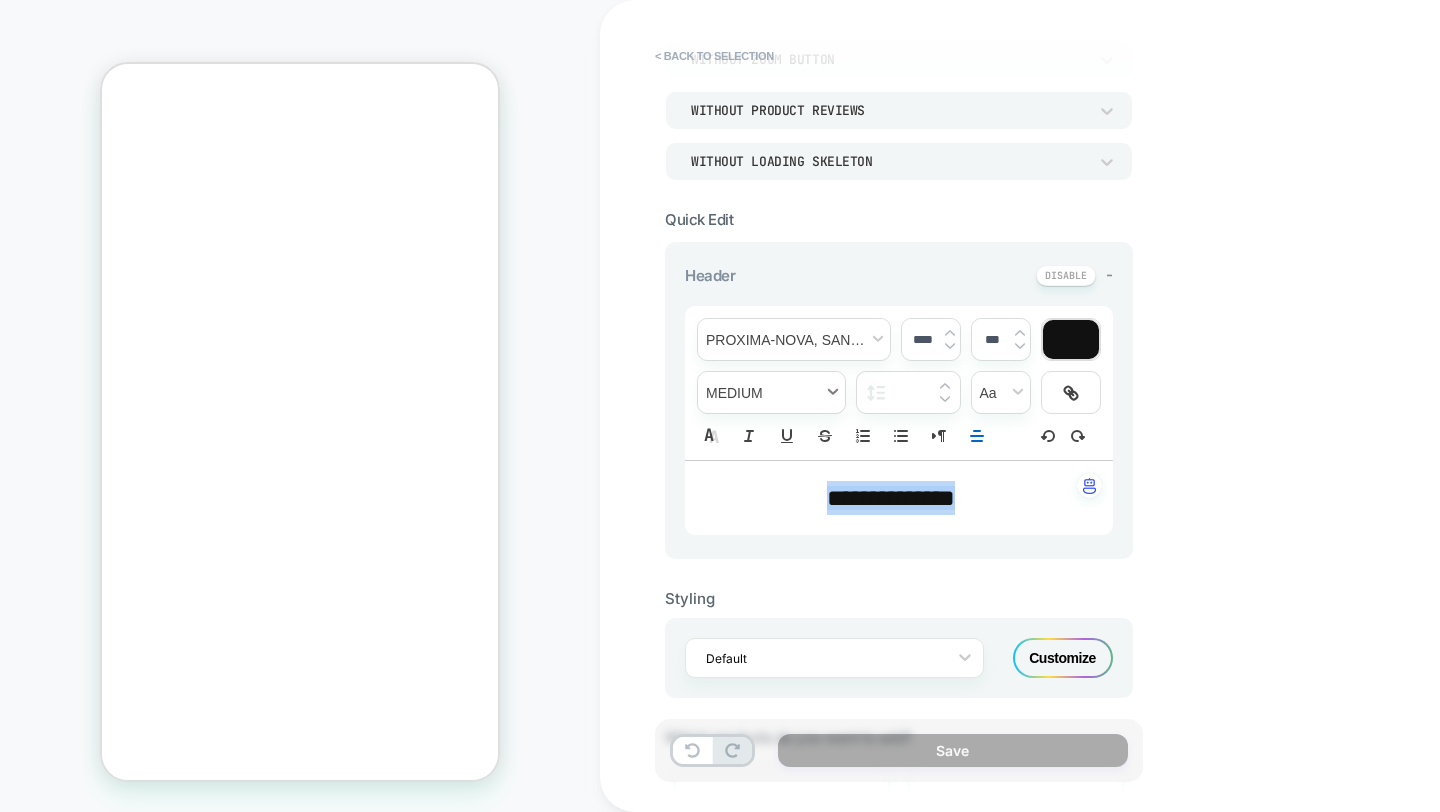 click at bounding box center [771, 392] 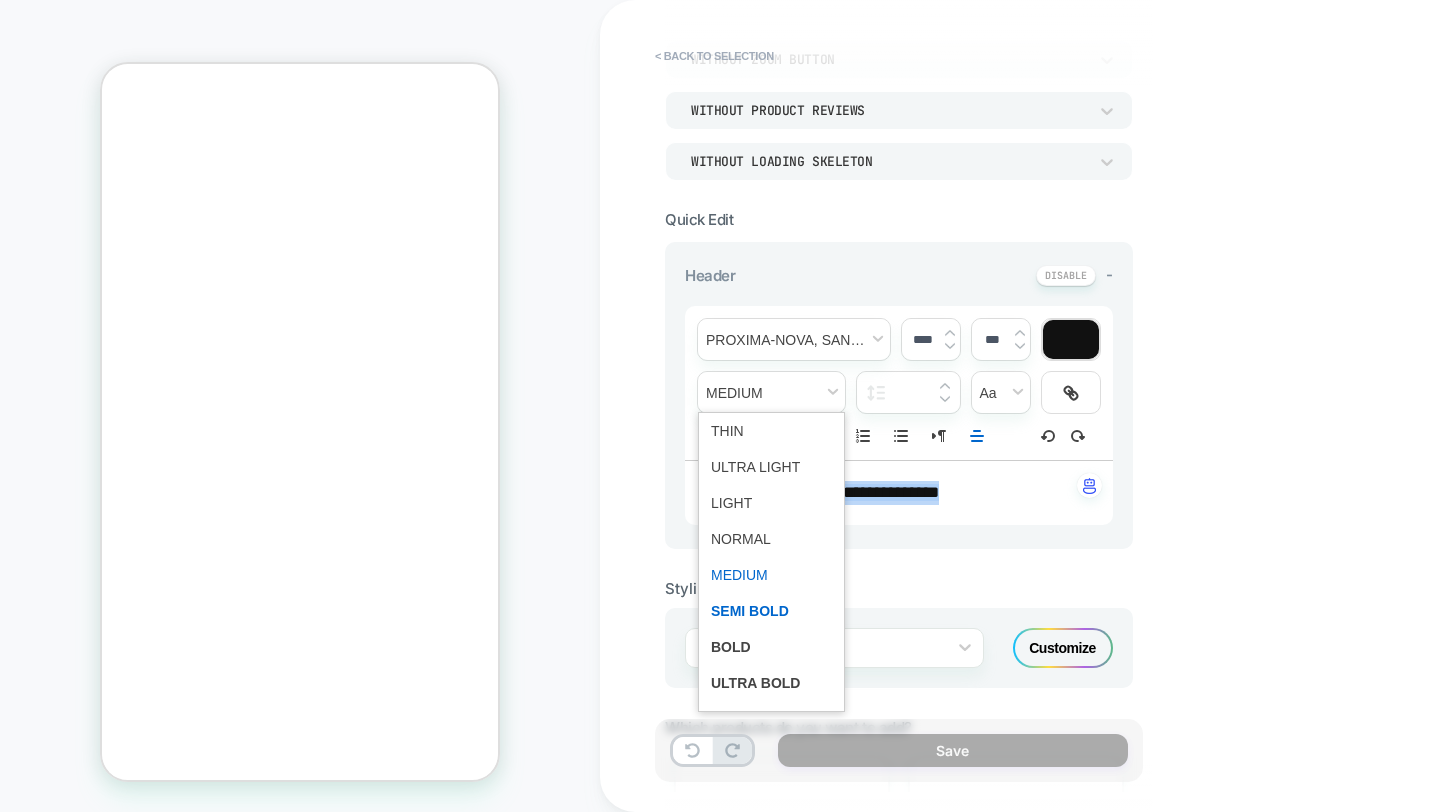 scroll, scrollTop: 0, scrollLeft: -311, axis: horizontal 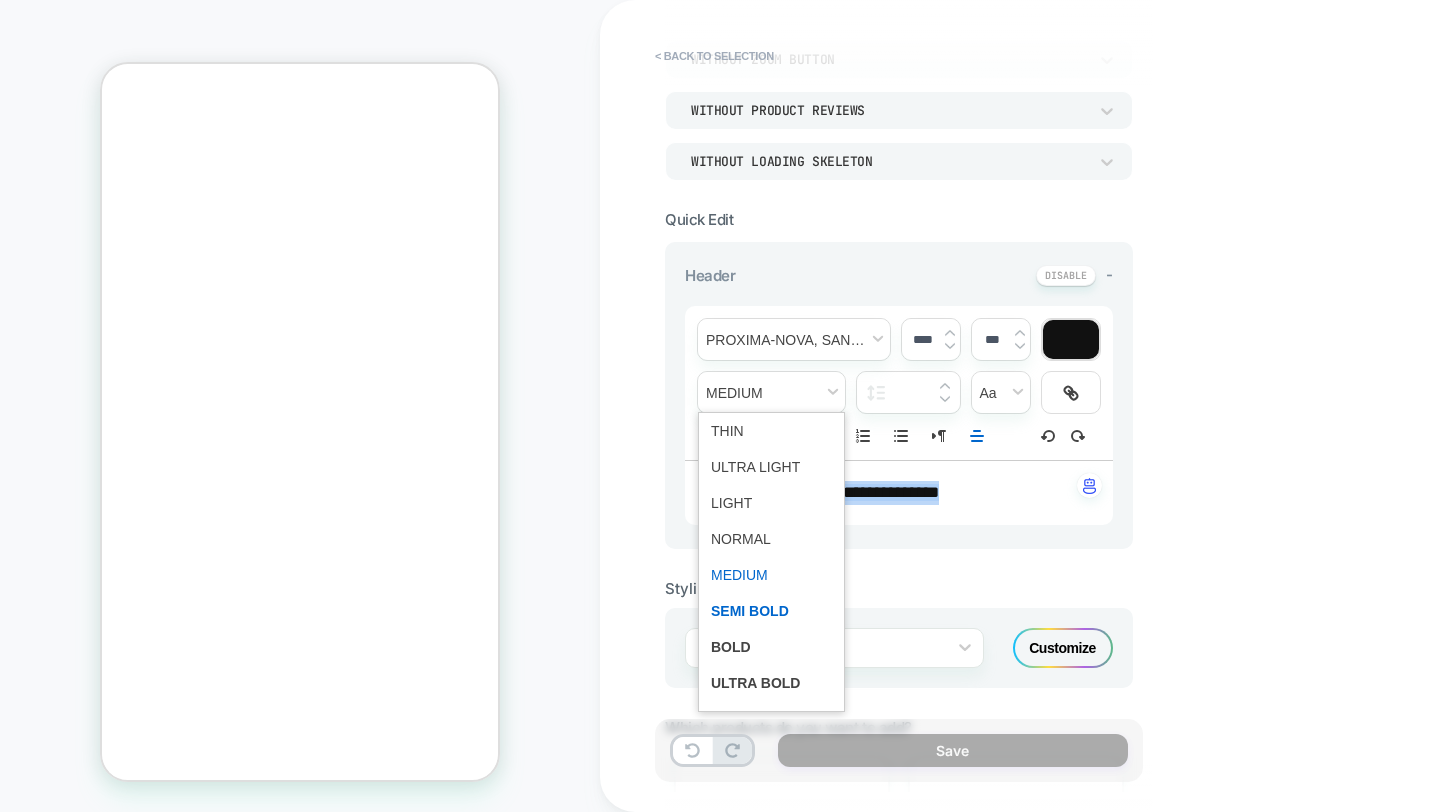 click at bounding box center [771, 611] 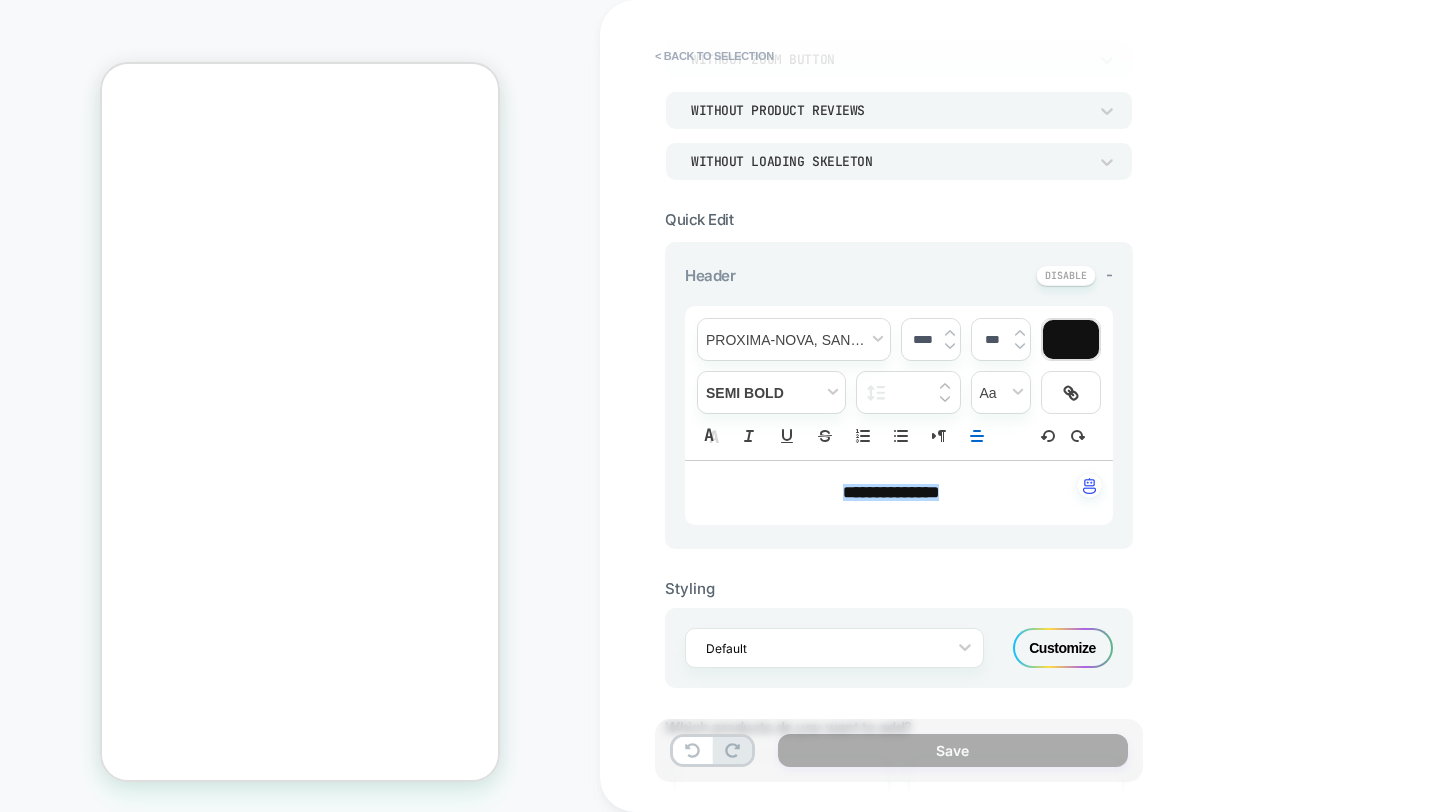 click on "**********" at bounding box center (1040, 406) 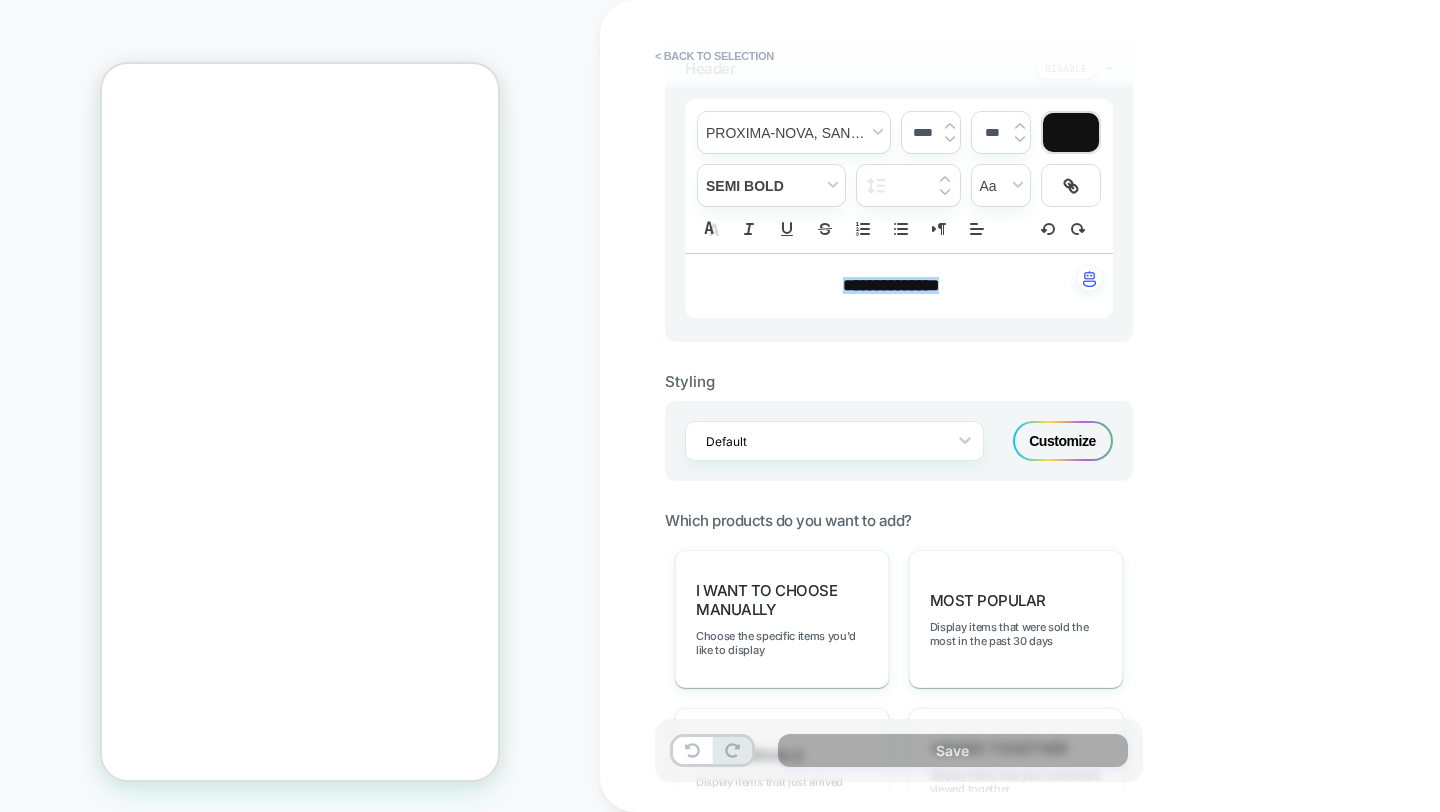 scroll, scrollTop: 518, scrollLeft: 0, axis: vertical 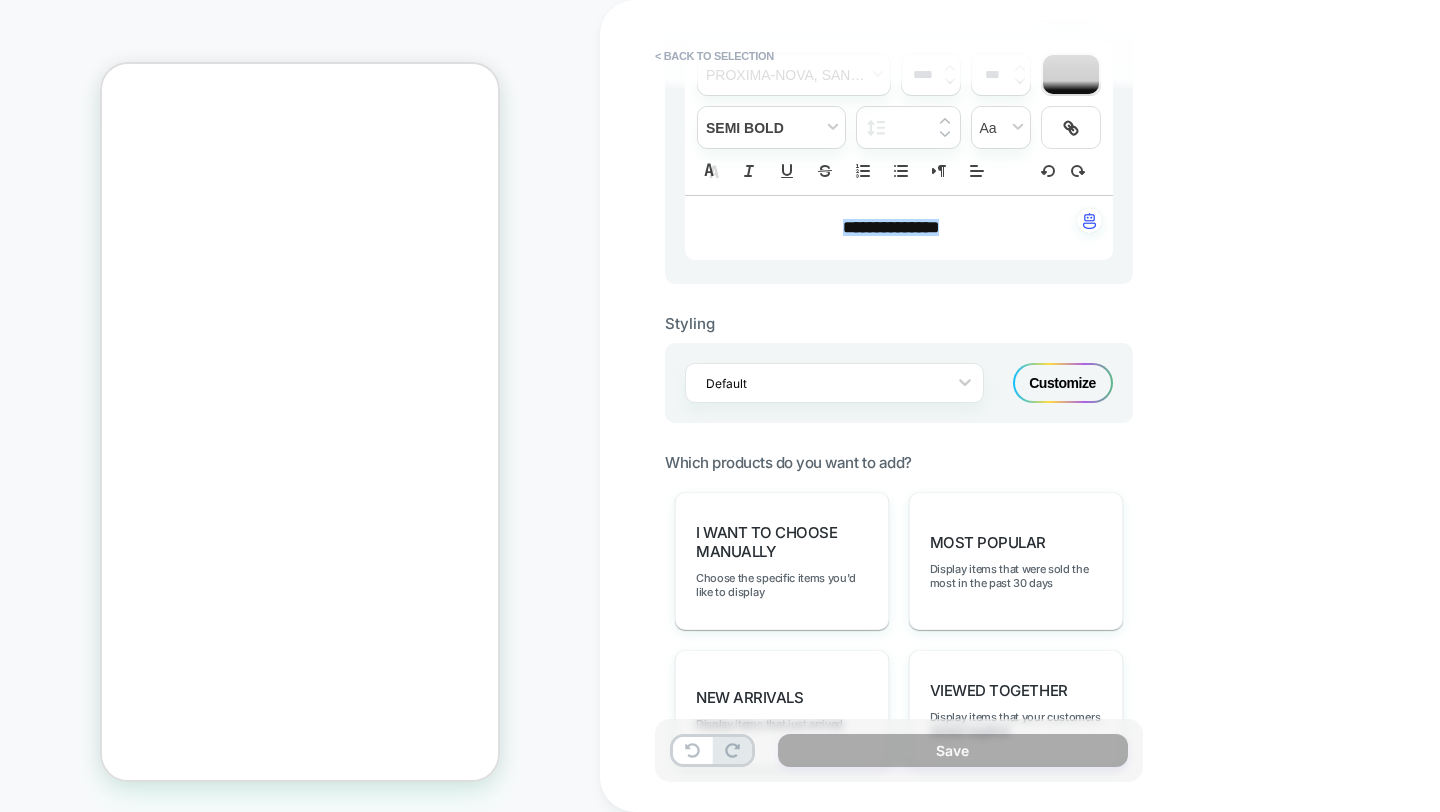 click on "Customize" at bounding box center (1063, 383) 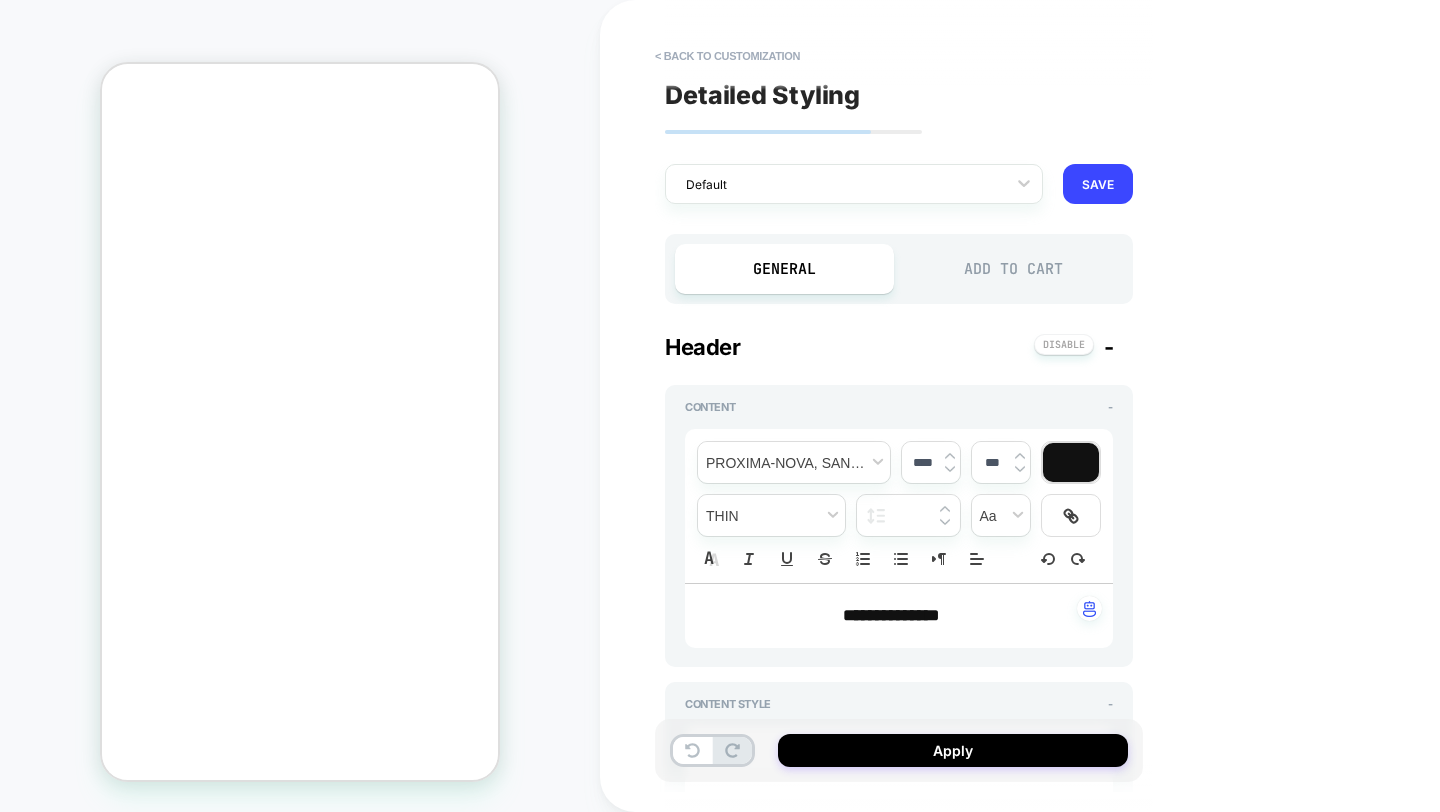 scroll, scrollTop: 118, scrollLeft: 0, axis: vertical 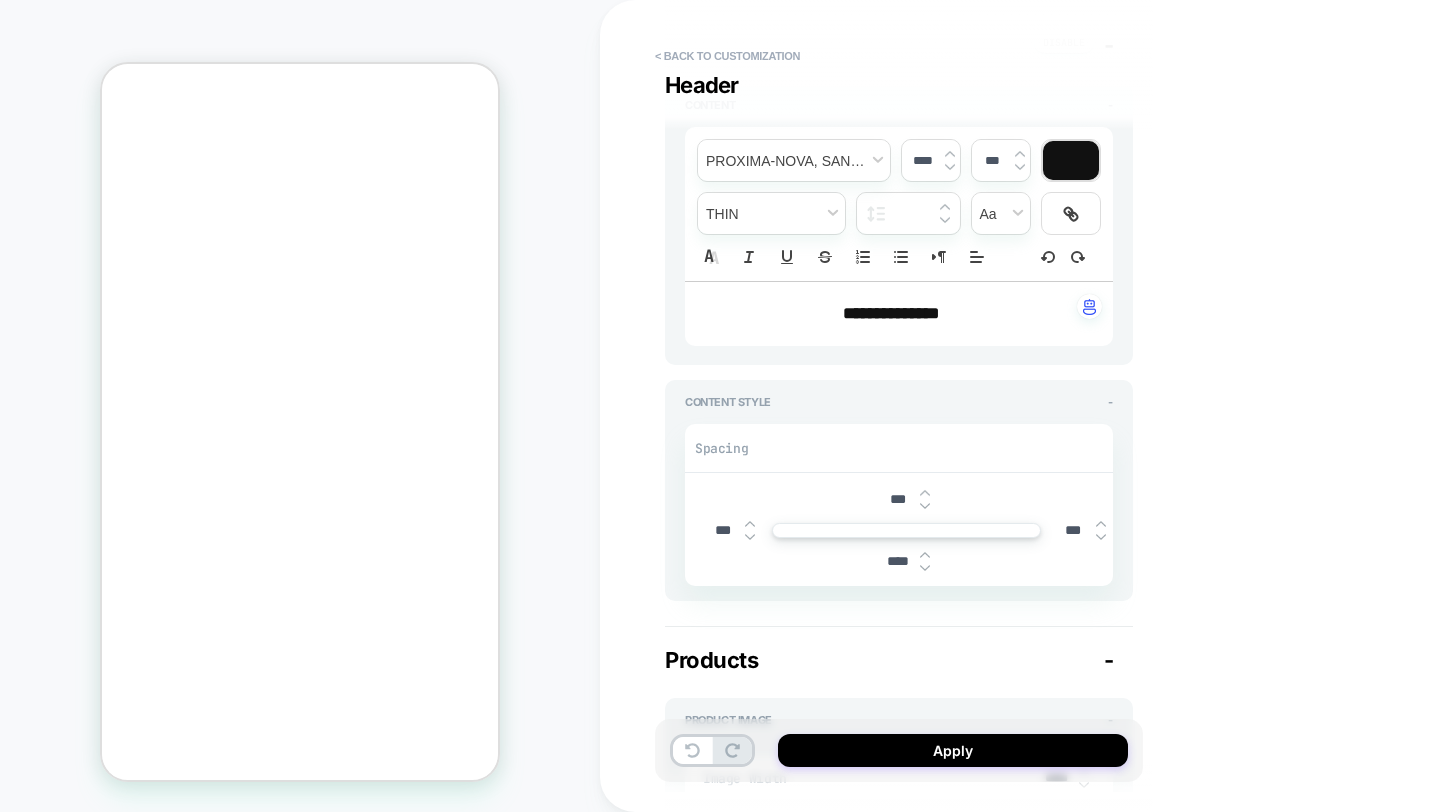 click at bounding box center [925, 568] 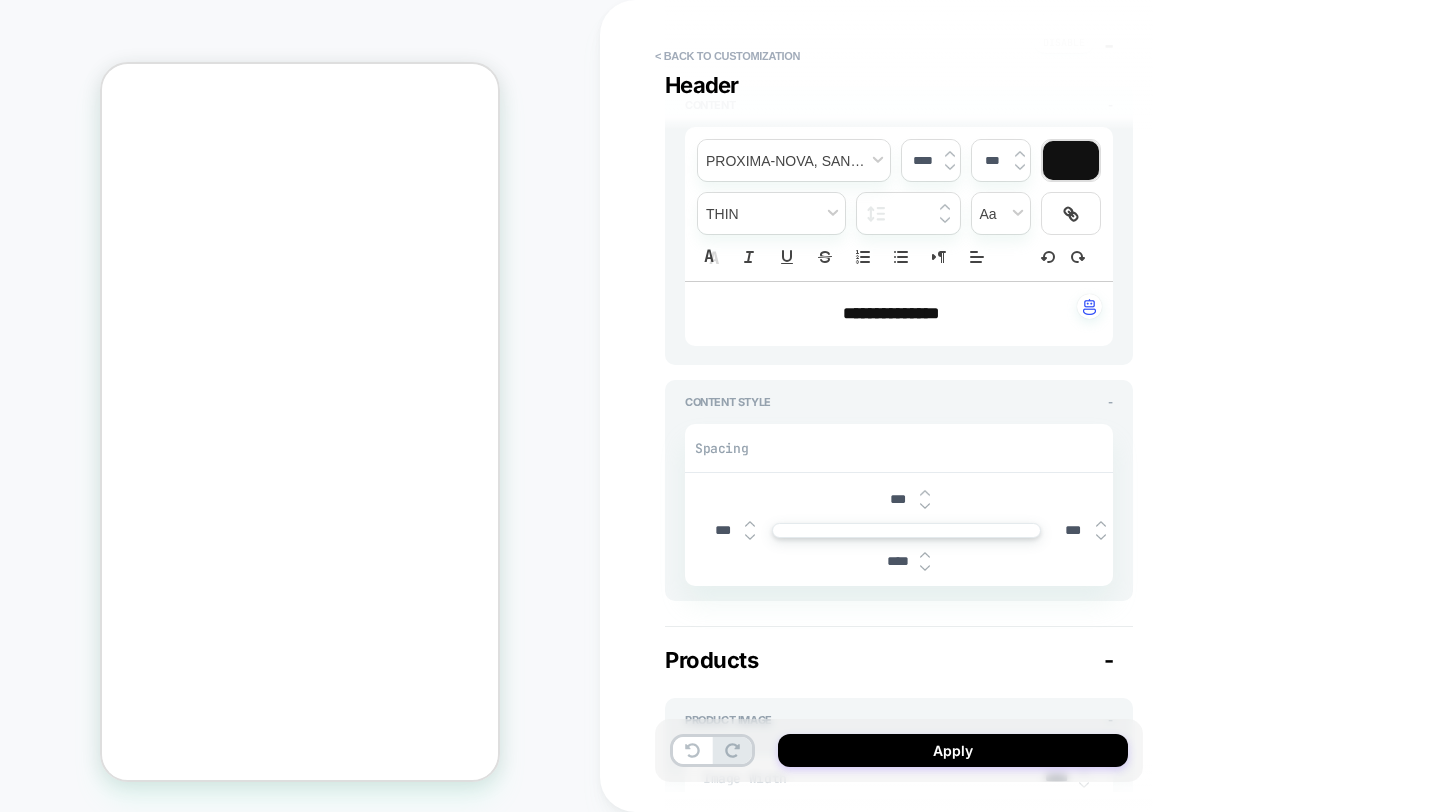 type on "*" 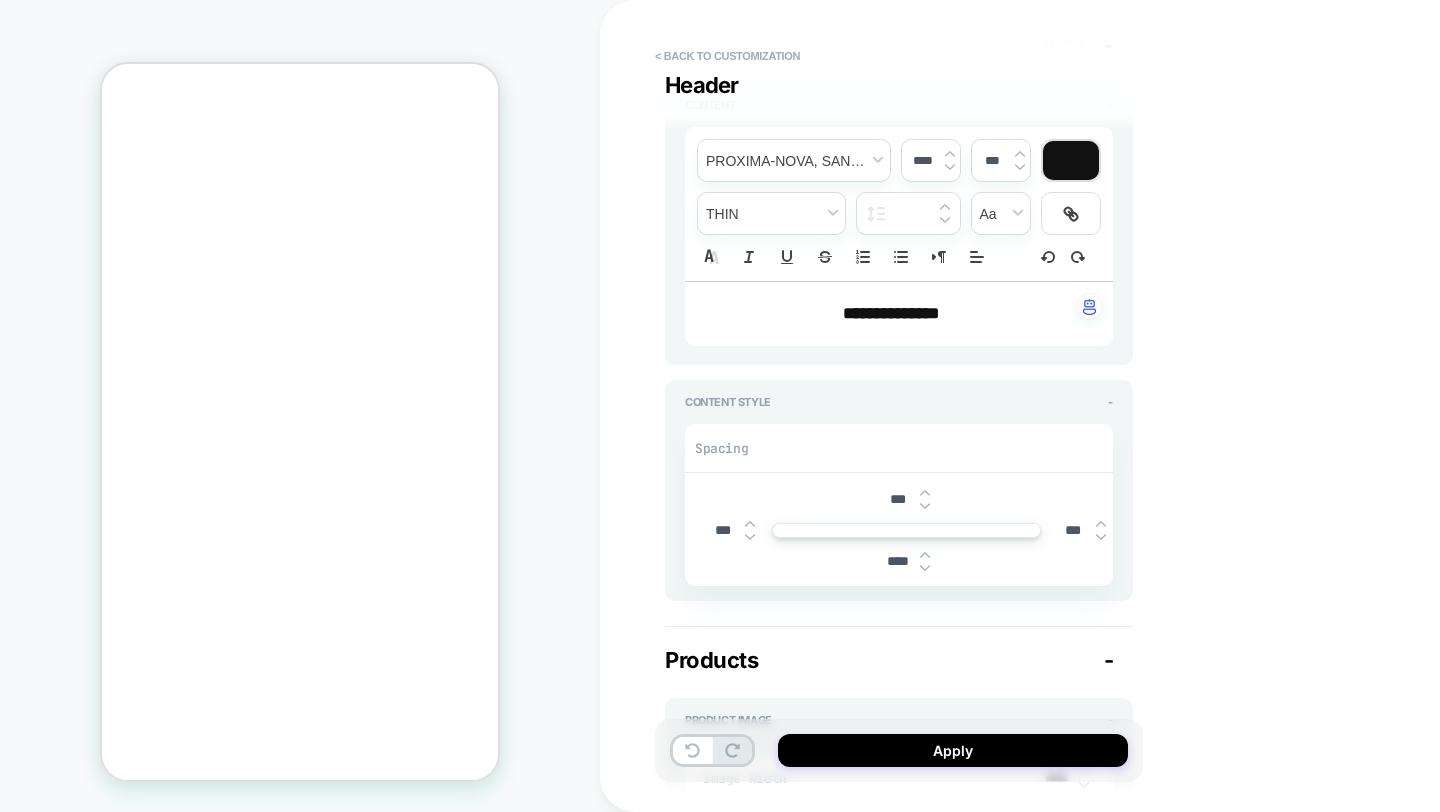 scroll, scrollTop: 0, scrollLeft: 0, axis: both 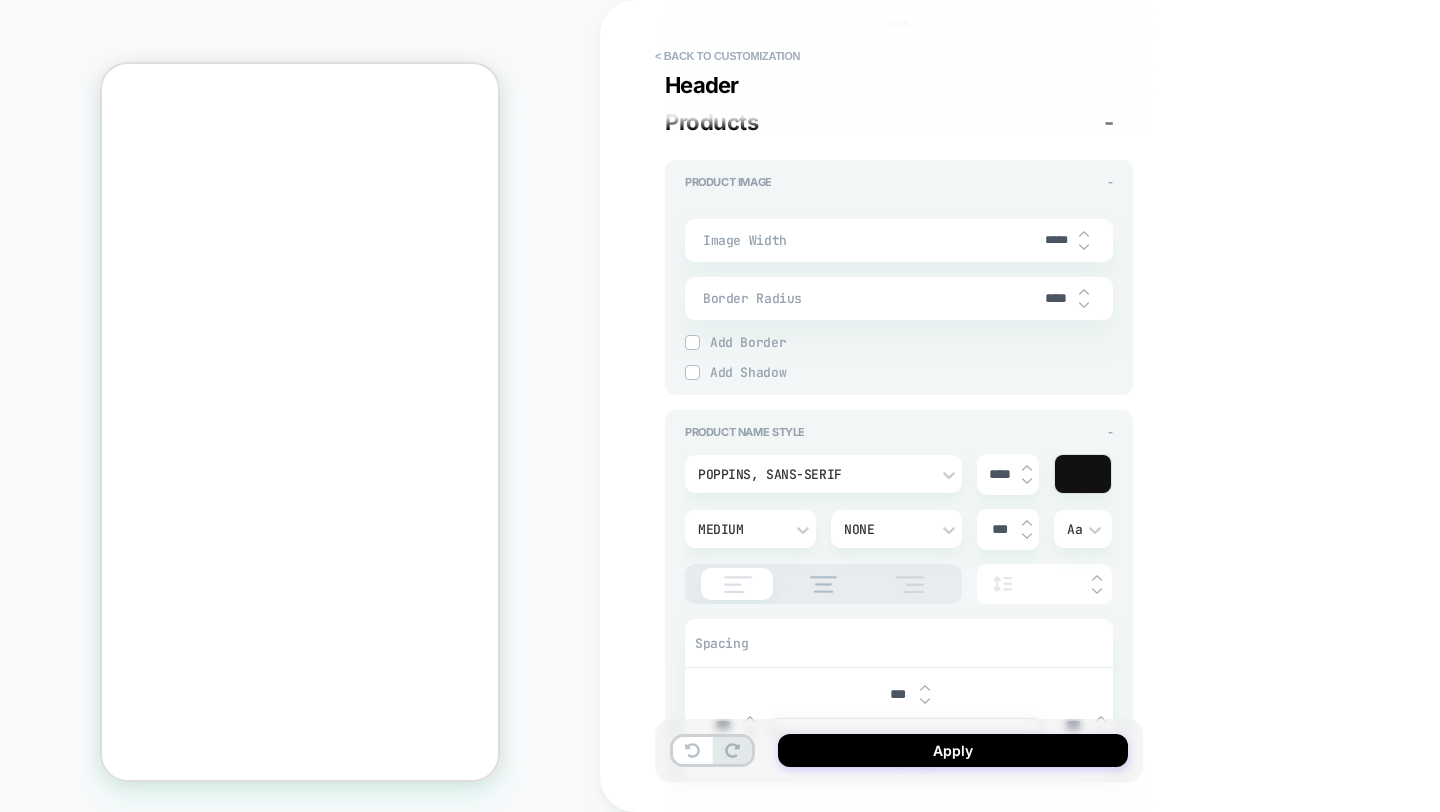 click at bounding box center (909, 584) 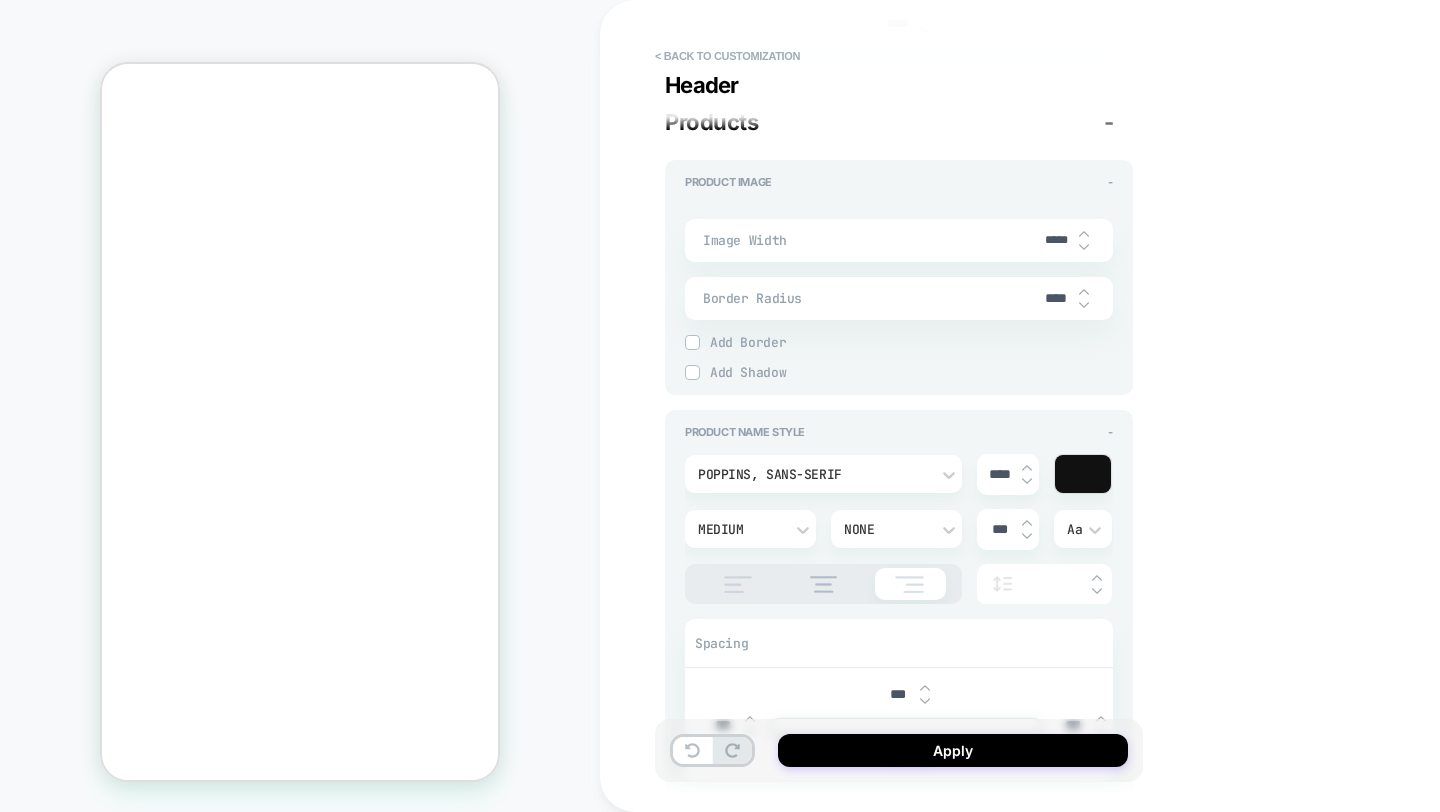 scroll, scrollTop: 0, scrollLeft: 0, axis: both 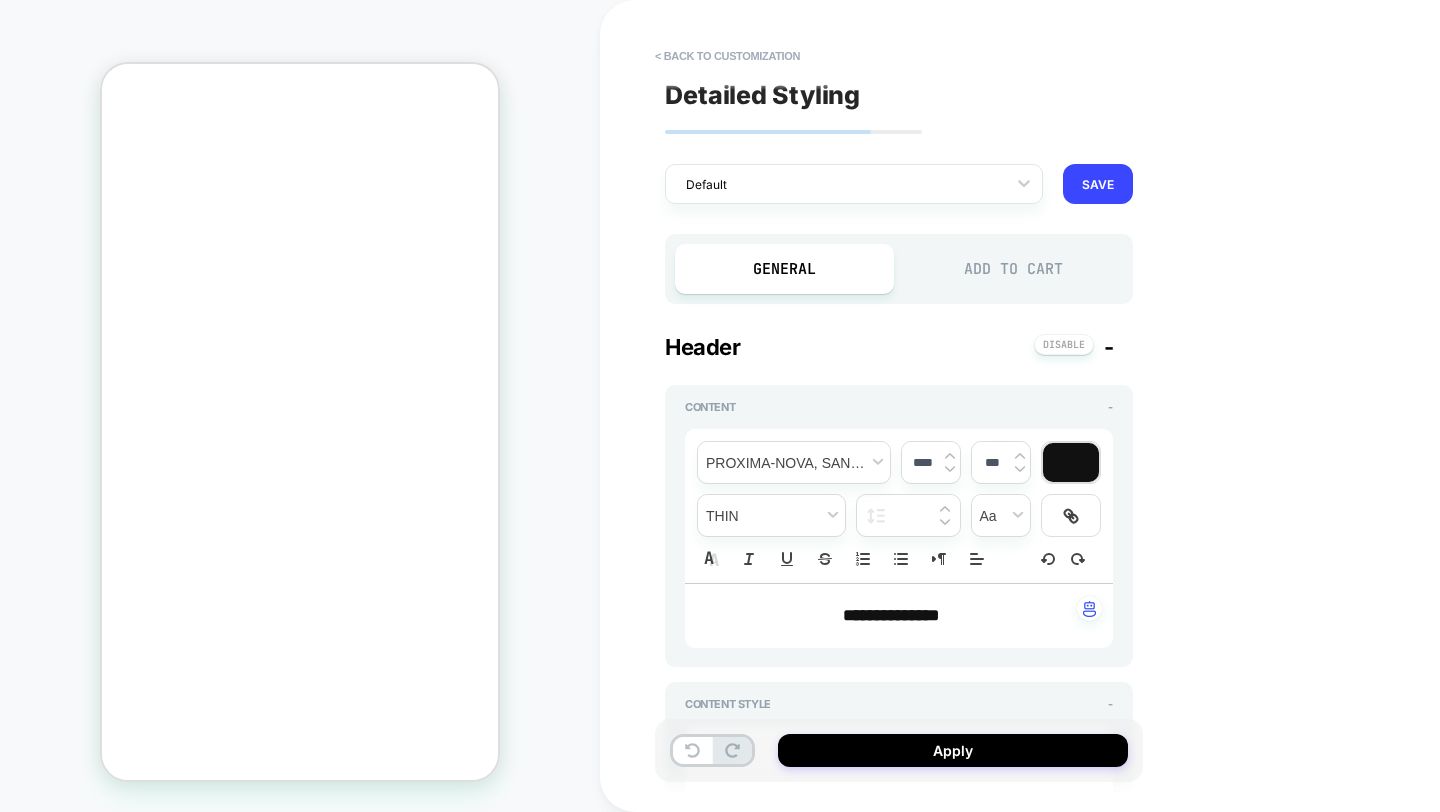 click on "Add to Cart" at bounding box center (1013, 269) 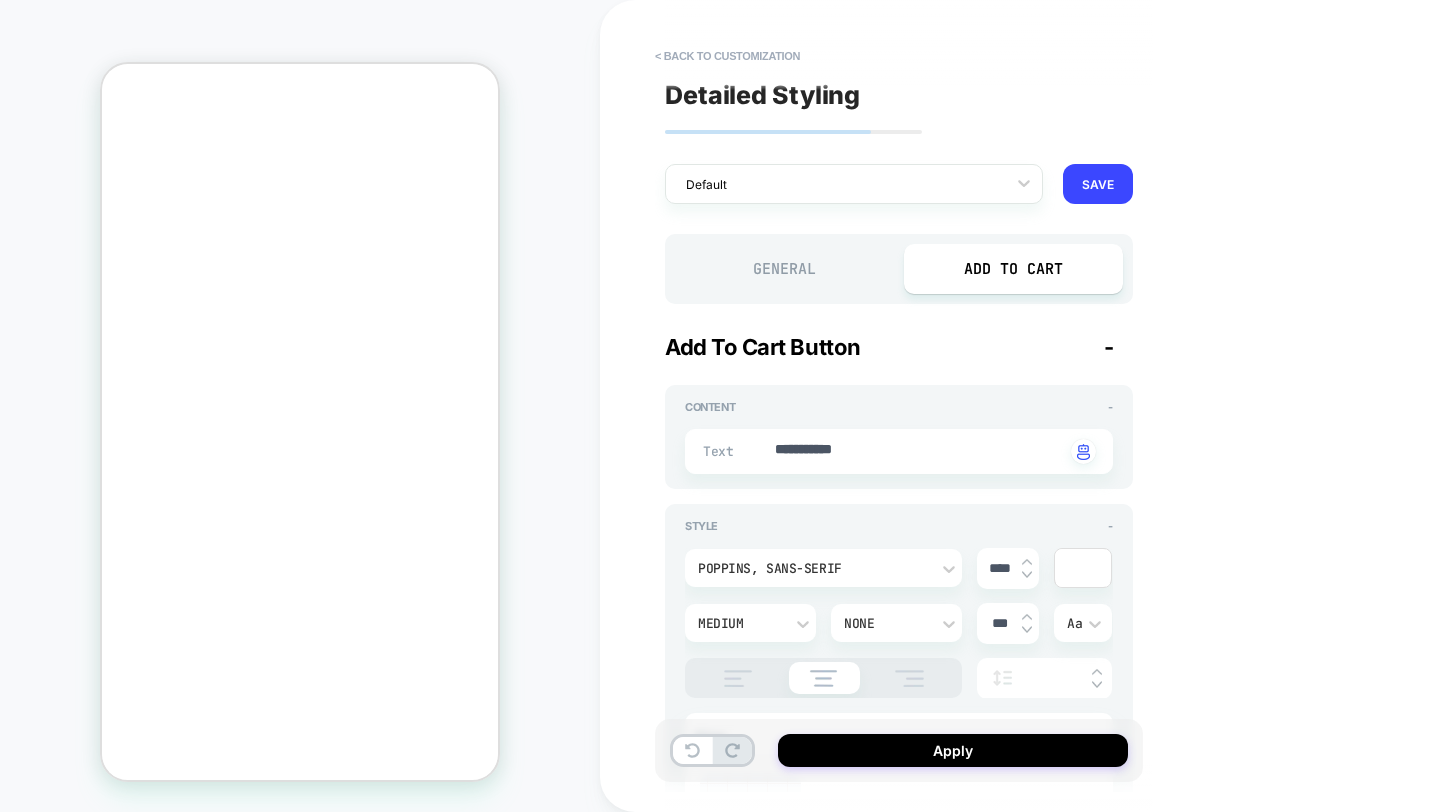 scroll, scrollTop: 0, scrollLeft: -311, axis: horizontal 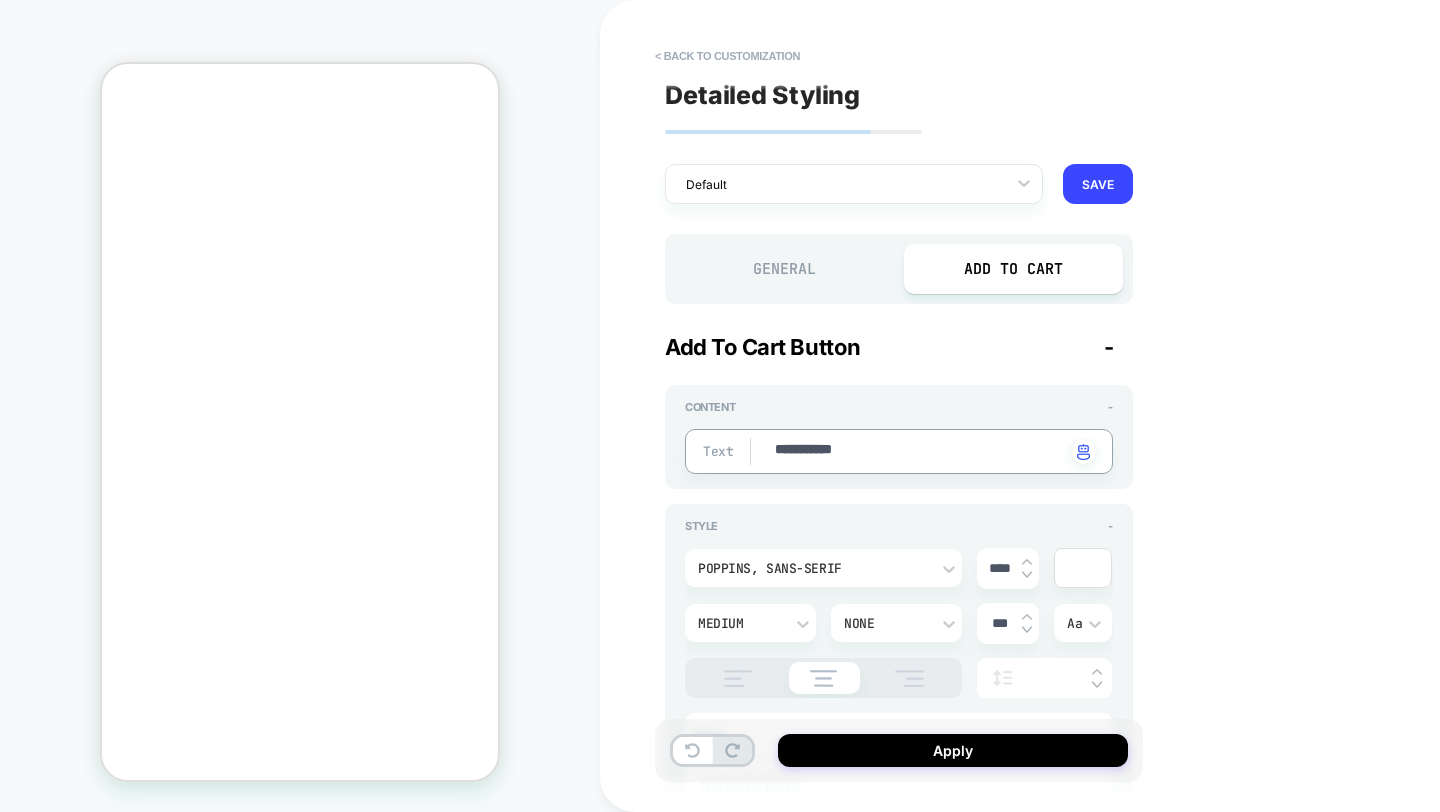 type on "*" 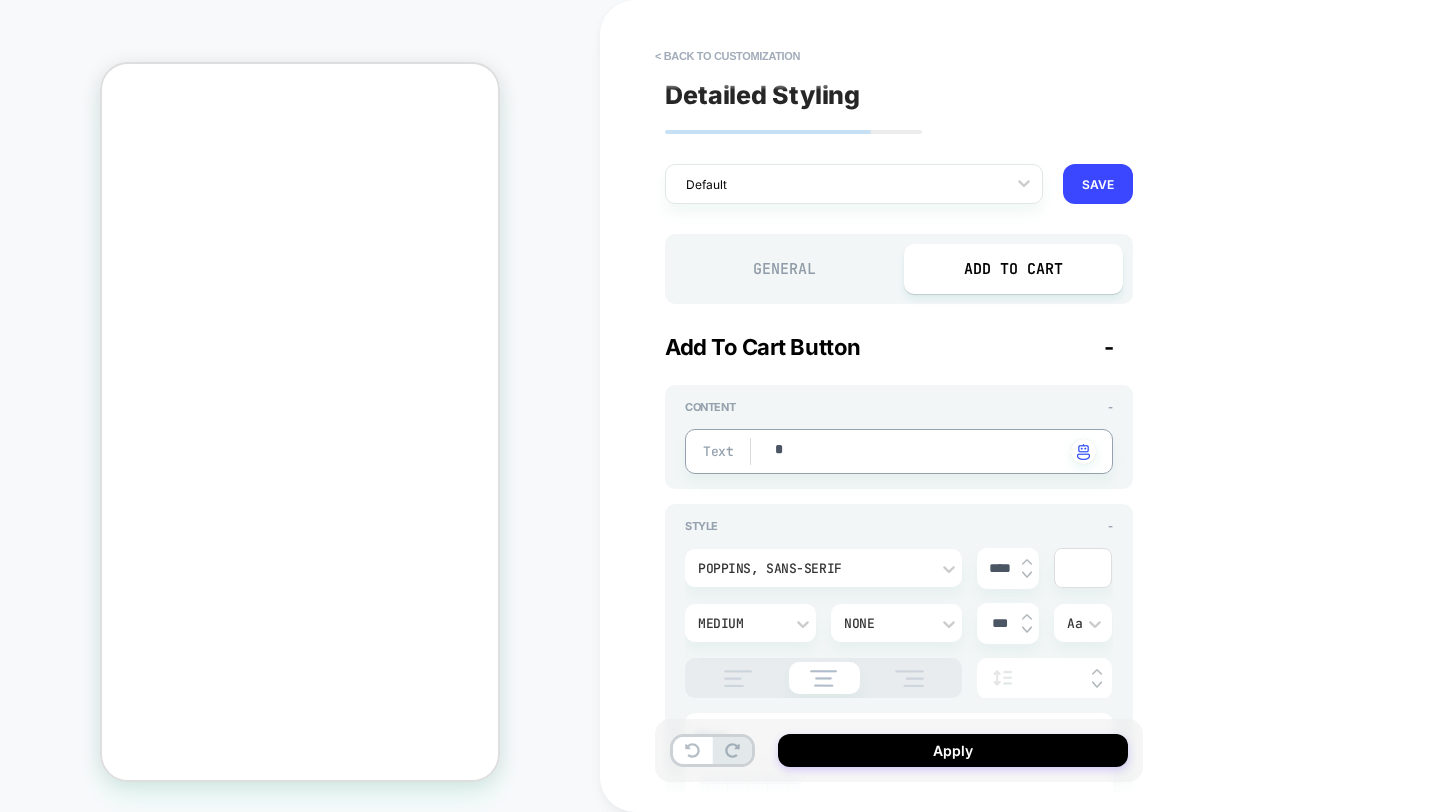type on "*" 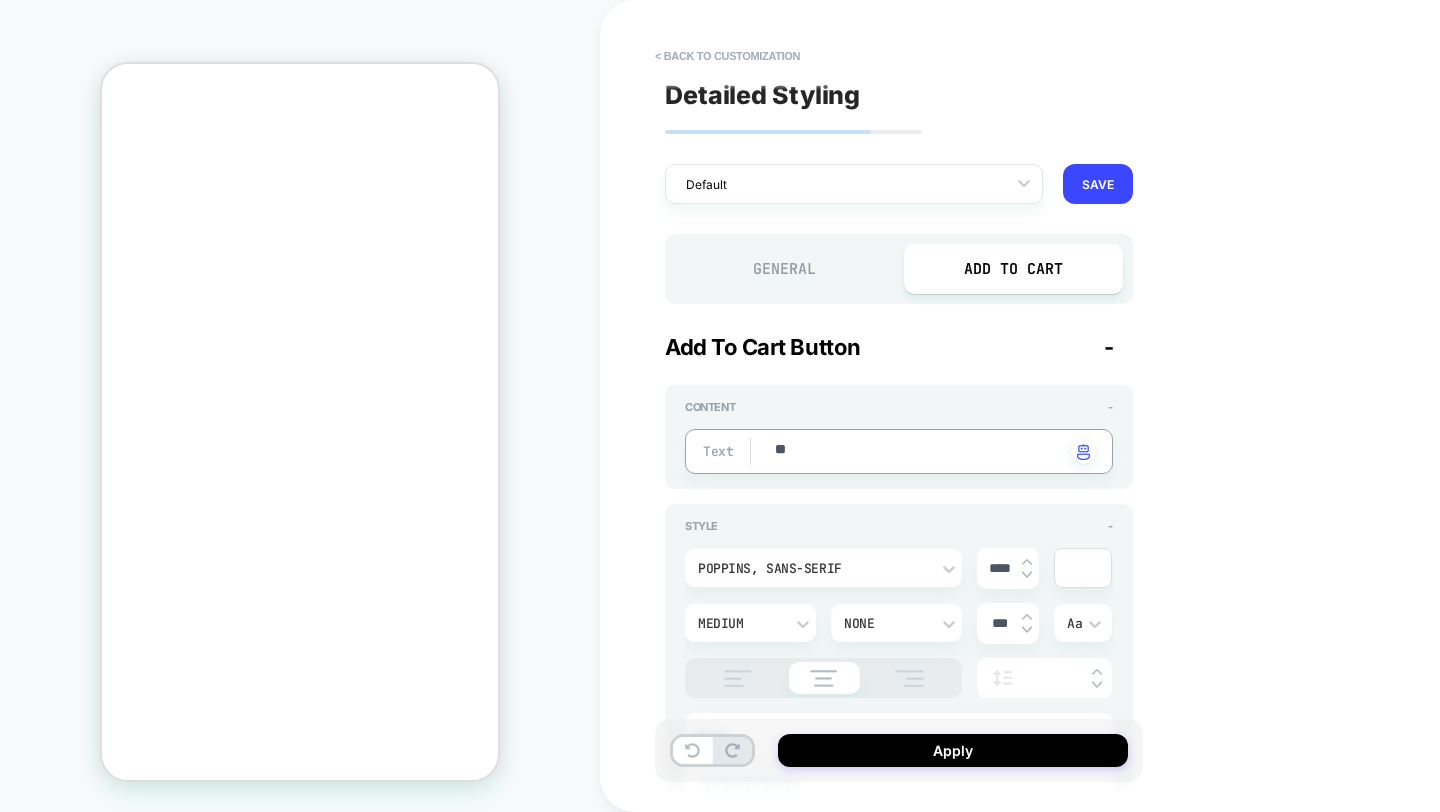type on "*" 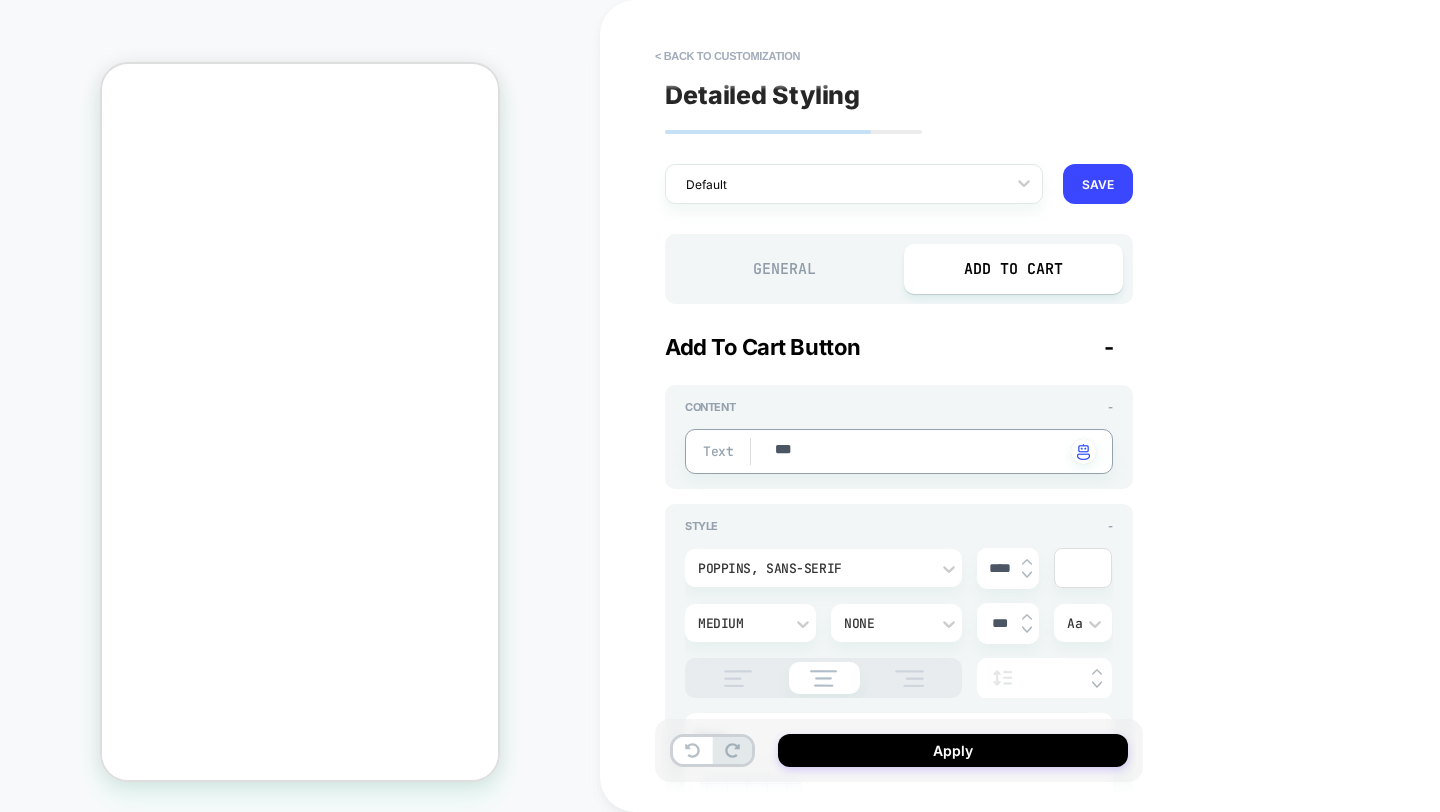 type on "***" 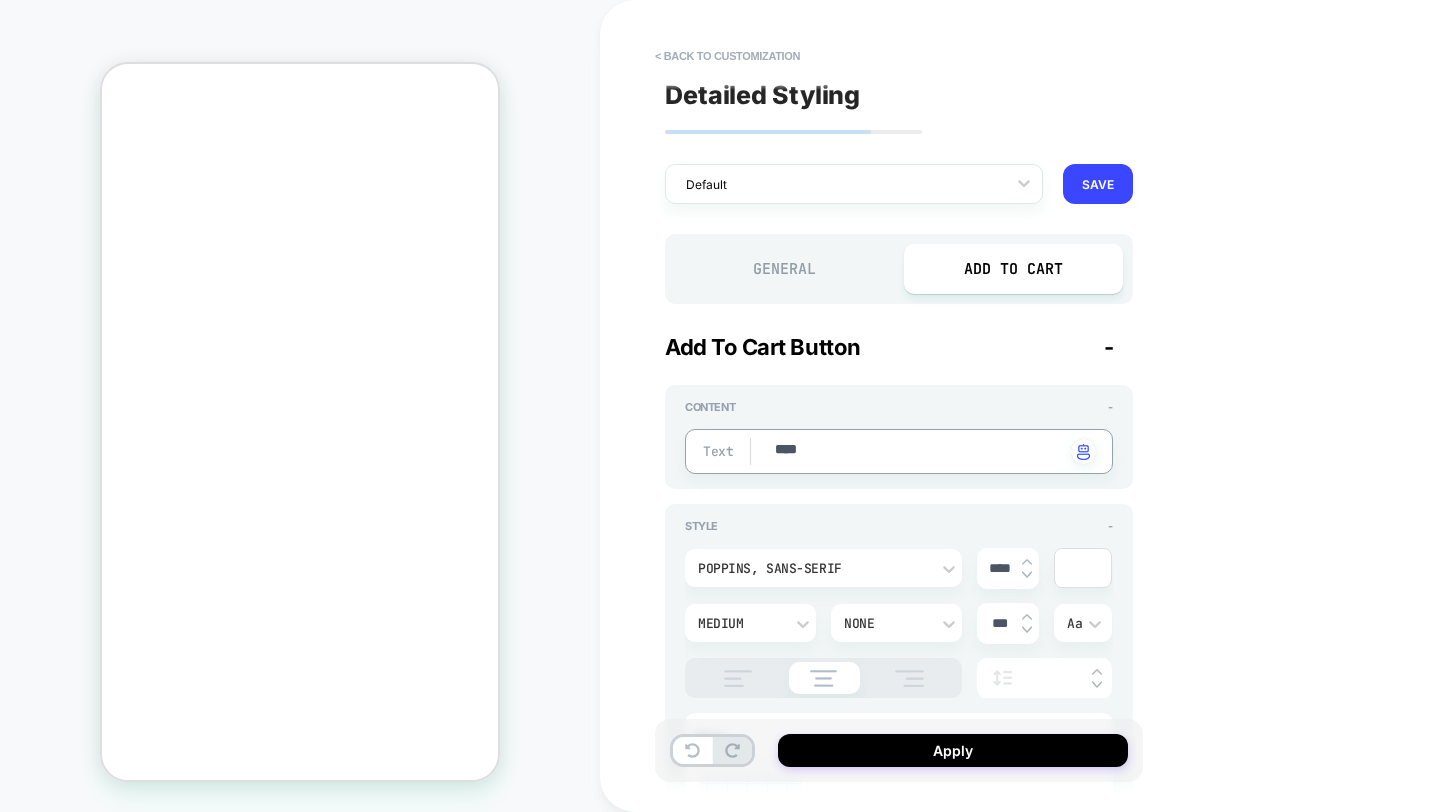 type on "*" 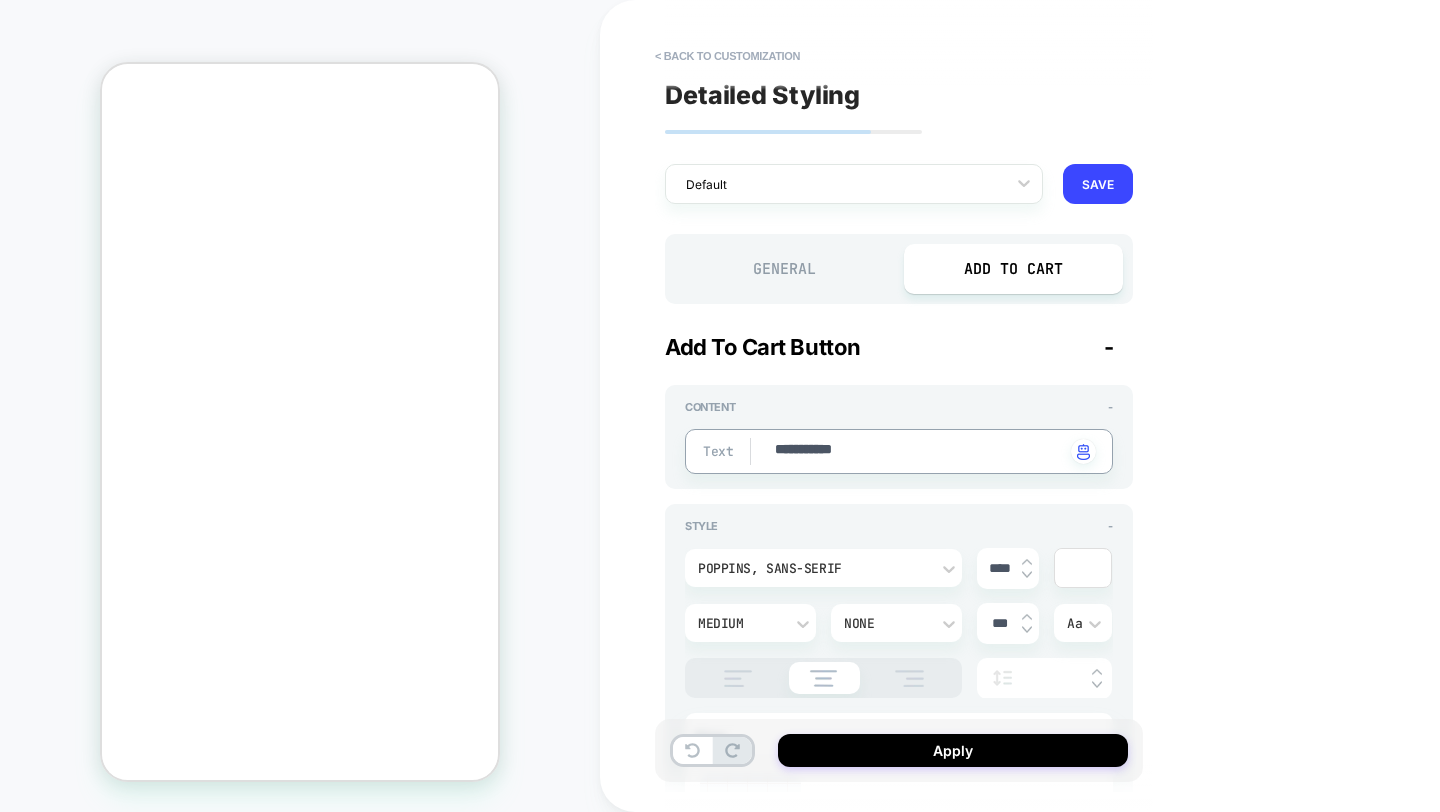 type on "**********" 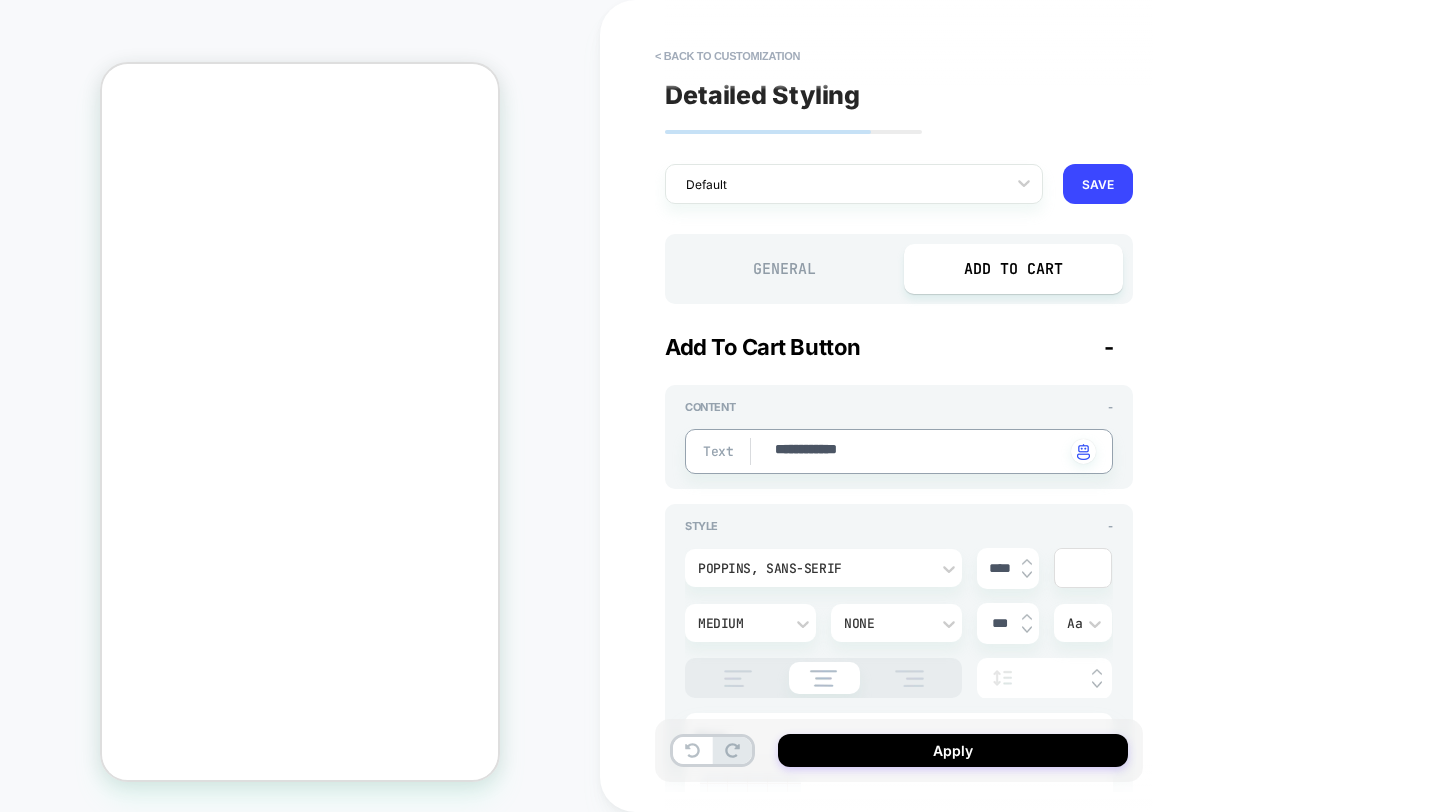 type on "*" 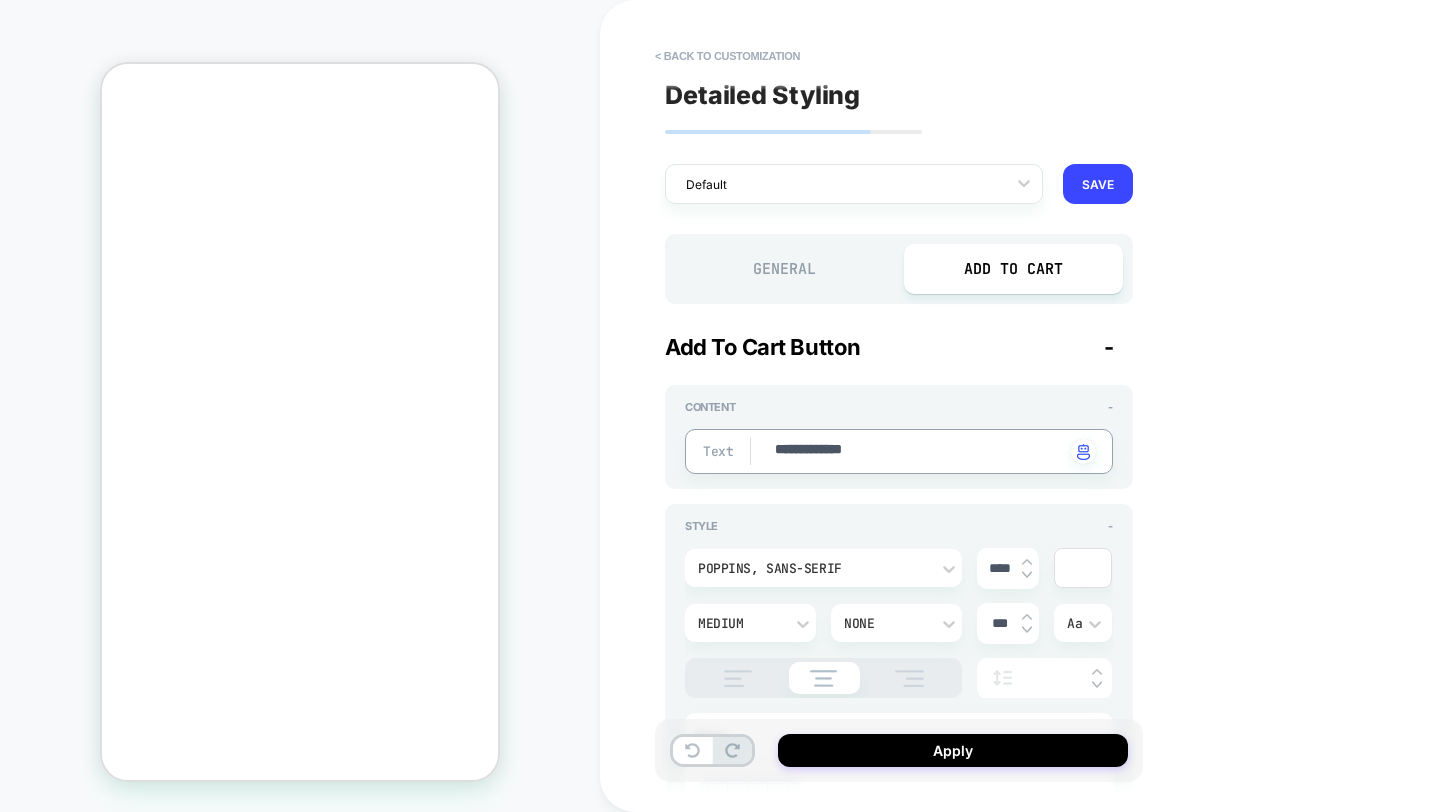 scroll, scrollTop: 0, scrollLeft: 0, axis: both 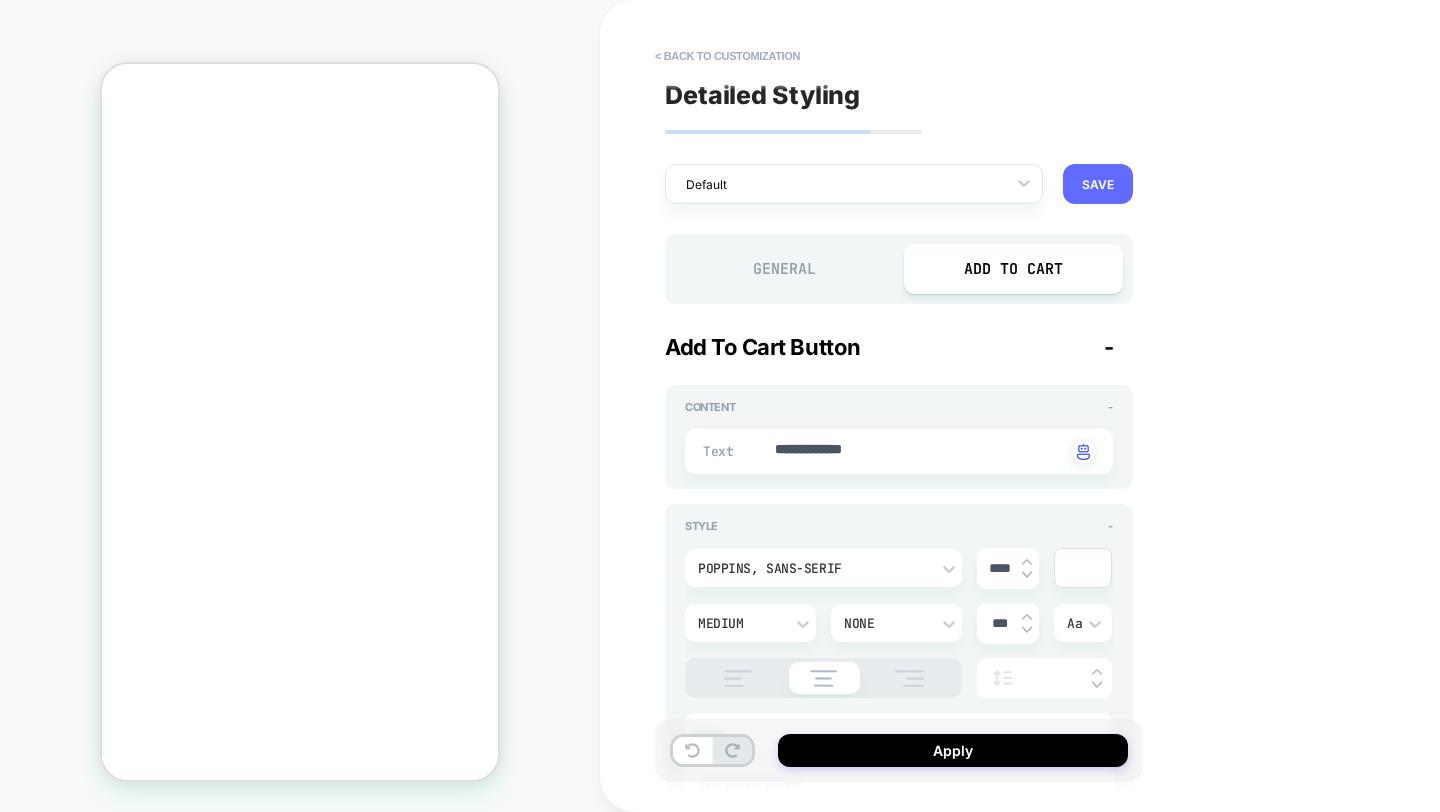 click on "SAVE" at bounding box center (1098, 184) 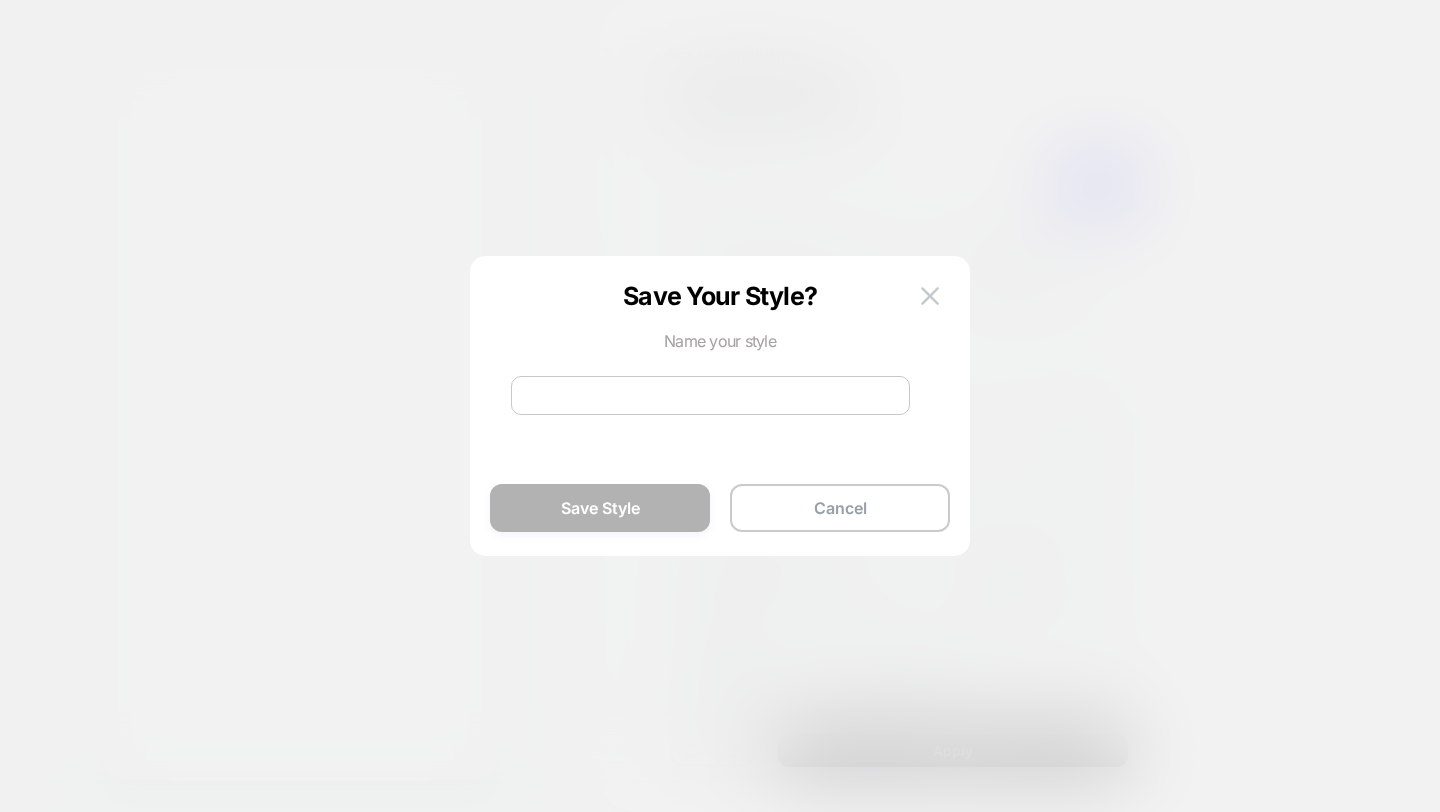 scroll, scrollTop: 0, scrollLeft: 0, axis: both 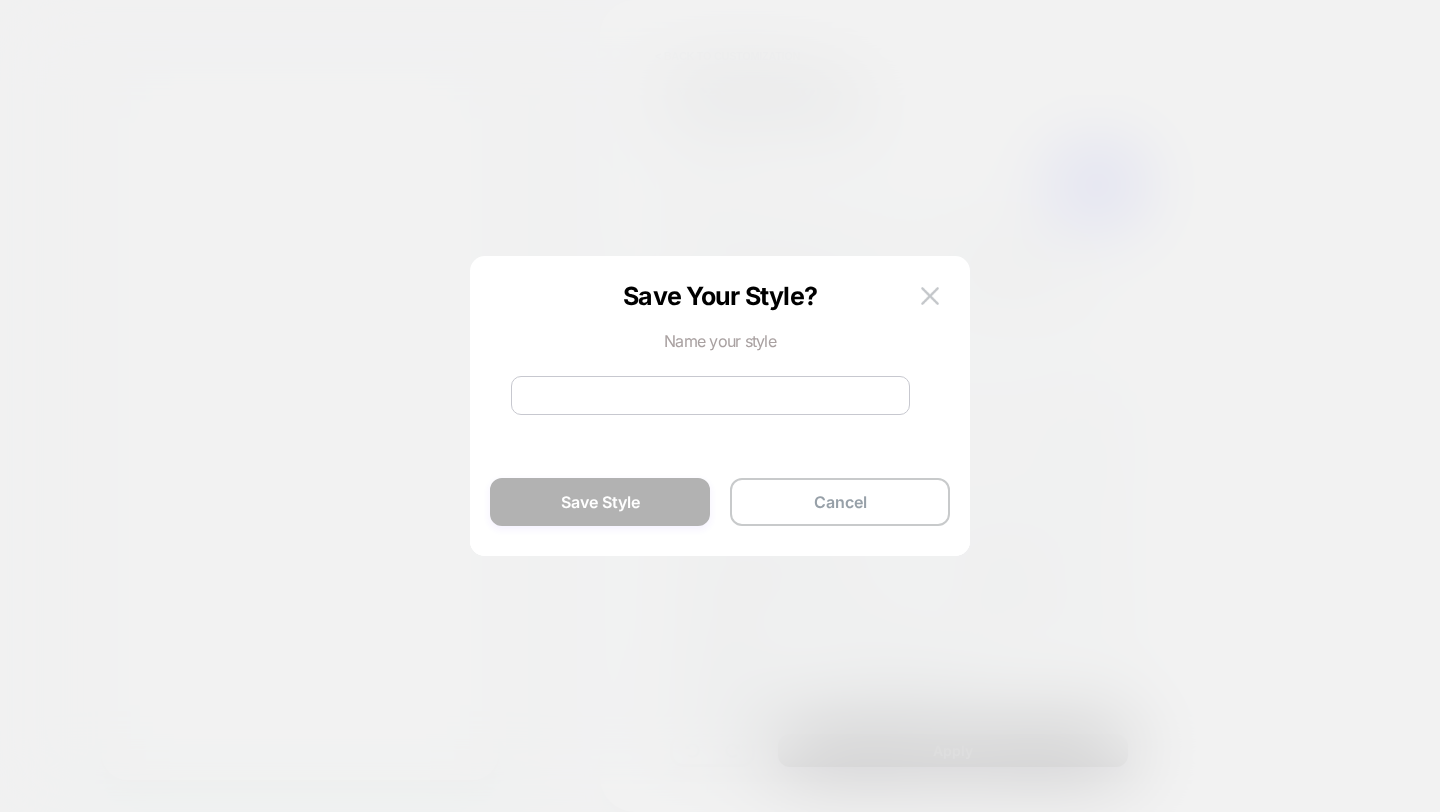 click at bounding box center (930, 295) 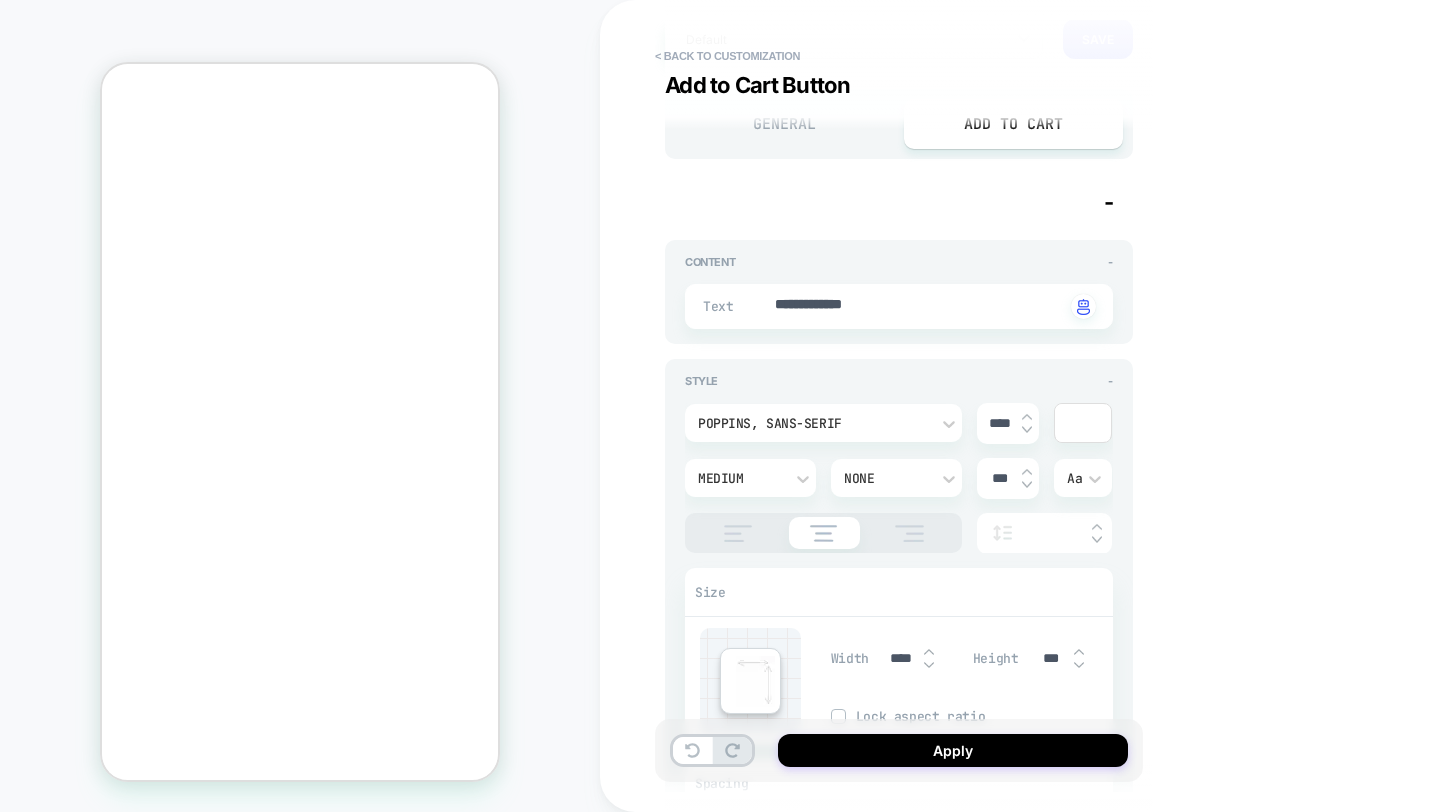 scroll, scrollTop: 1102, scrollLeft: 0, axis: vertical 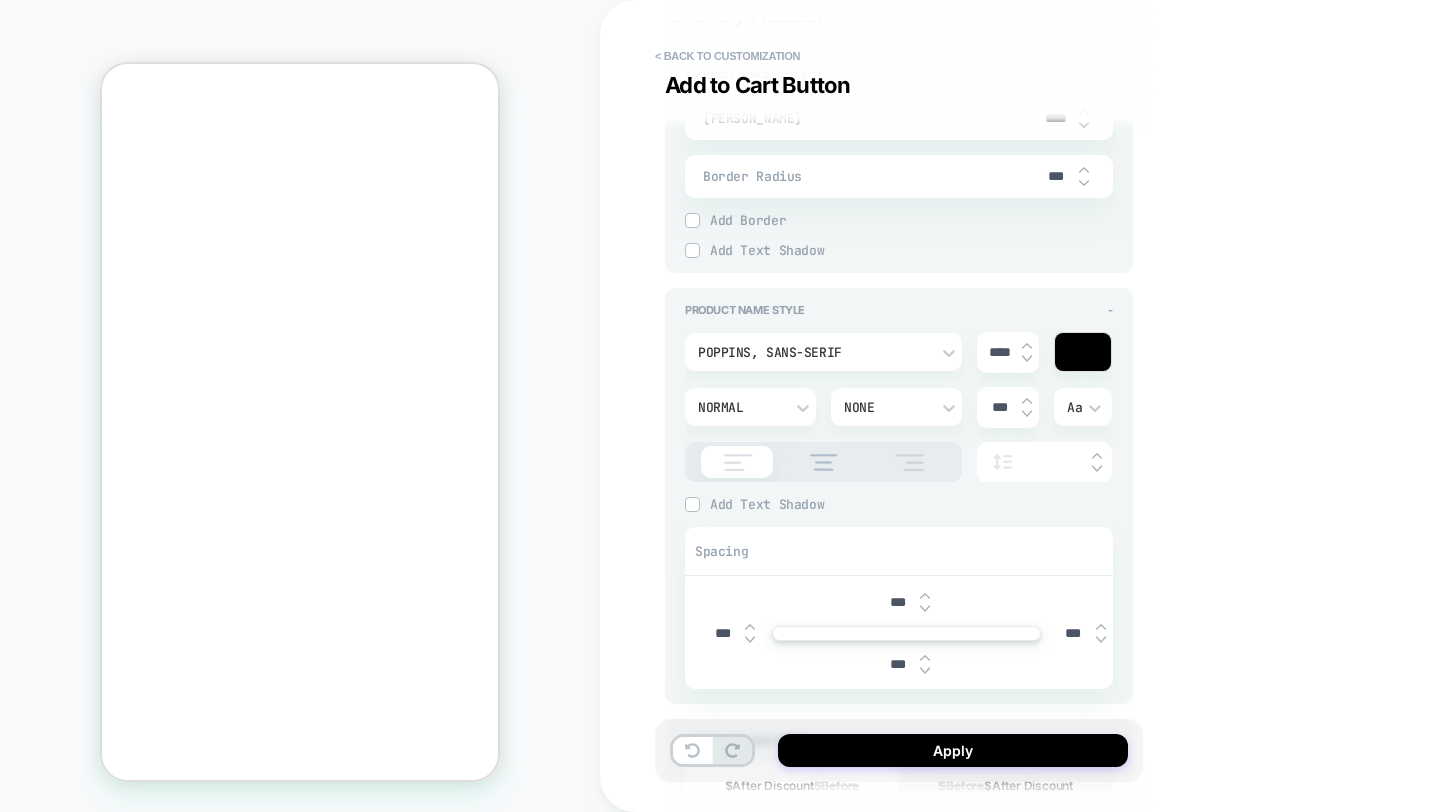 type on "*" 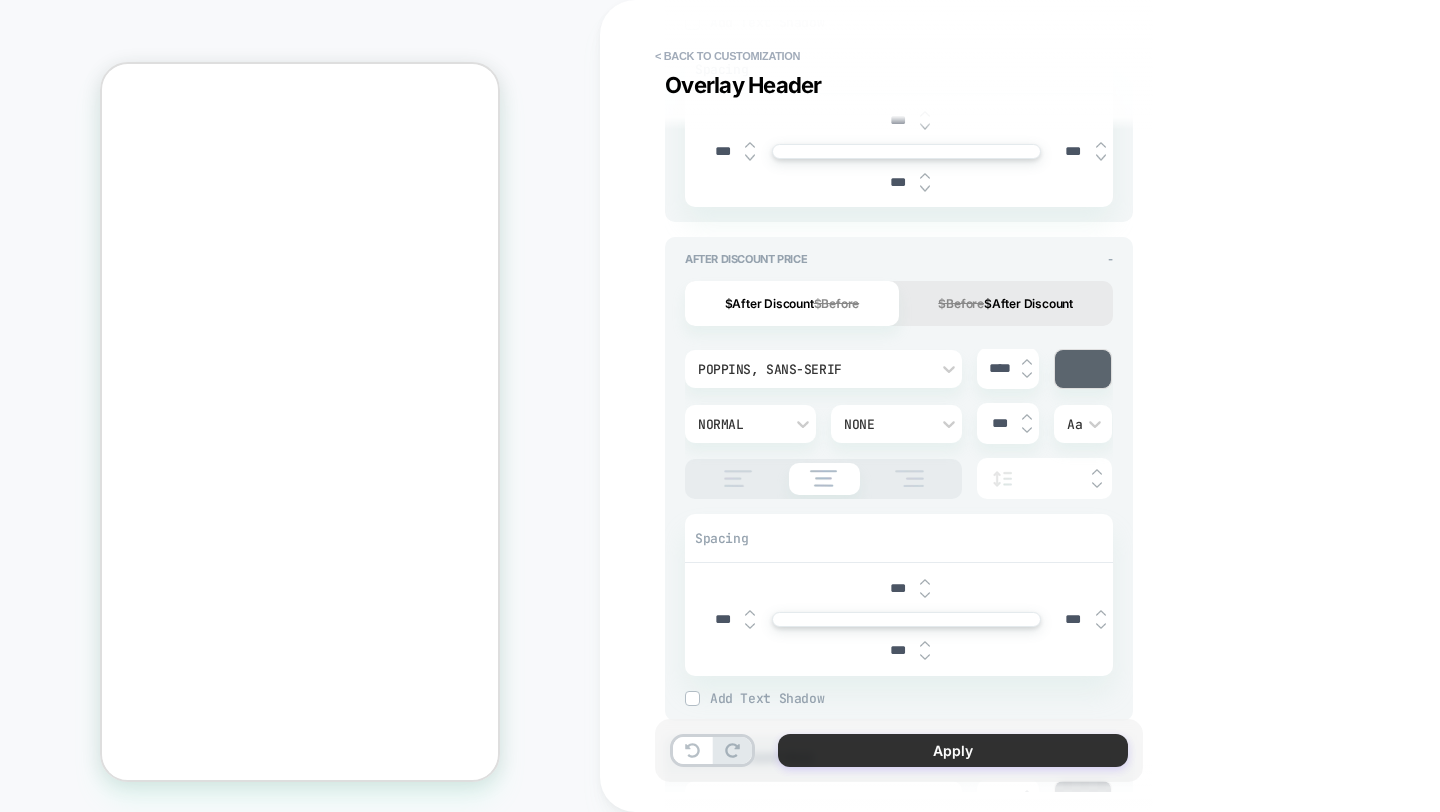 click on "Apply" at bounding box center (953, 750) 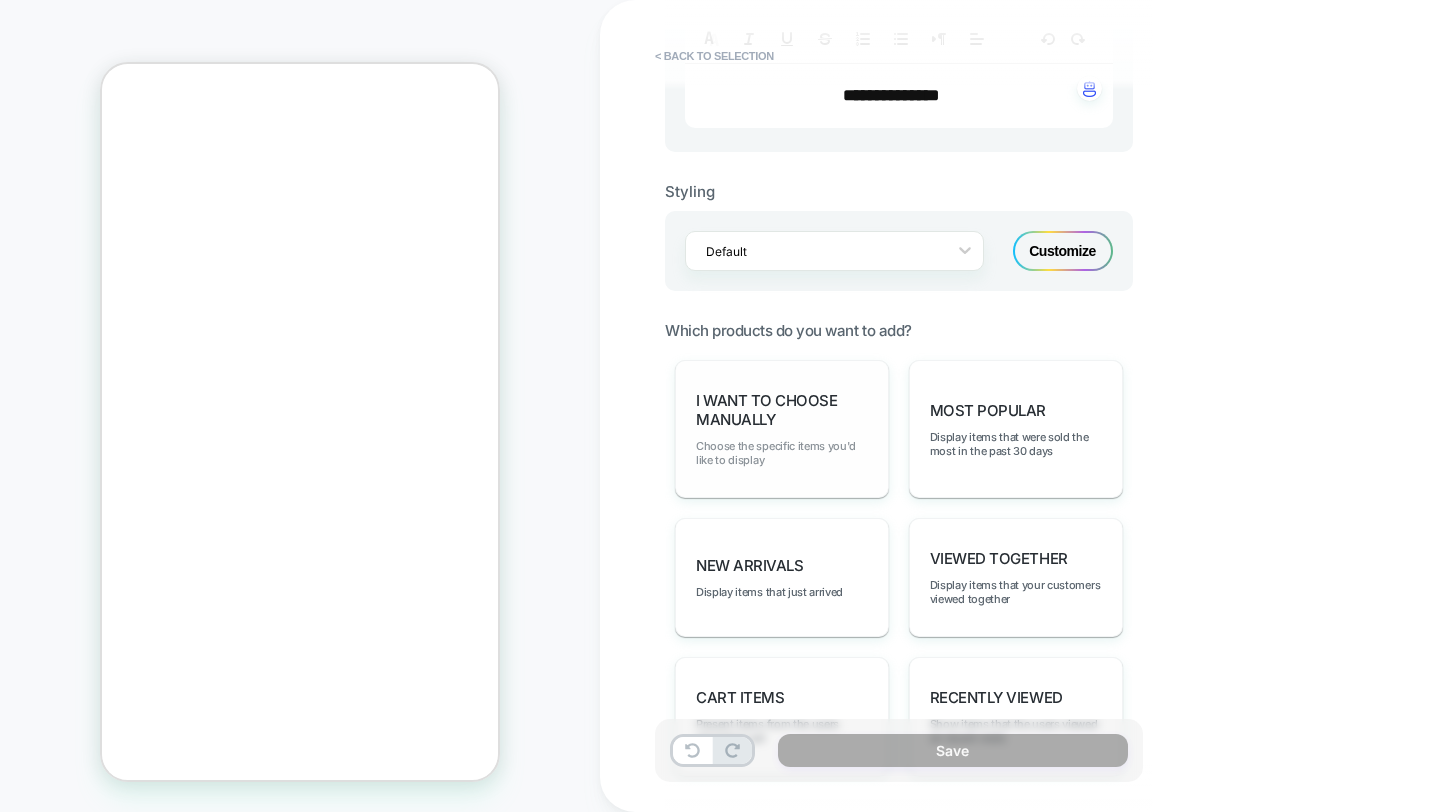 click on "Choose the specific items you'd like to display" at bounding box center (782, 453) 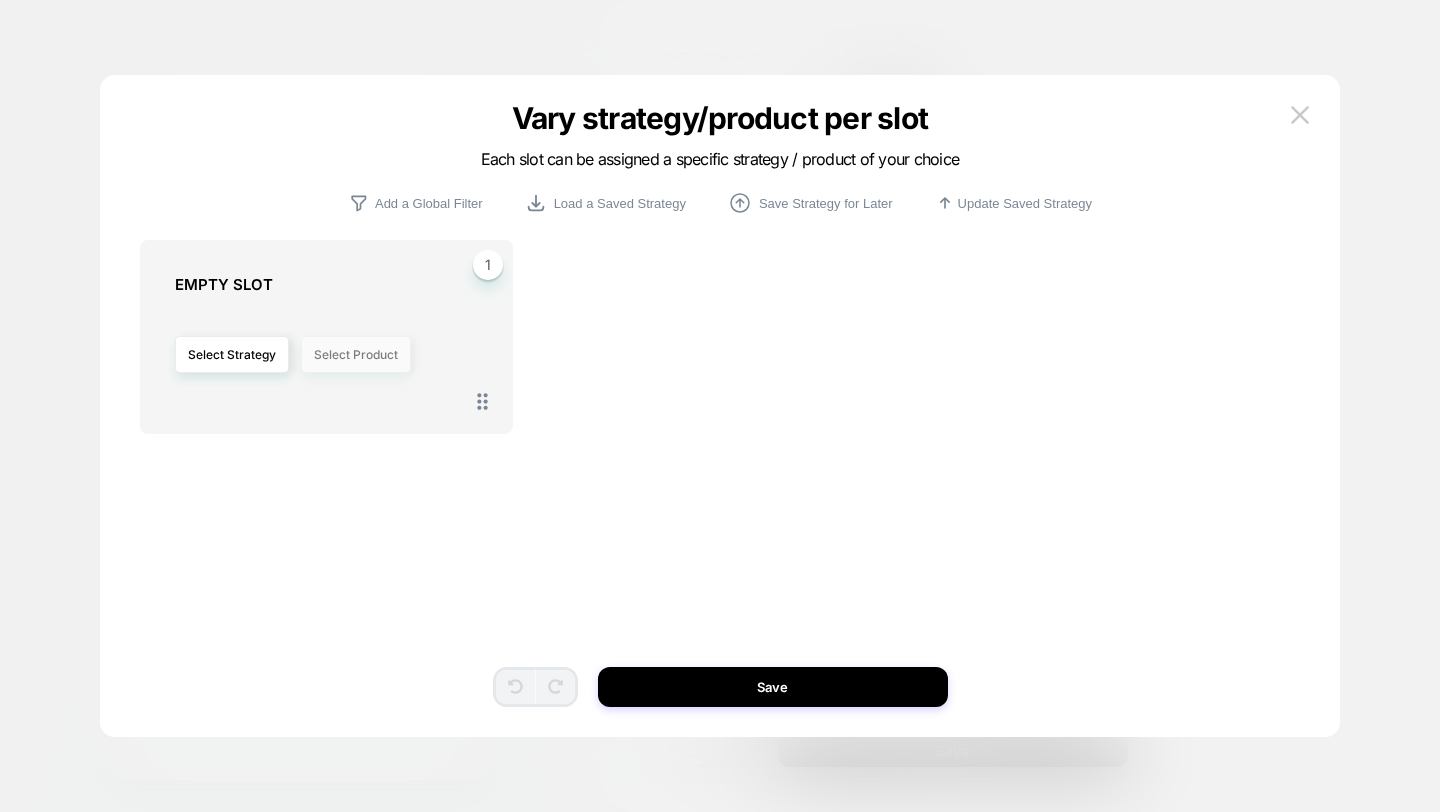 click on "Select Product" at bounding box center [356, 354] 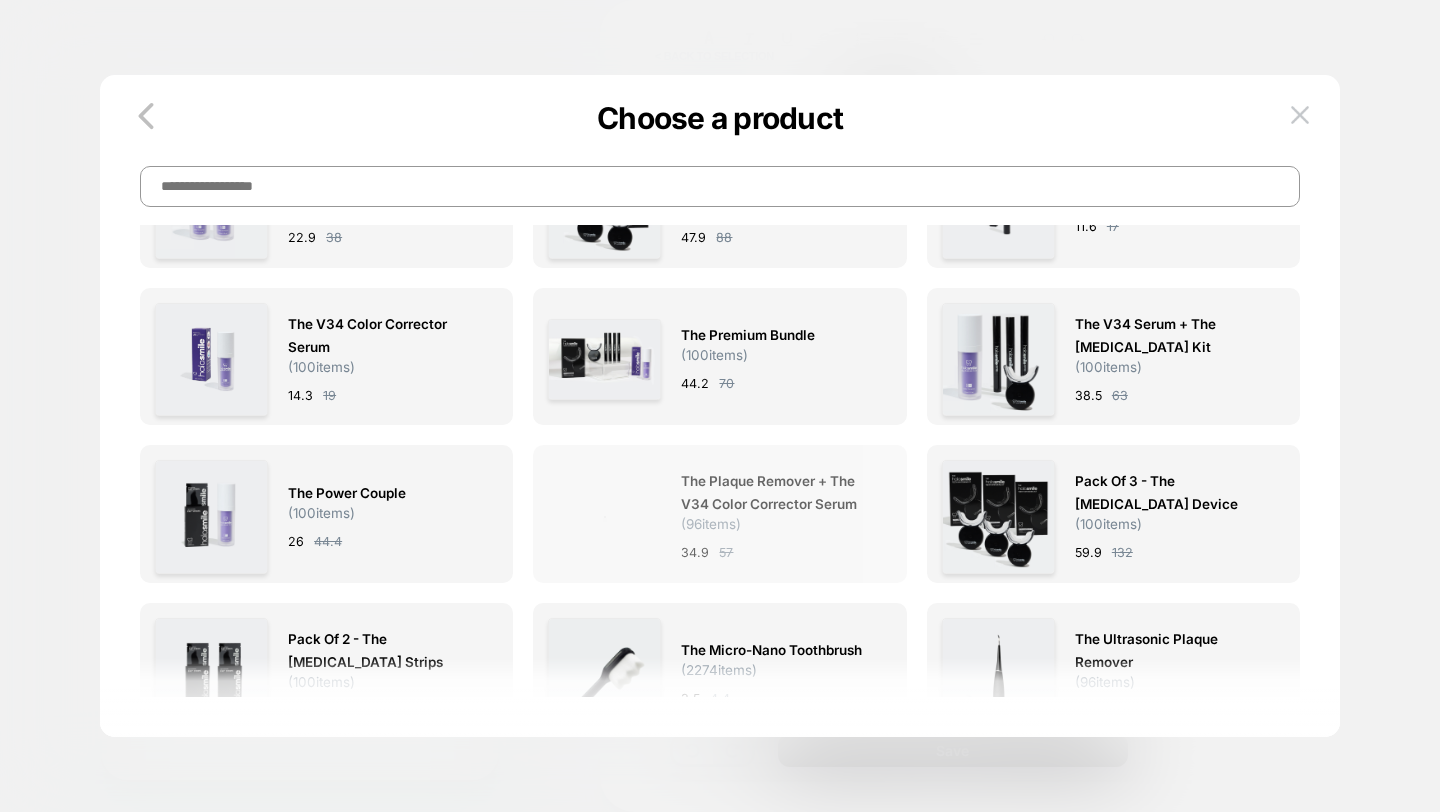 click on "The Plaque Remover + The V34 Color Corrector Serum" at bounding box center [776, 493] 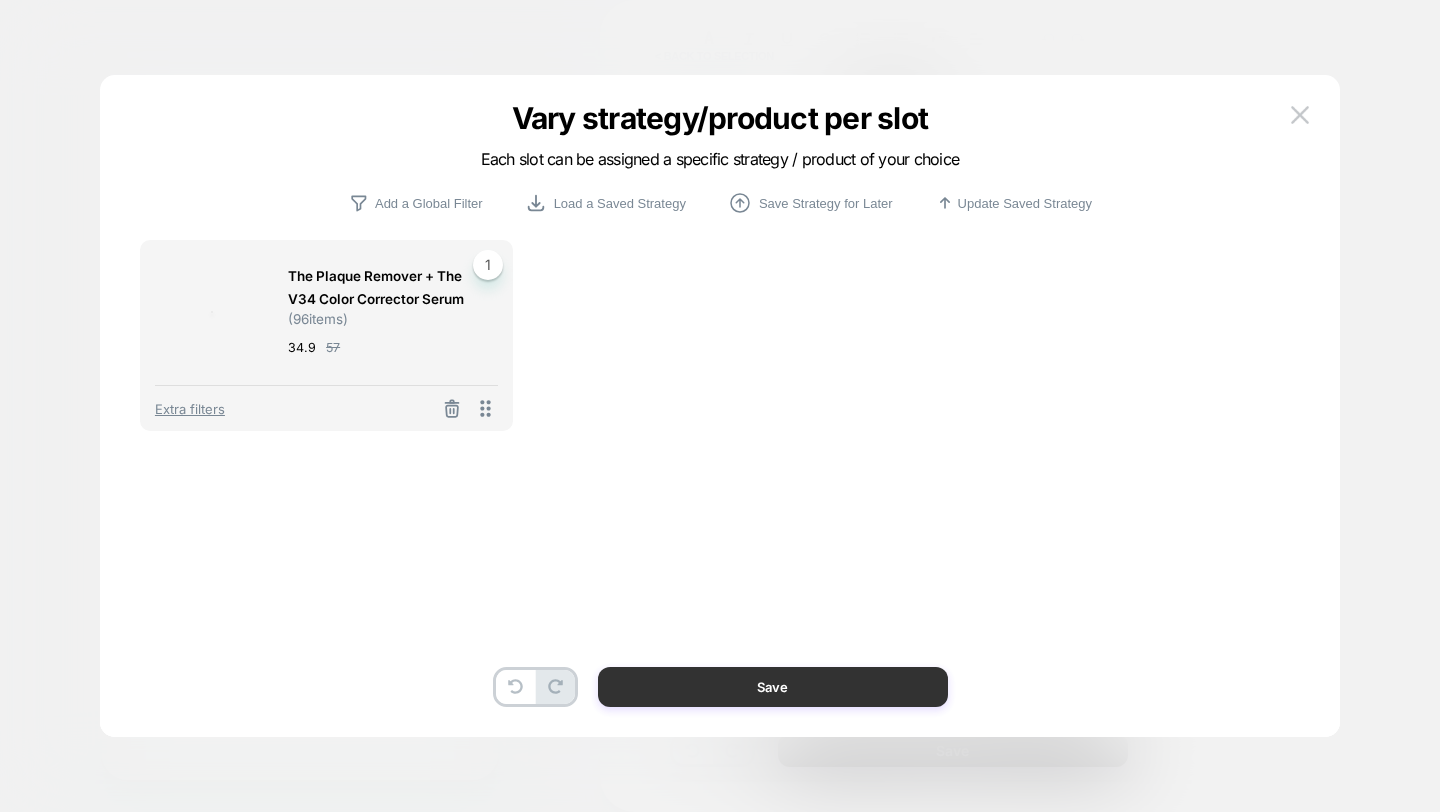click on "Save" at bounding box center (773, 687) 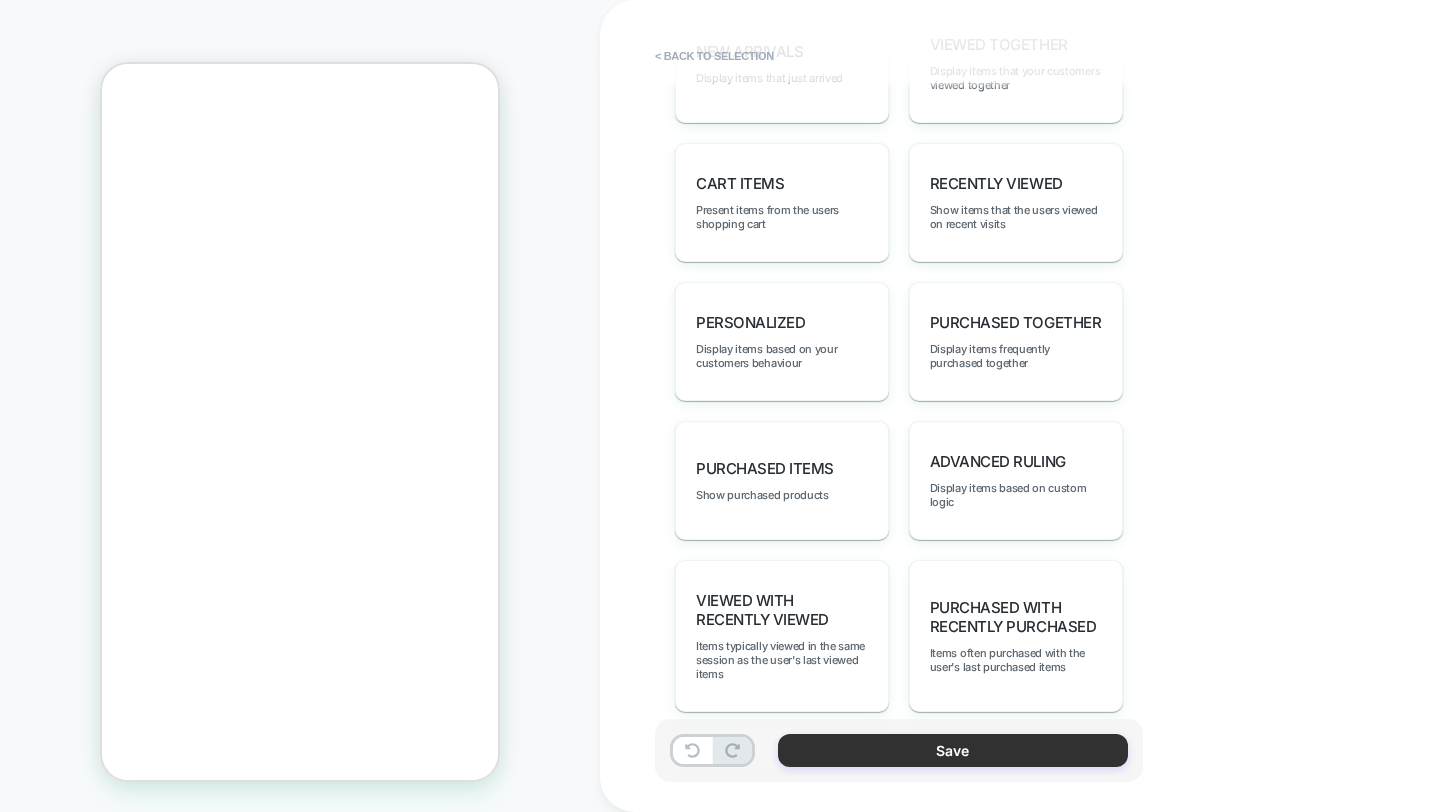 click on "Save" at bounding box center [953, 750] 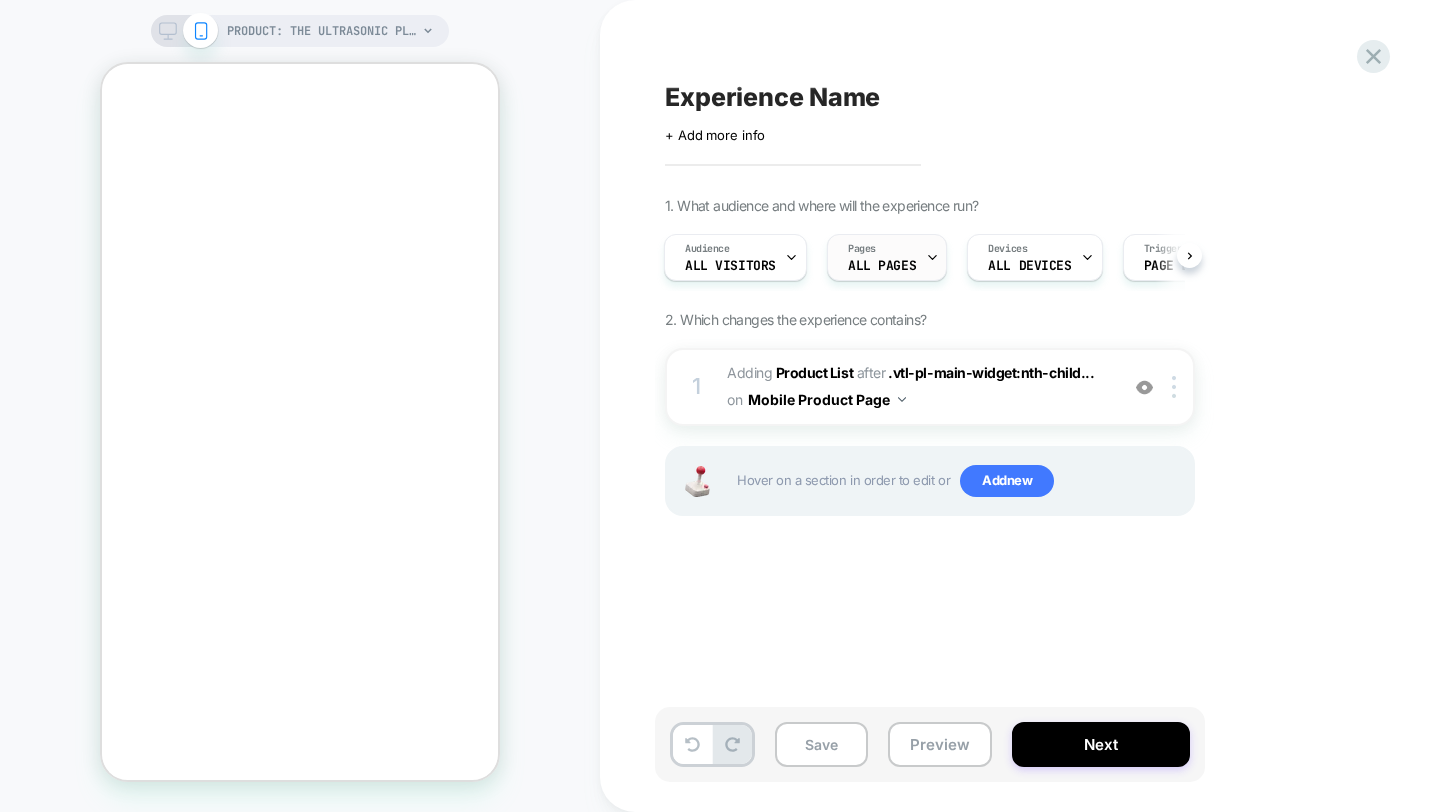 click on "Pages ALL PAGES" at bounding box center (887, 257) 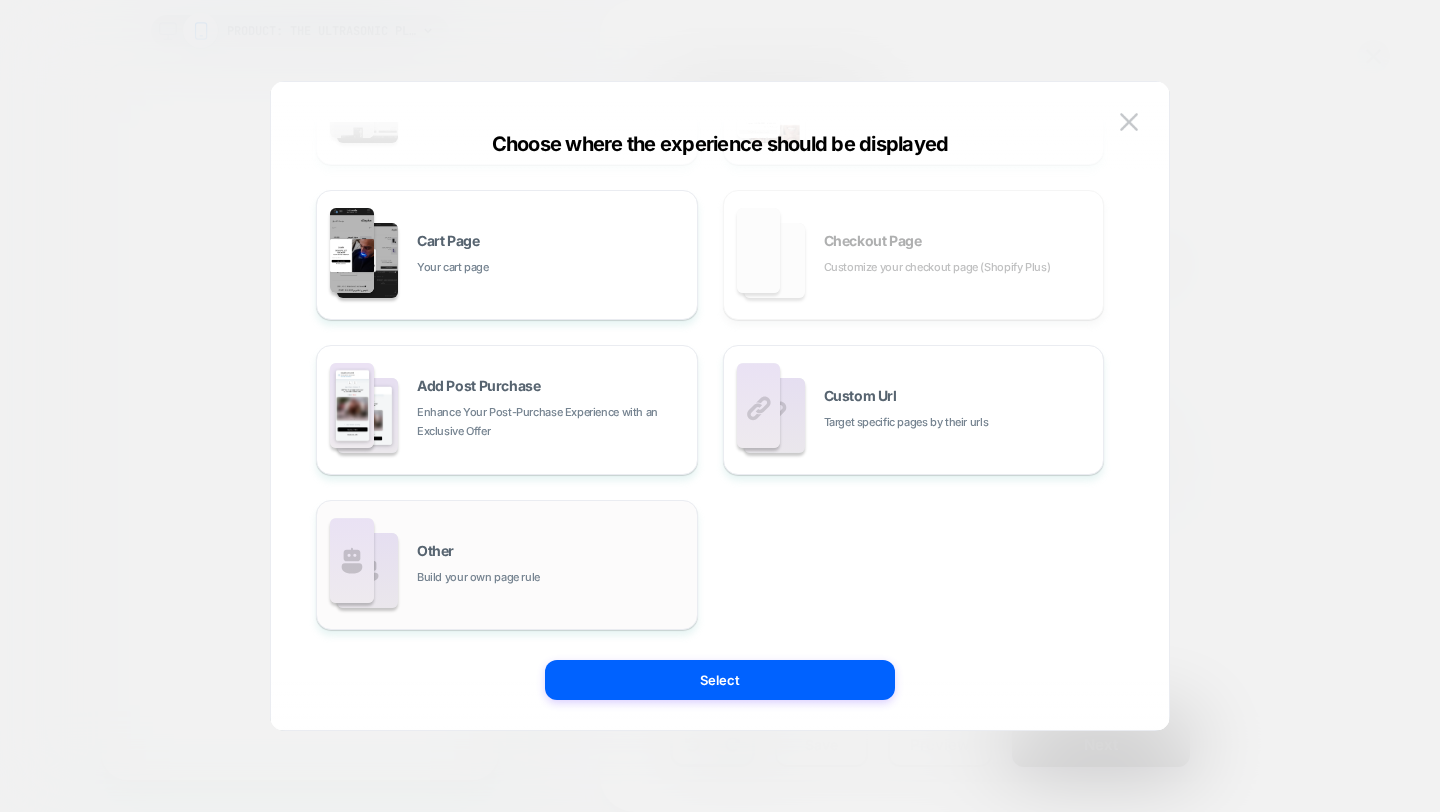 drag, startPoint x: 822, startPoint y: 424, endPoint x: 685, endPoint y: 518, distance: 166.14752 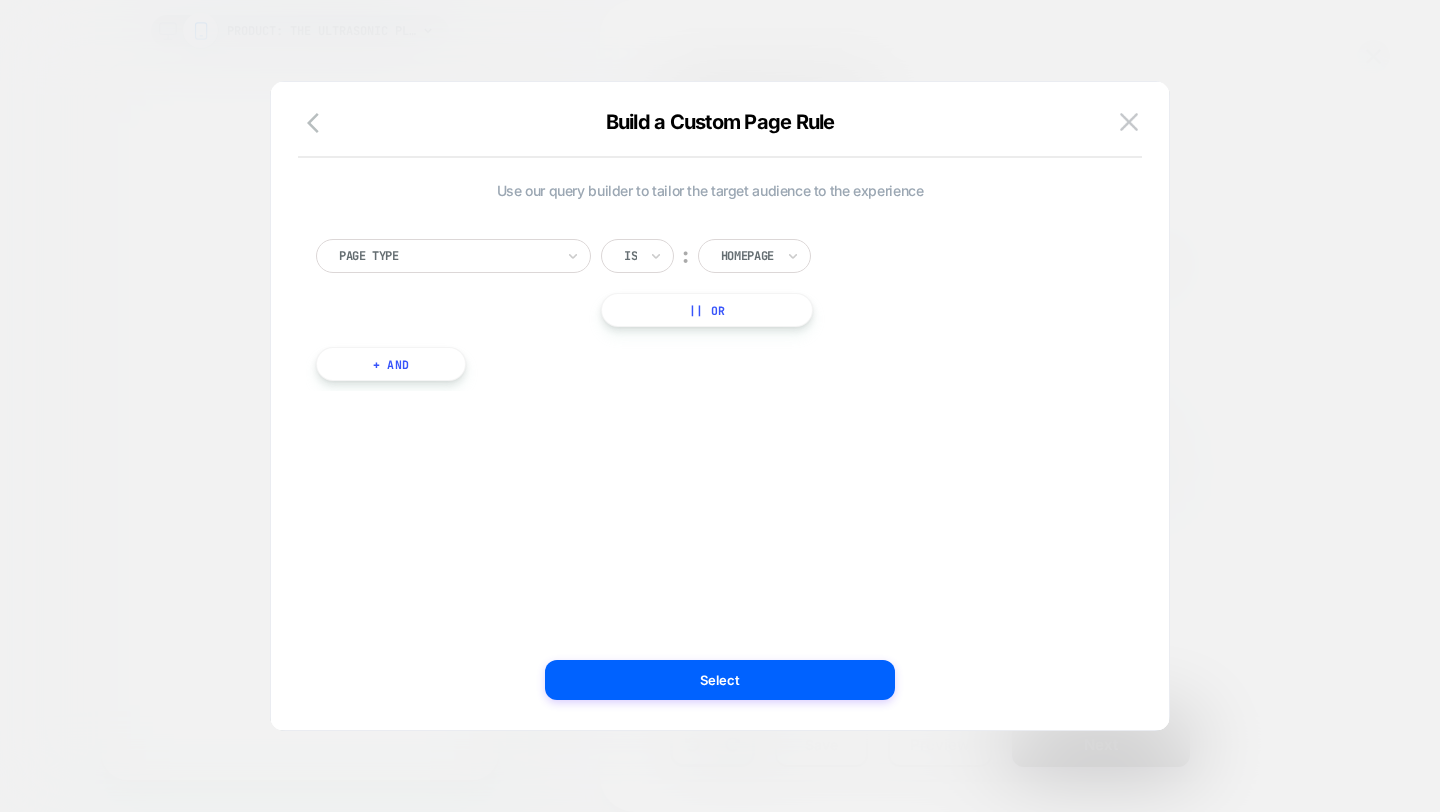 click at bounding box center [747, 256] 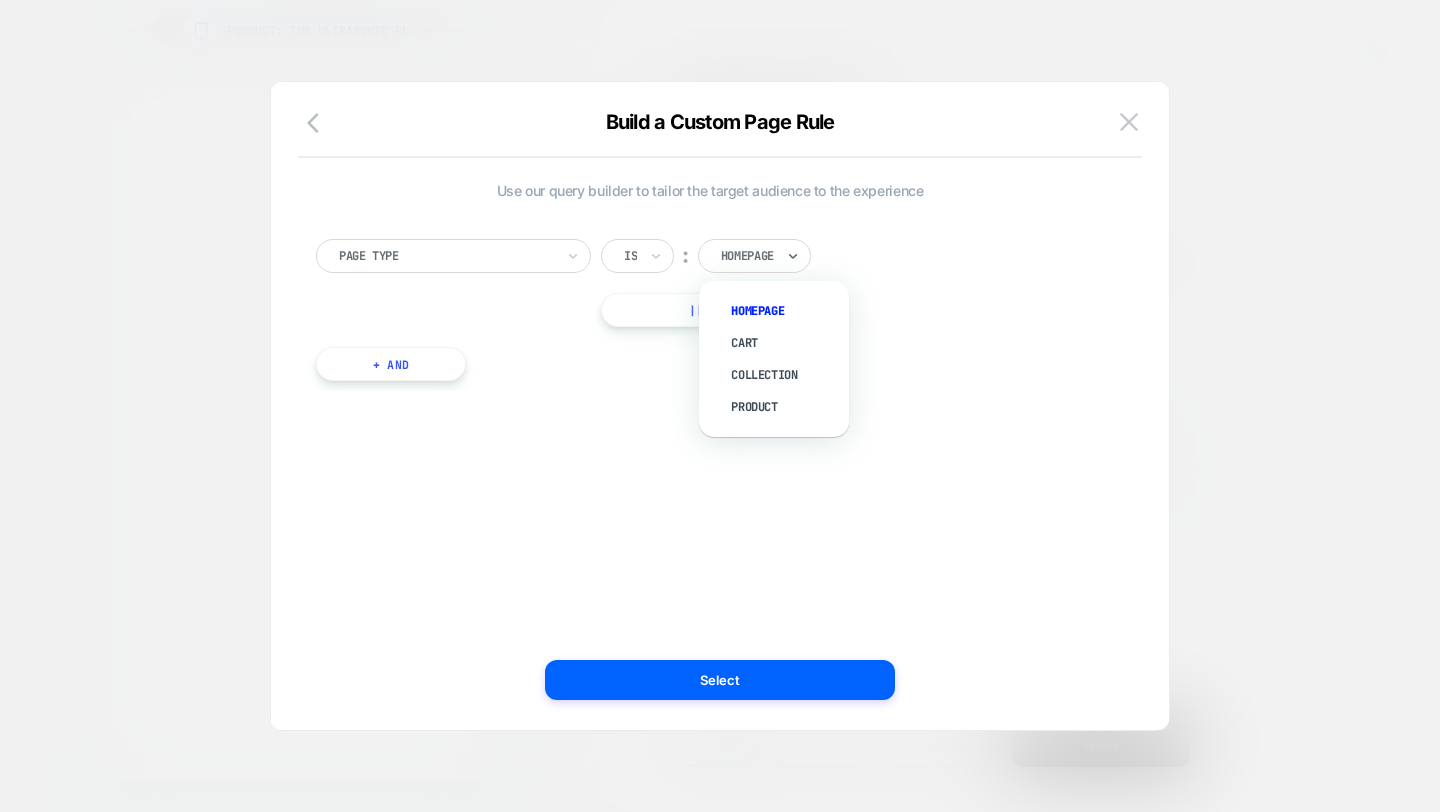 click at bounding box center [446, 256] 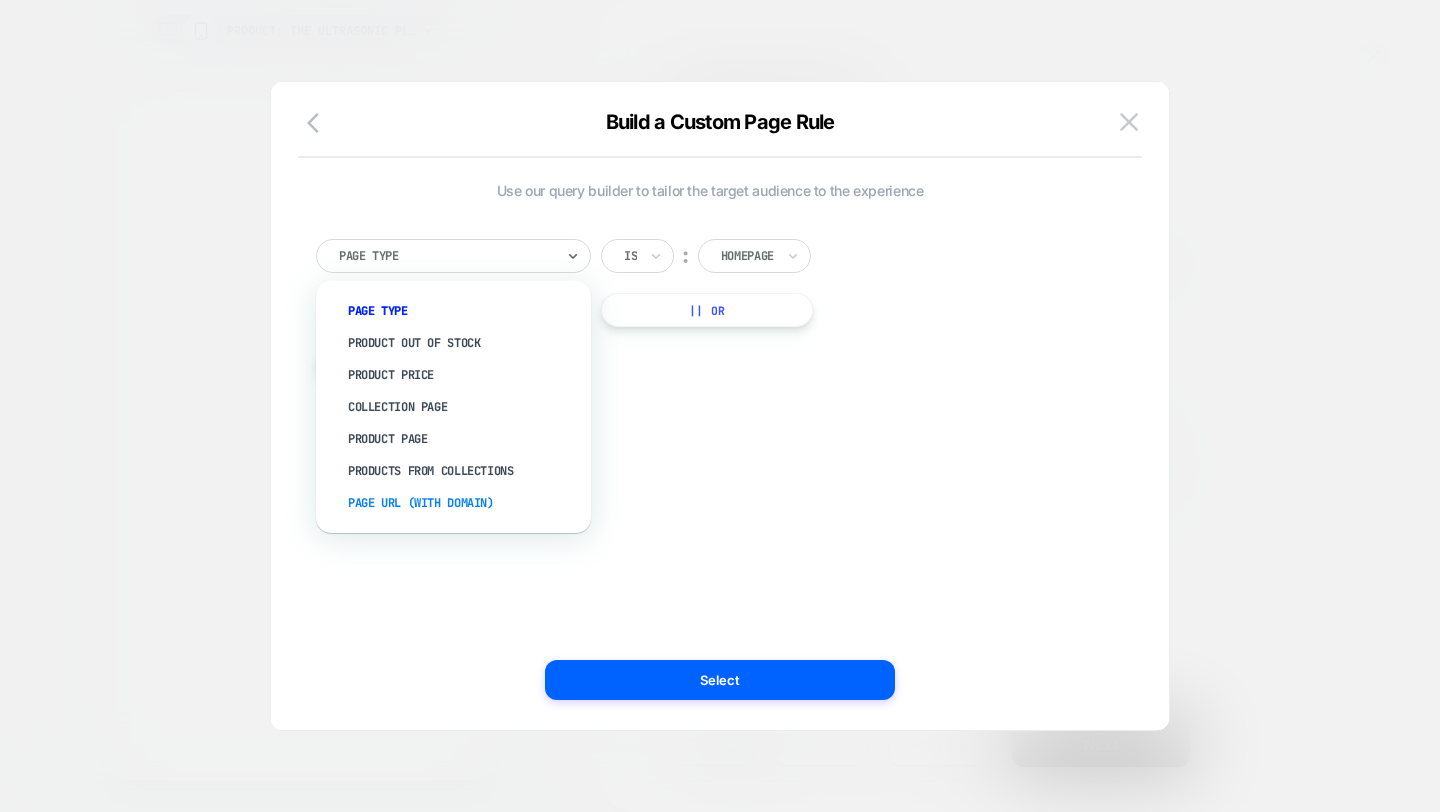 click on "Page Url (WITH DOMAIN)" at bounding box center [463, 503] 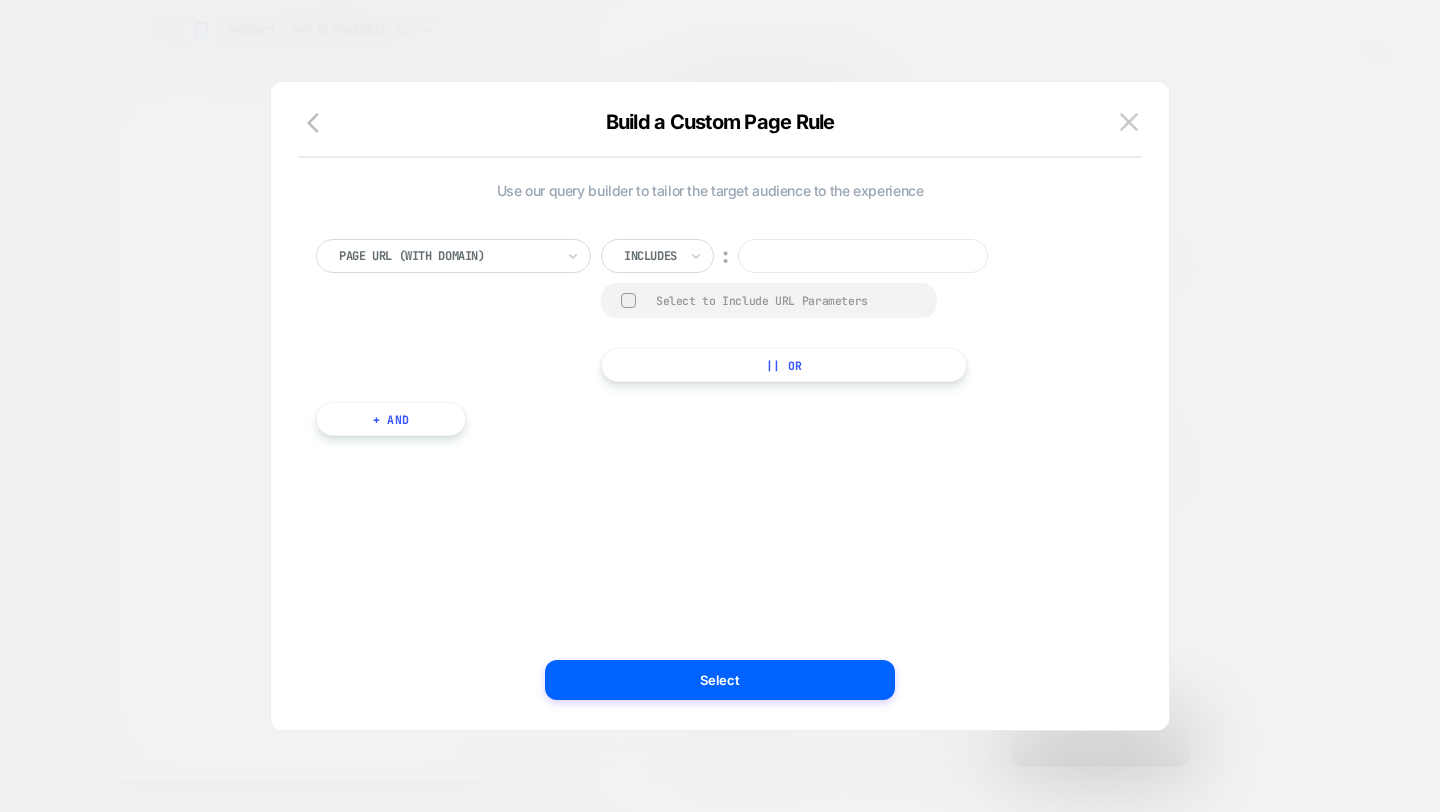click on "Includes" at bounding box center (657, 256) 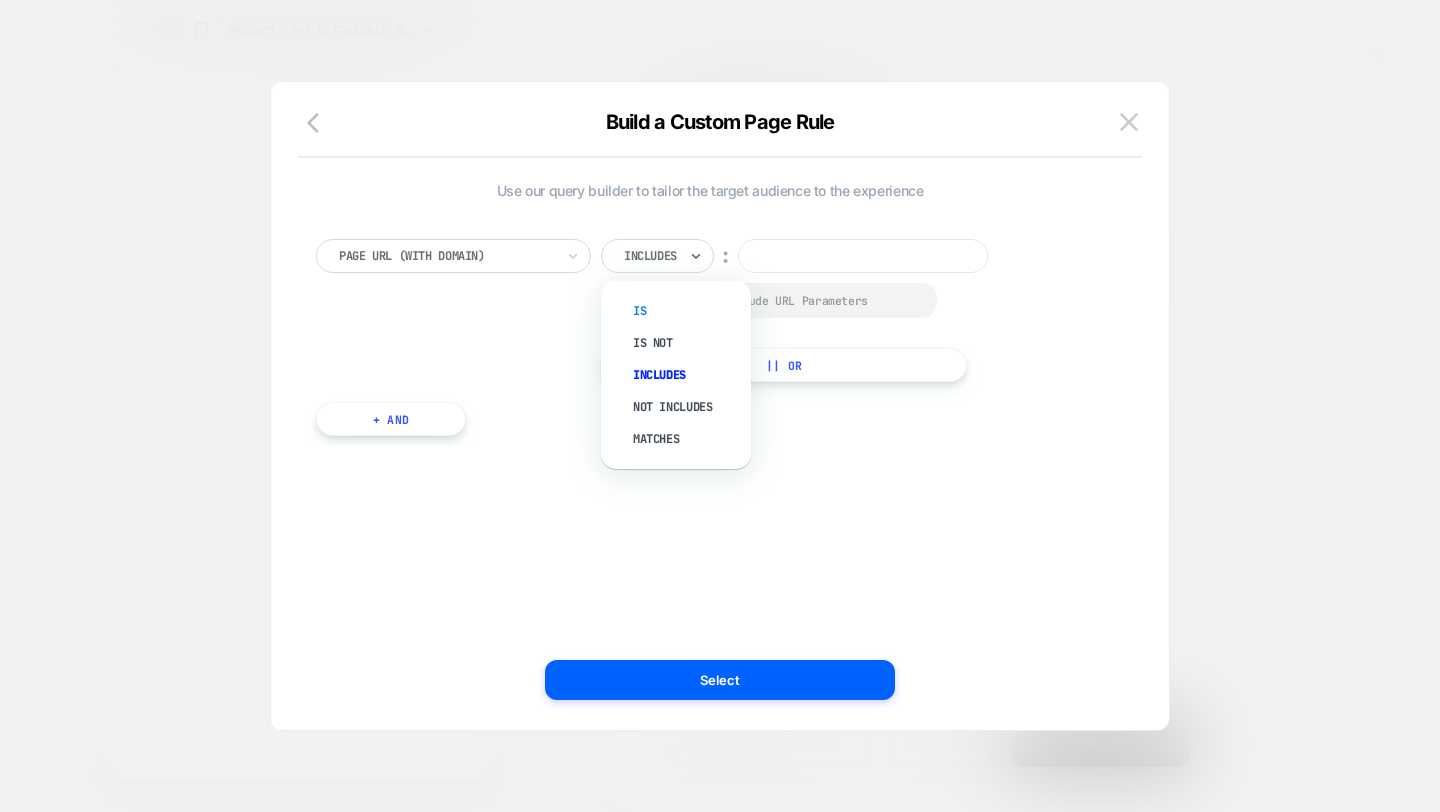 click on "Is" at bounding box center [686, 311] 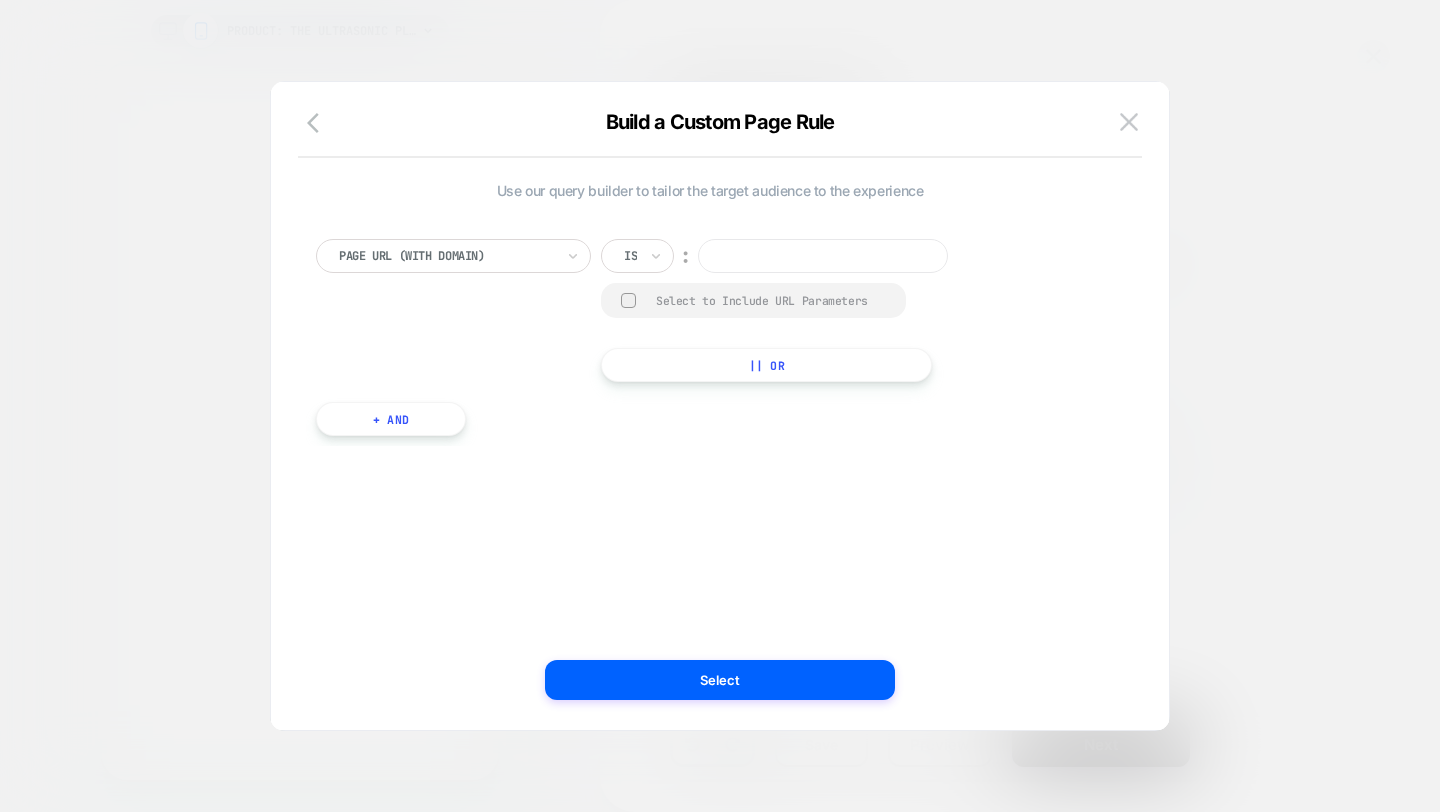 click at bounding box center (823, 256) 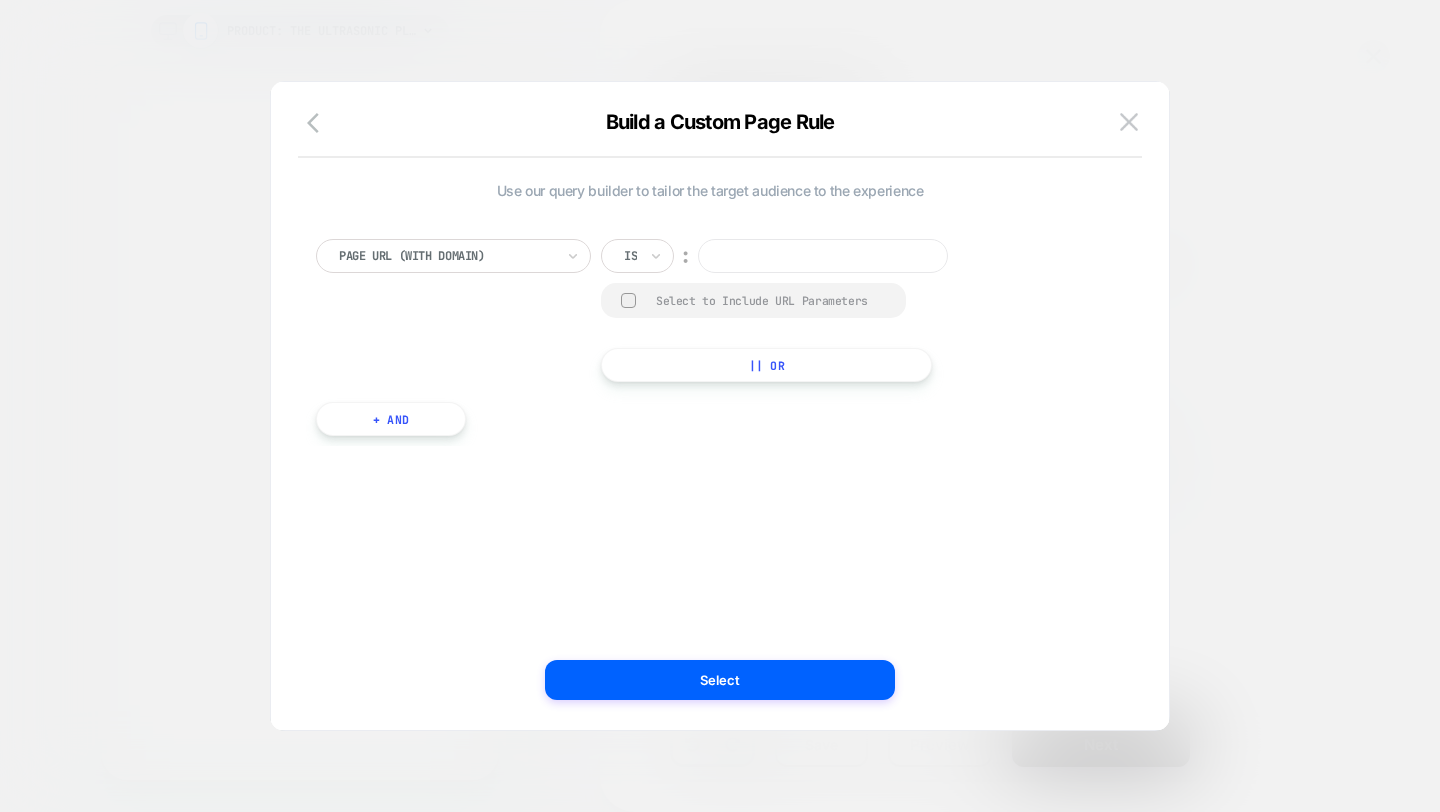 scroll, scrollTop: 0, scrollLeft: 0, axis: both 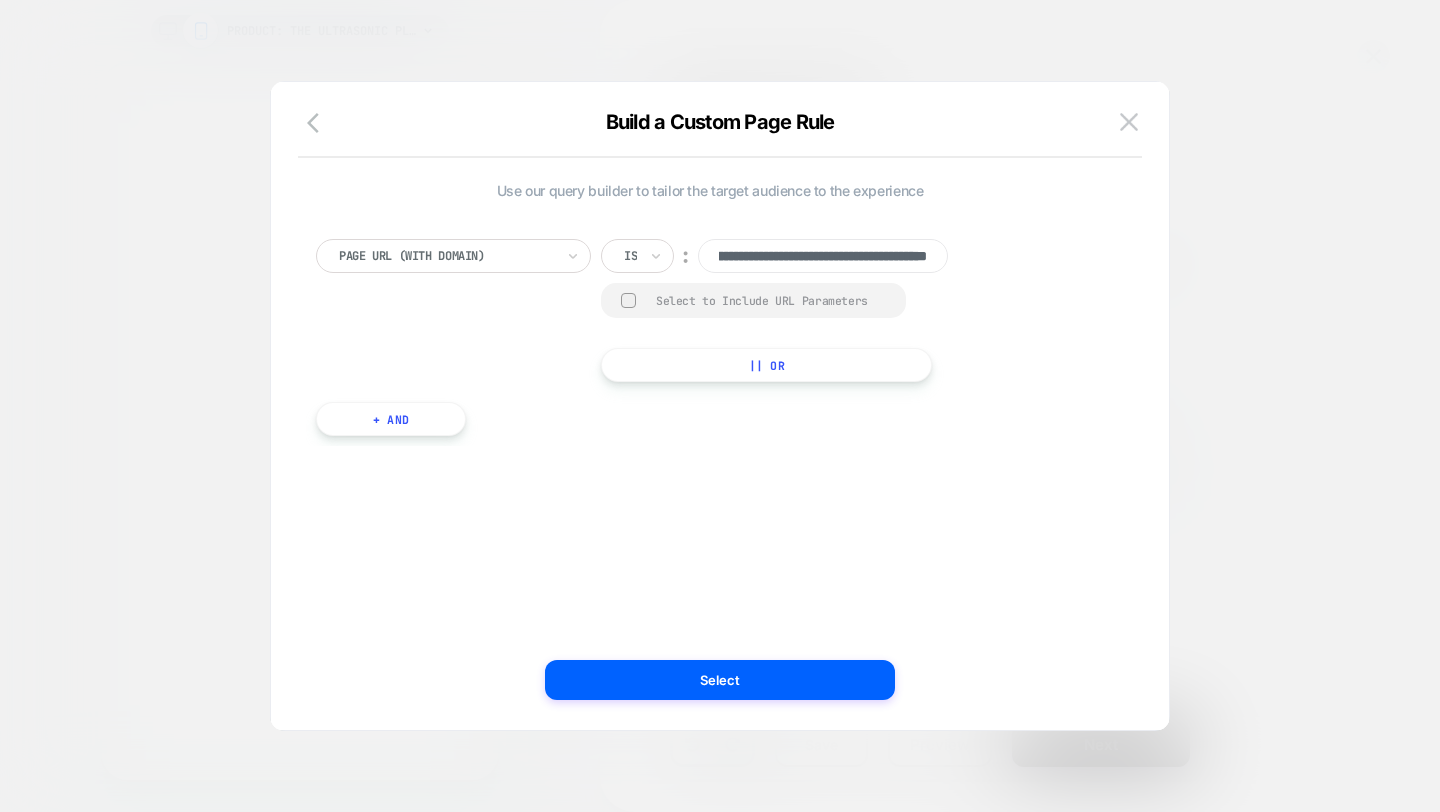 type on "**********" 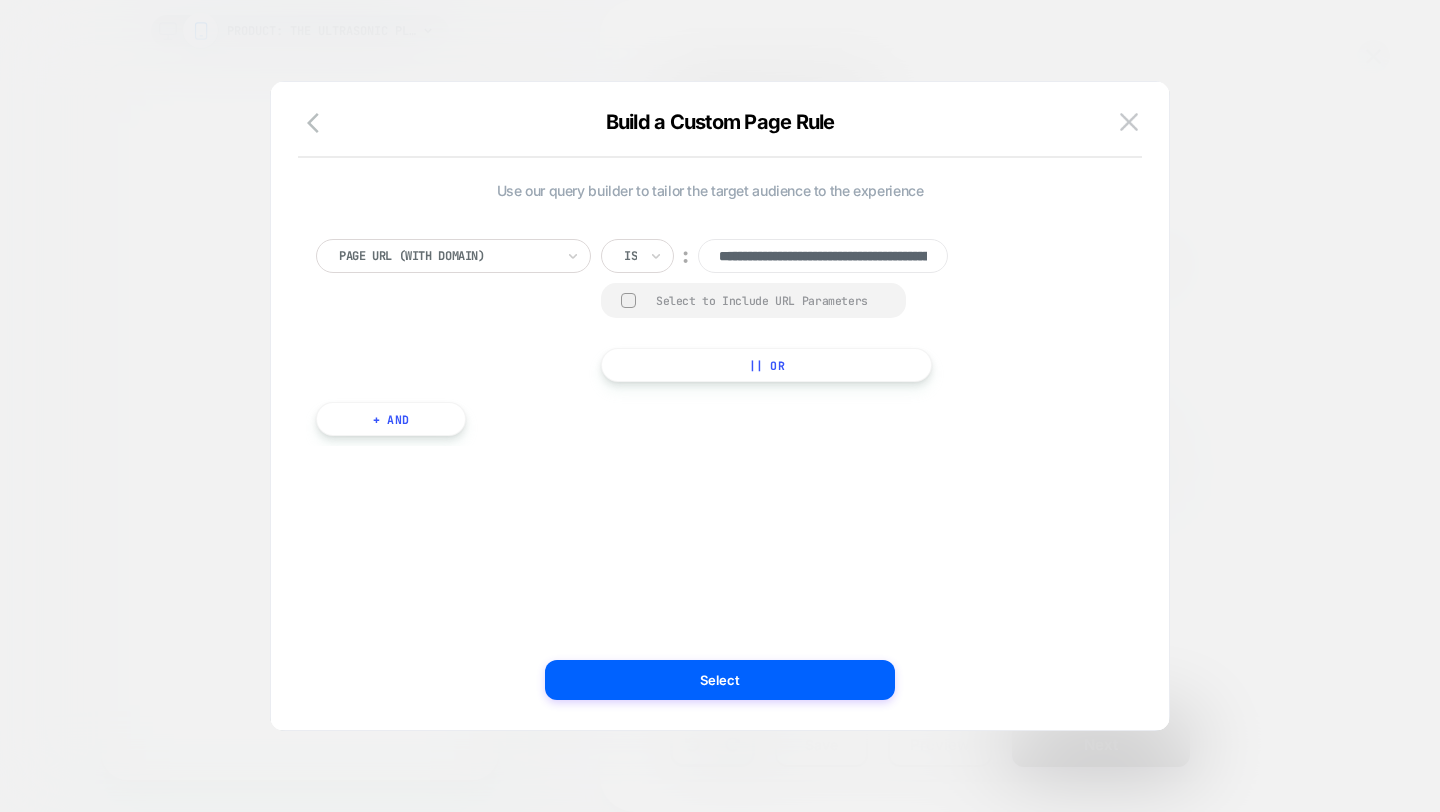 scroll, scrollTop: 0, scrollLeft: 0, axis: both 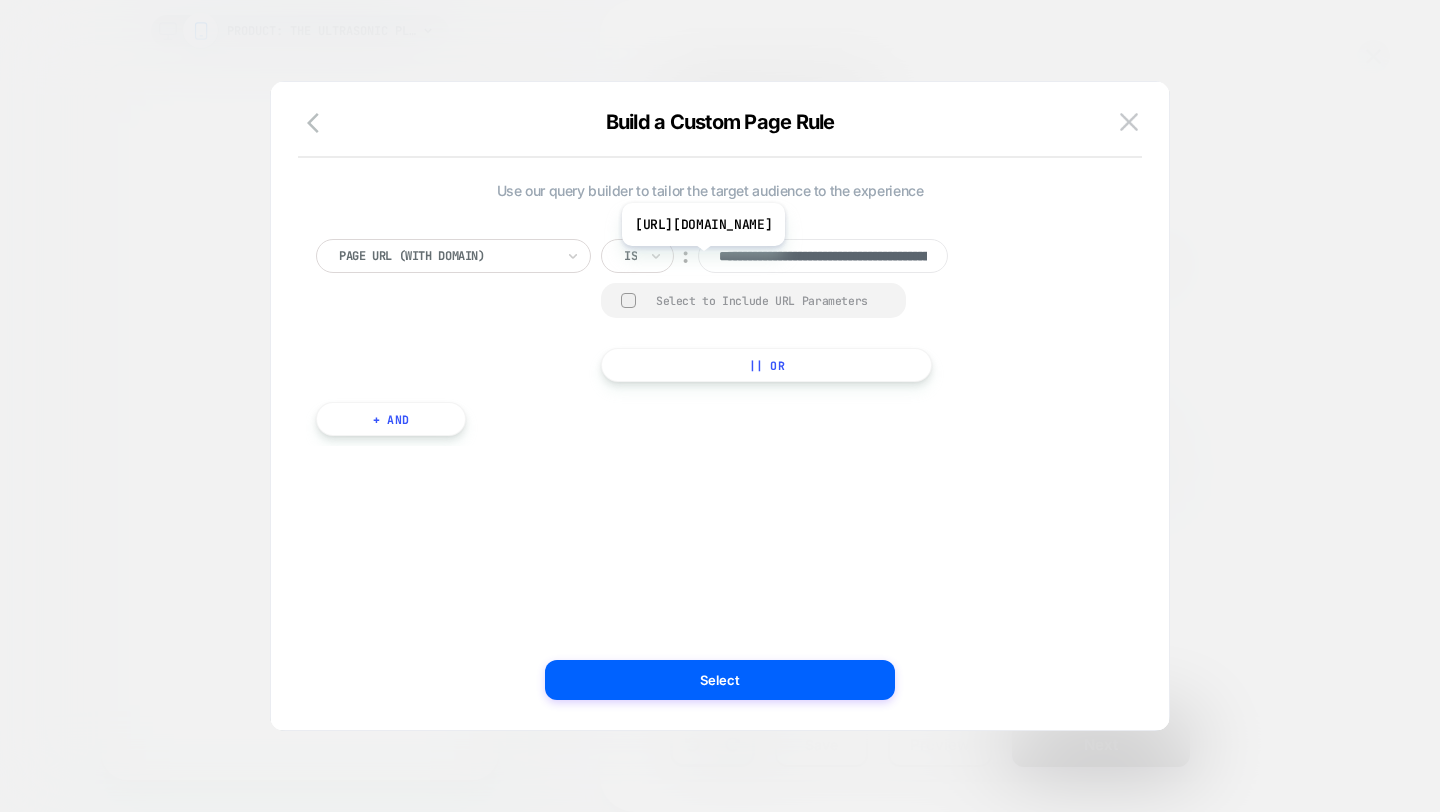 click on "**********" at bounding box center (823, 256) 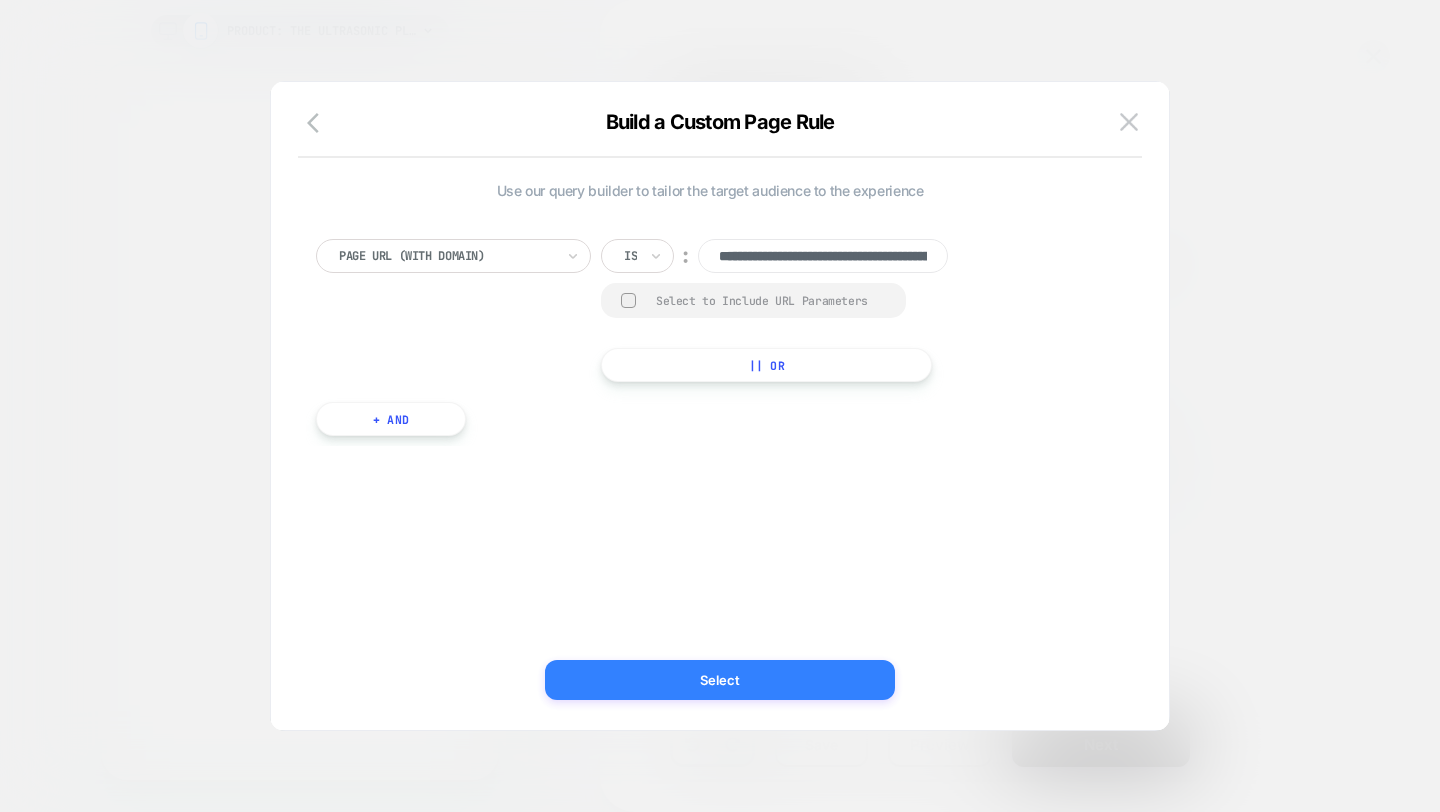 click on "Select" at bounding box center (720, 680) 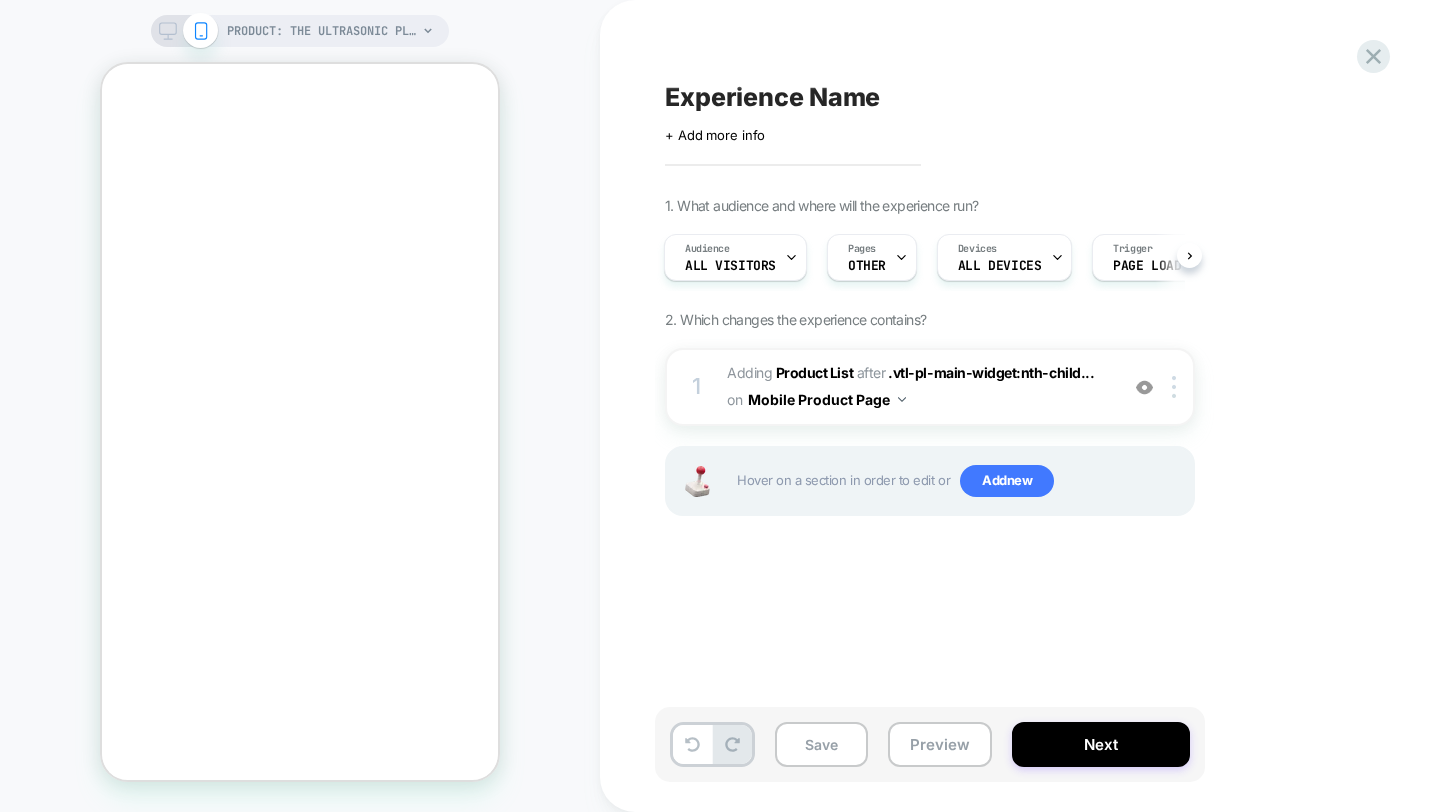 scroll, scrollTop: 0, scrollLeft: -311, axis: horizontal 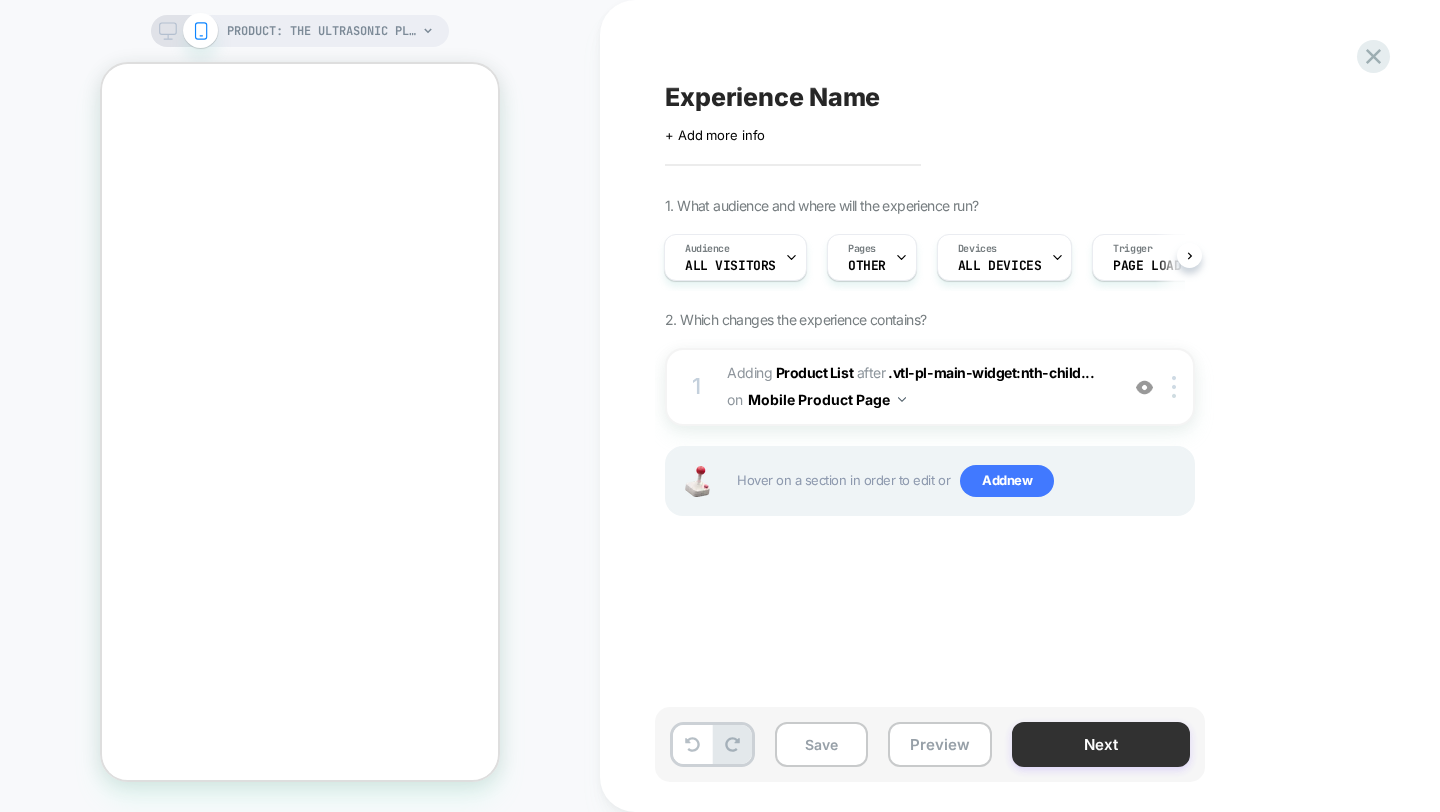 click on "Next" at bounding box center [1101, 744] 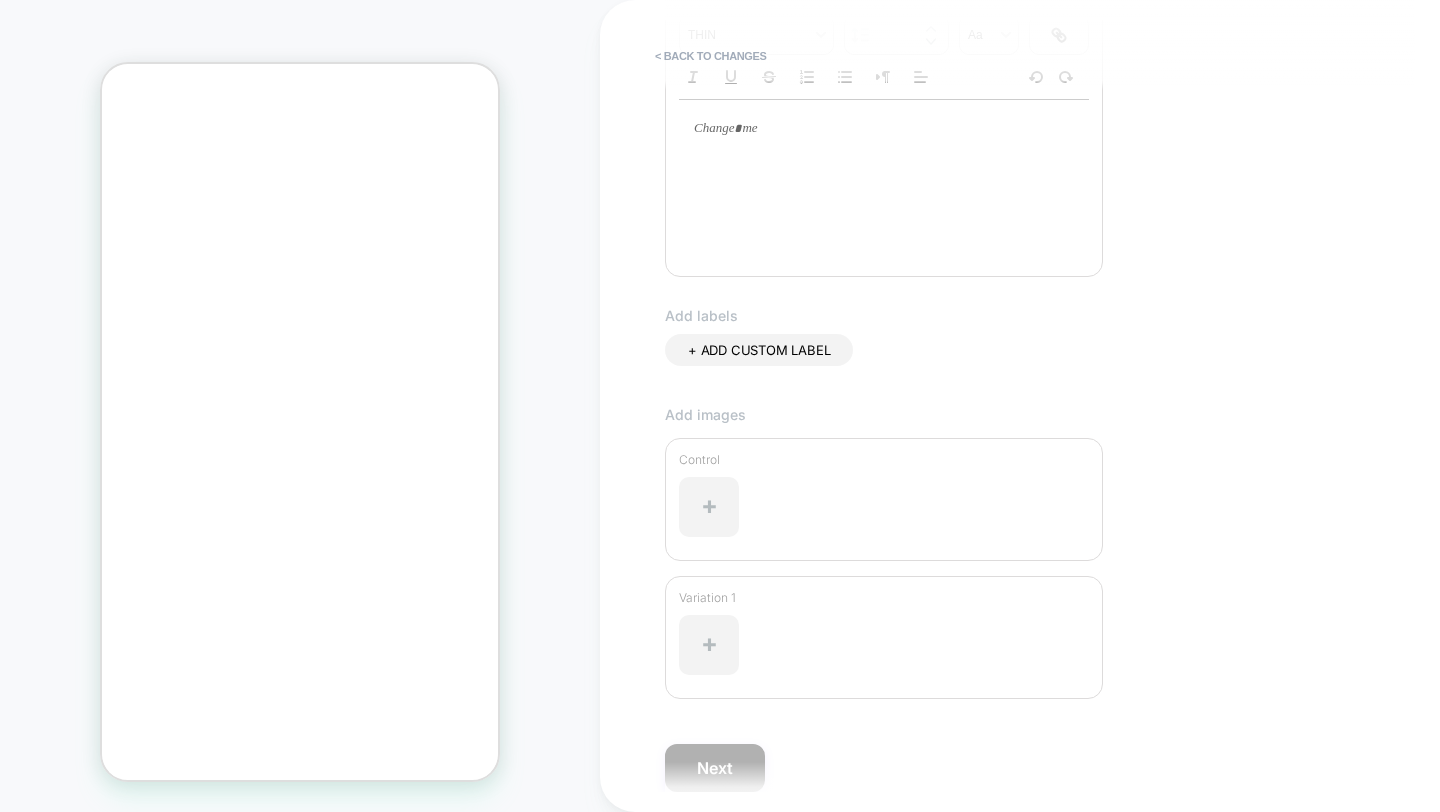 scroll, scrollTop: 121, scrollLeft: 0, axis: vertical 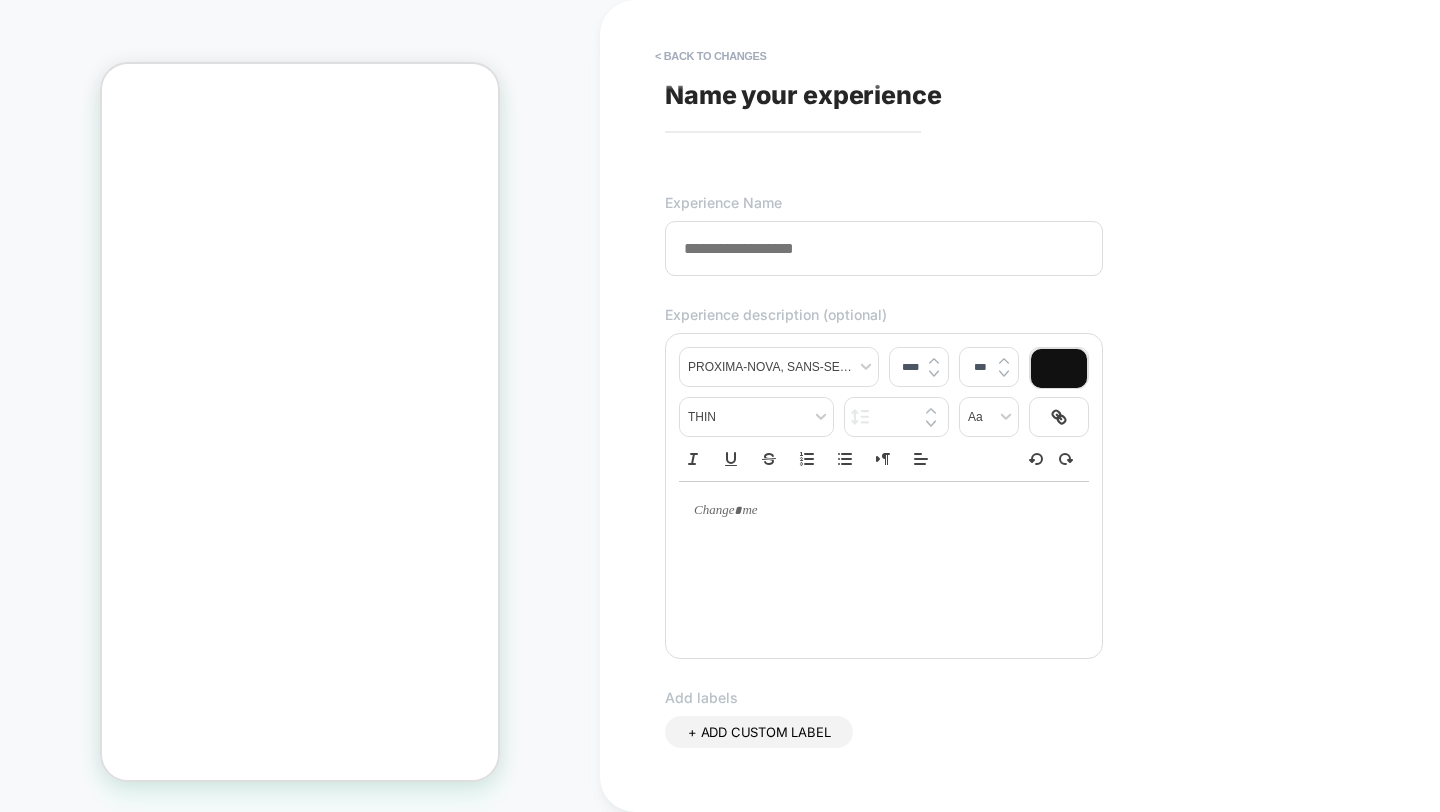 click at bounding box center (884, 248) 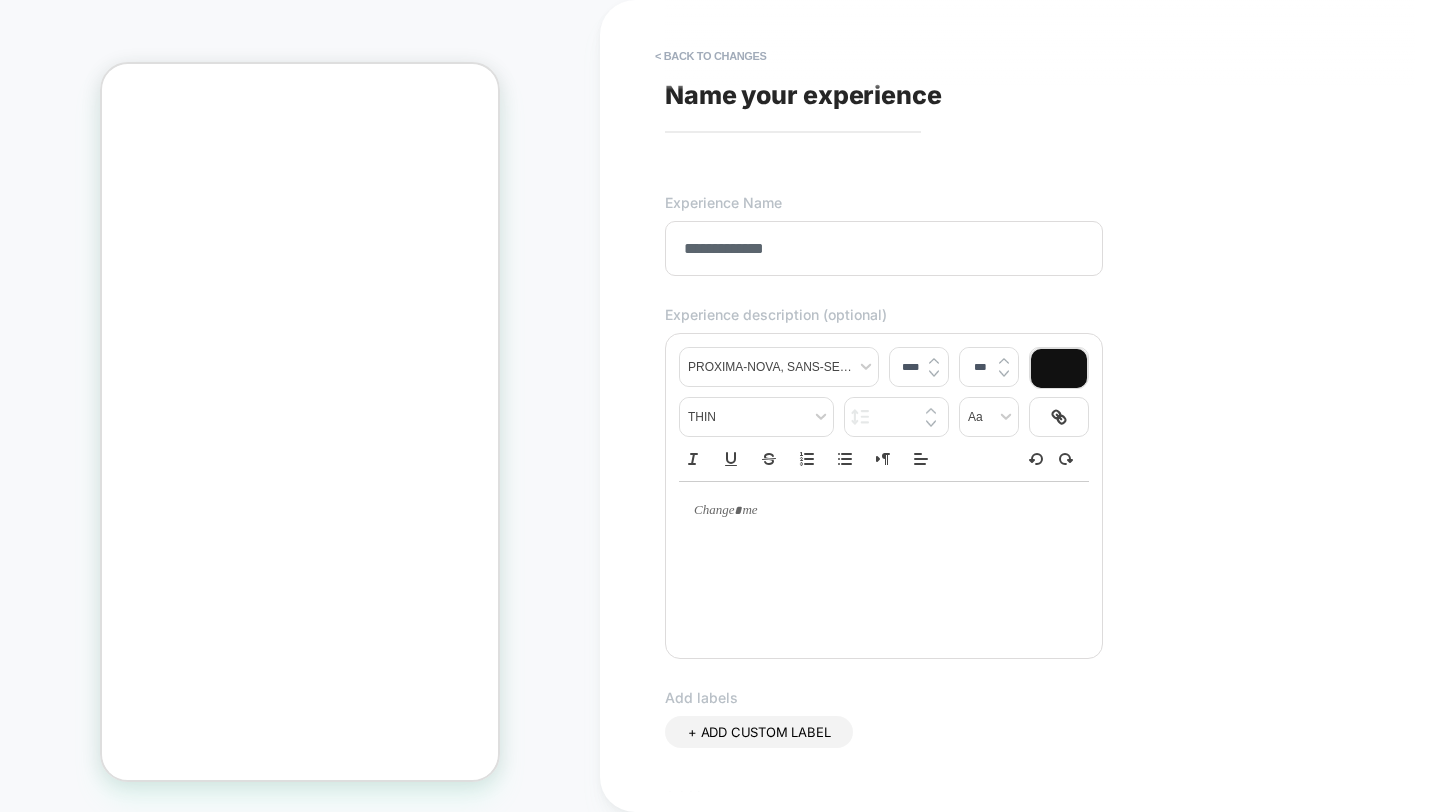 scroll, scrollTop: 0, scrollLeft: 0, axis: both 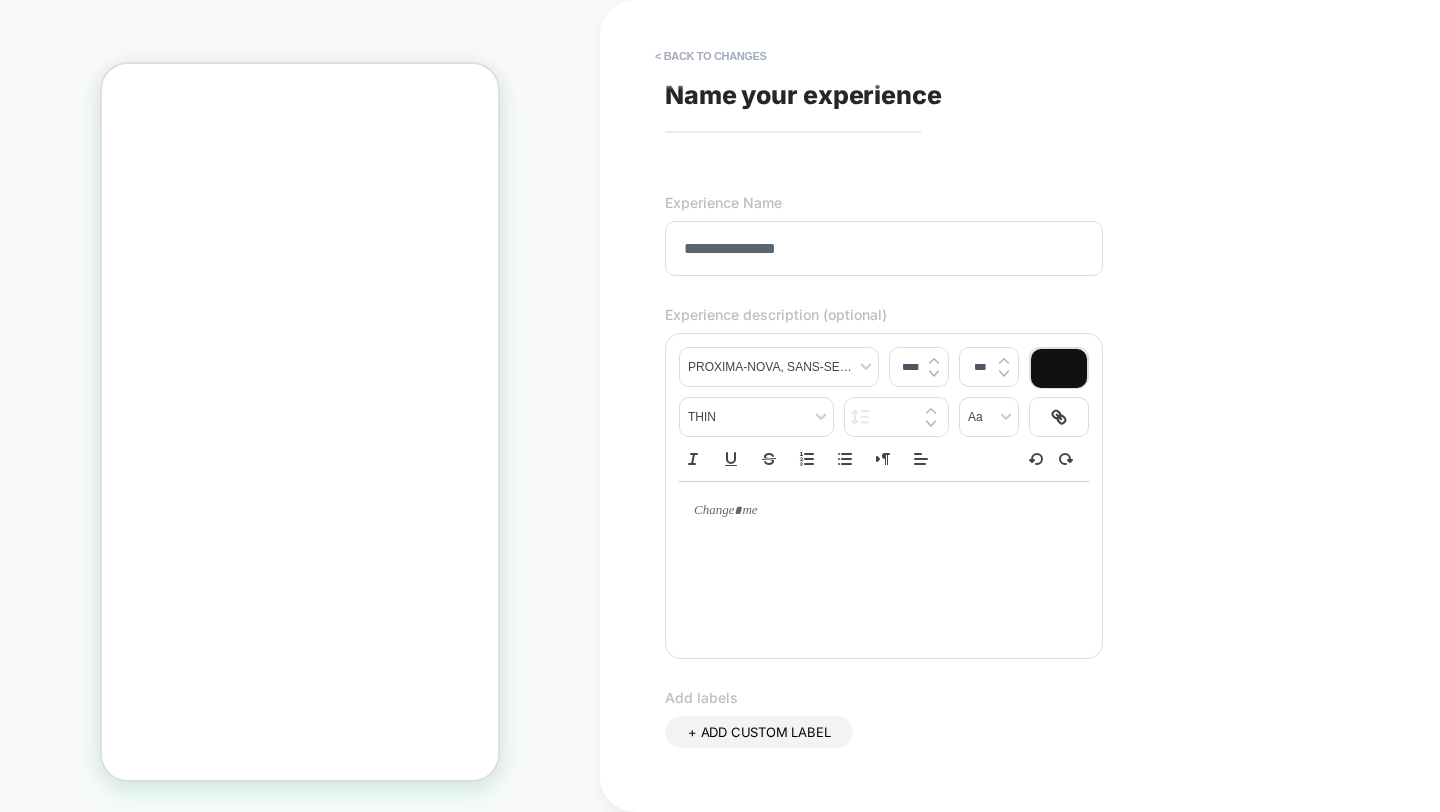 click on "**********" at bounding box center [884, 248] 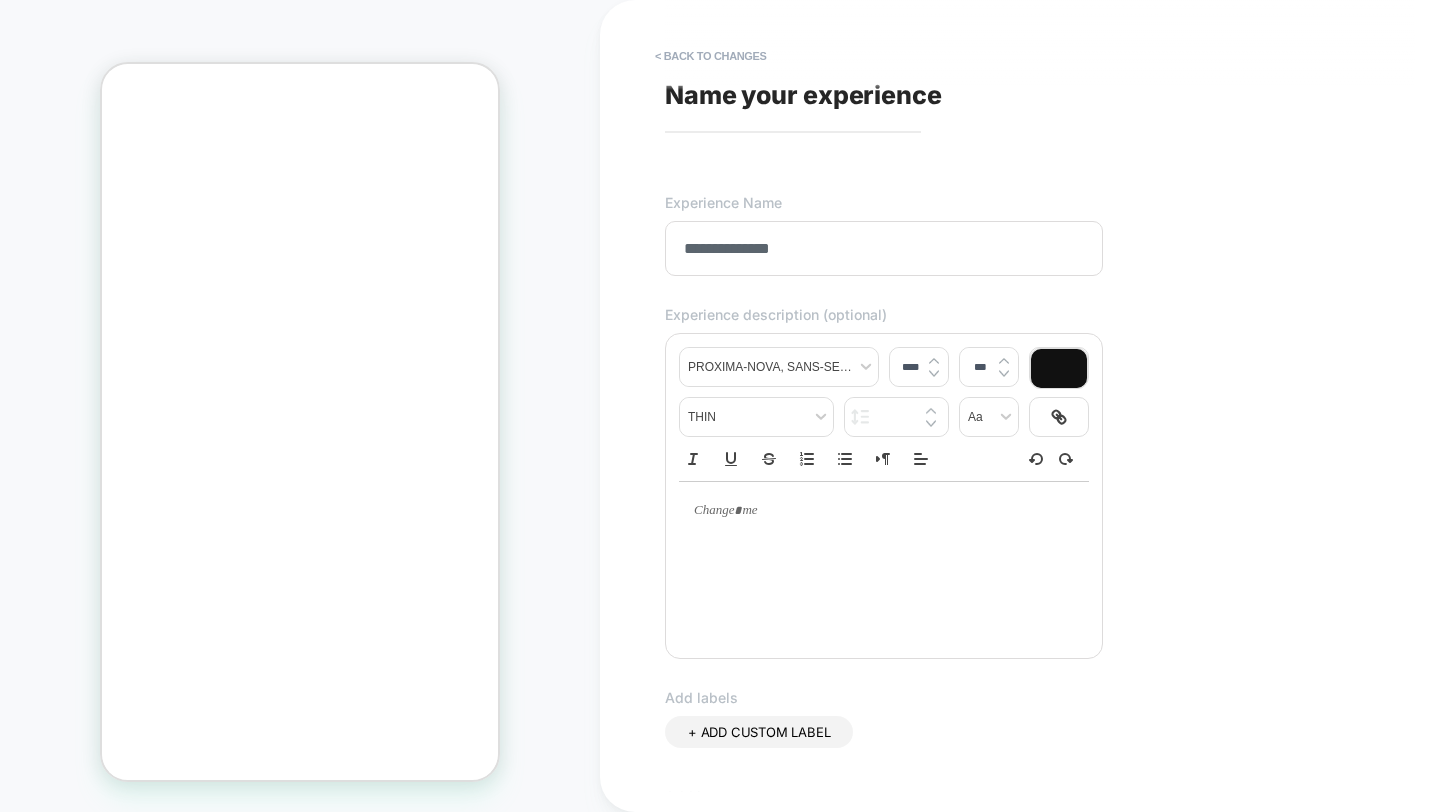 type on "**********" 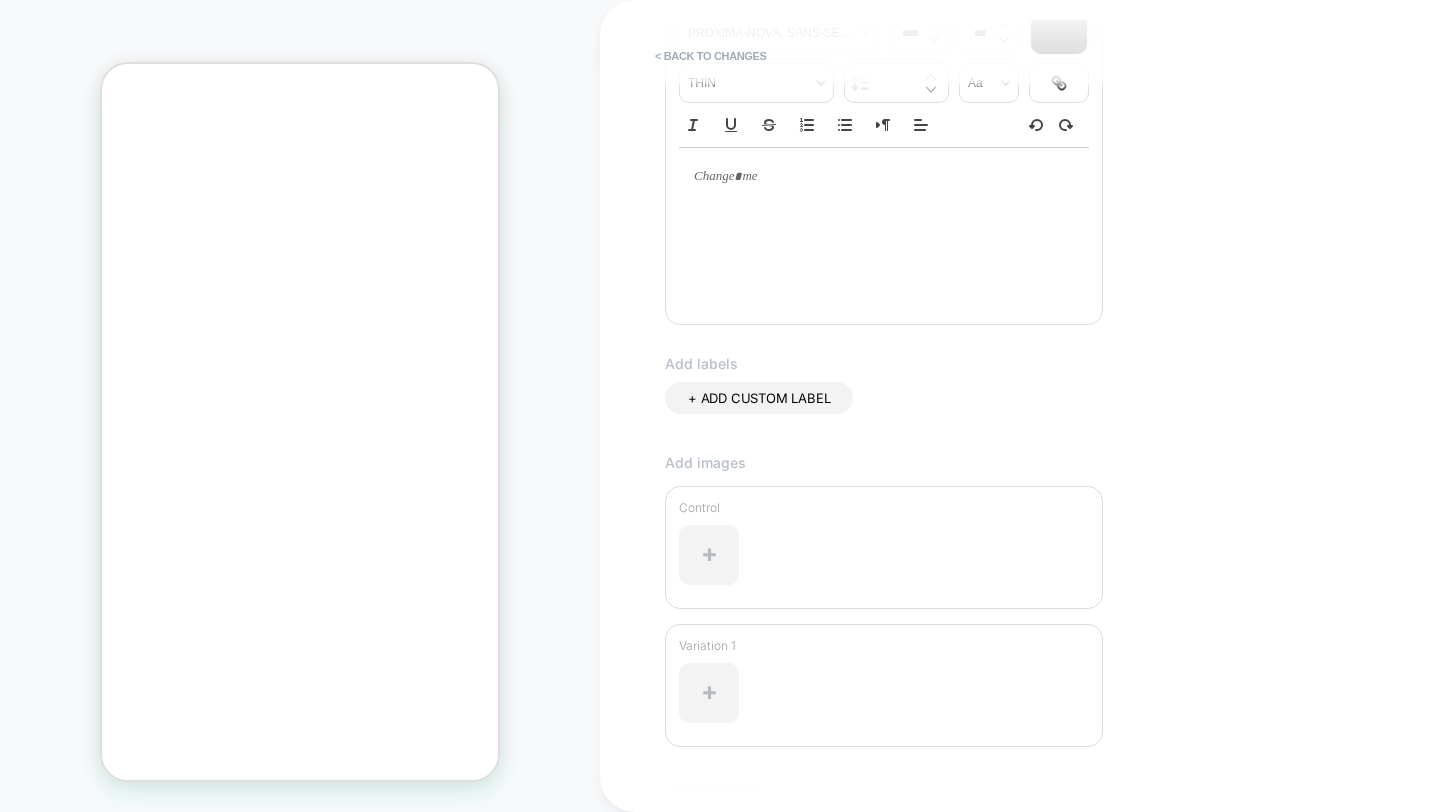 scroll, scrollTop: 462, scrollLeft: 0, axis: vertical 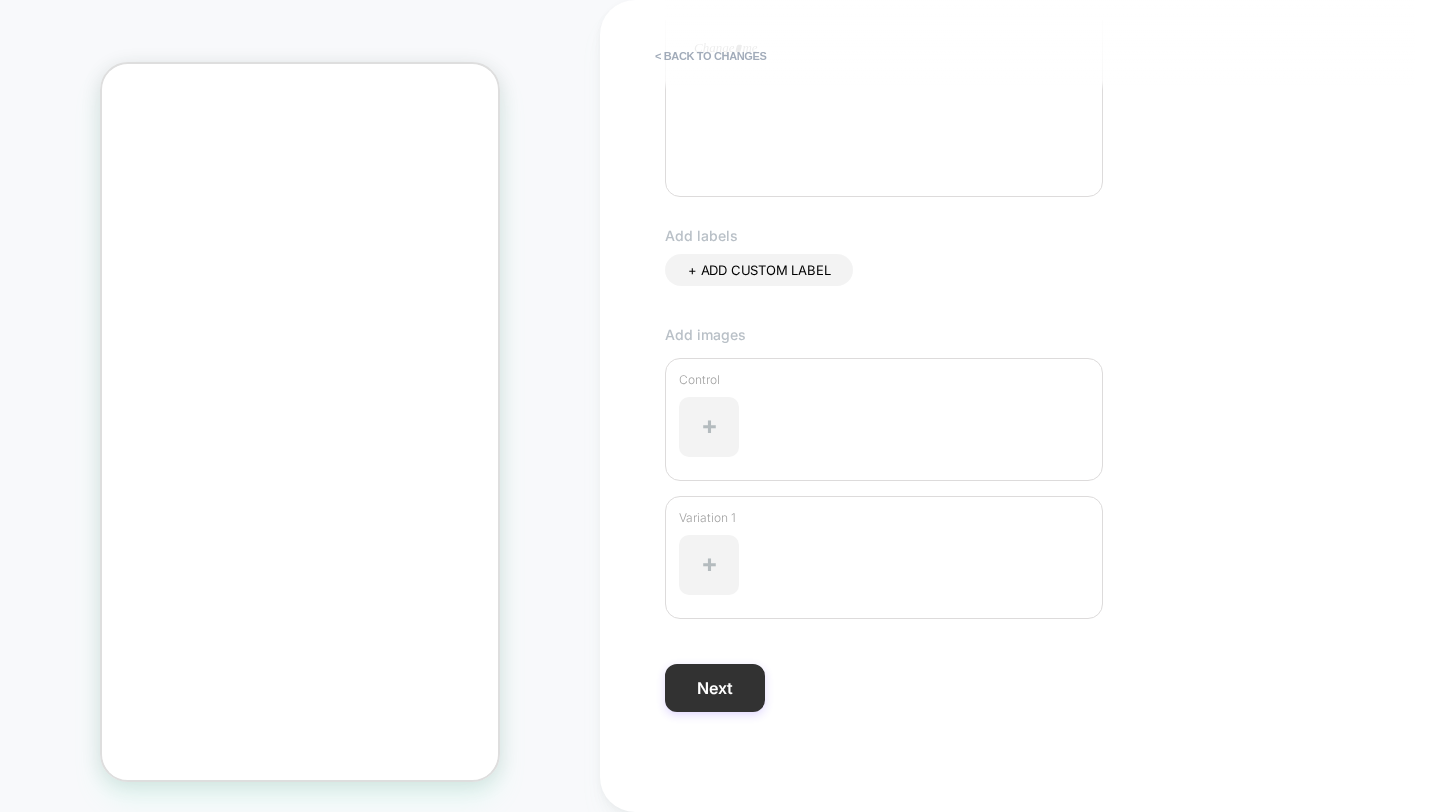 click on "Next" at bounding box center (715, 688) 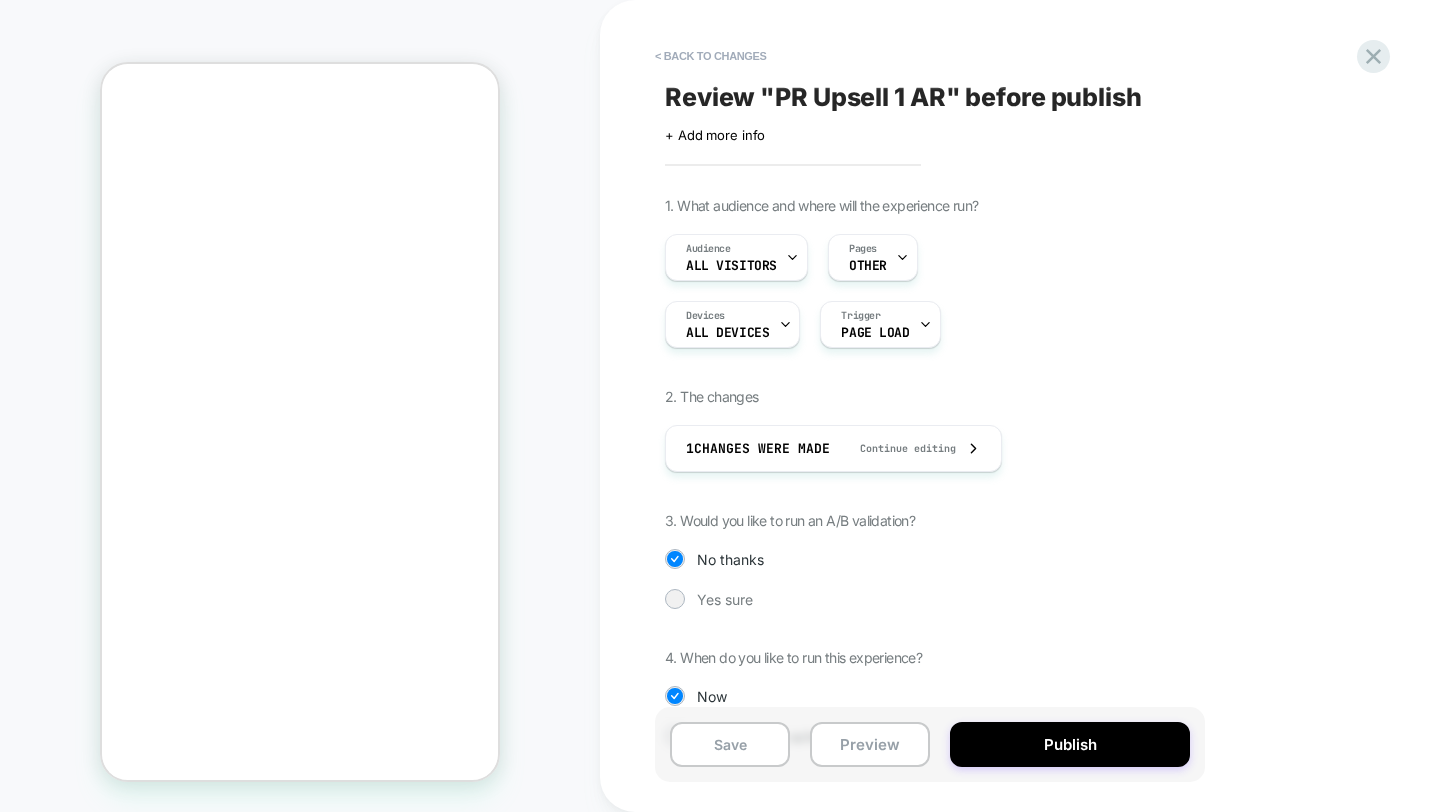 scroll, scrollTop: 0, scrollLeft: 0, axis: both 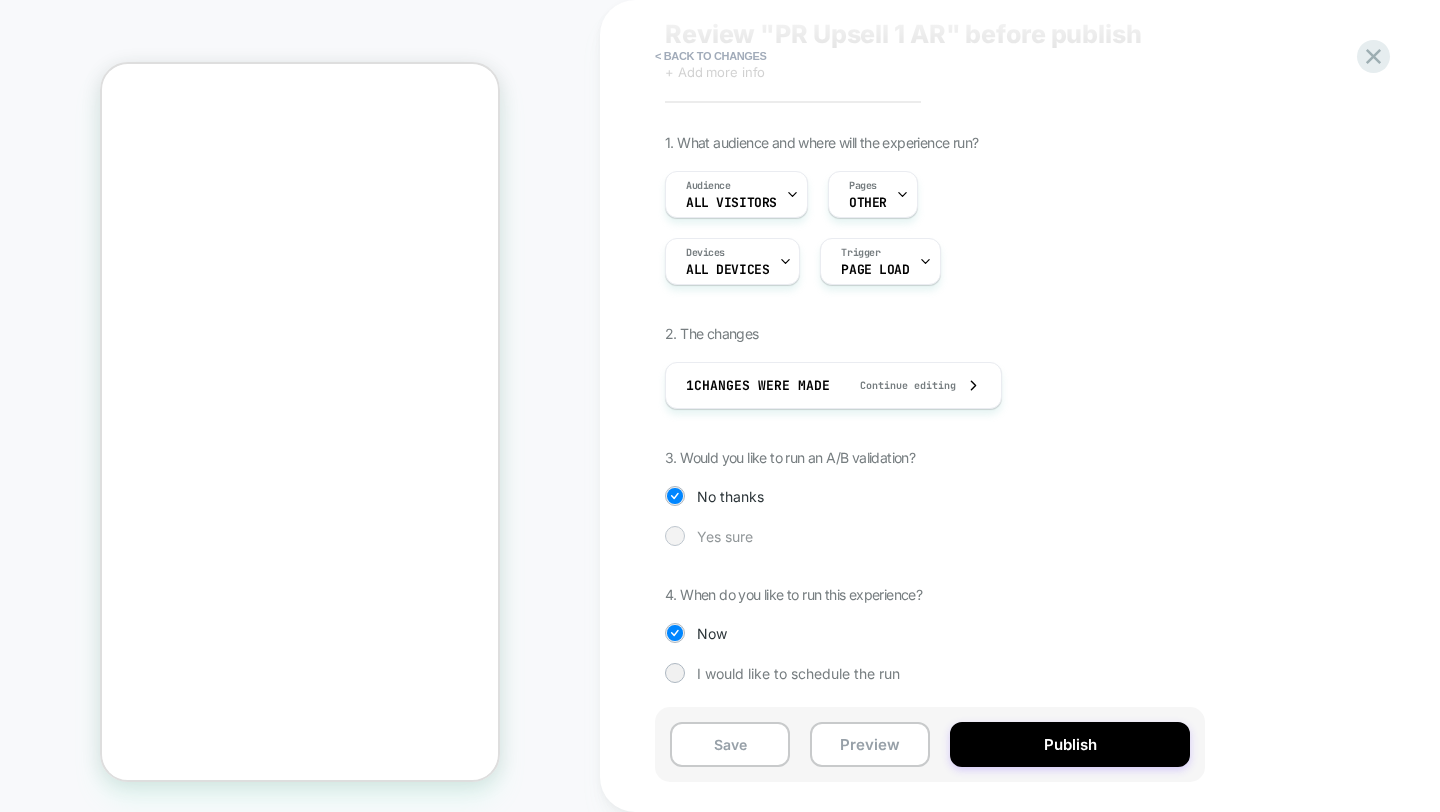 click on "Yes sure" at bounding box center [725, 536] 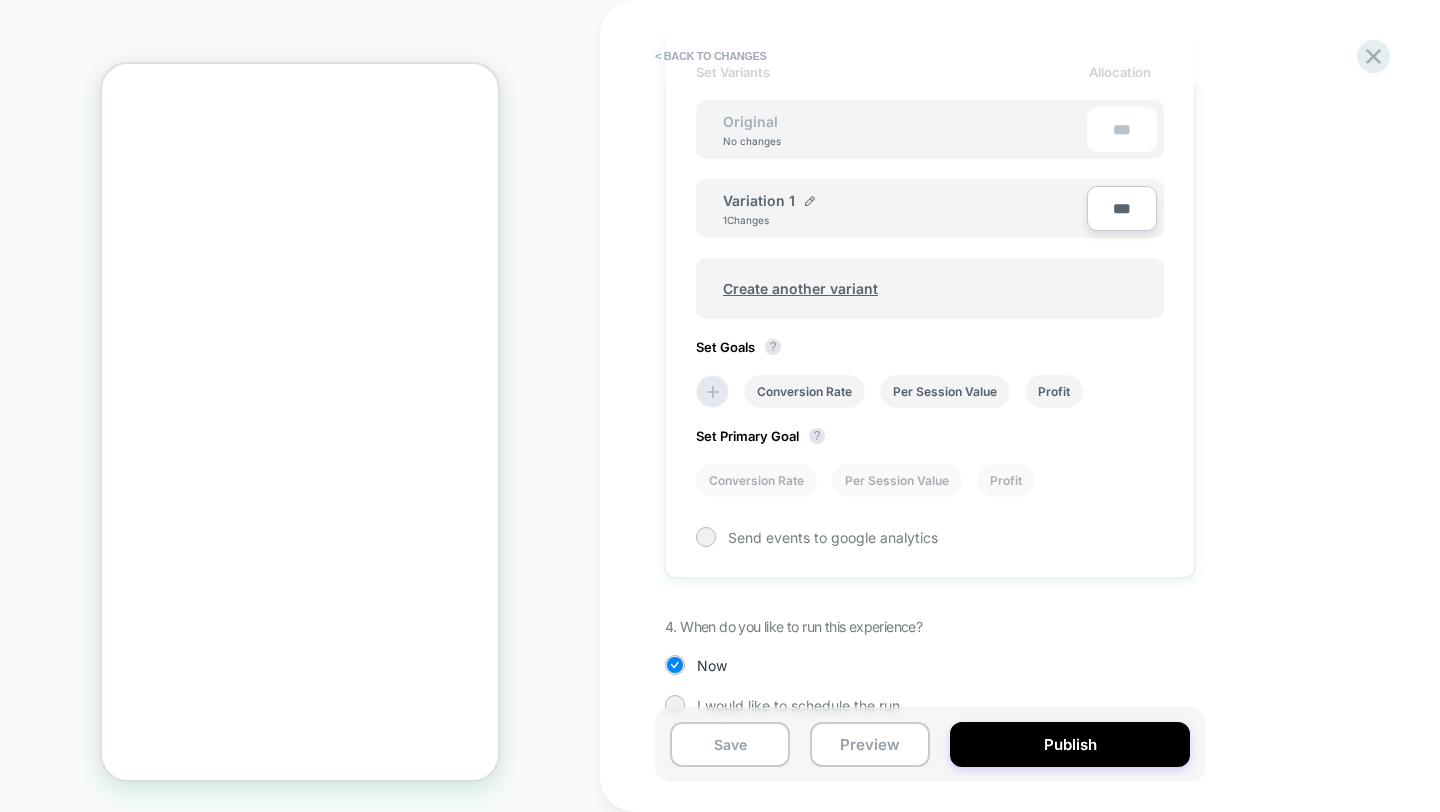 scroll, scrollTop: 629, scrollLeft: 0, axis: vertical 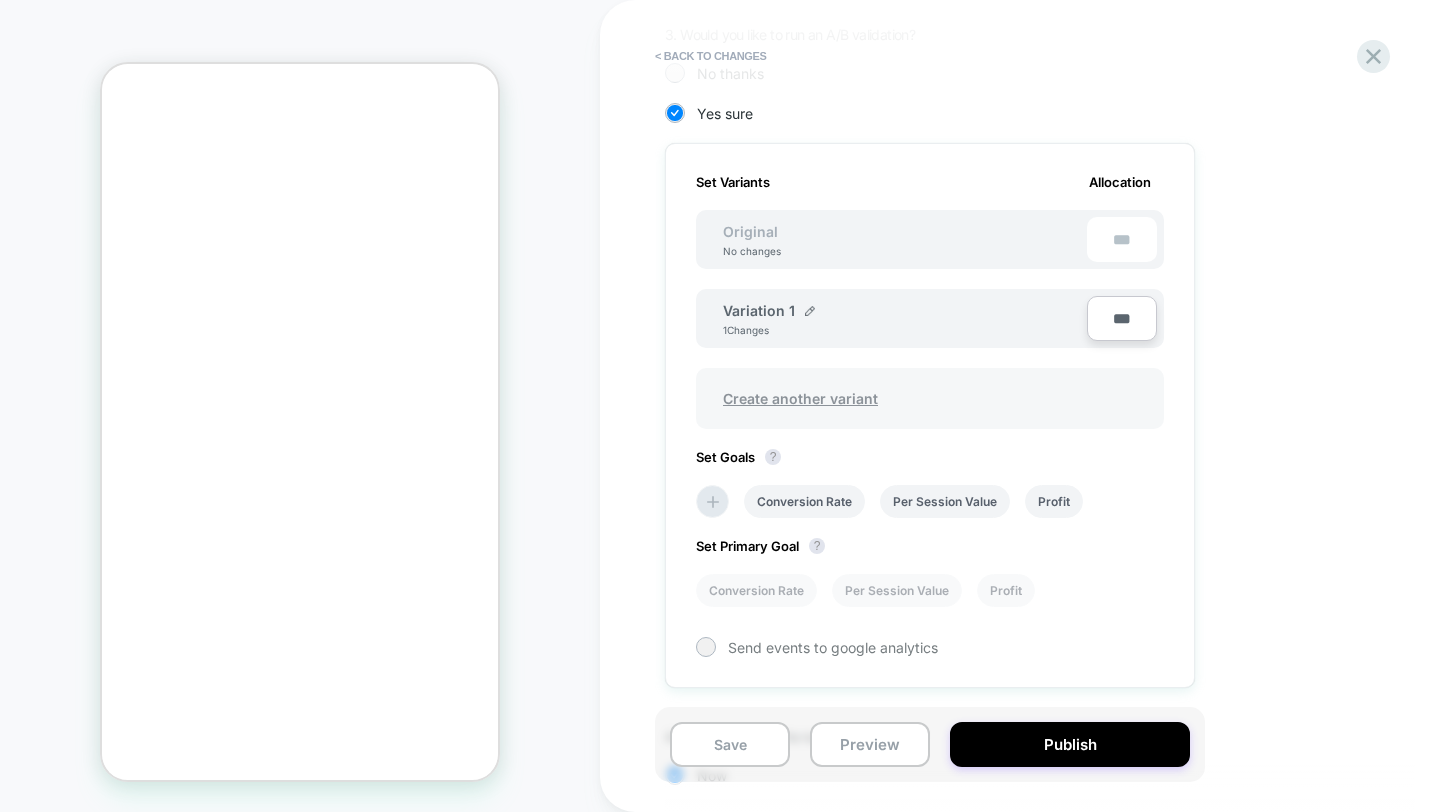 click on "Create another variant" at bounding box center [800, 398] 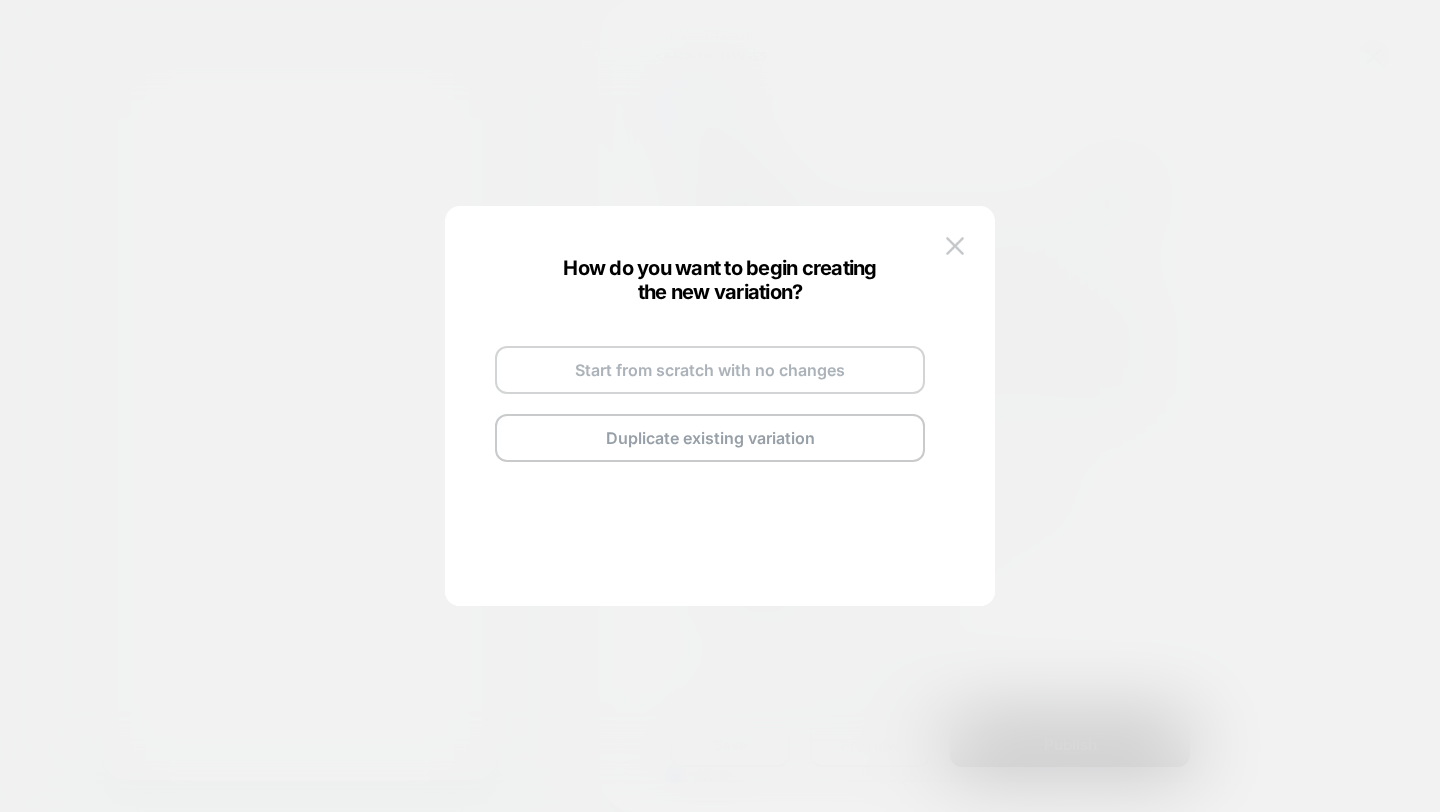 click on "Start from scratch with no changes" at bounding box center (710, 370) 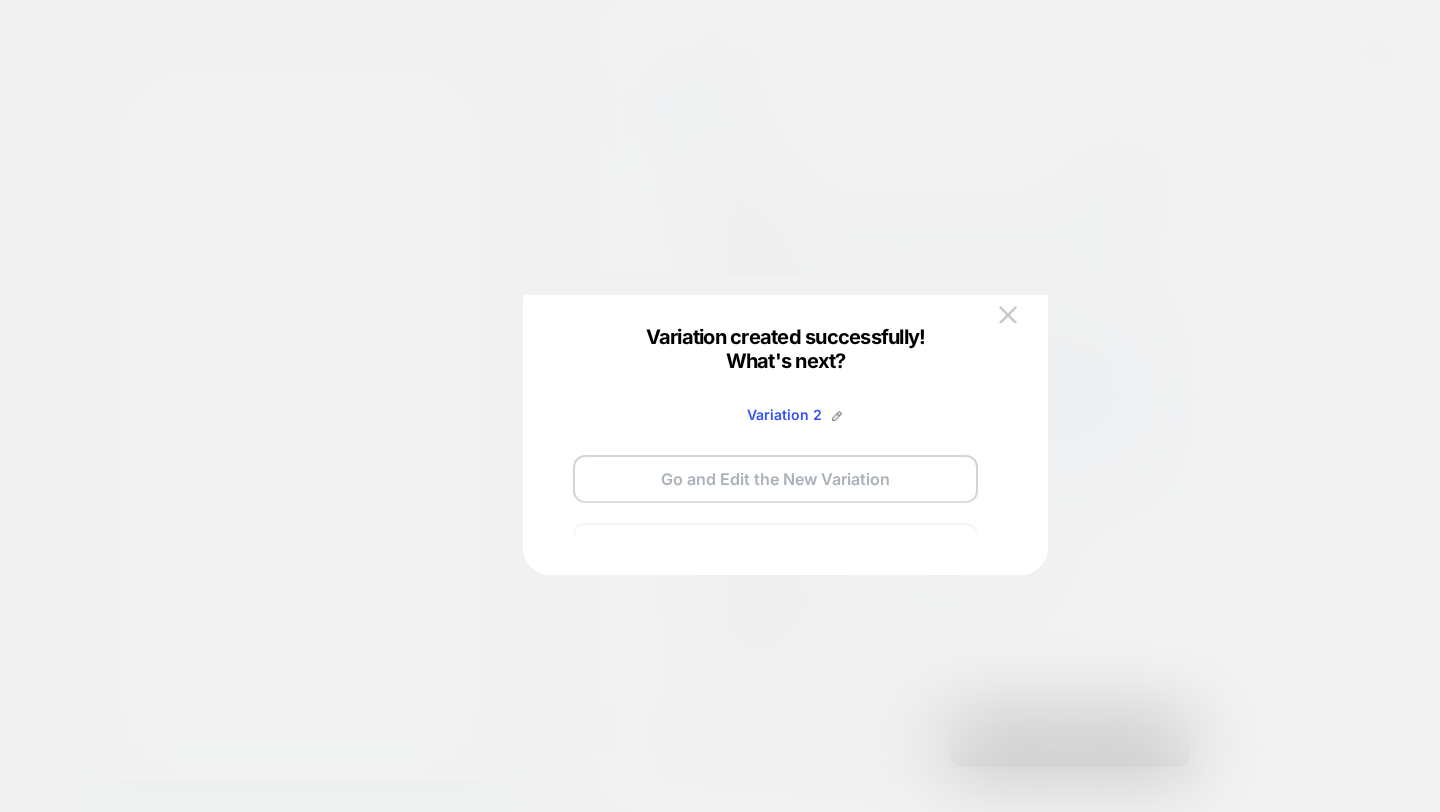 scroll, scrollTop: 0, scrollLeft: -311, axis: horizontal 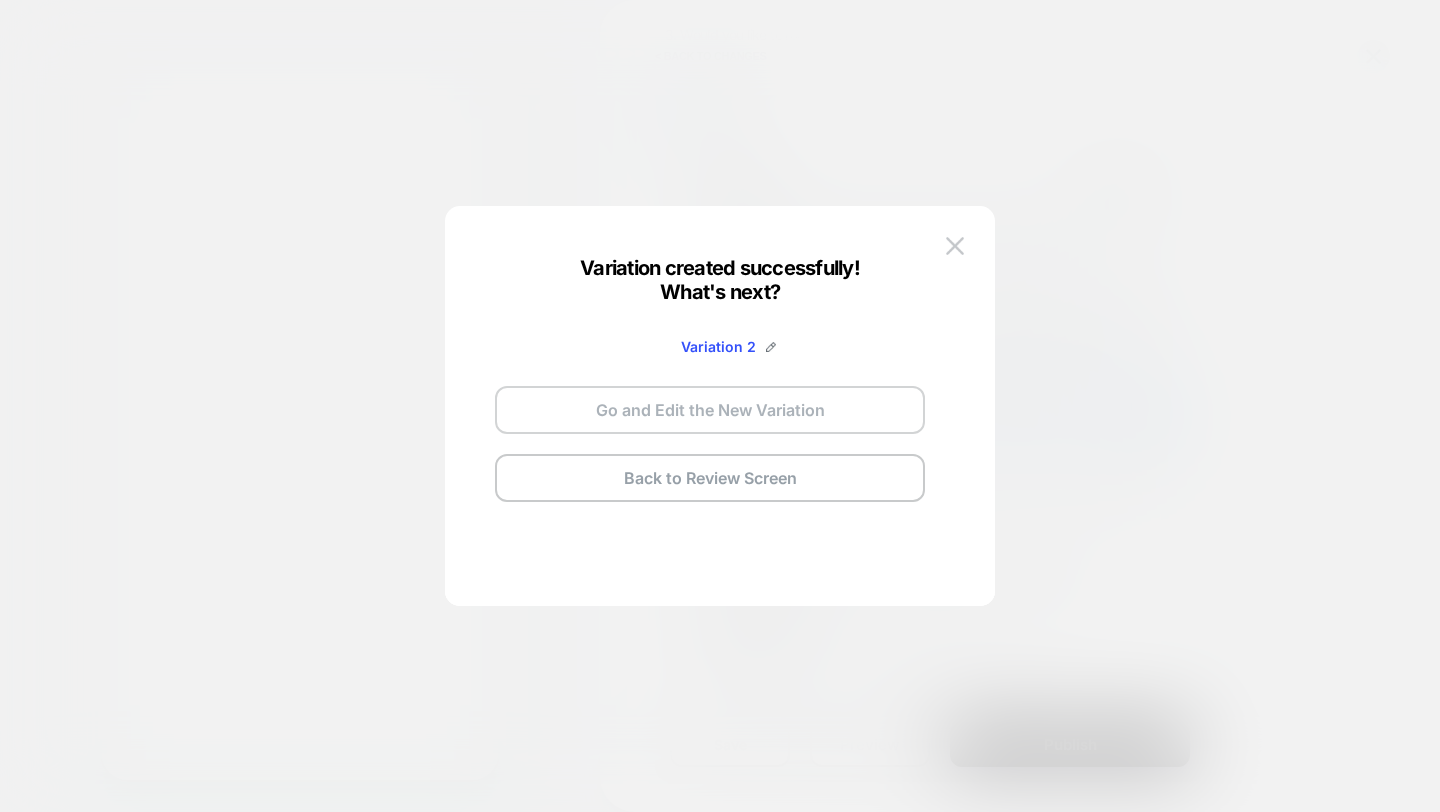 click on "Go and Edit the New Variation" at bounding box center (710, 410) 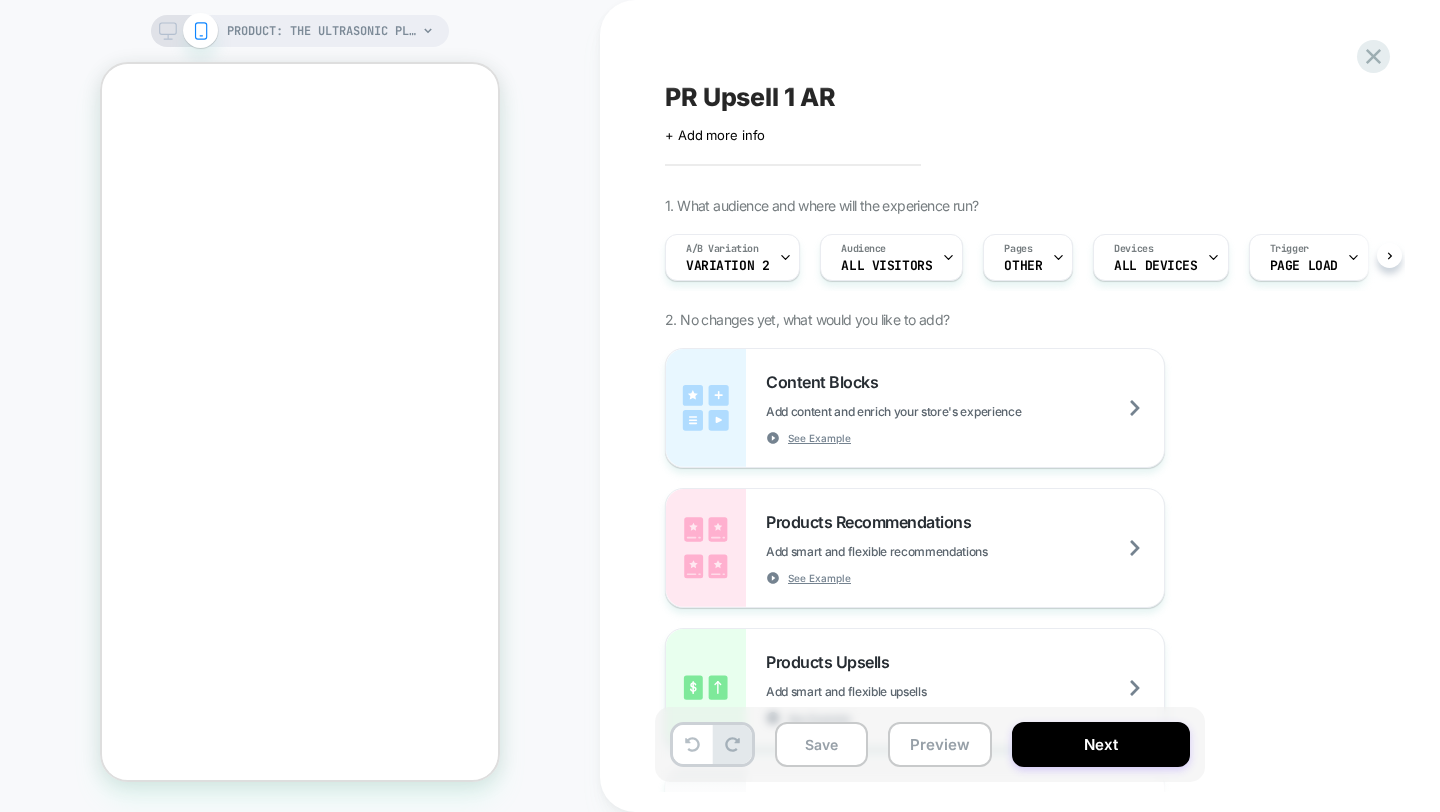 scroll, scrollTop: 0, scrollLeft: 1, axis: horizontal 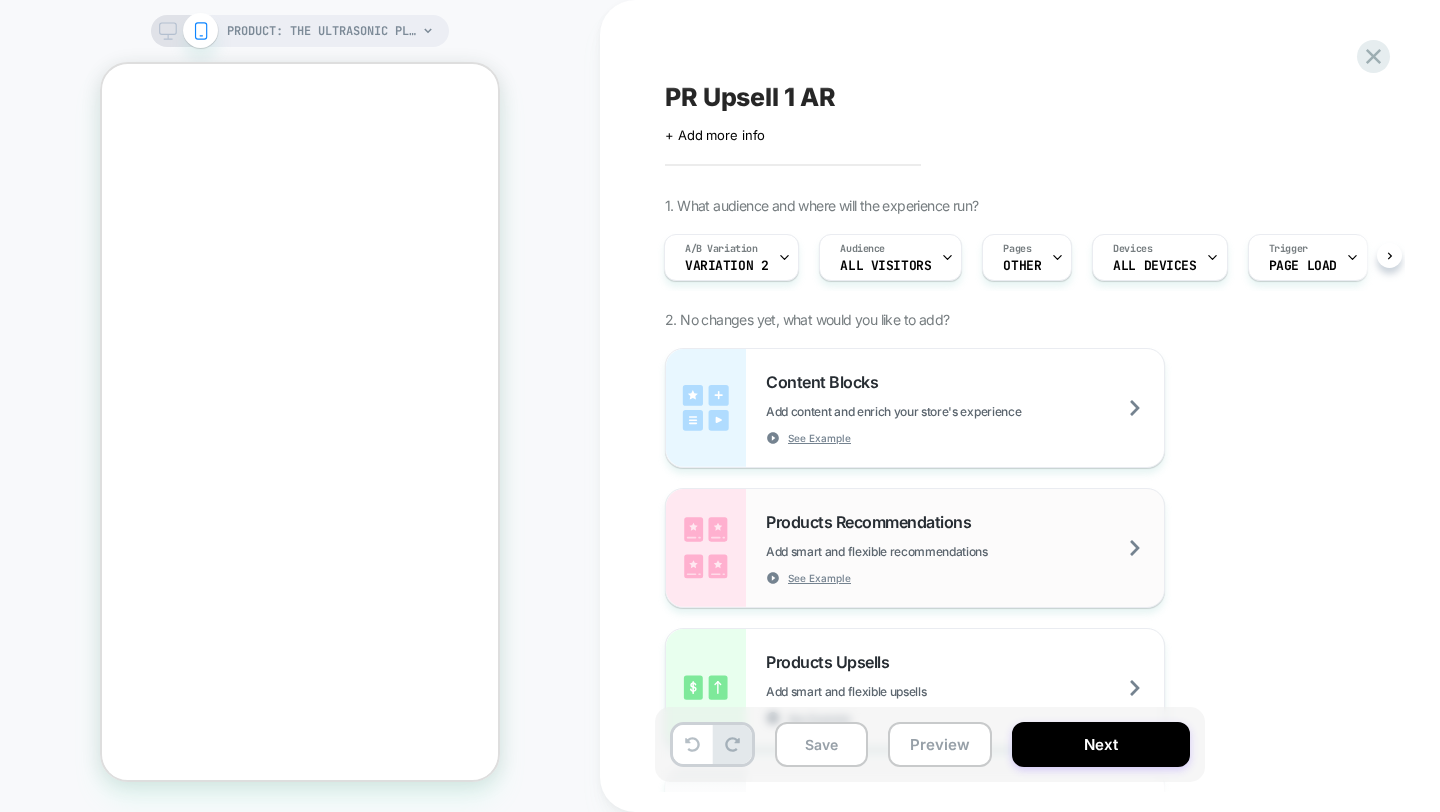 click on "Add smart and flexible recommendations" at bounding box center (927, 551) 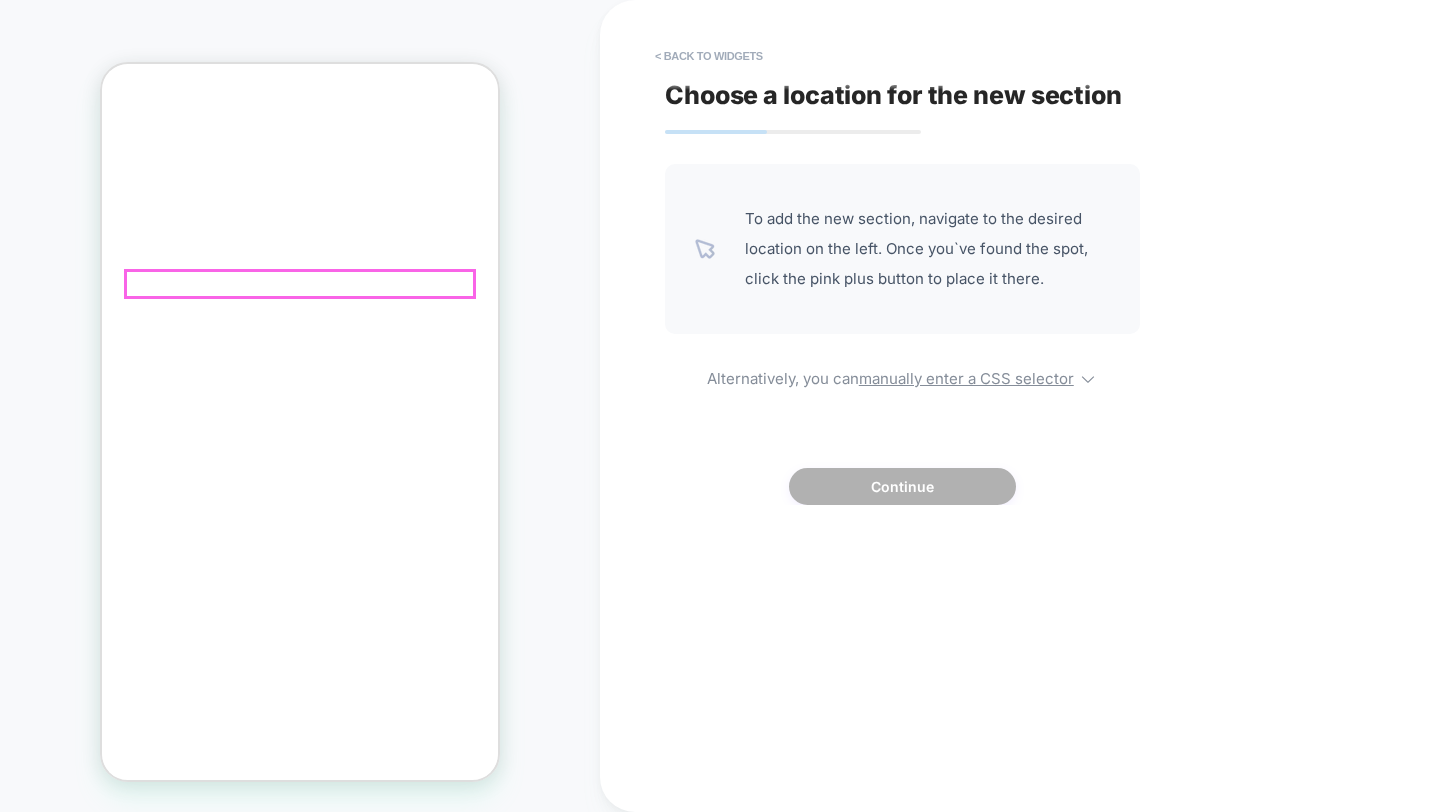 scroll, scrollTop: 0, scrollLeft: 0, axis: both 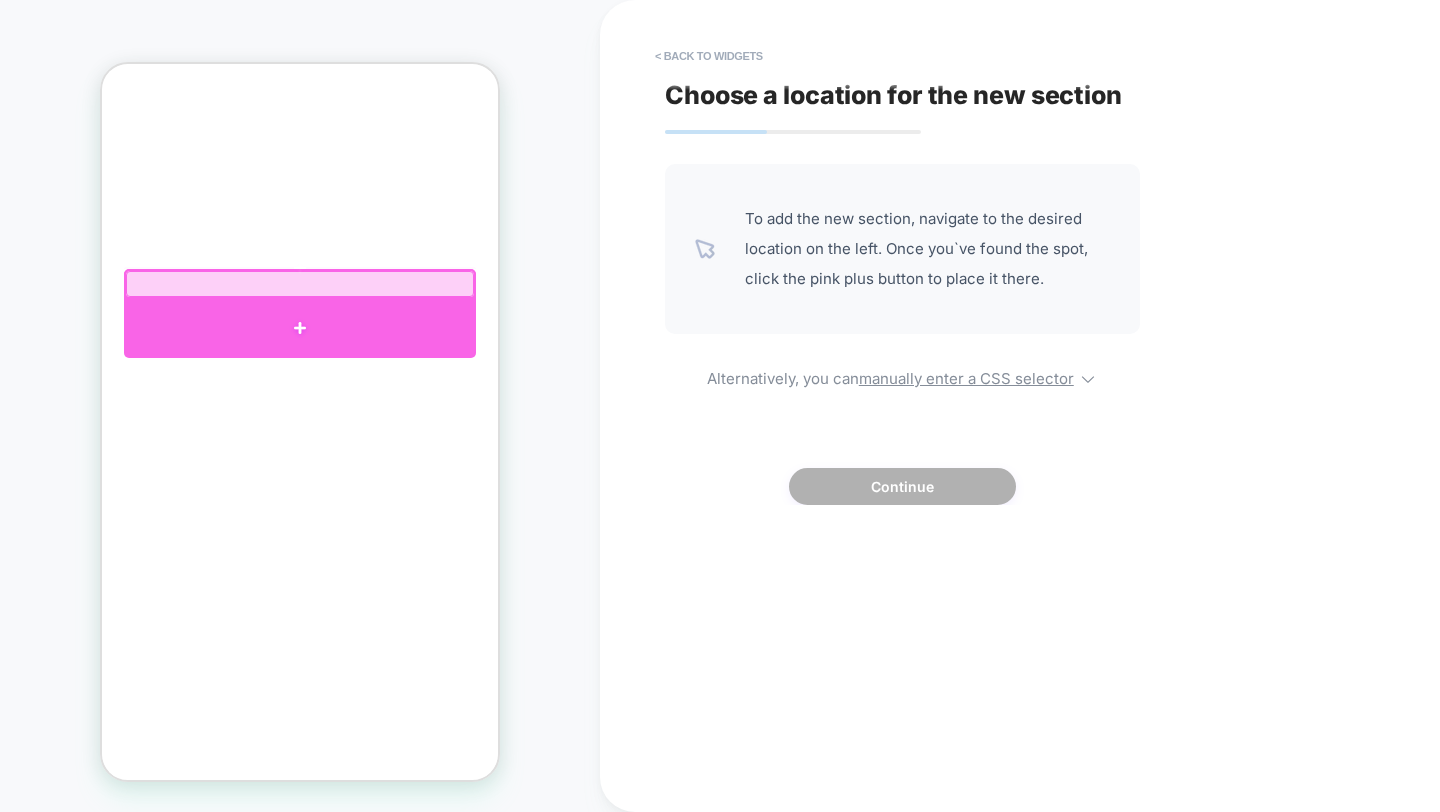 click at bounding box center (300, 328) 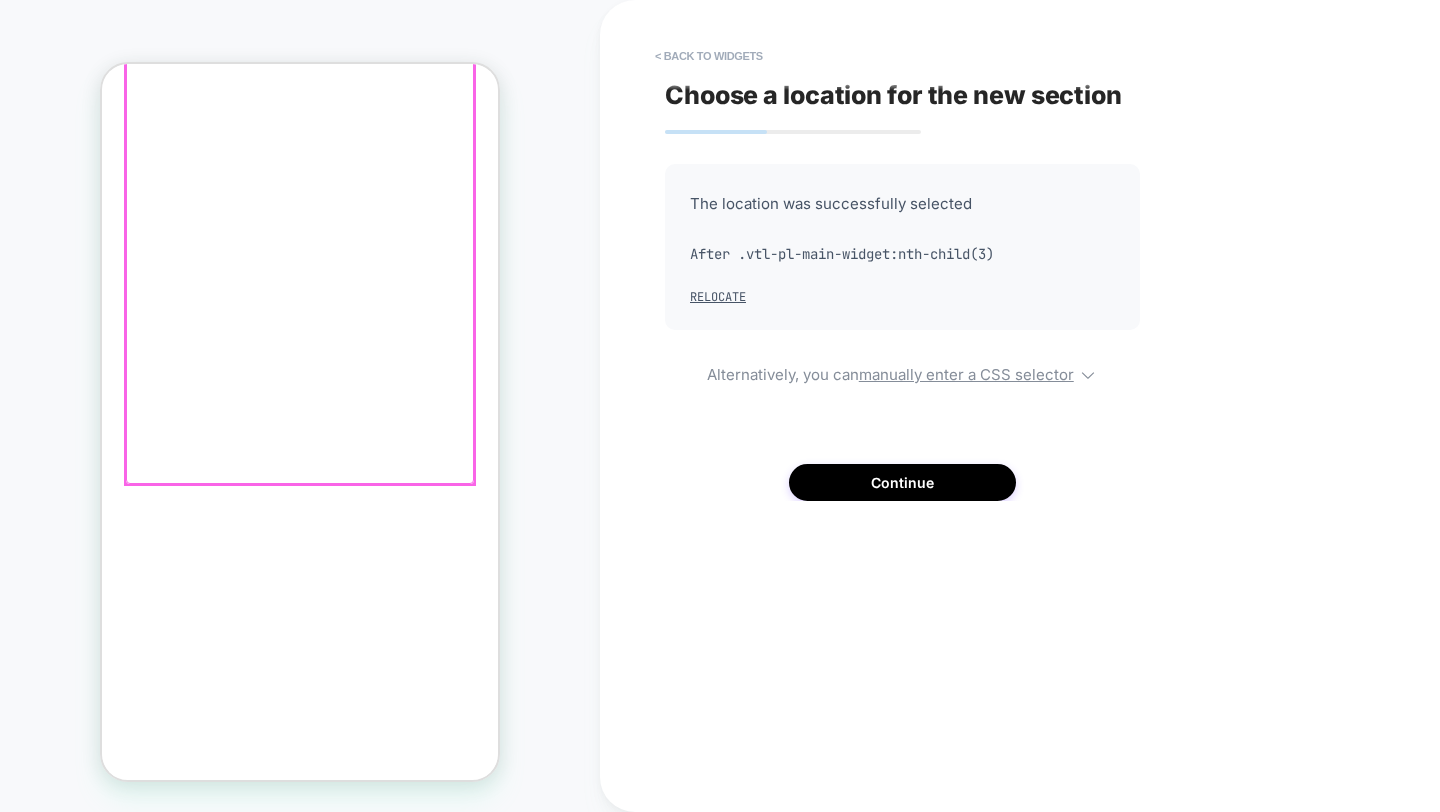 scroll, scrollTop: 828, scrollLeft: 0, axis: vertical 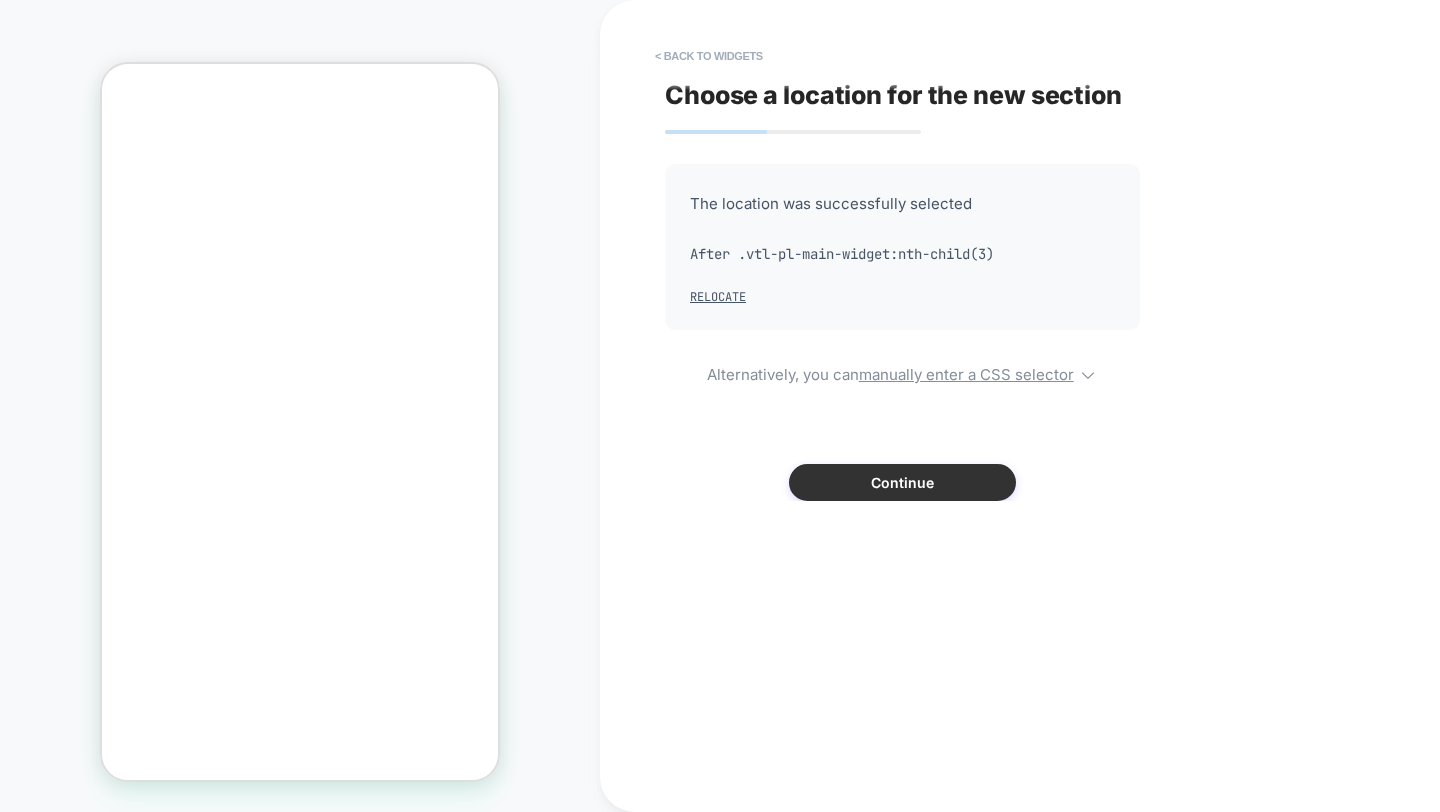 click on "Continue" at bounding box center (902, 482) 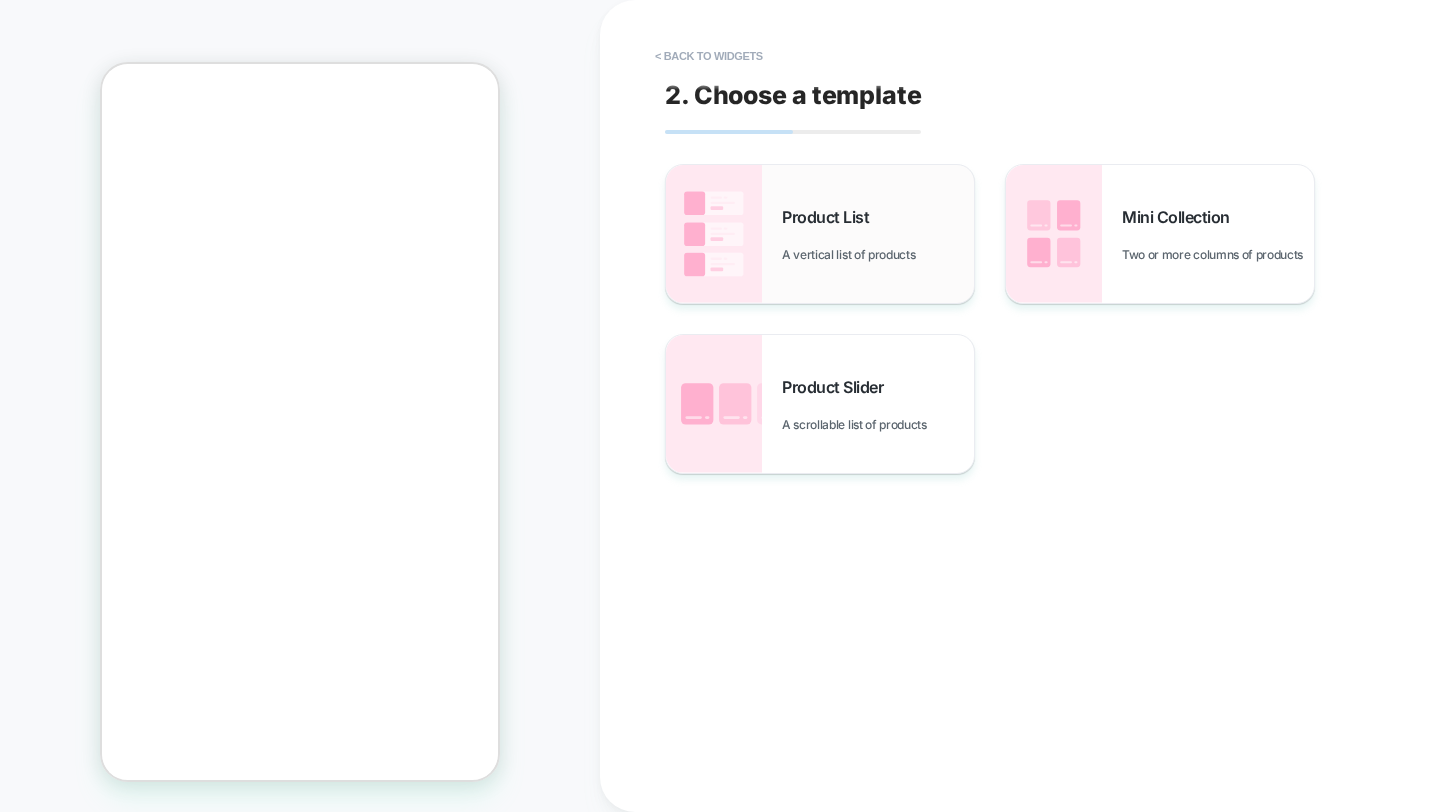 scroll, scrollTop: 783, scrollLeft: 0, axis: vertical 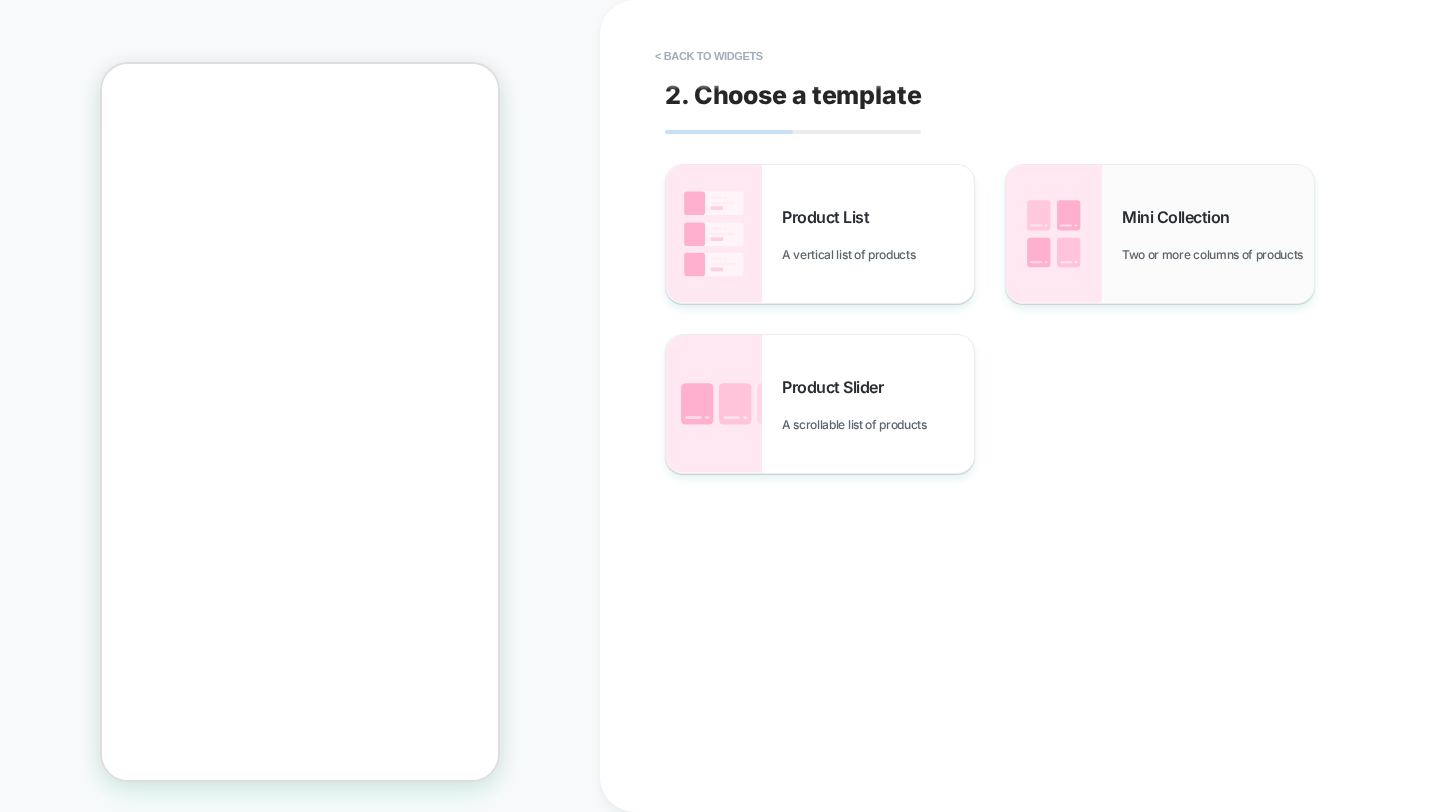 click on "Two or more columns of products" at bounding box center (1217, 254) 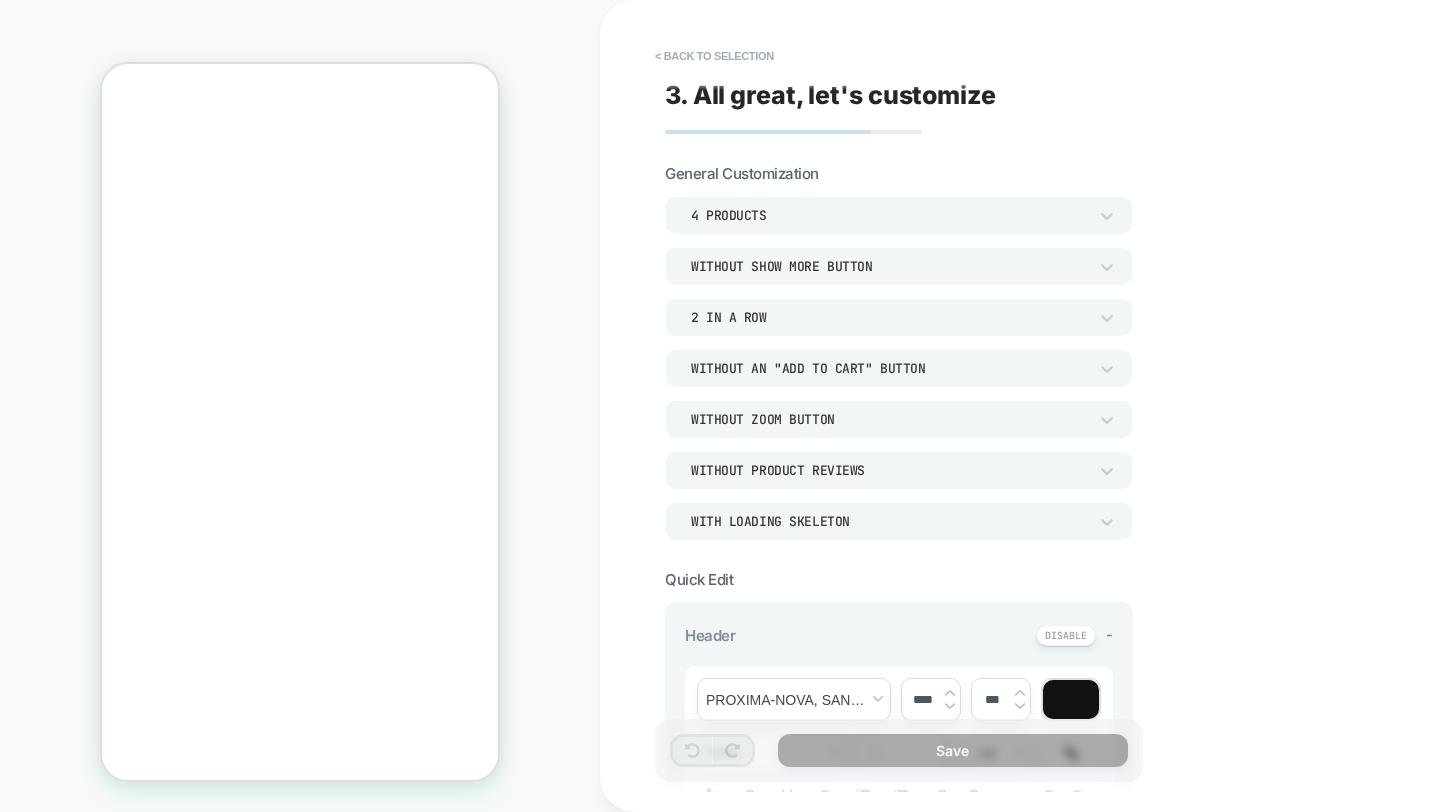 scroll, scrollTop: 0, scrollLeft: 0, axis: both 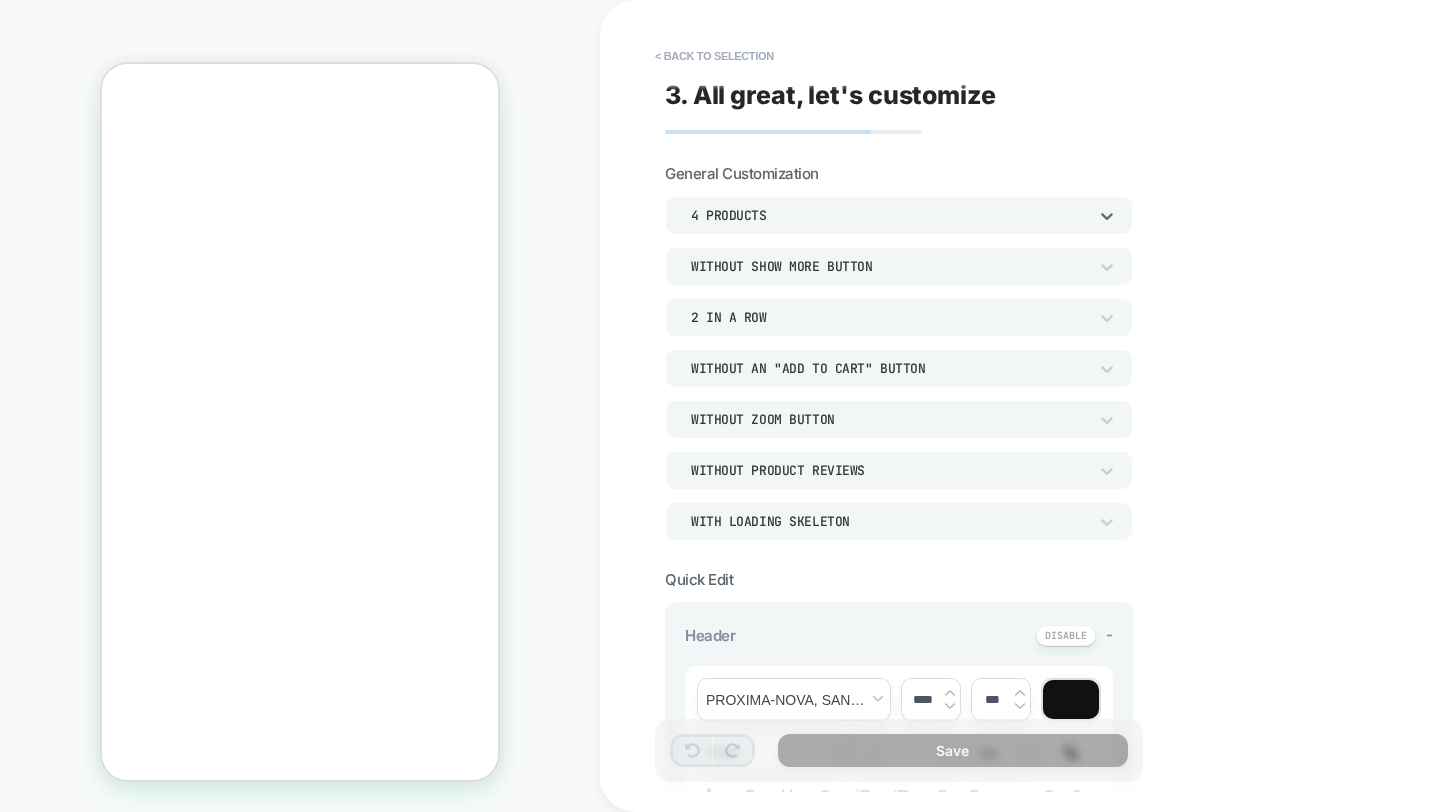 click on "4 Products" at bounding box center (889, 215) 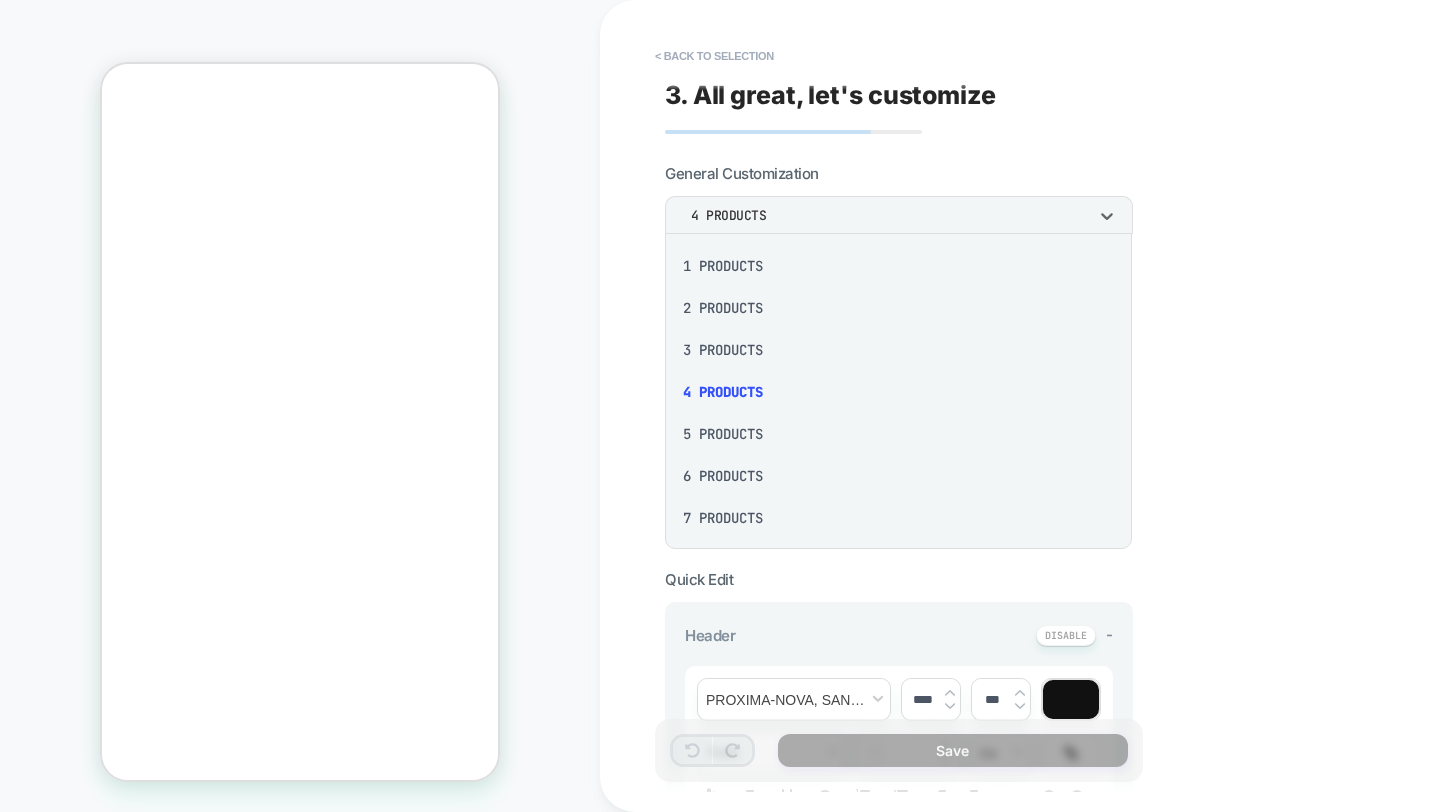 click on "2 Products" at bounding box center (898, 308) 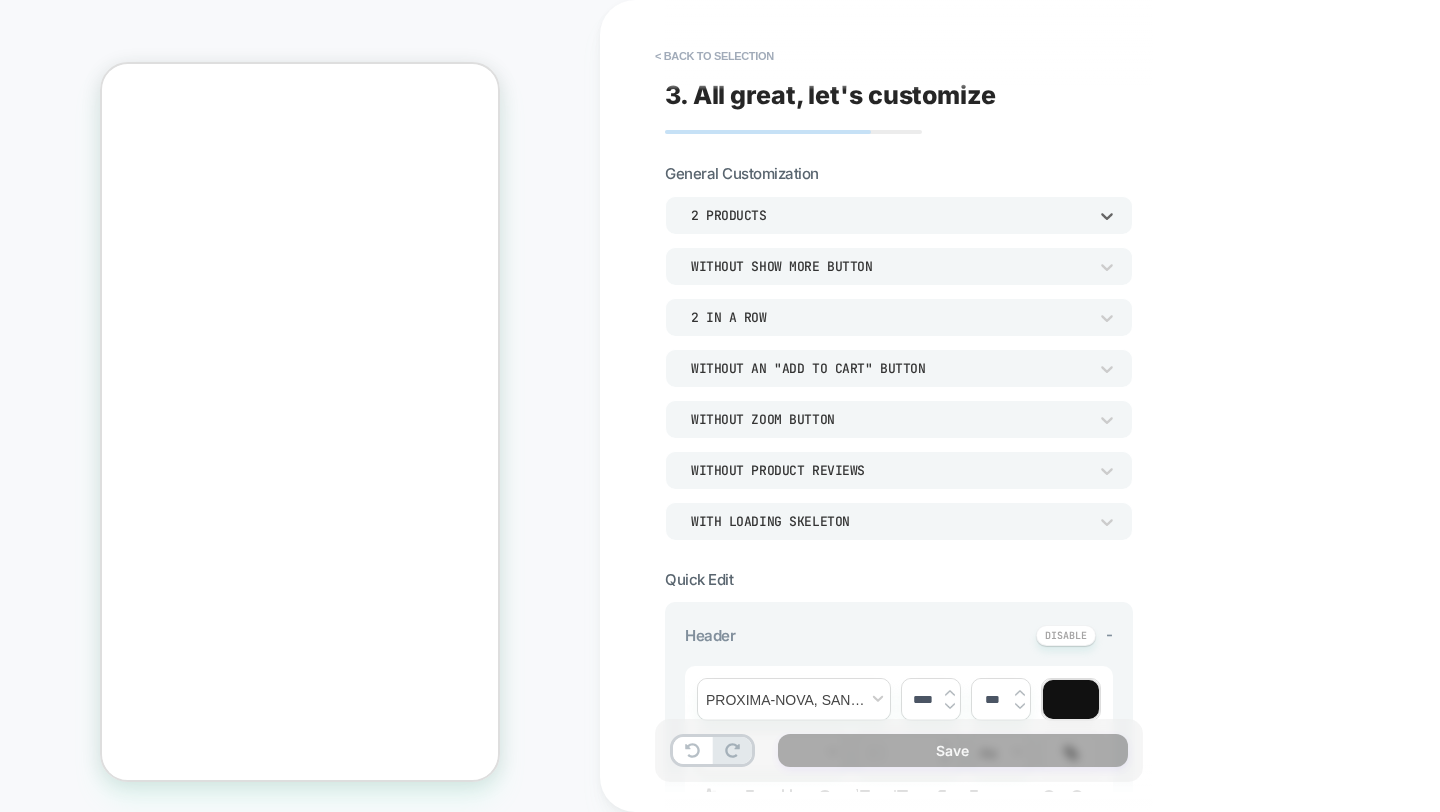 scroll, scrollTop: 0, scrollLeft: -311, axis: horizontal 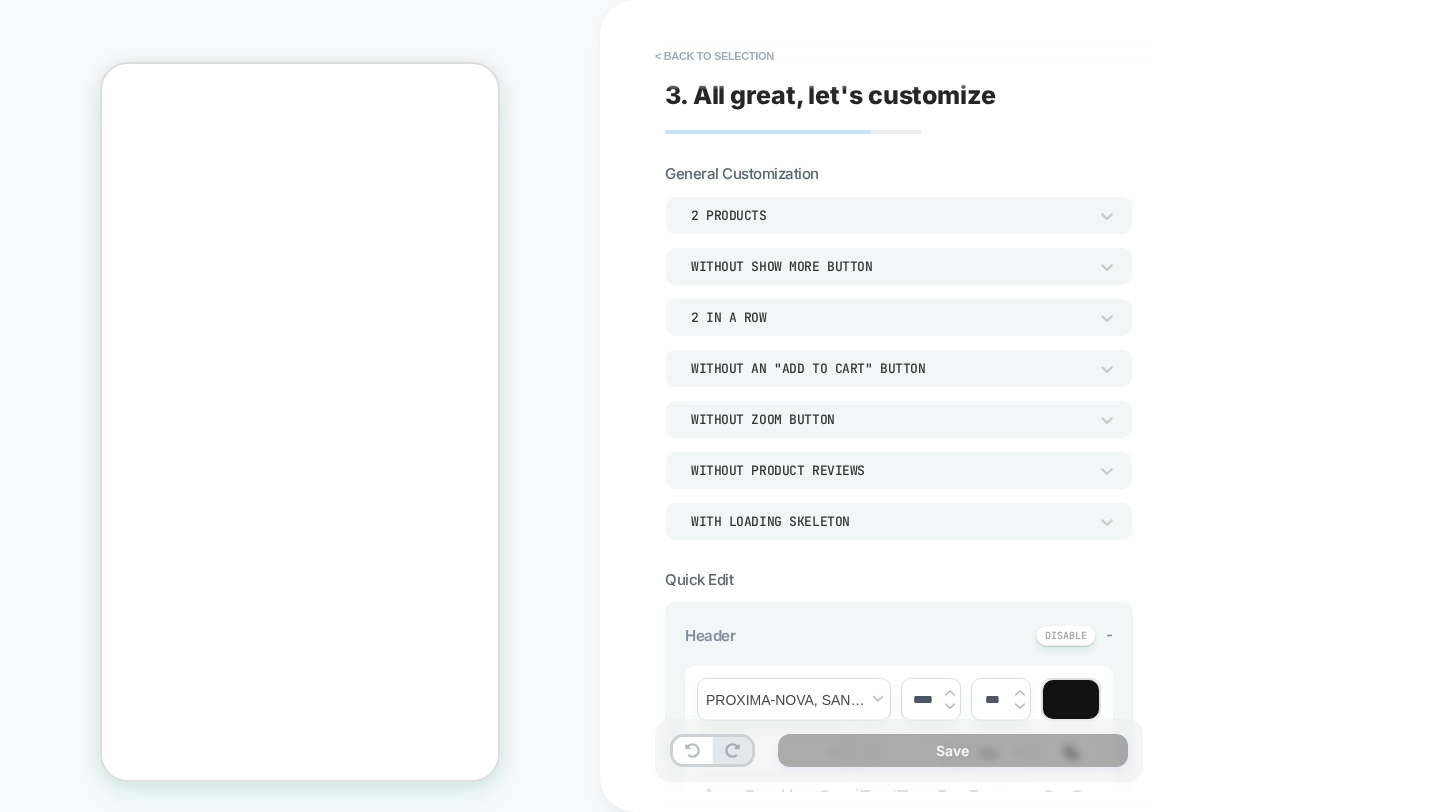 click on "**********" at bounding box center [1040, 406] 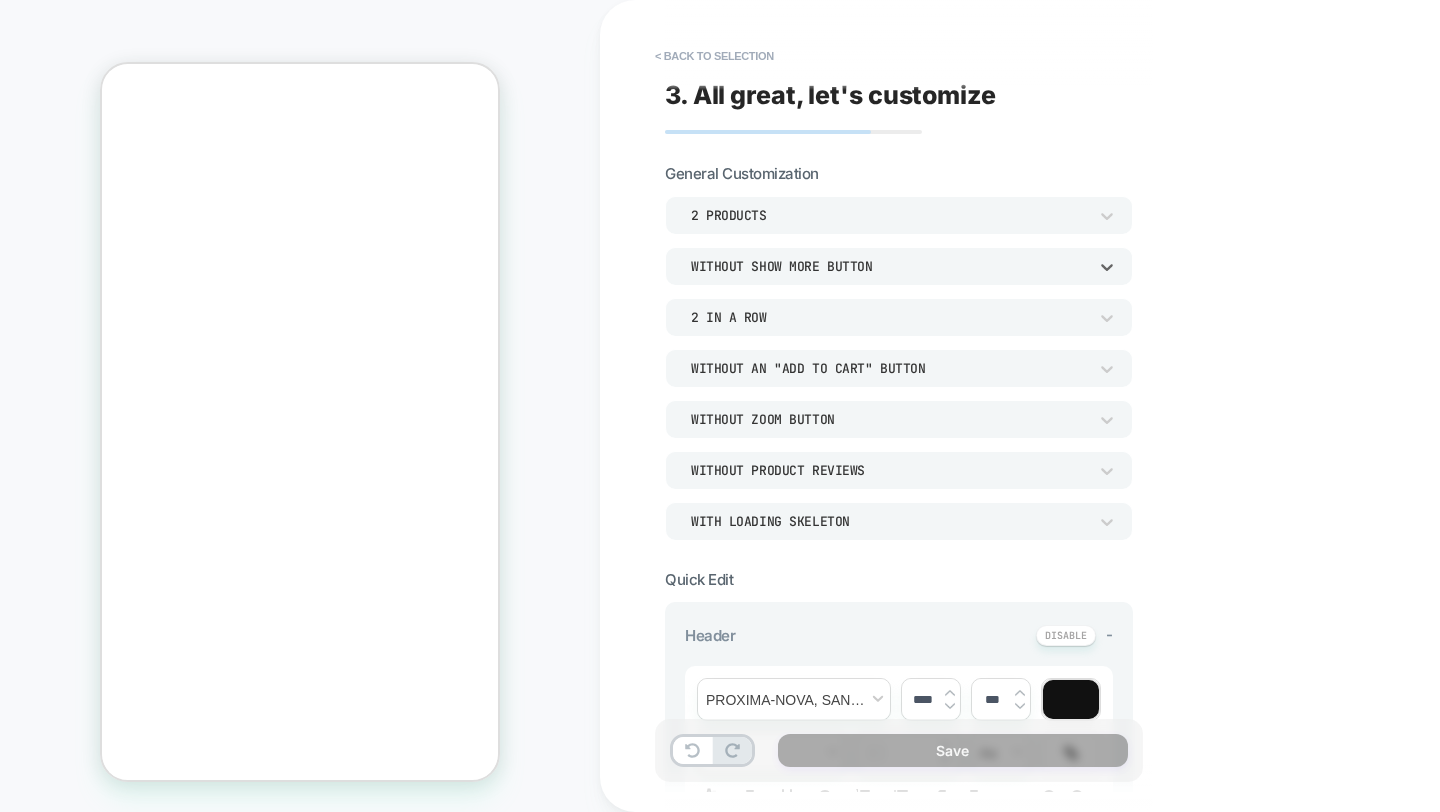 click on "Without Show more button" at bounding box center [889, 266] 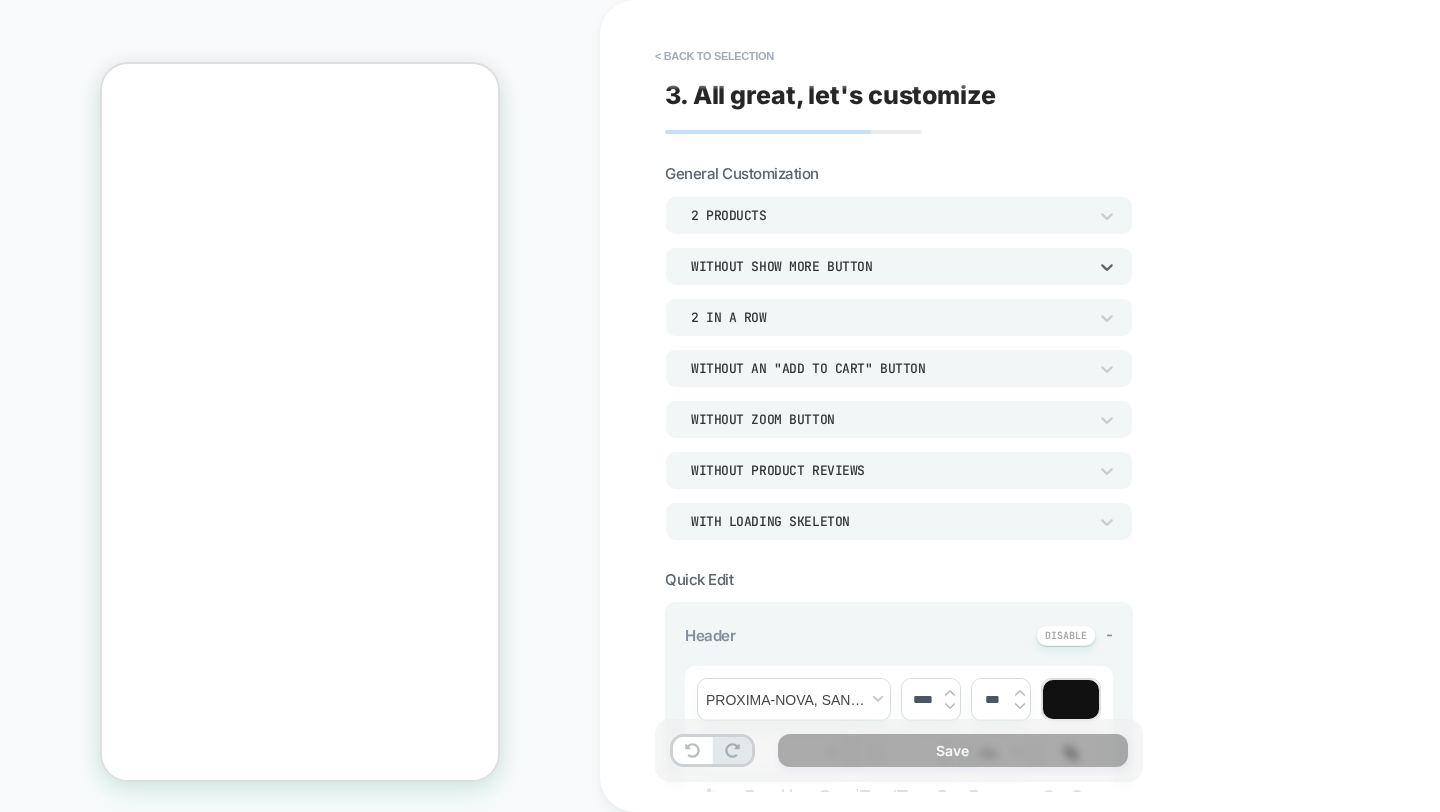 scroll, scrollTop: 0, scrollLeft: 0, axis: both 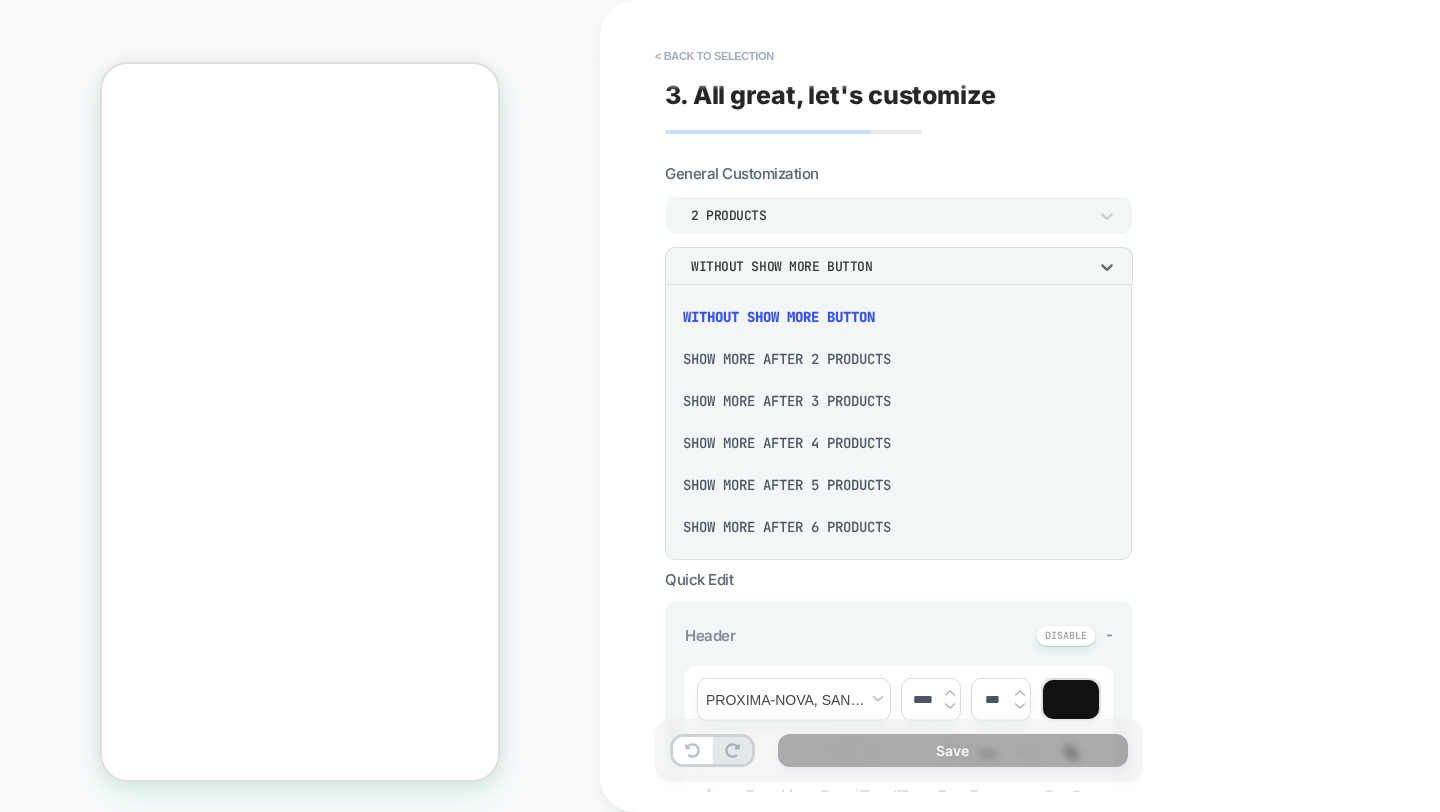 click at bounding box center (720, 406) 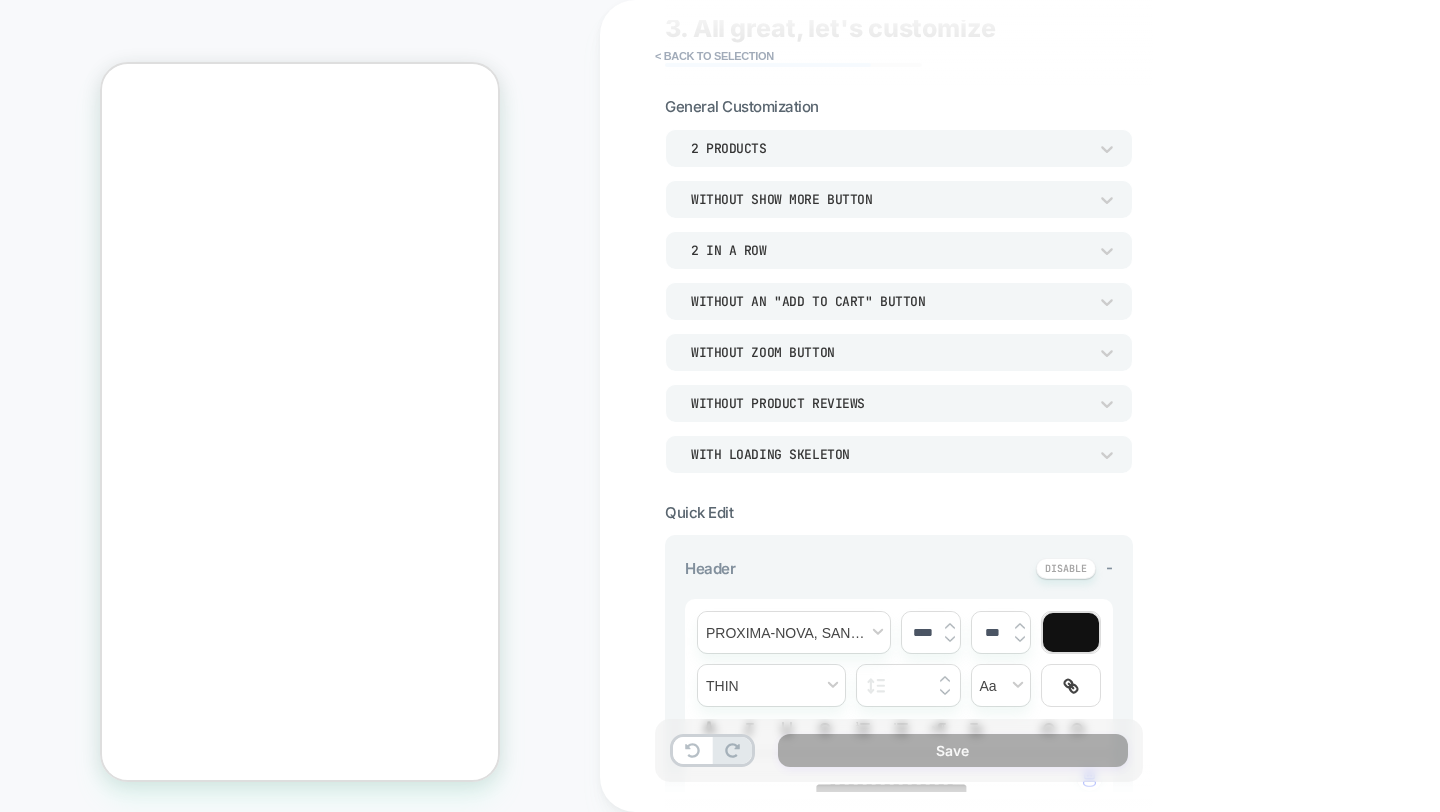 scroll, scrollTop: 76, scrollLeft: 0, axis: vertical 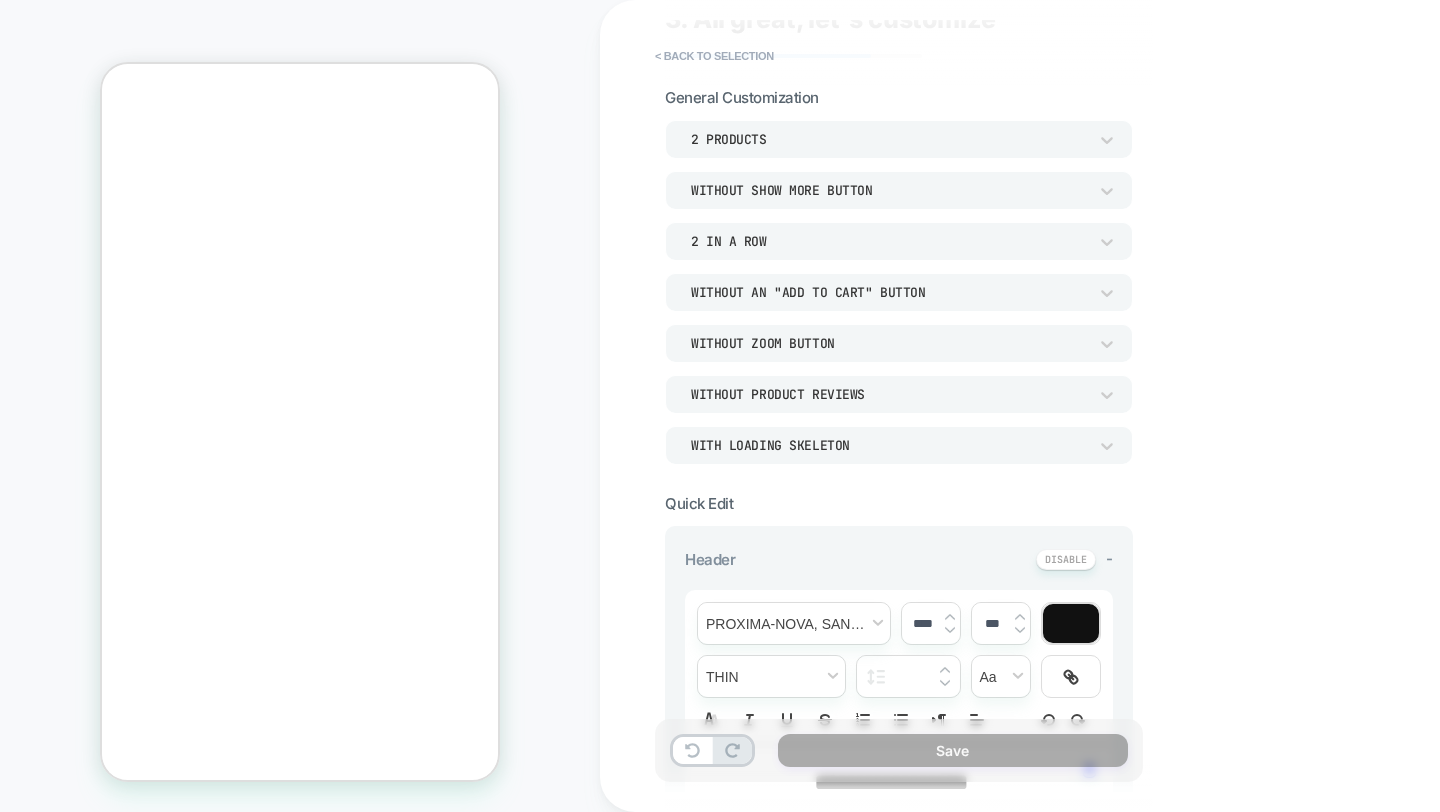 click on "Without an "add to cart" button" at bounding box center [889, 292] 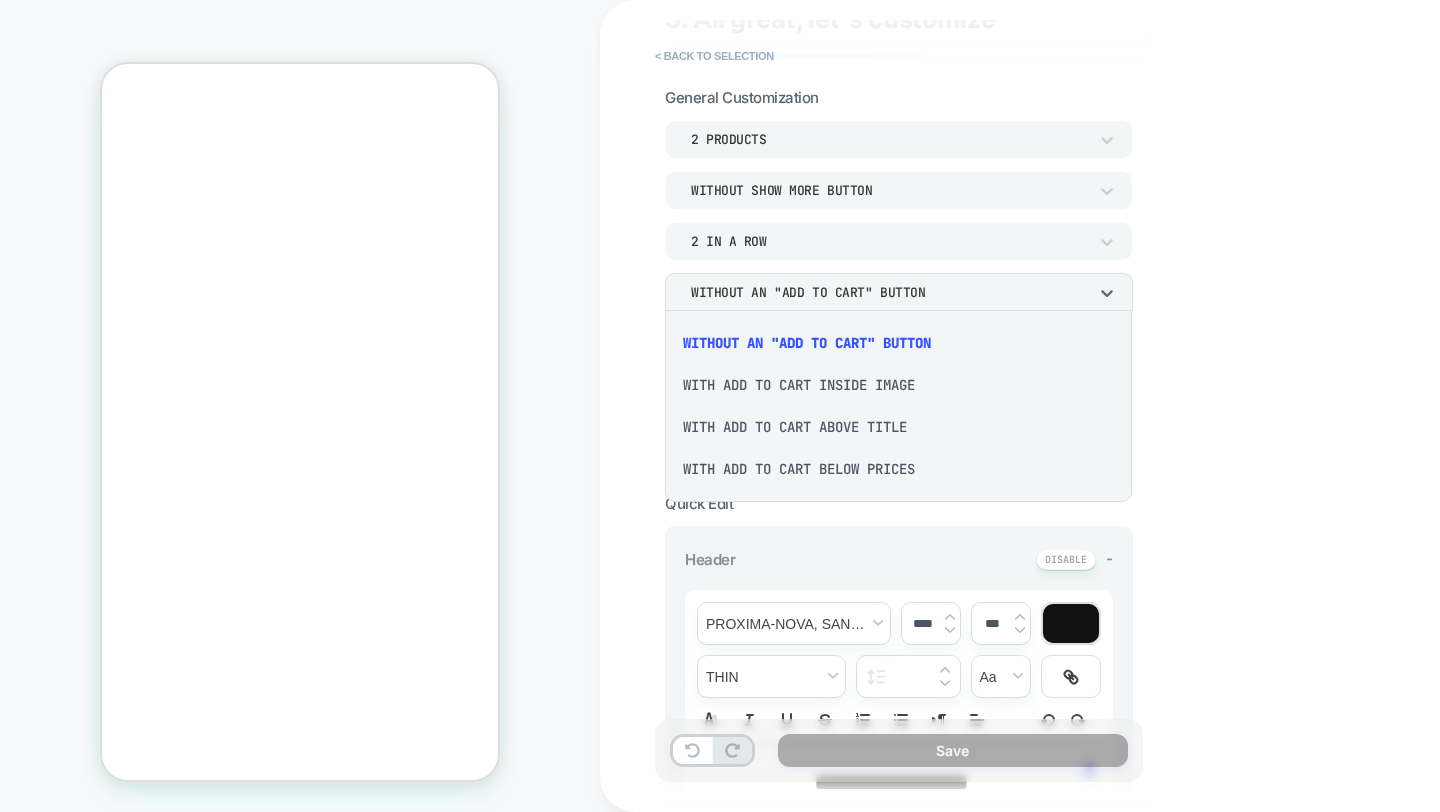 click on "With add to cart below prices" at bounding box center (898, 469) 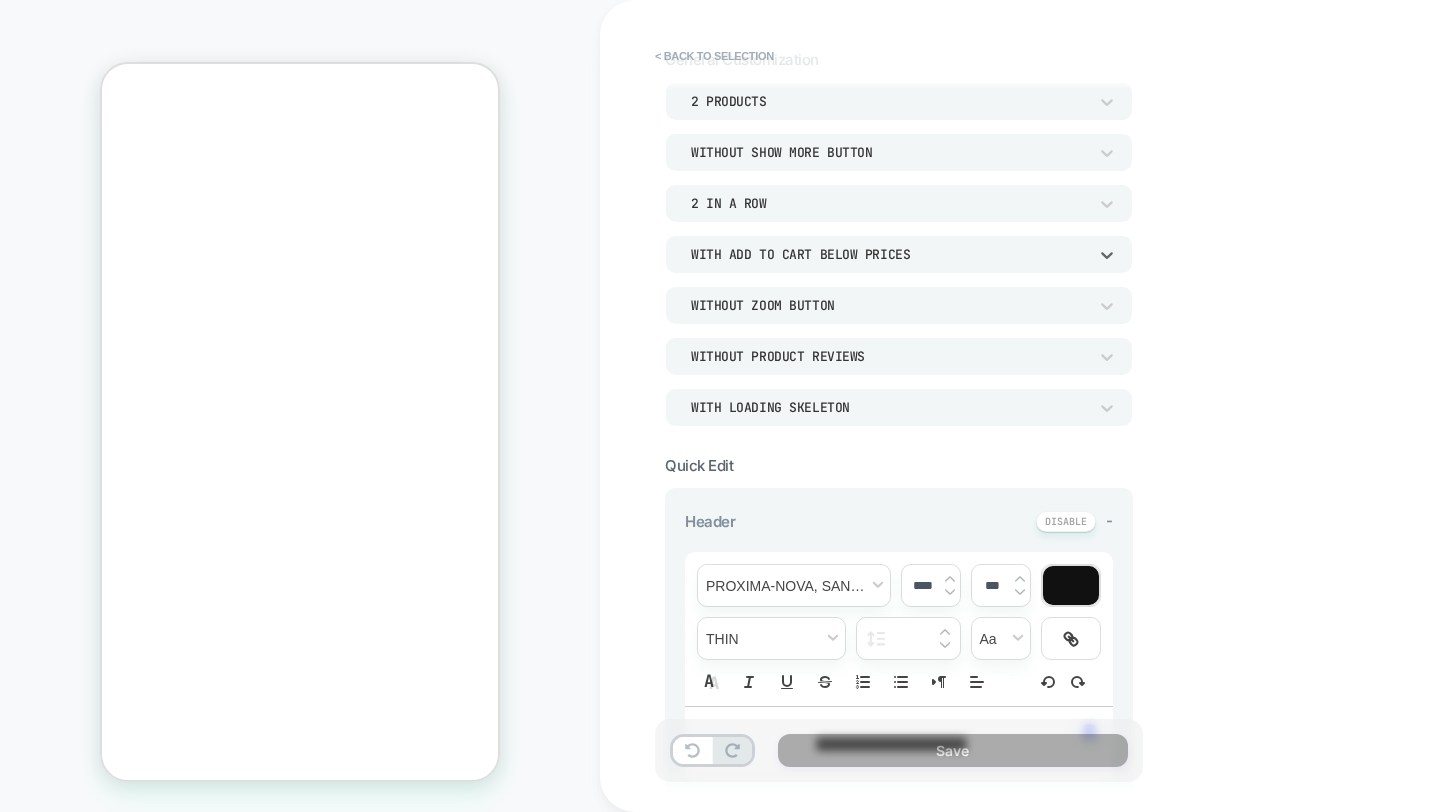 click on "Without Zoom Button" at bounding box center [889, 305] 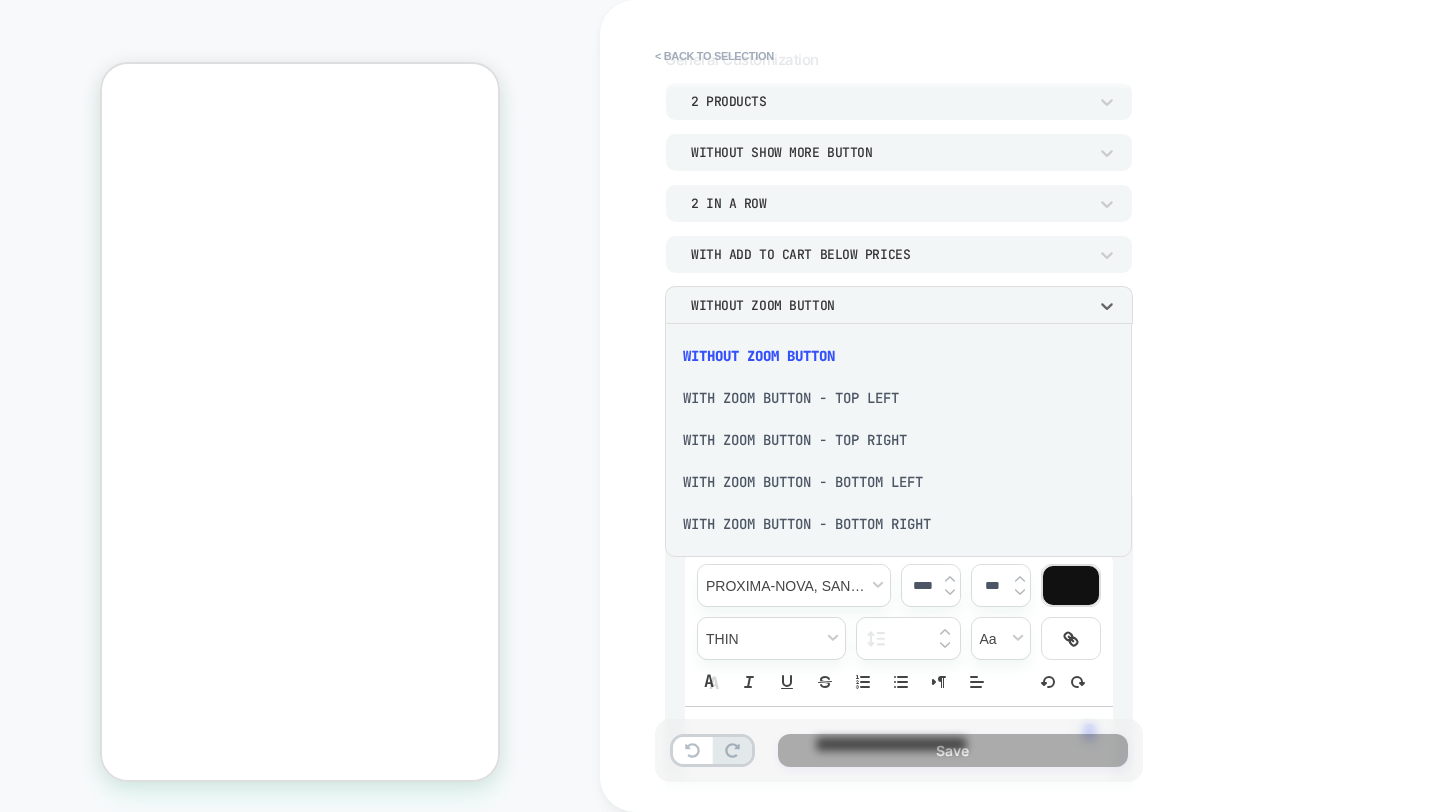 click at bounding box center [720, 406] 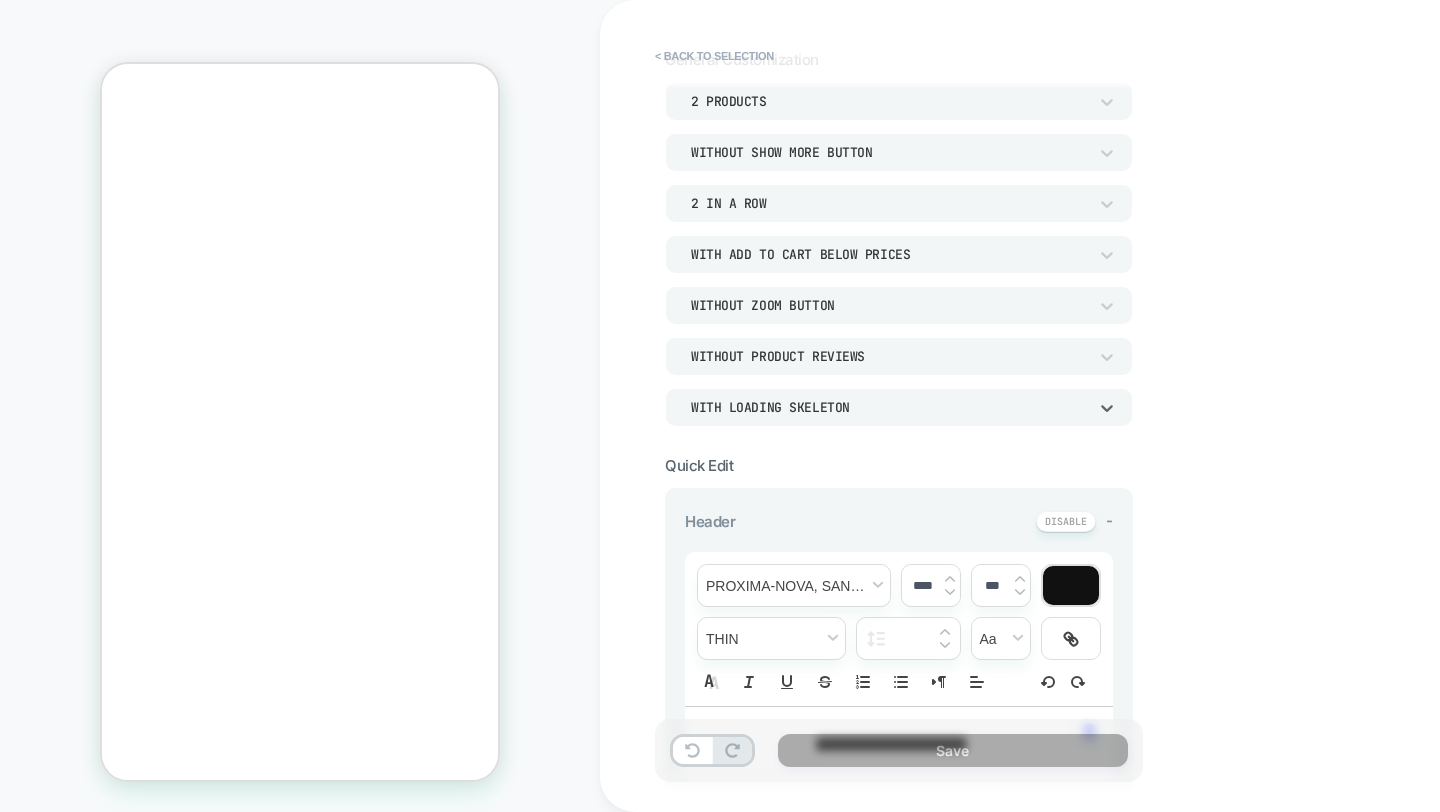 click on "WITH LOADING SKELETON" at bounding box center (889, 407) 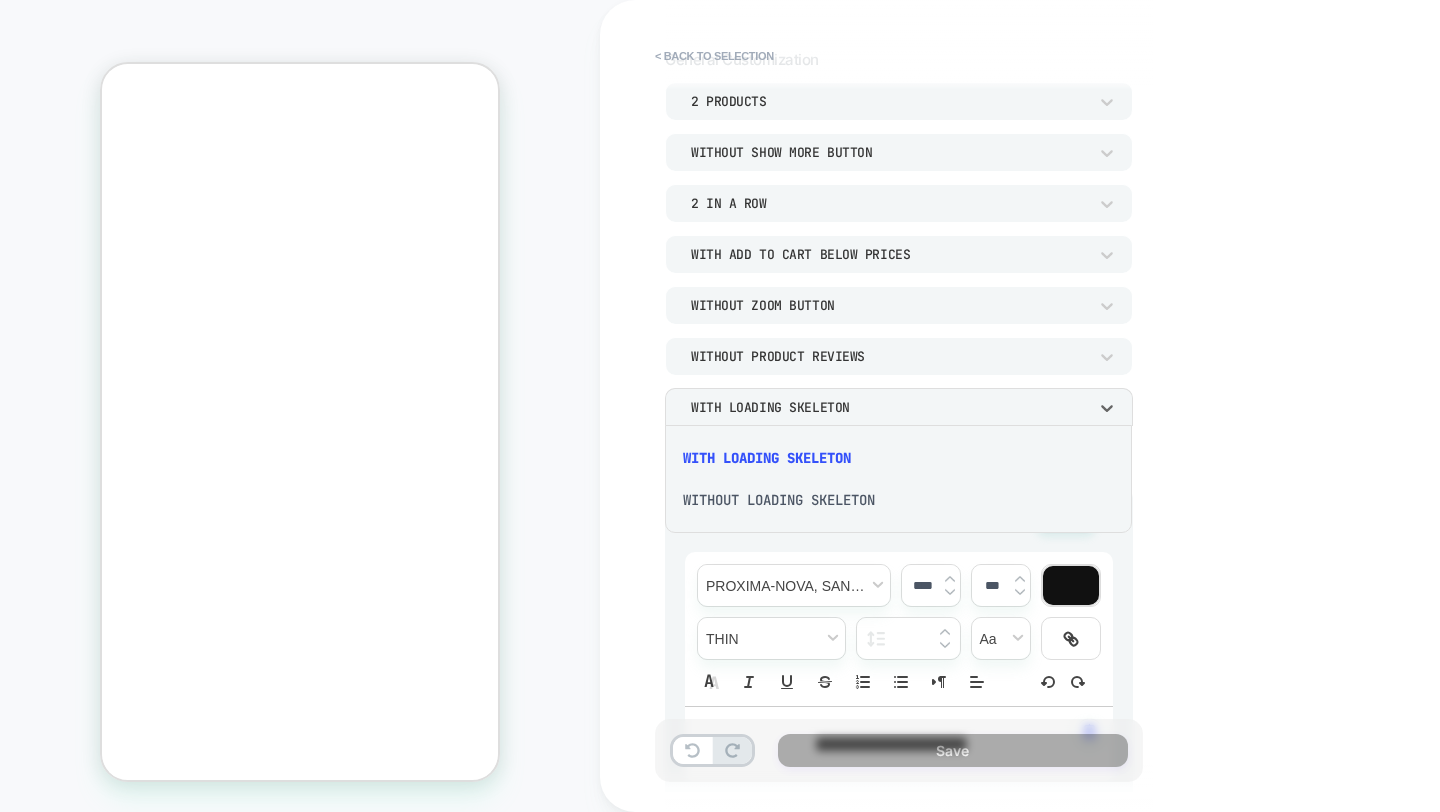 click on "WITHOUT LOADING SKELETON" at bounding box center [898, 500] 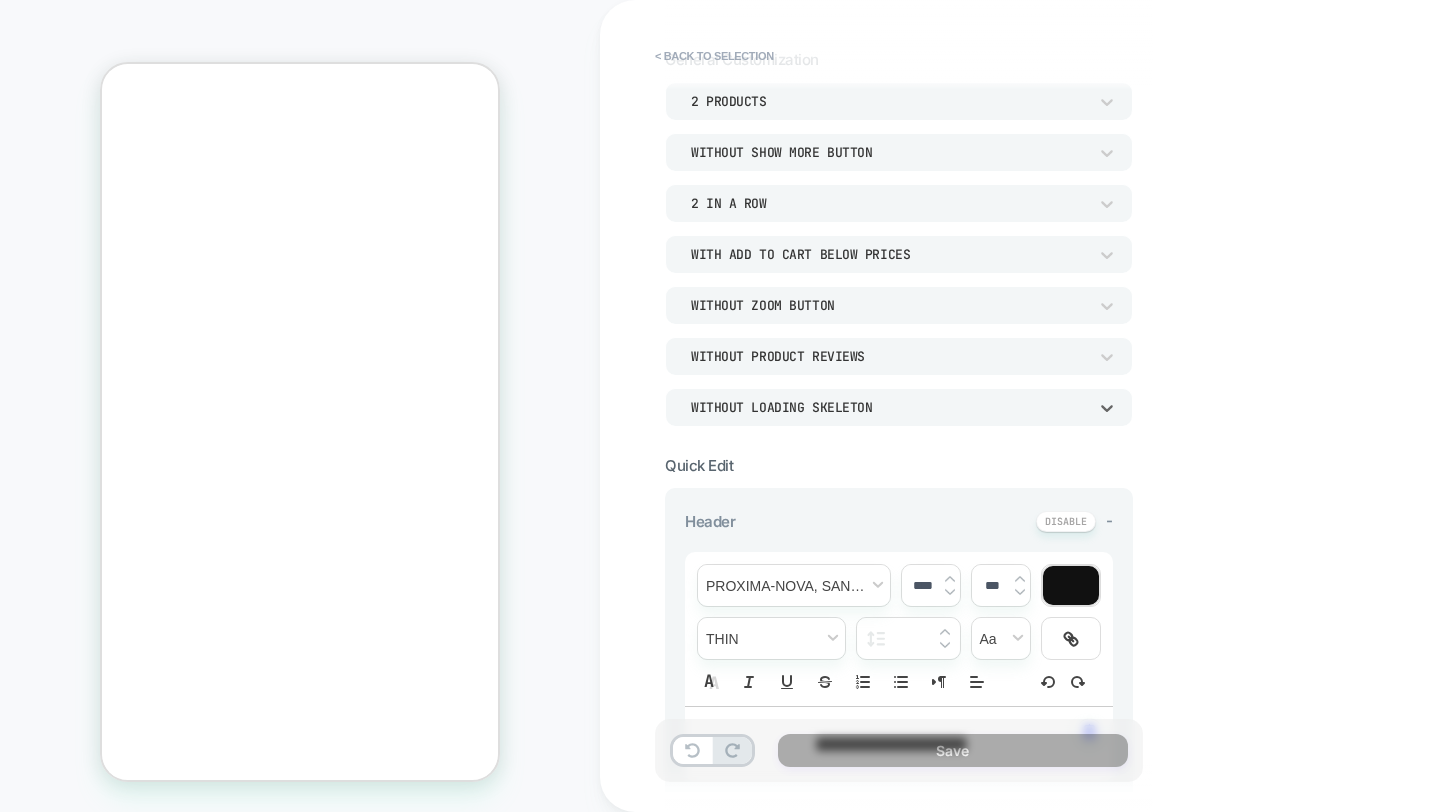 click on "**********" at bounding box center [899, 979] 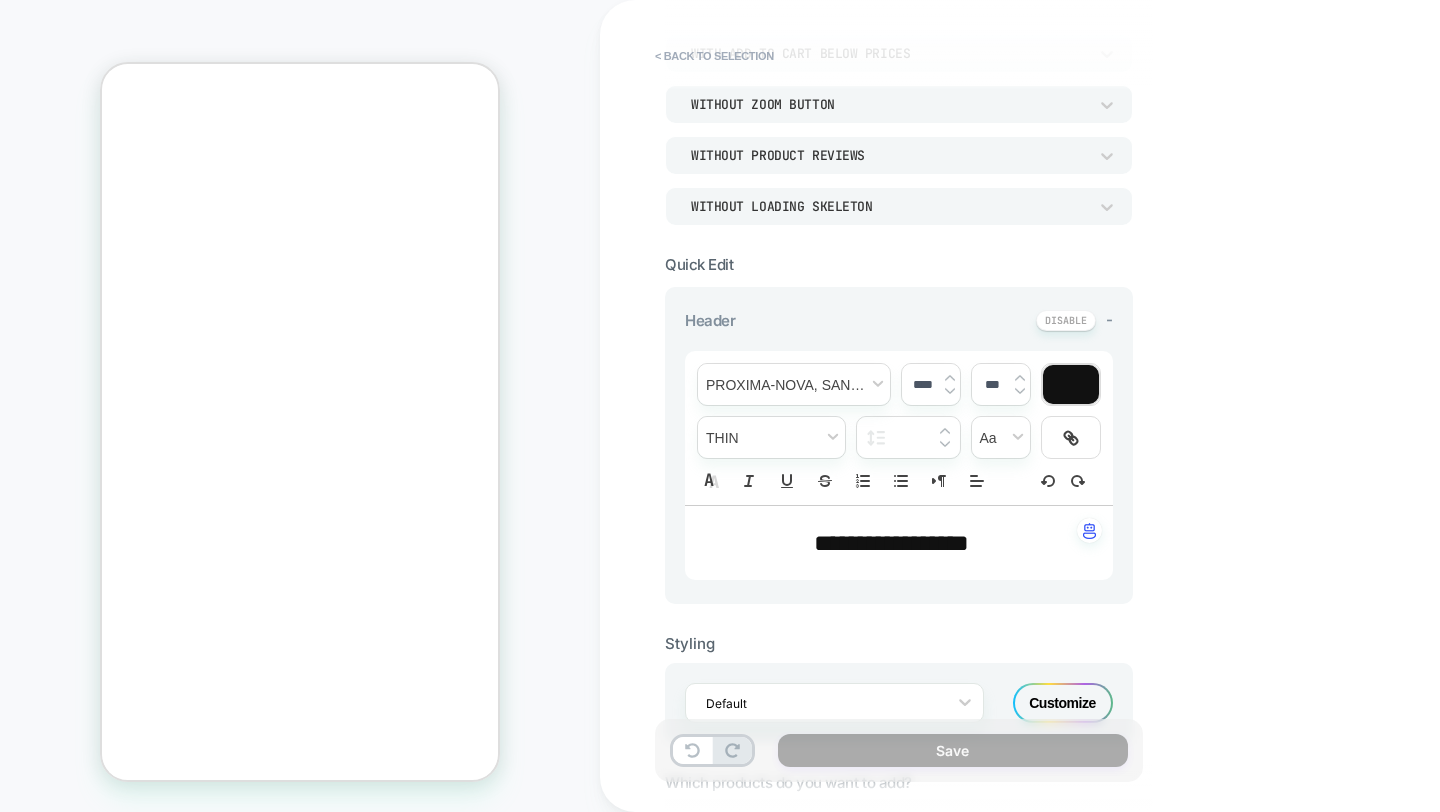 click on "Customize" at bounding box center (1063, 703) 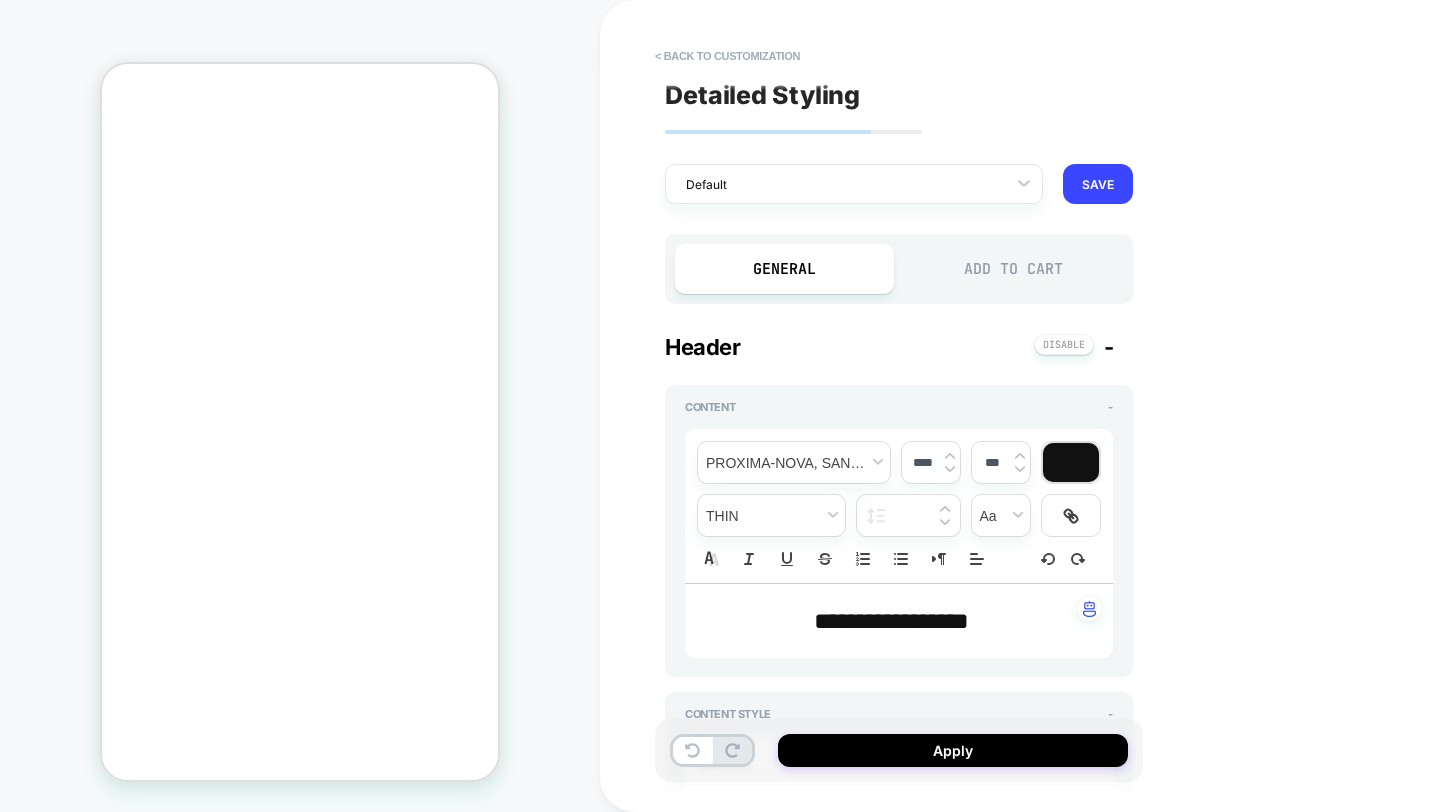 type on "*" 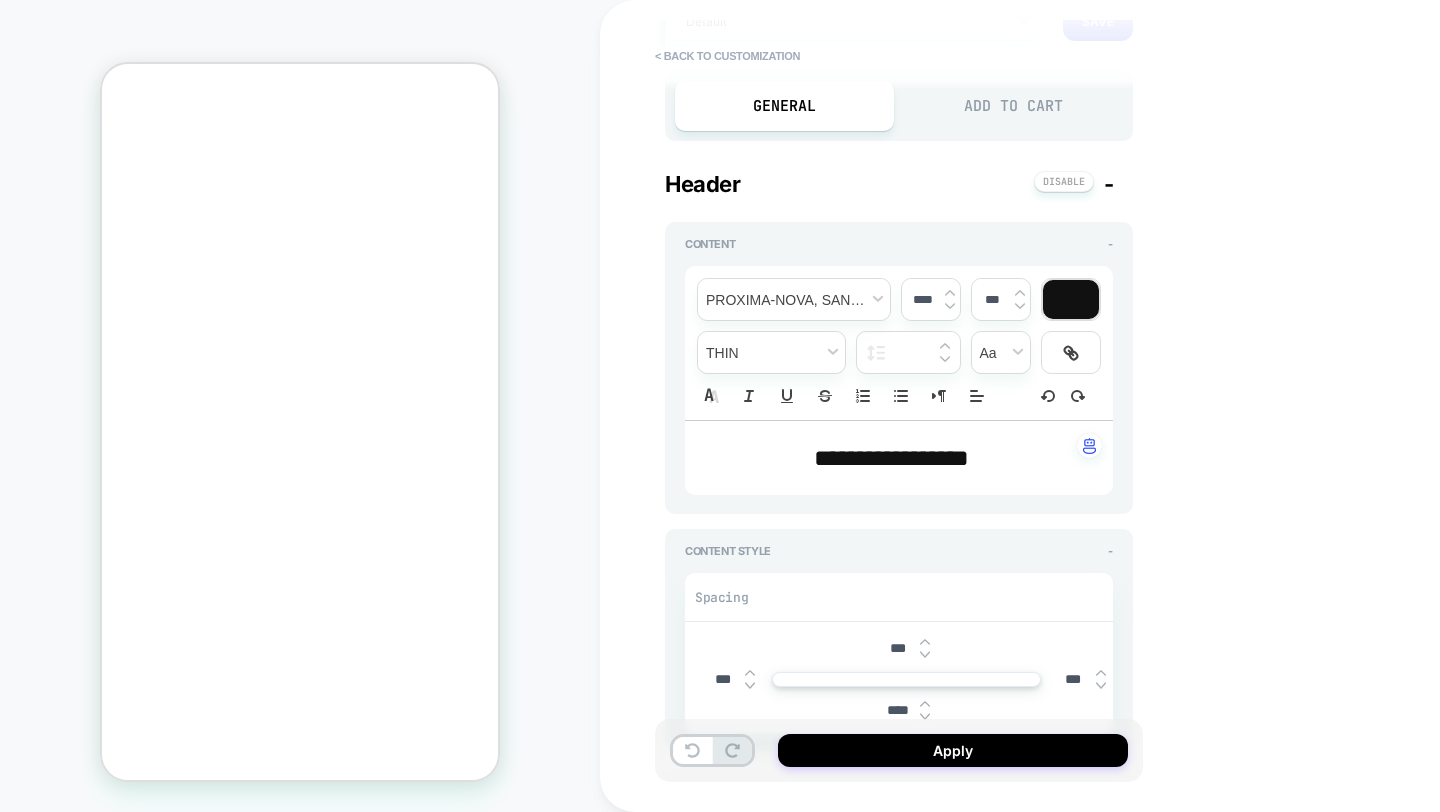 click on "**********" at bounding box center [891, 458] 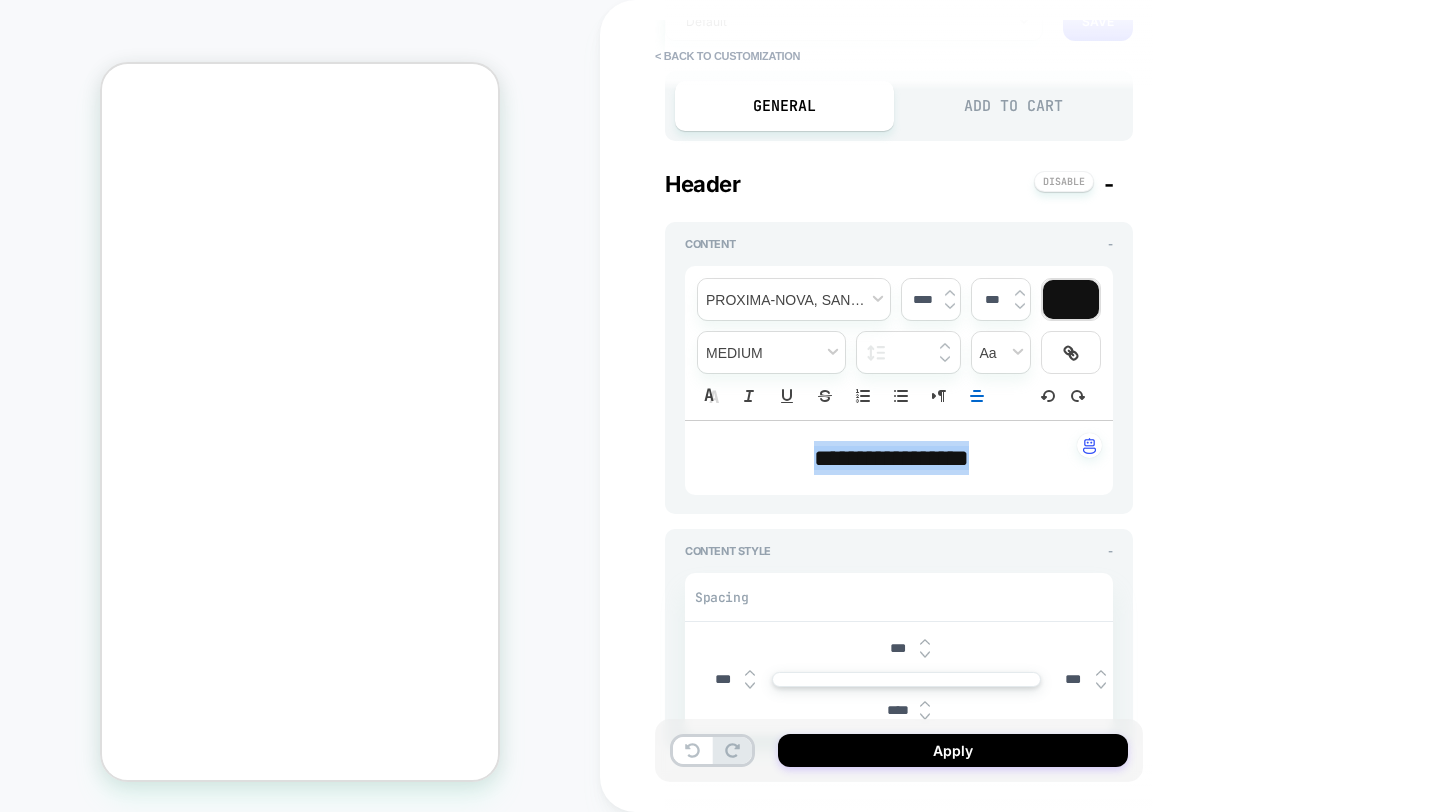 type on "*" 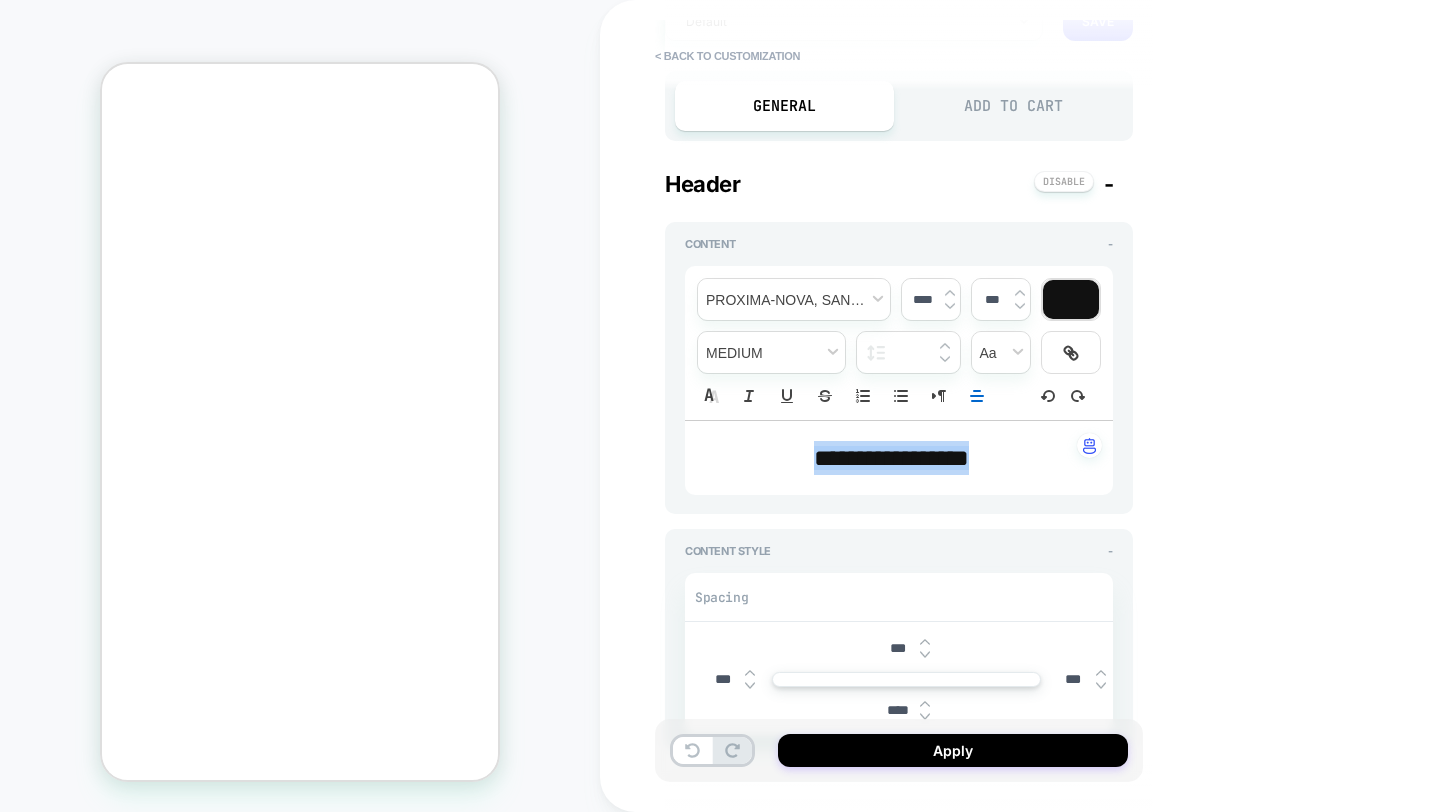 type 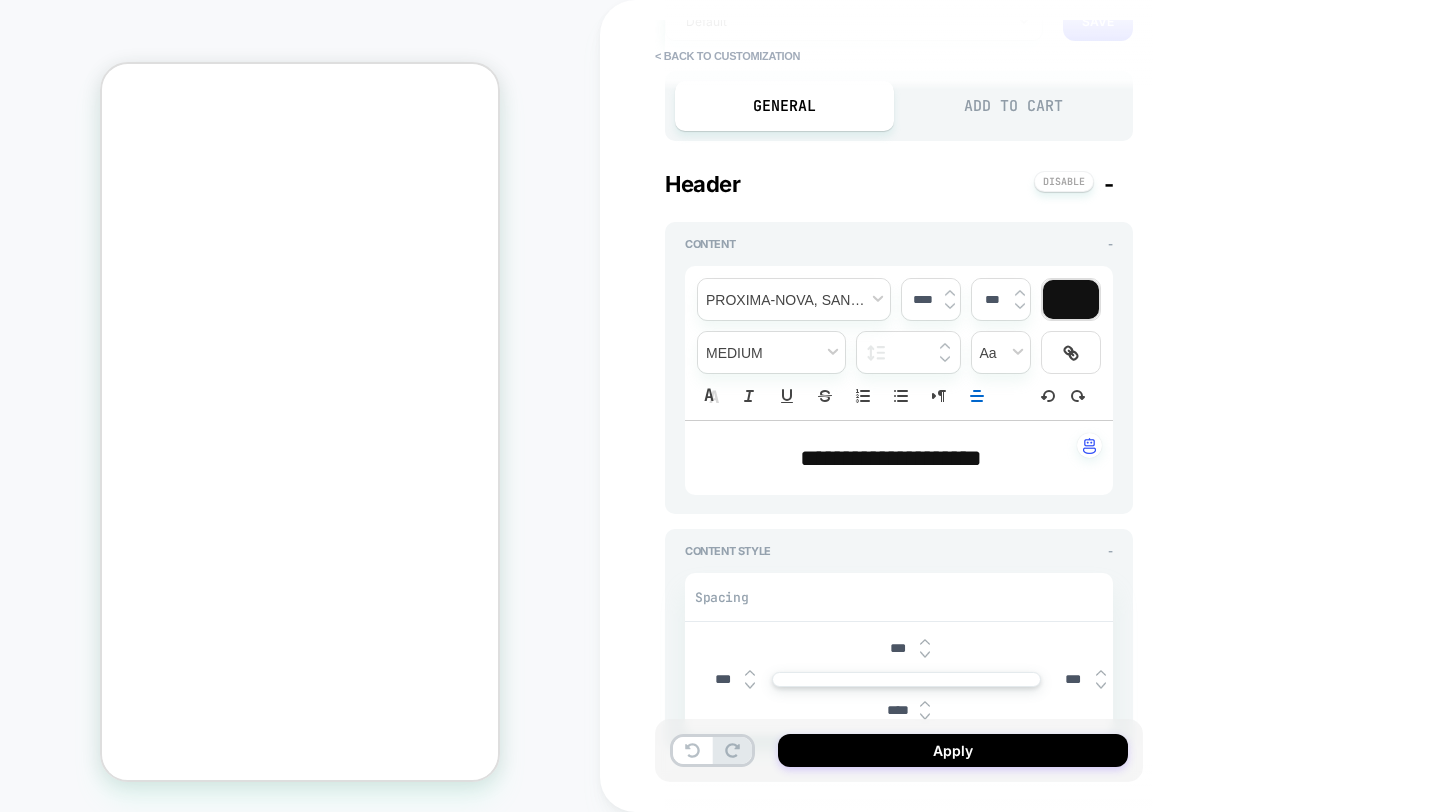 scroll, scrollTop: 0, scrollLeft: -311, axis: horizontal 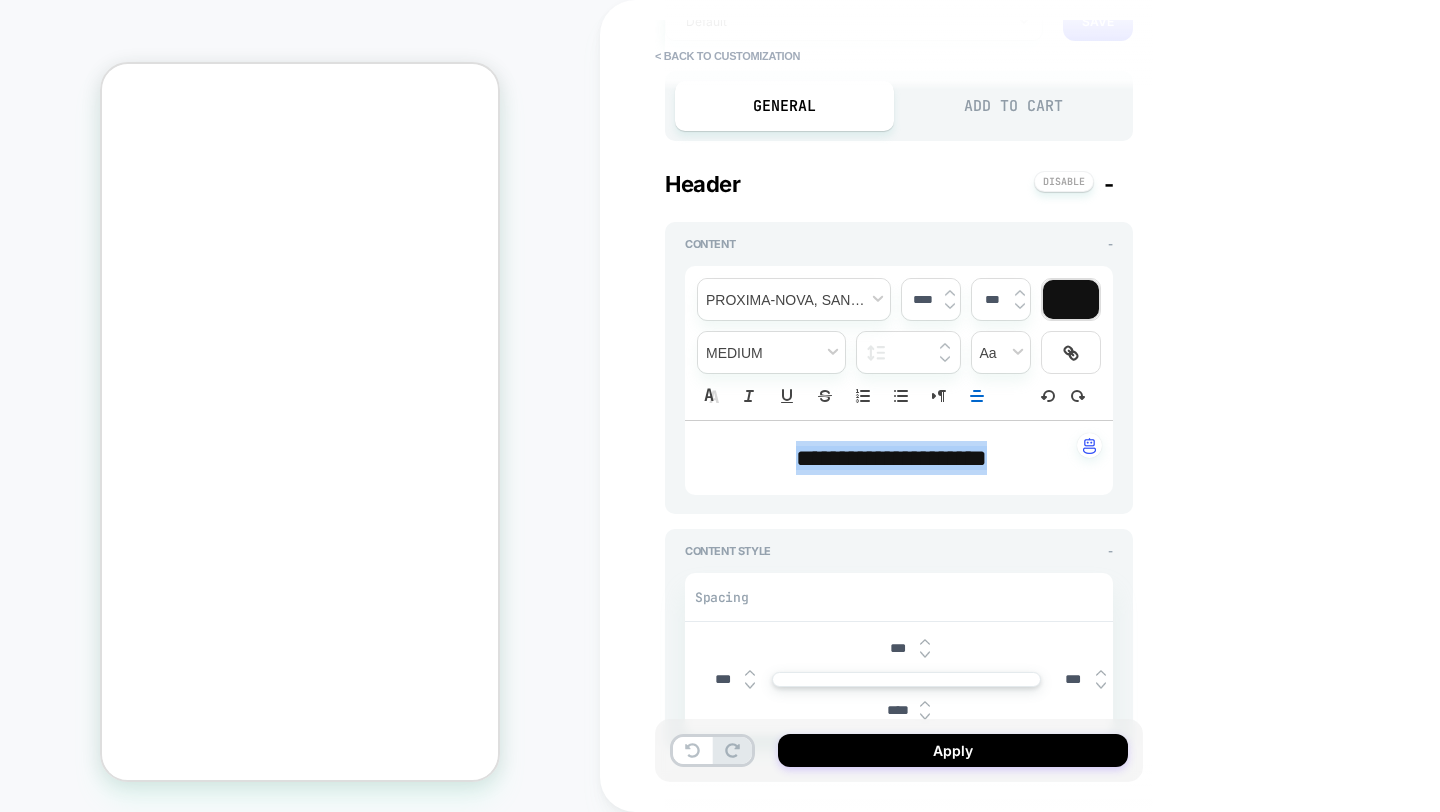 type on "*" 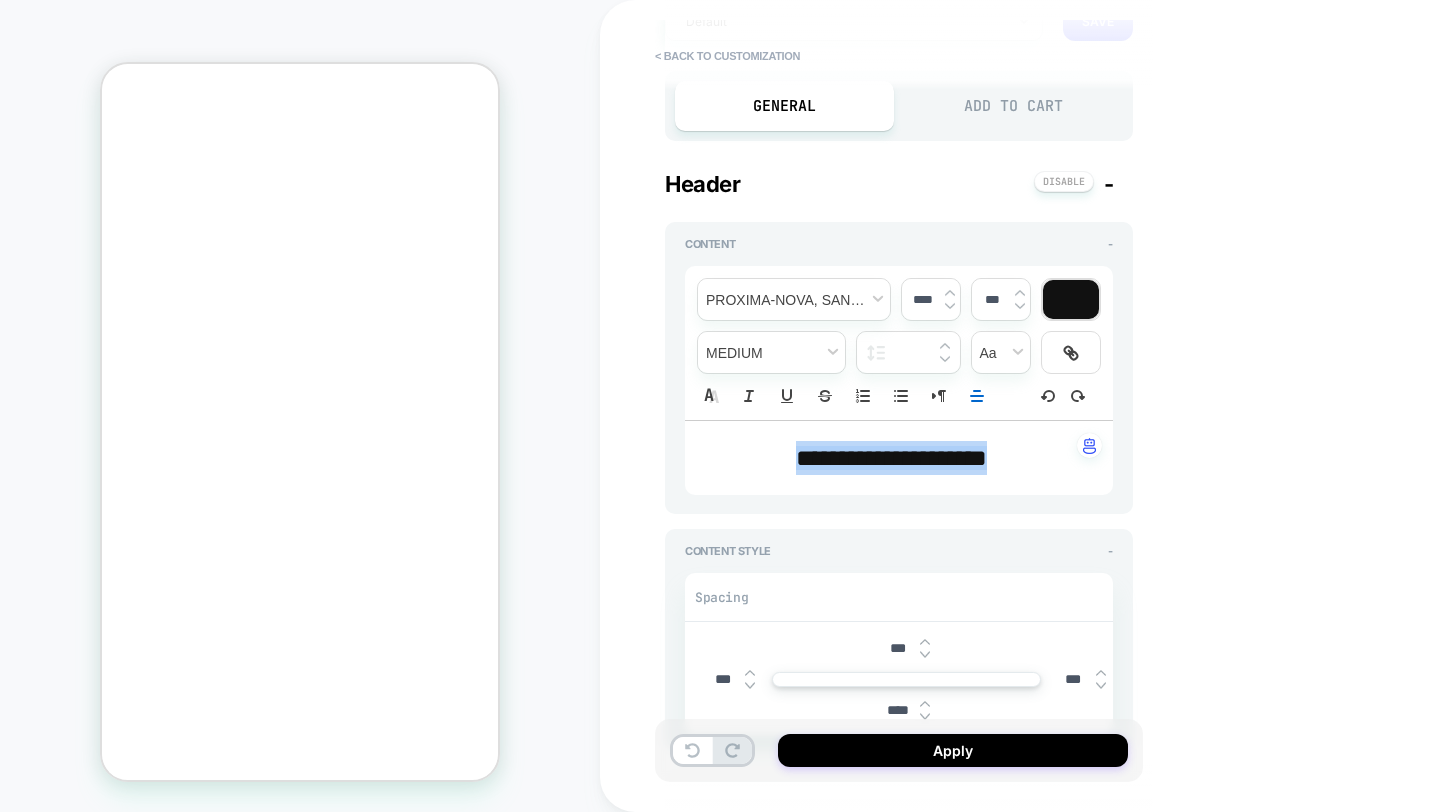 click on "****" at bounding box center (931, 299) 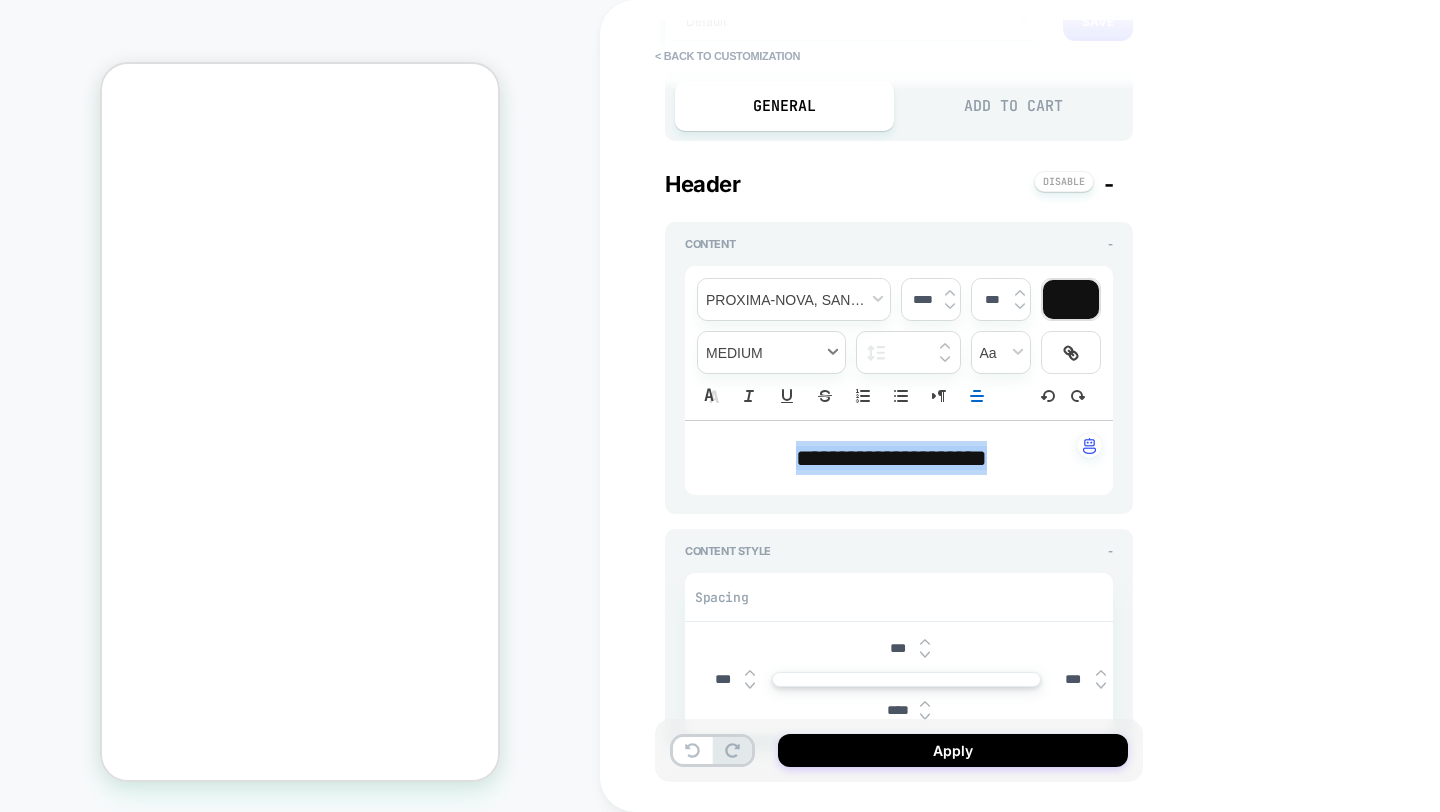 click at bounding box center [771, 352] 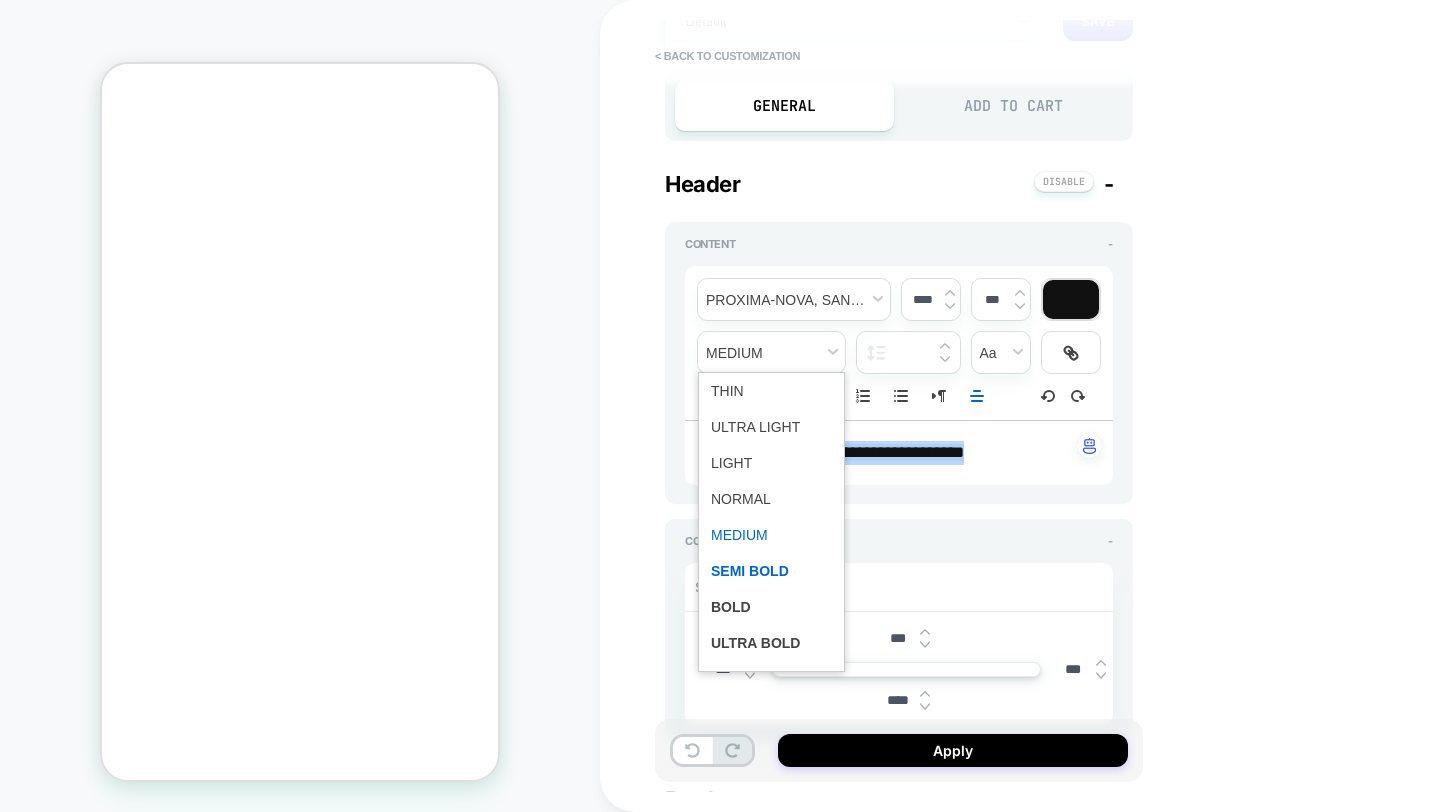 click at bounding box center [771, 571] 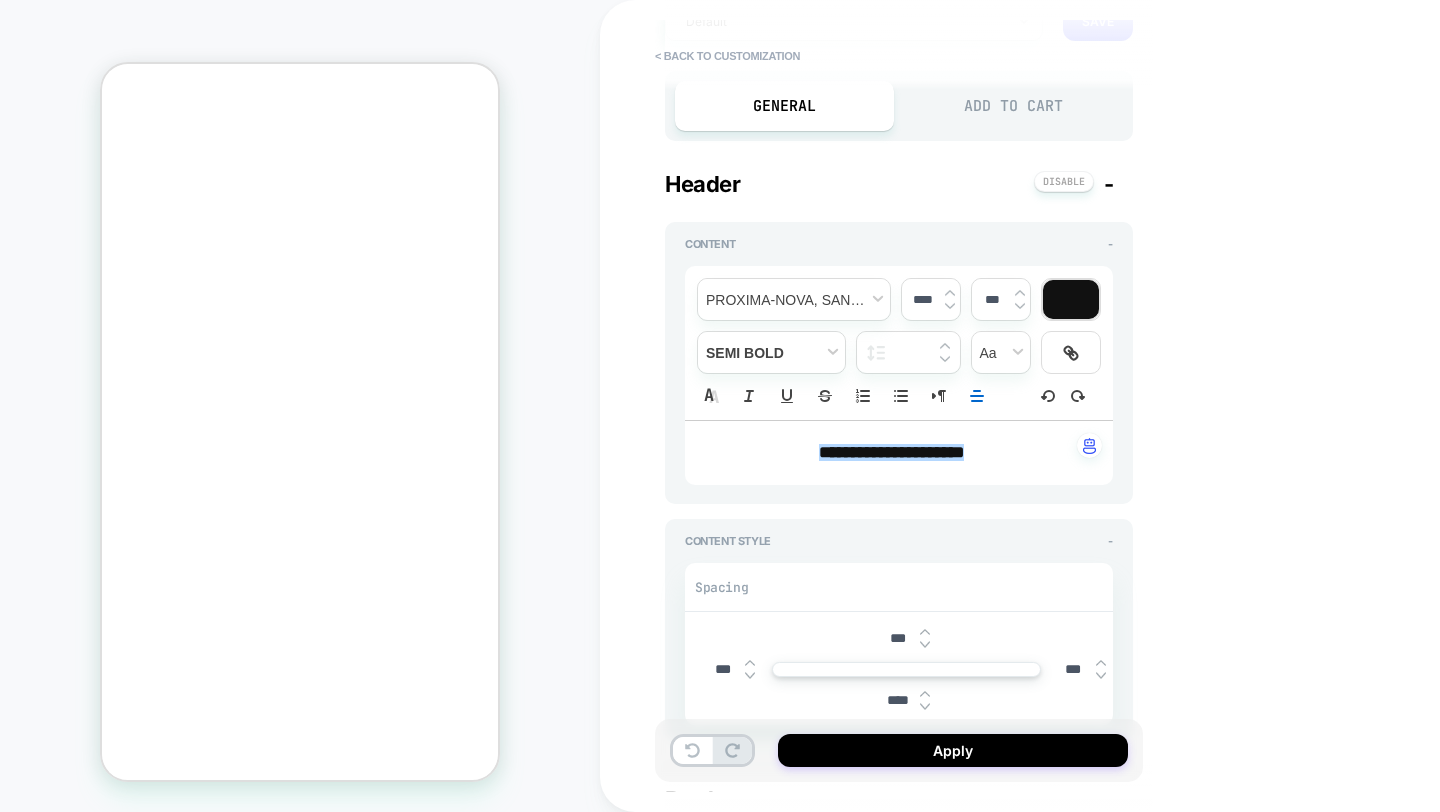 click on "**********" at bounding box center (1040, 406) 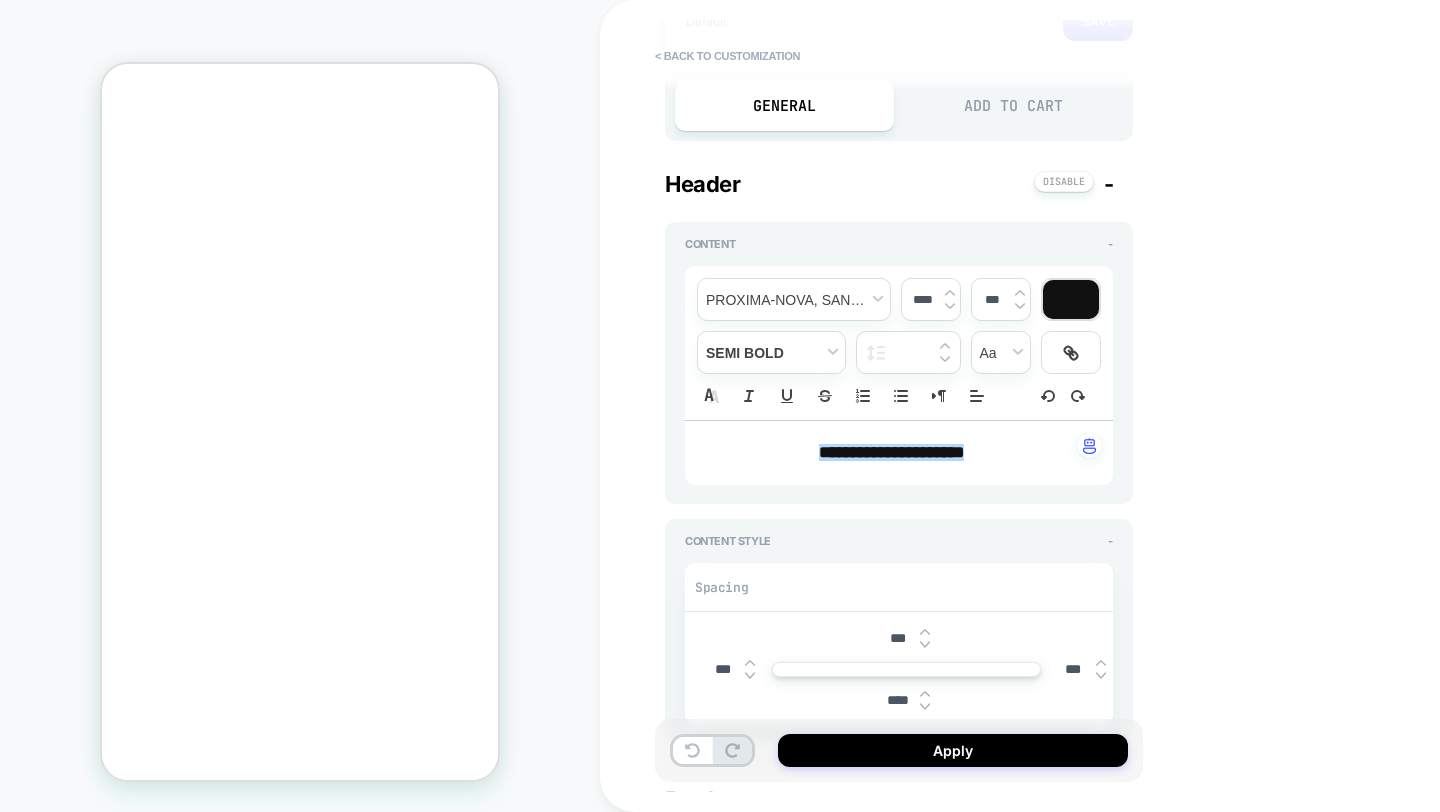 scroll, scrollTop: 0, scrollLeft: -311, axis: horizontal 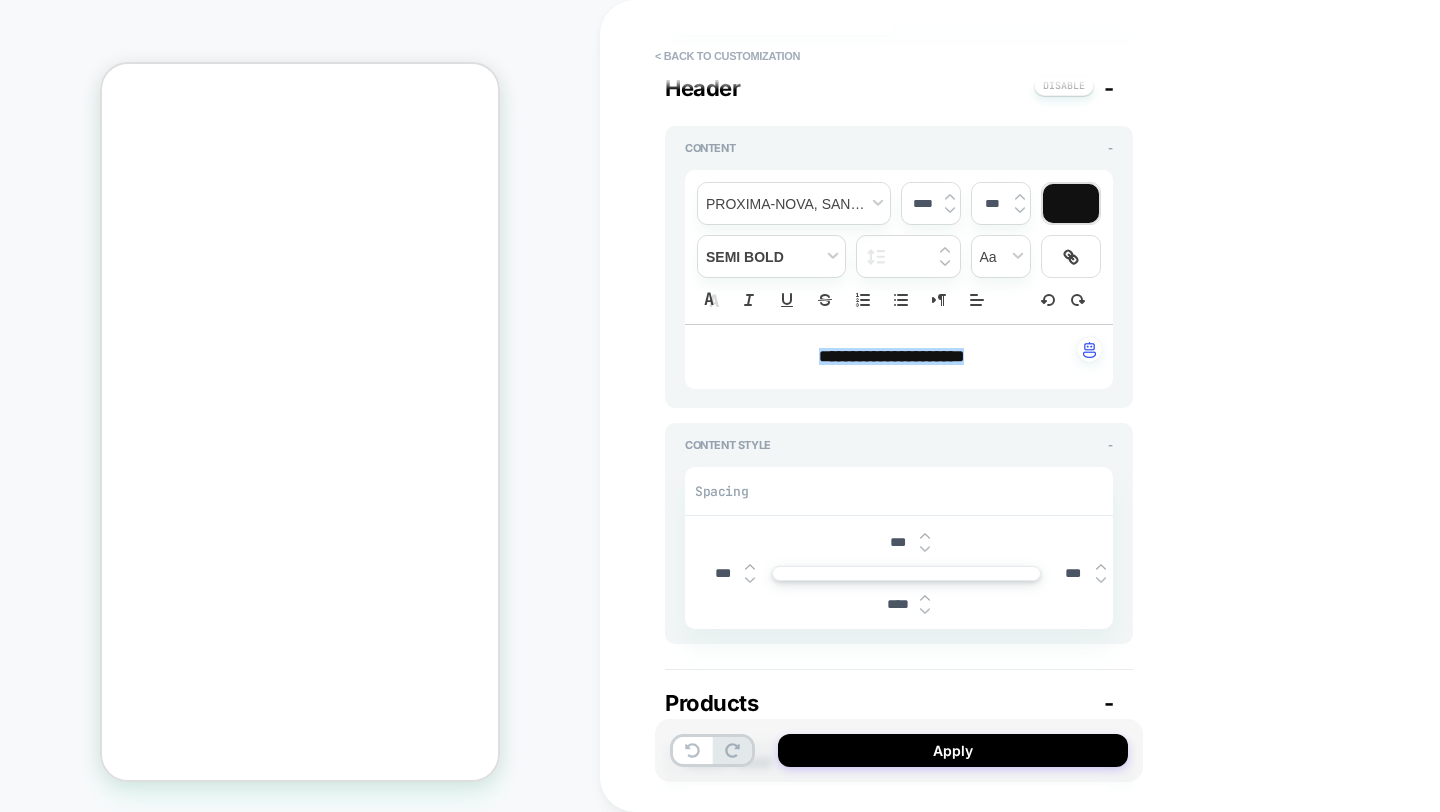 click at bounding box center (925, 611) 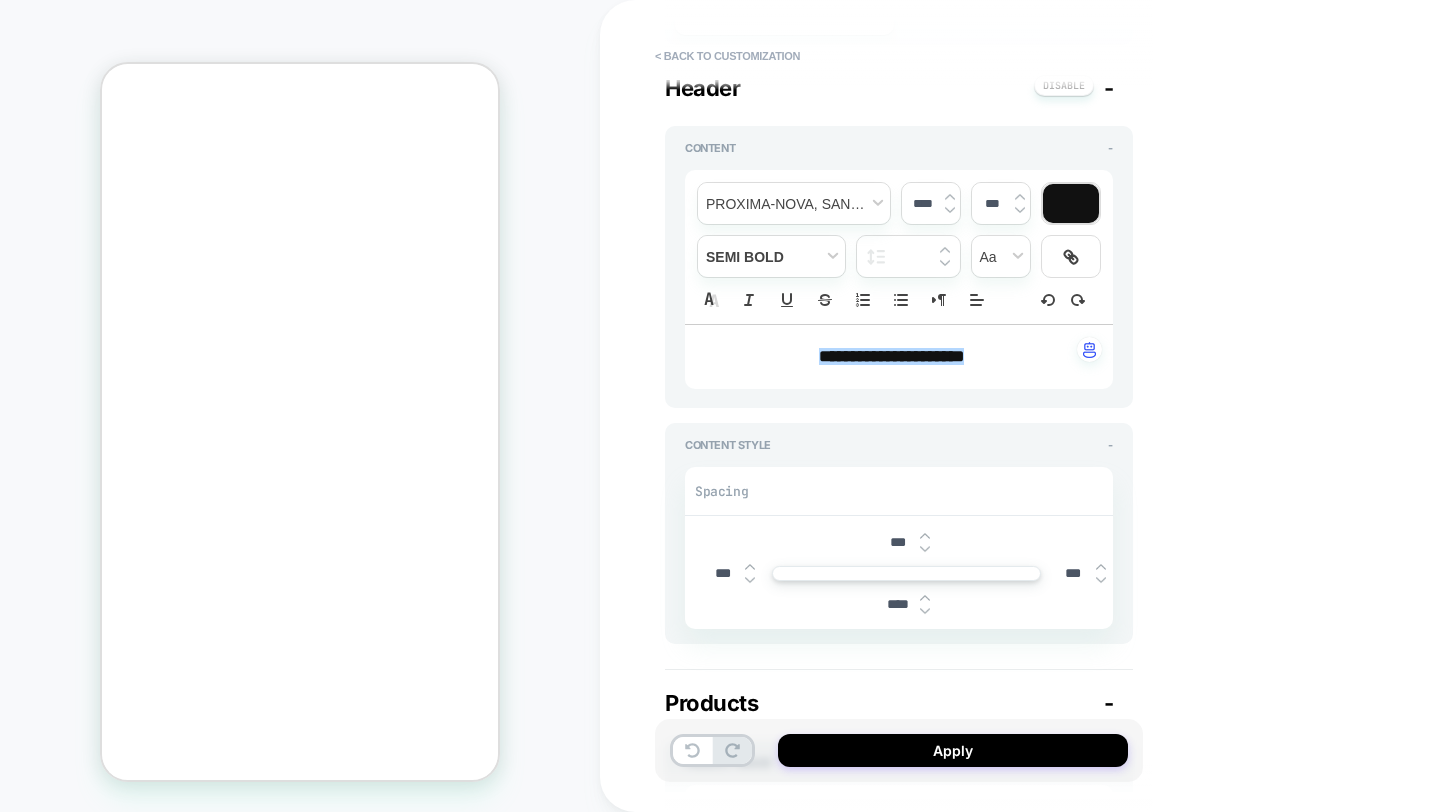 type on "*" 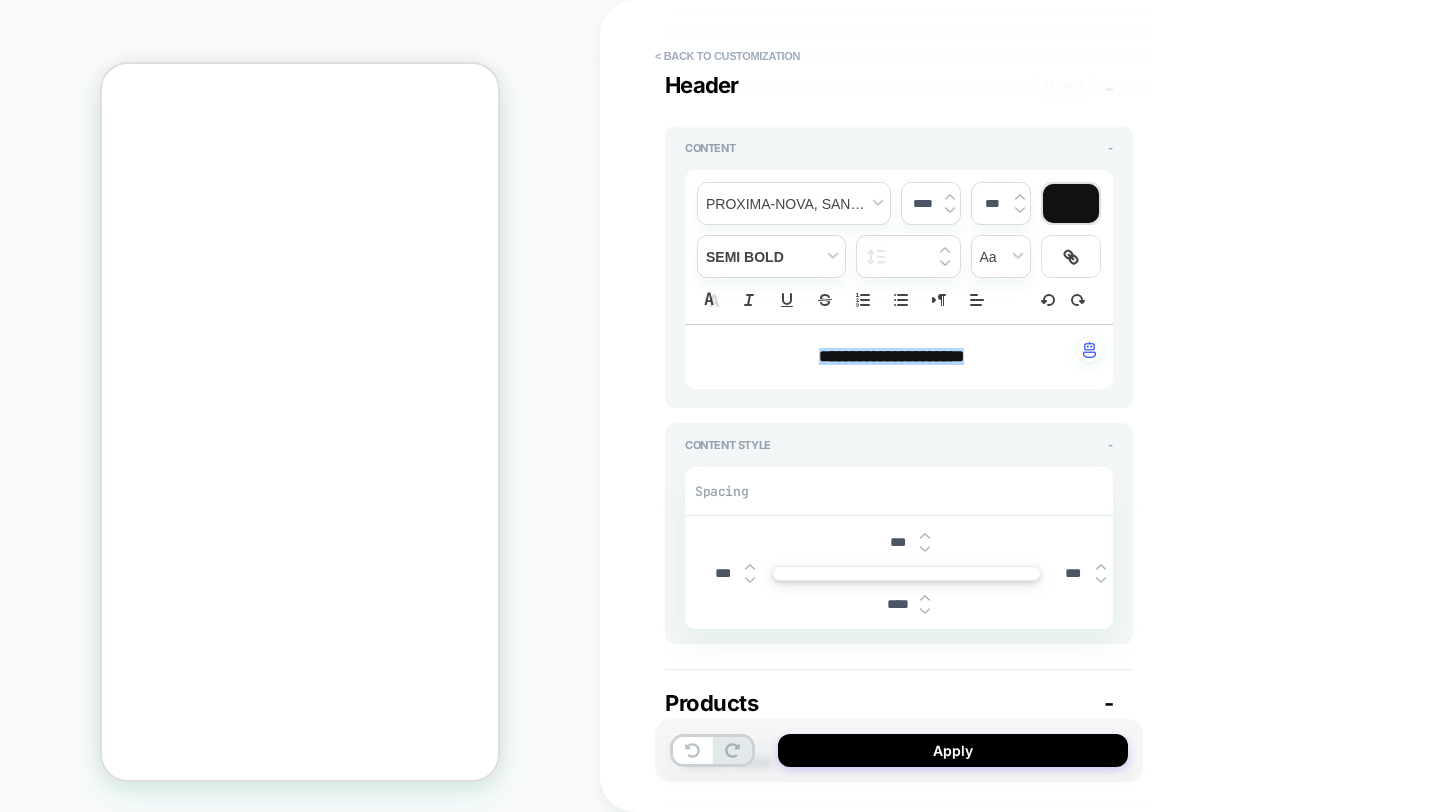 scroll, scrollTop: 314, scrollLeft: 0, axis: vertical 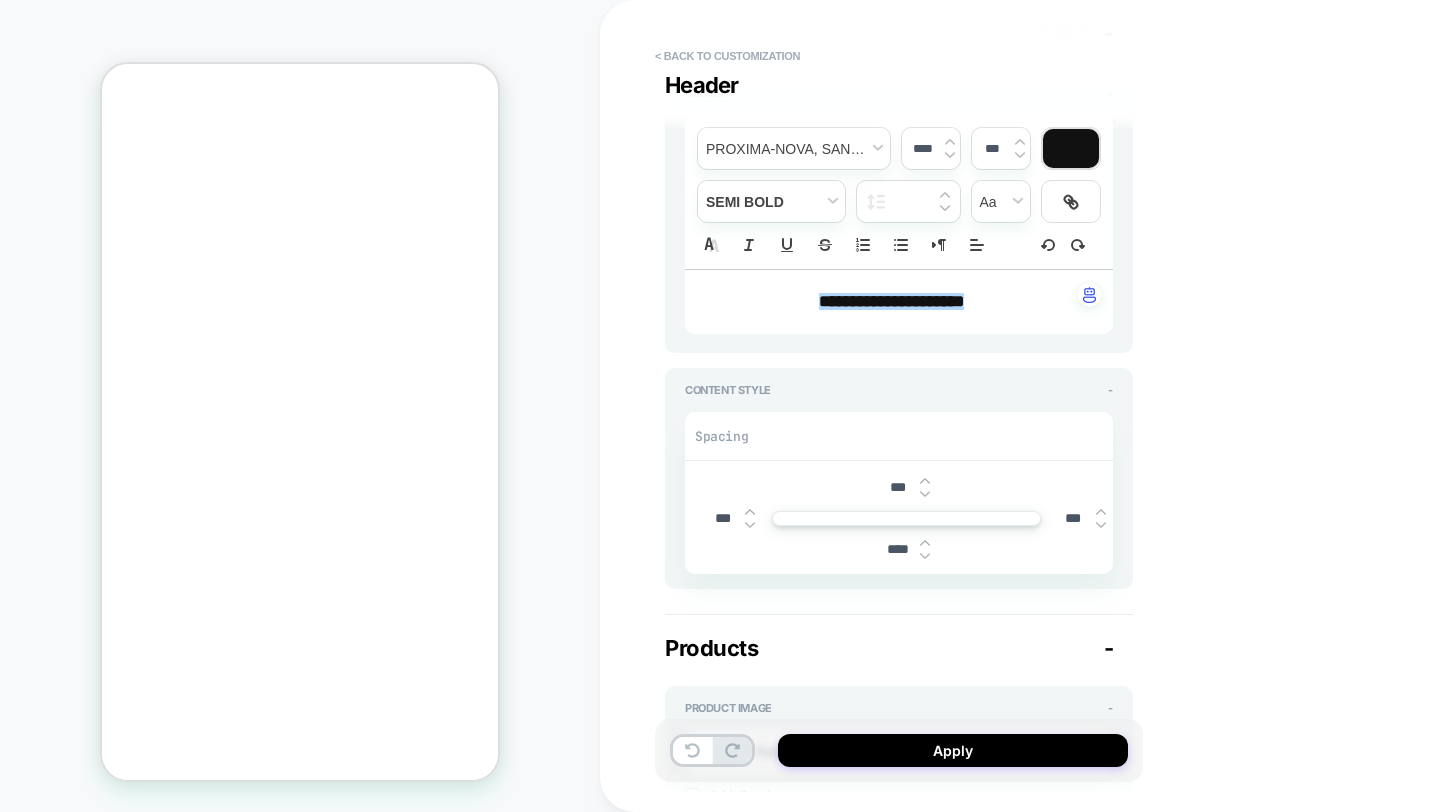 click on "**********" at bounding box center (1040, 406) 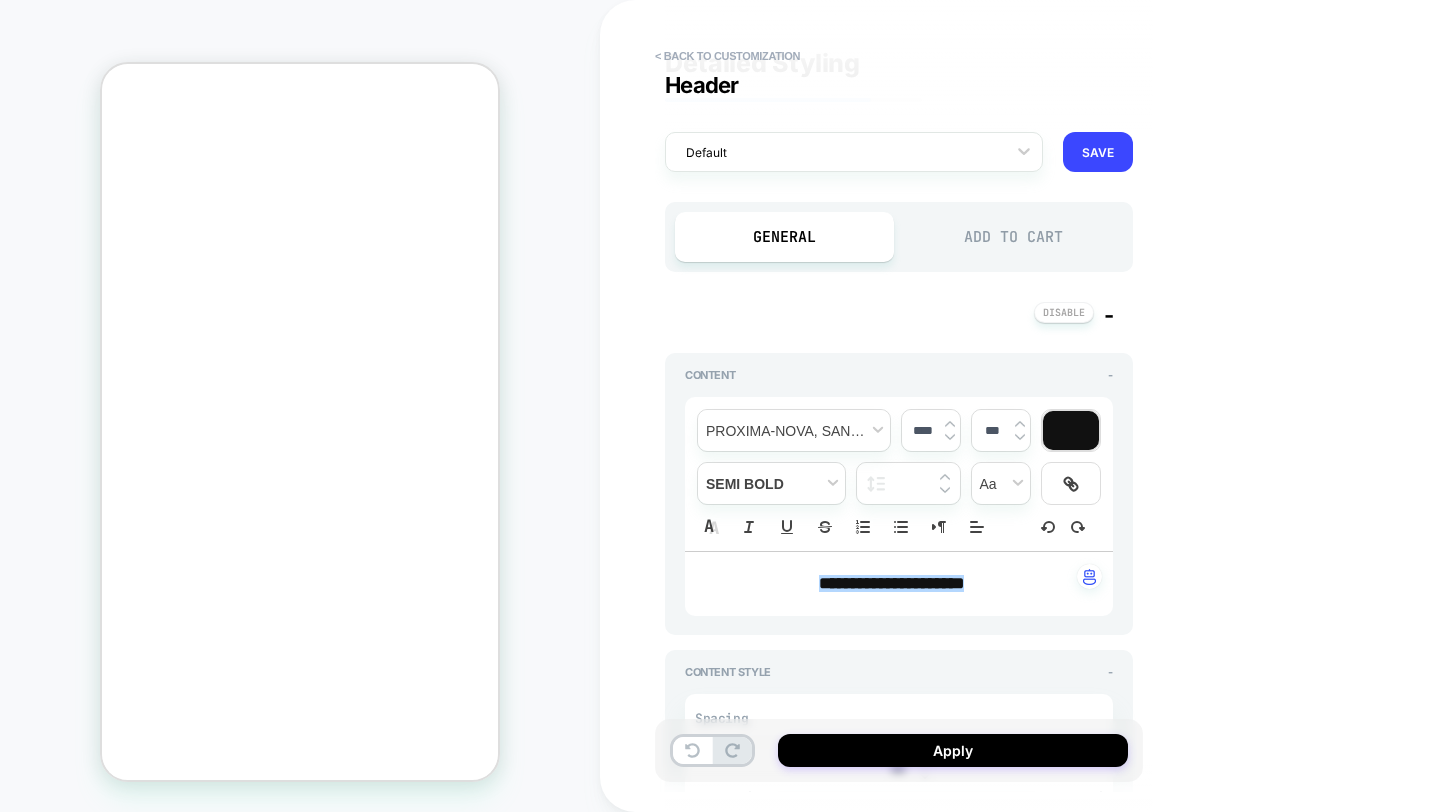 click on "Add to Cart" at bounding box center (1013, 237) 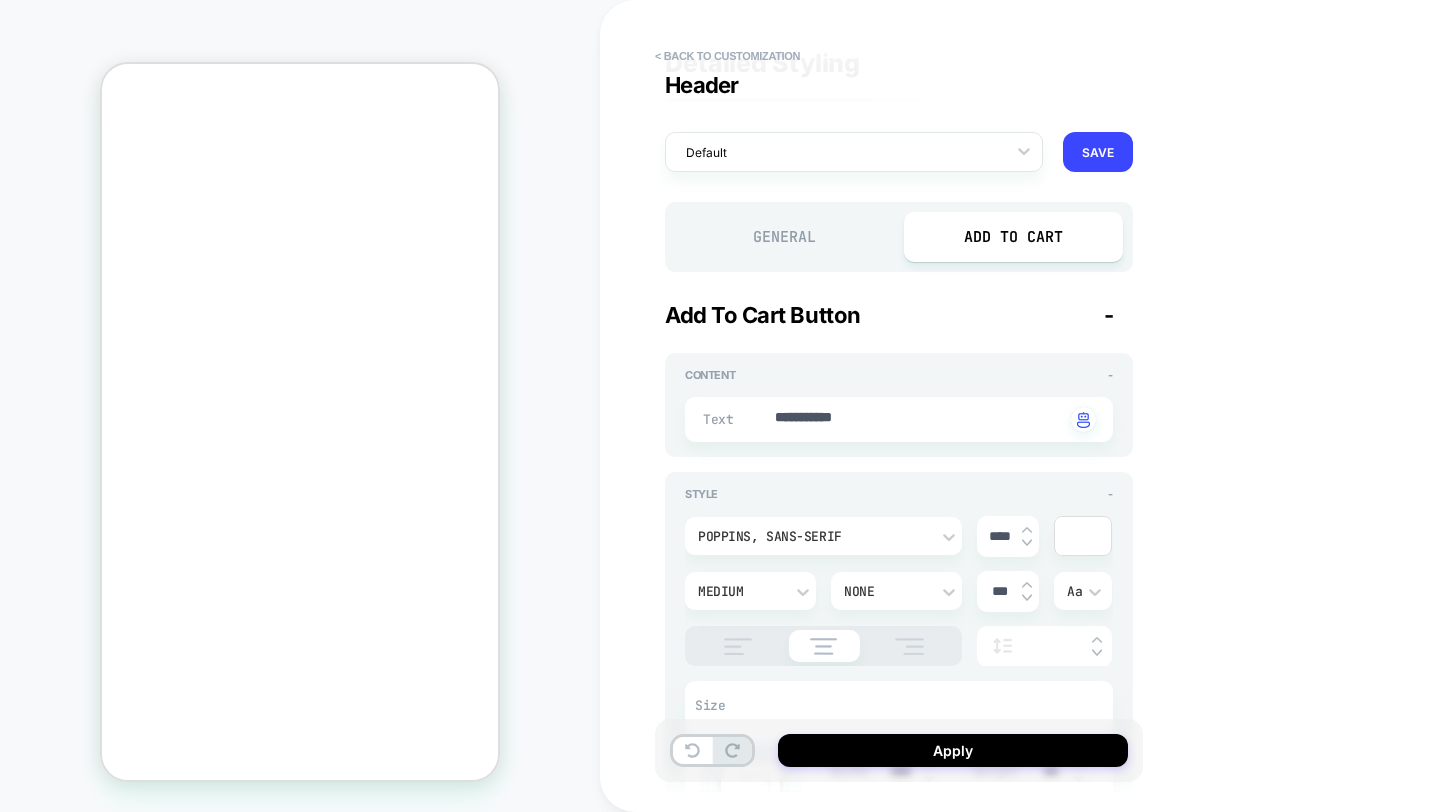 click on "**********" at bounding box center [899, 419] 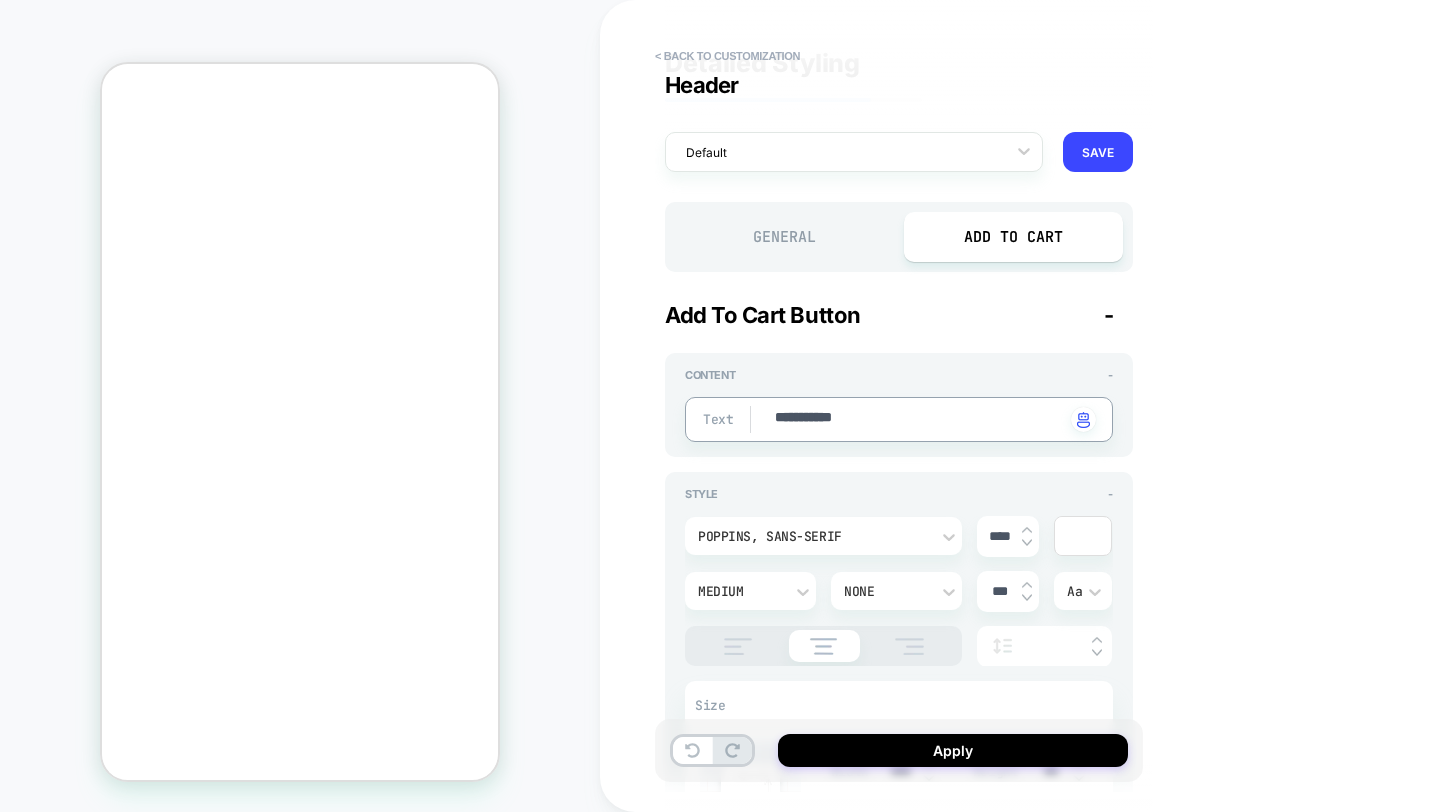 type on "*" 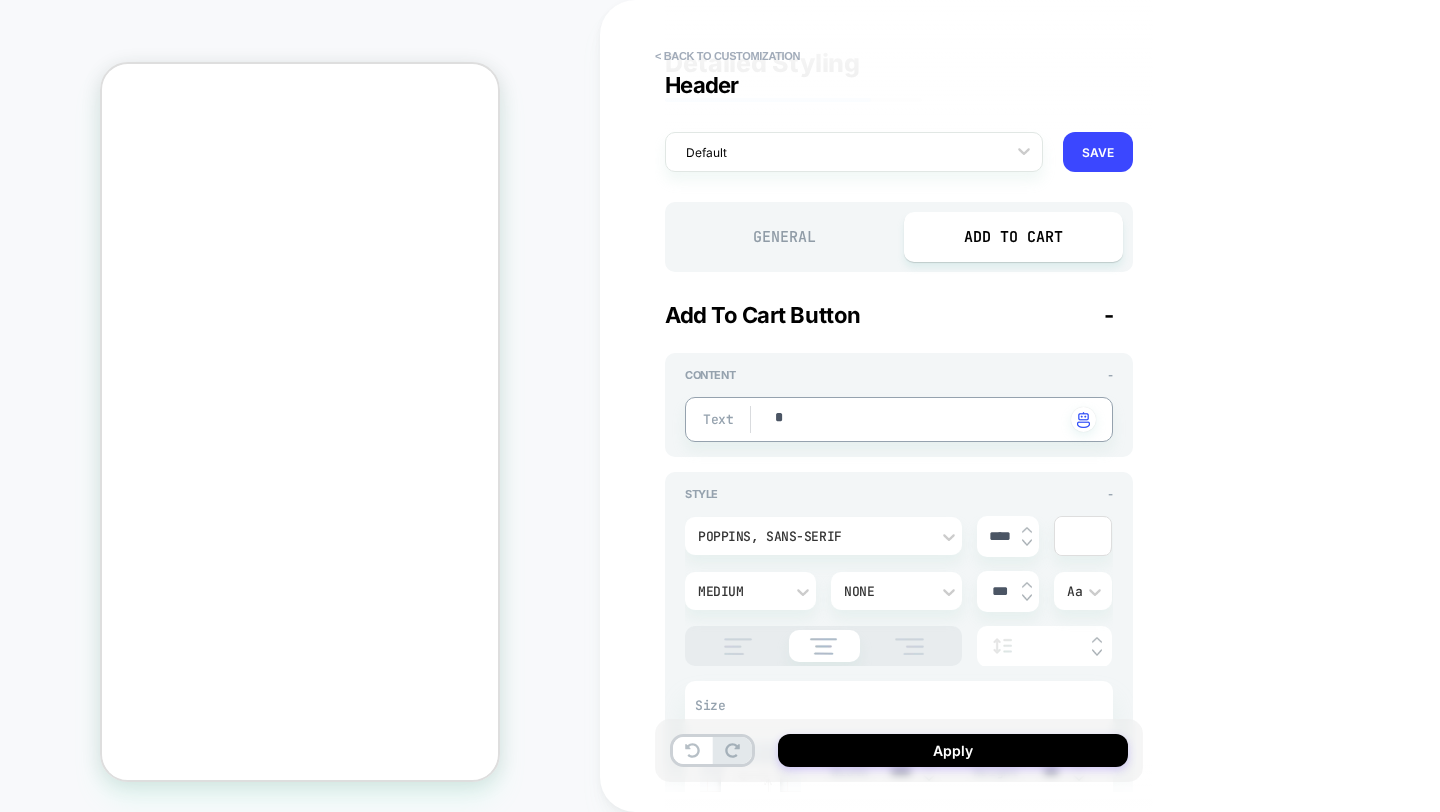 type on "*" 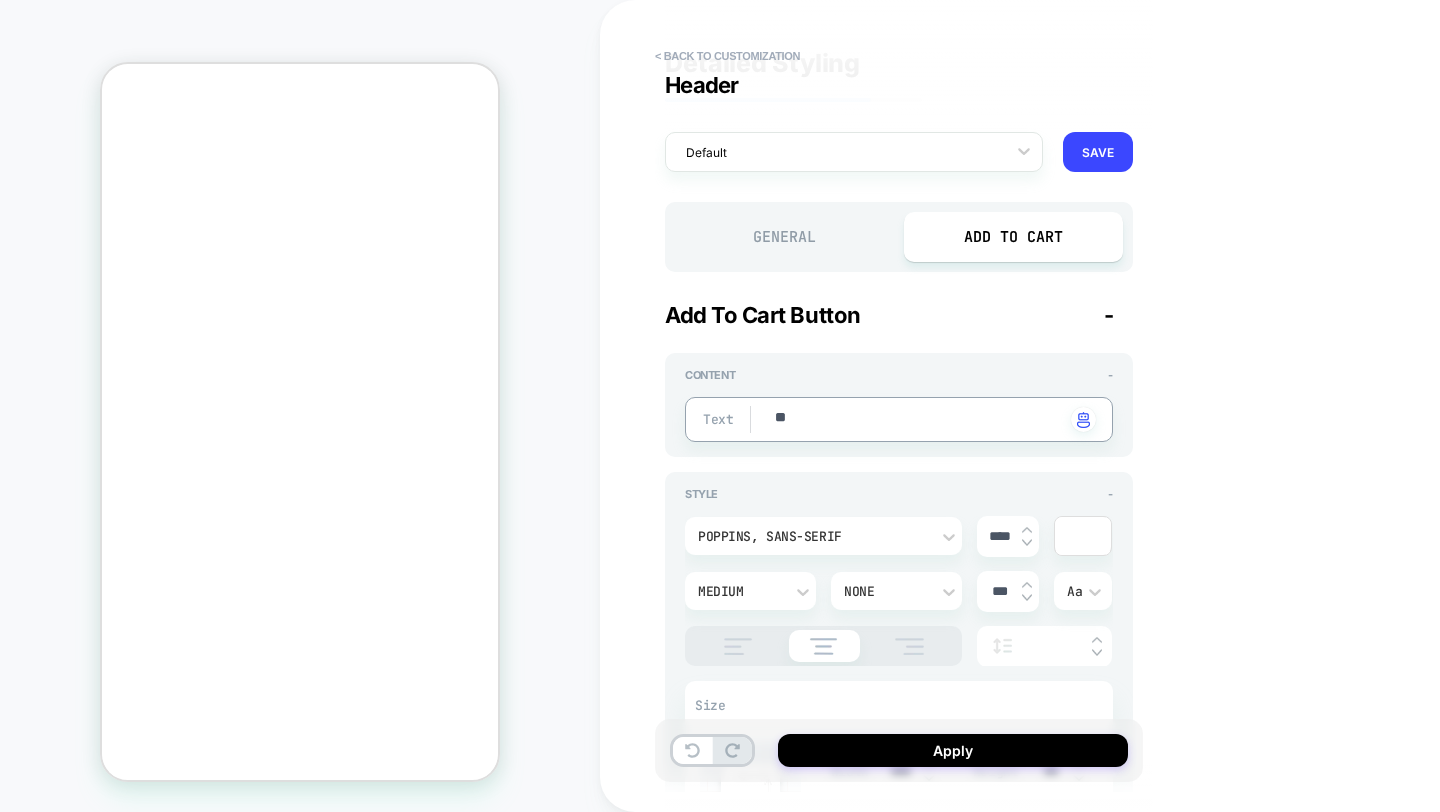 type on "*" 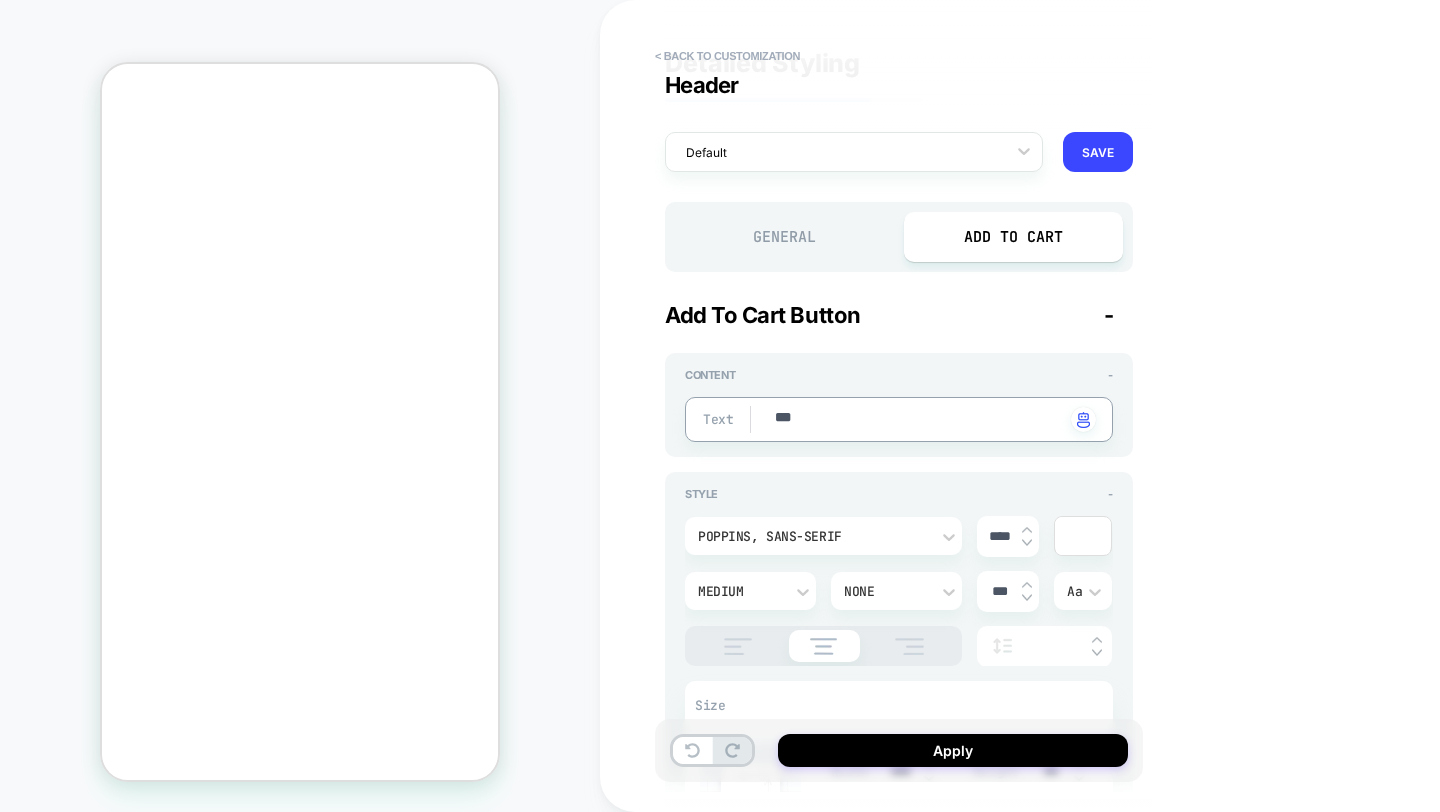 type on "***" 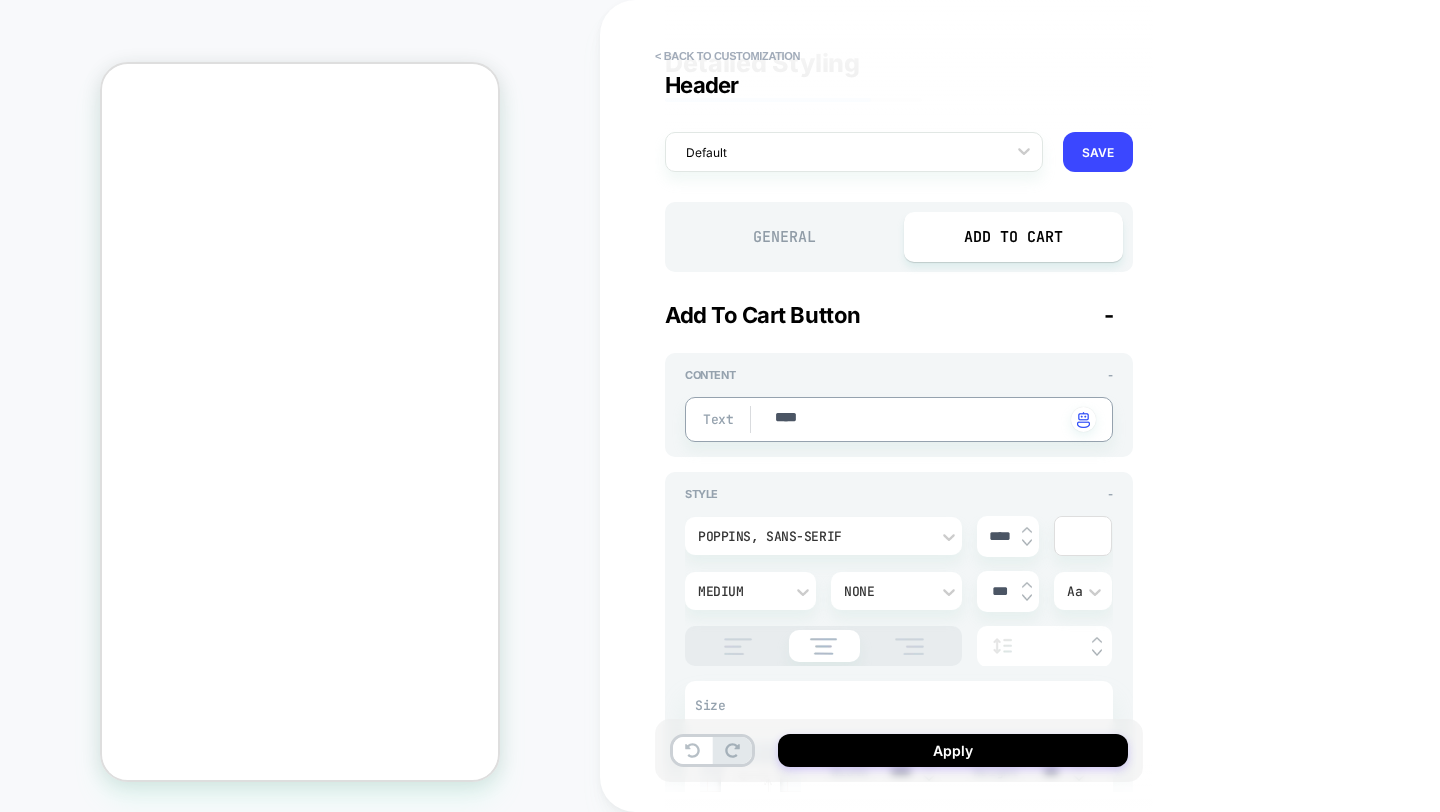 type on "*" 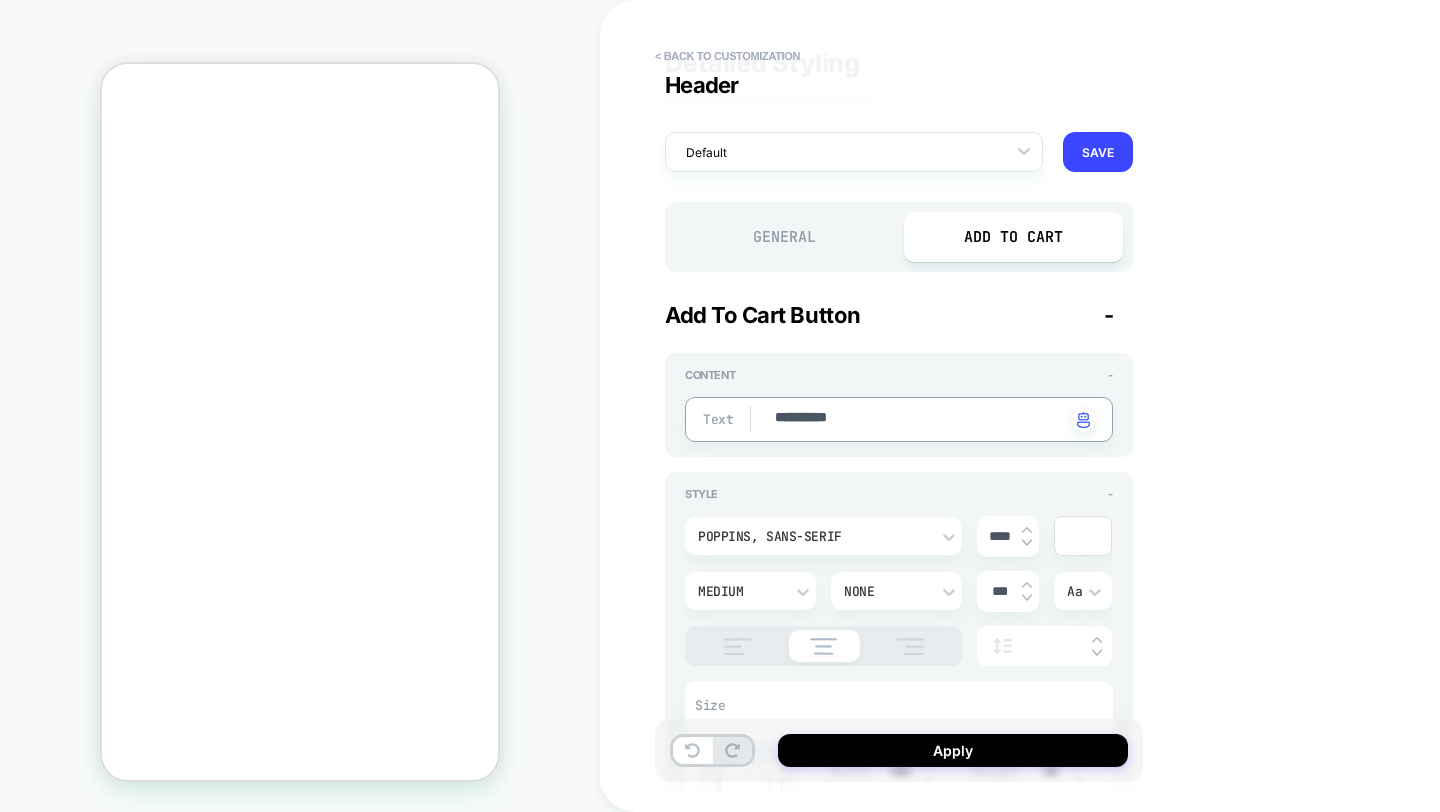 type on "**********" 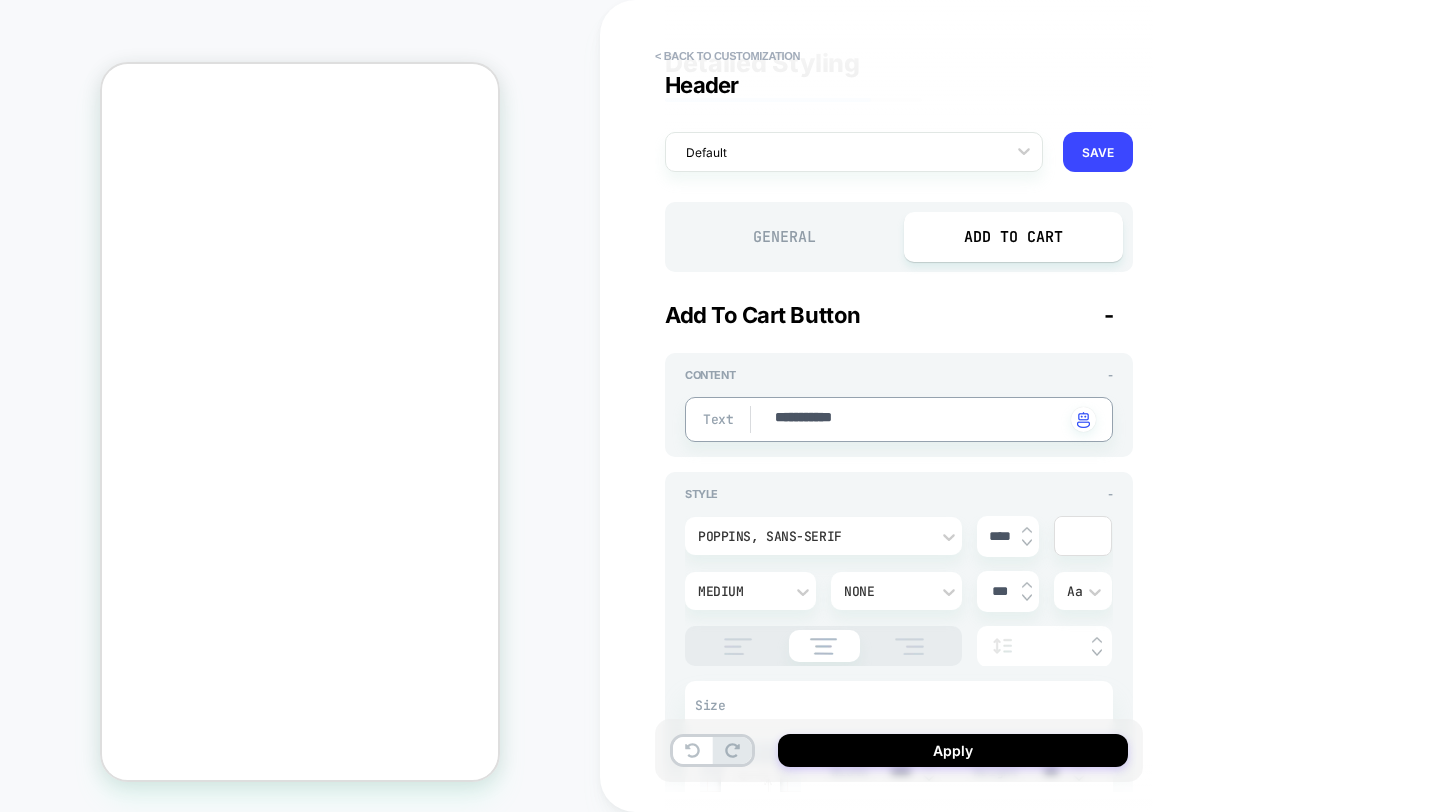 type on "*" 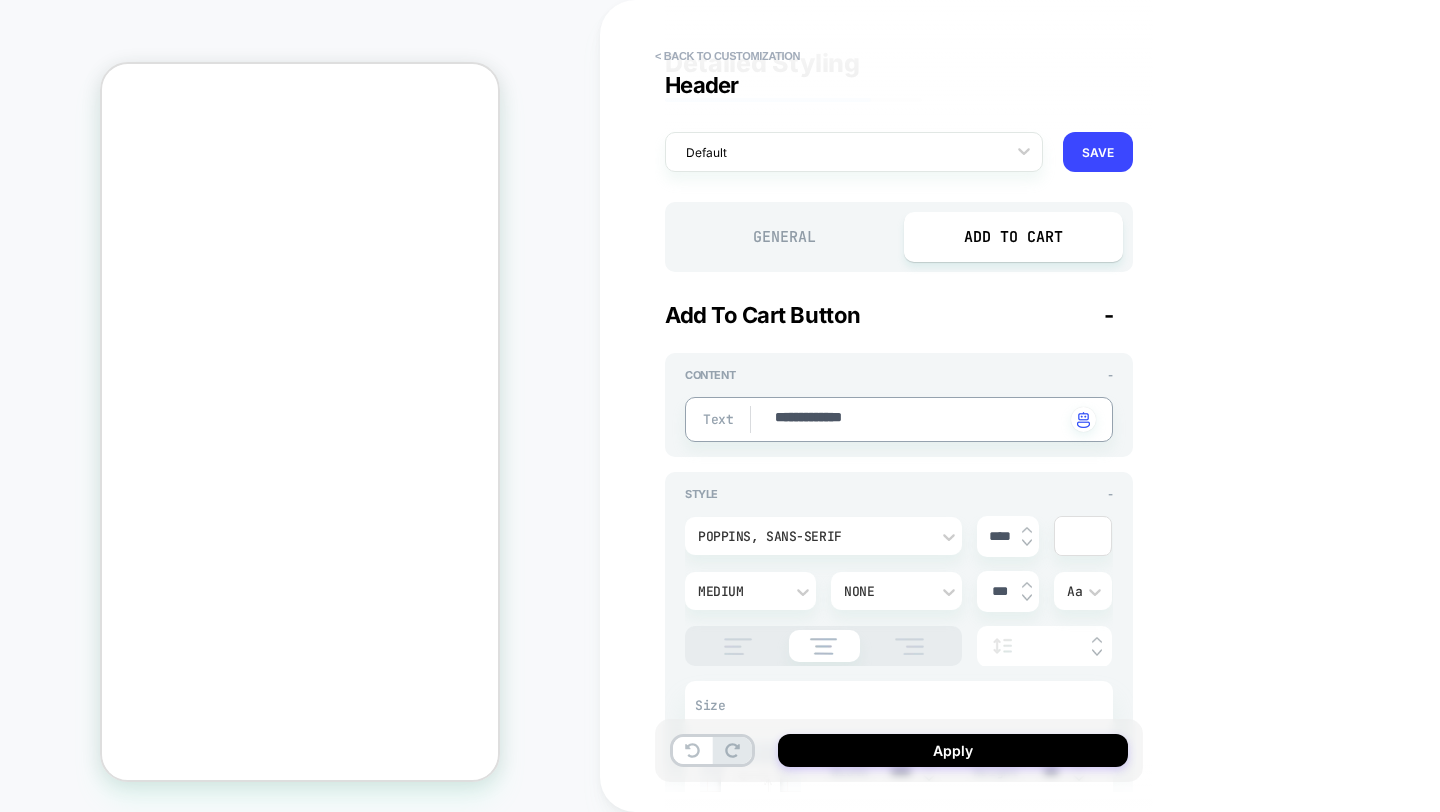 type on "**********" 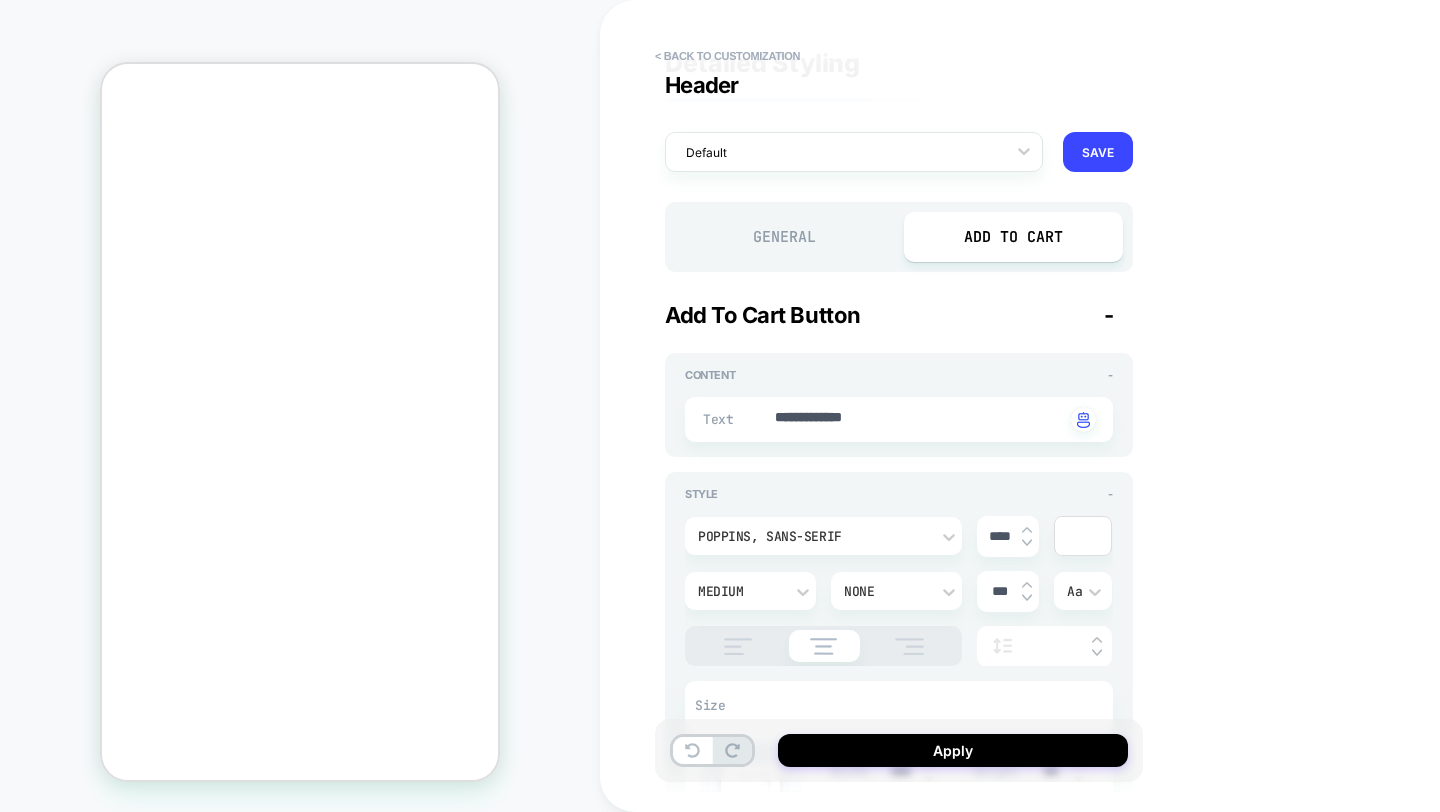 scroll, scrollTop: 0, scrollLeft: 0, axis: both 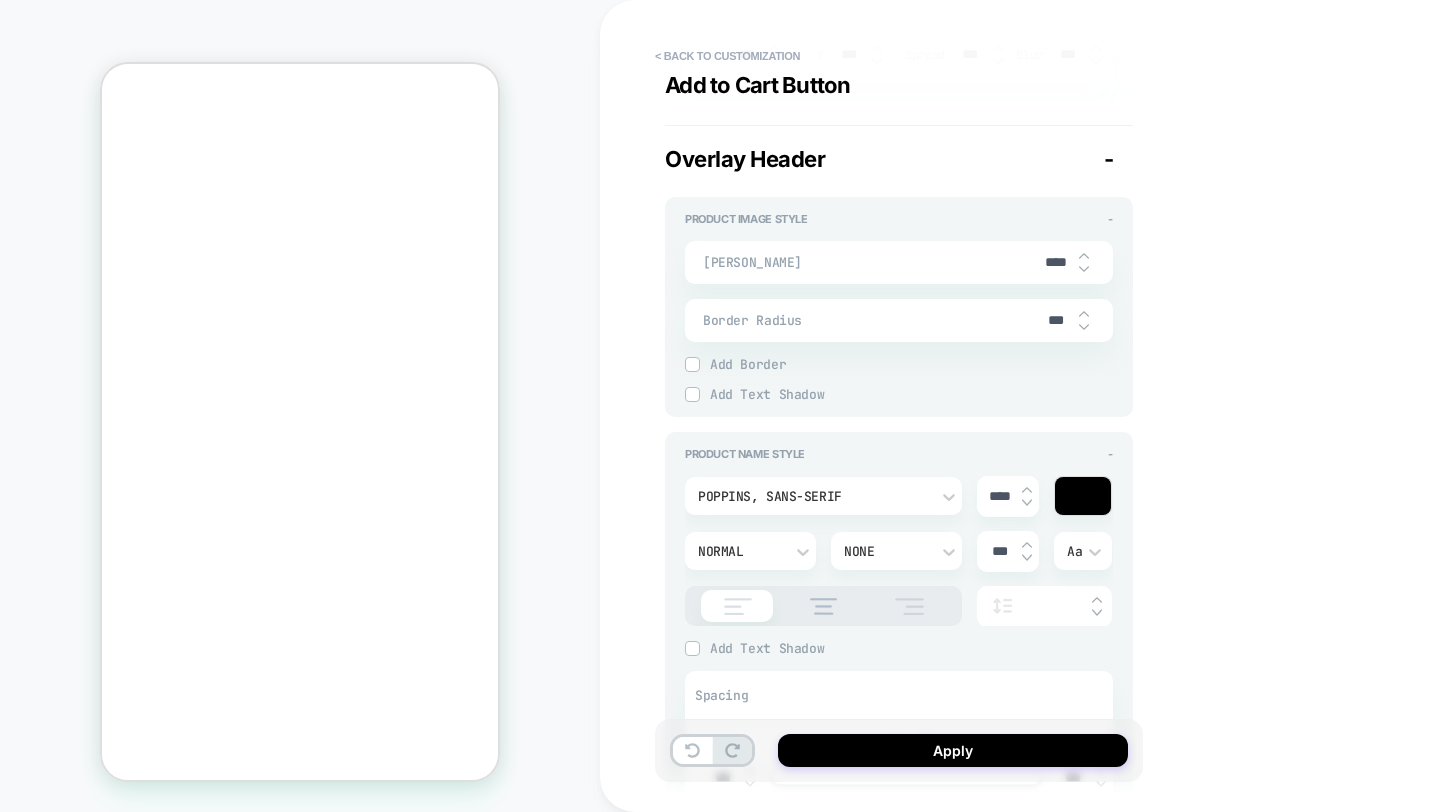 type on "*" 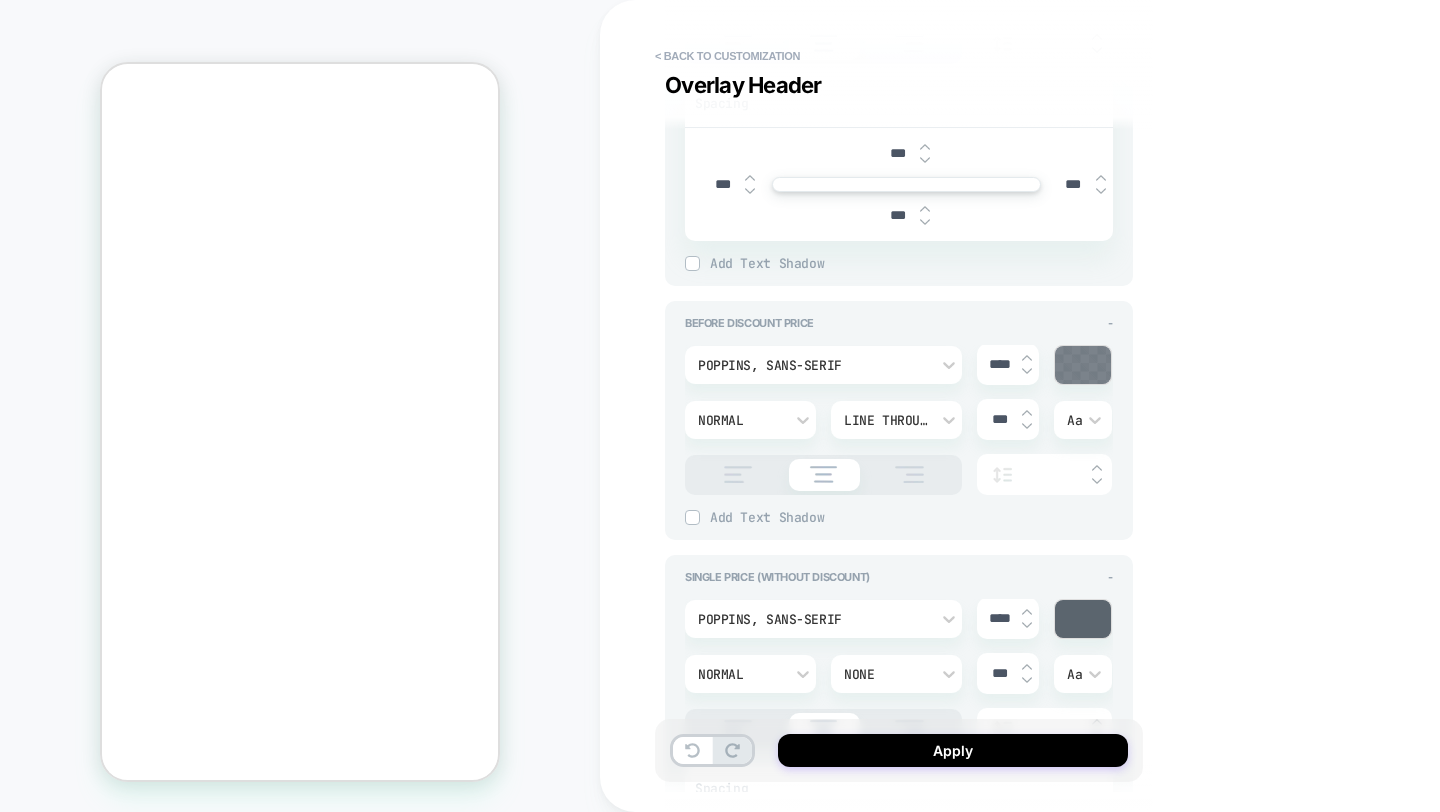 scroll, scrollTop: 2339, scrollLeft: 0, axis: vertical 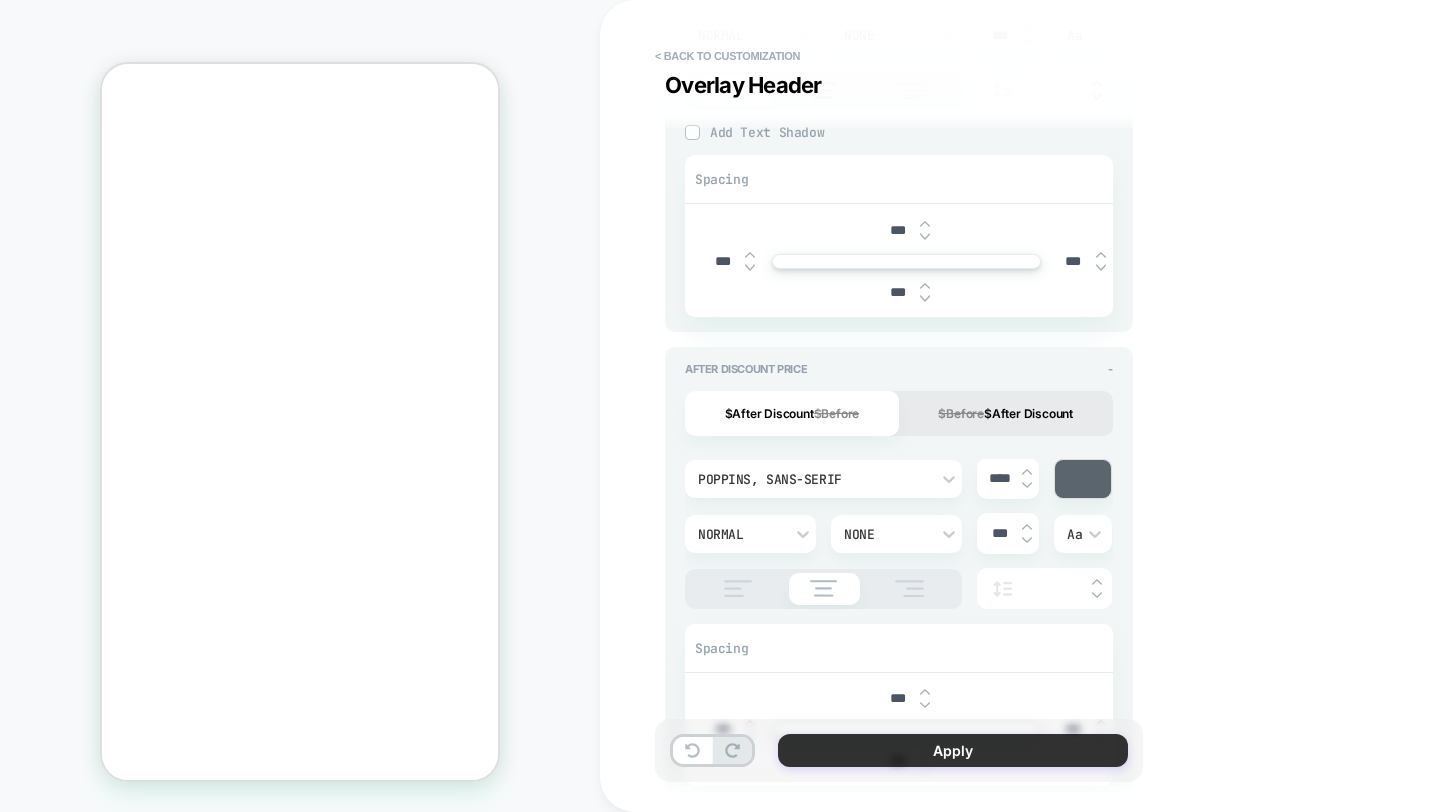 click on "Apply" at bounding box center [953, 750] 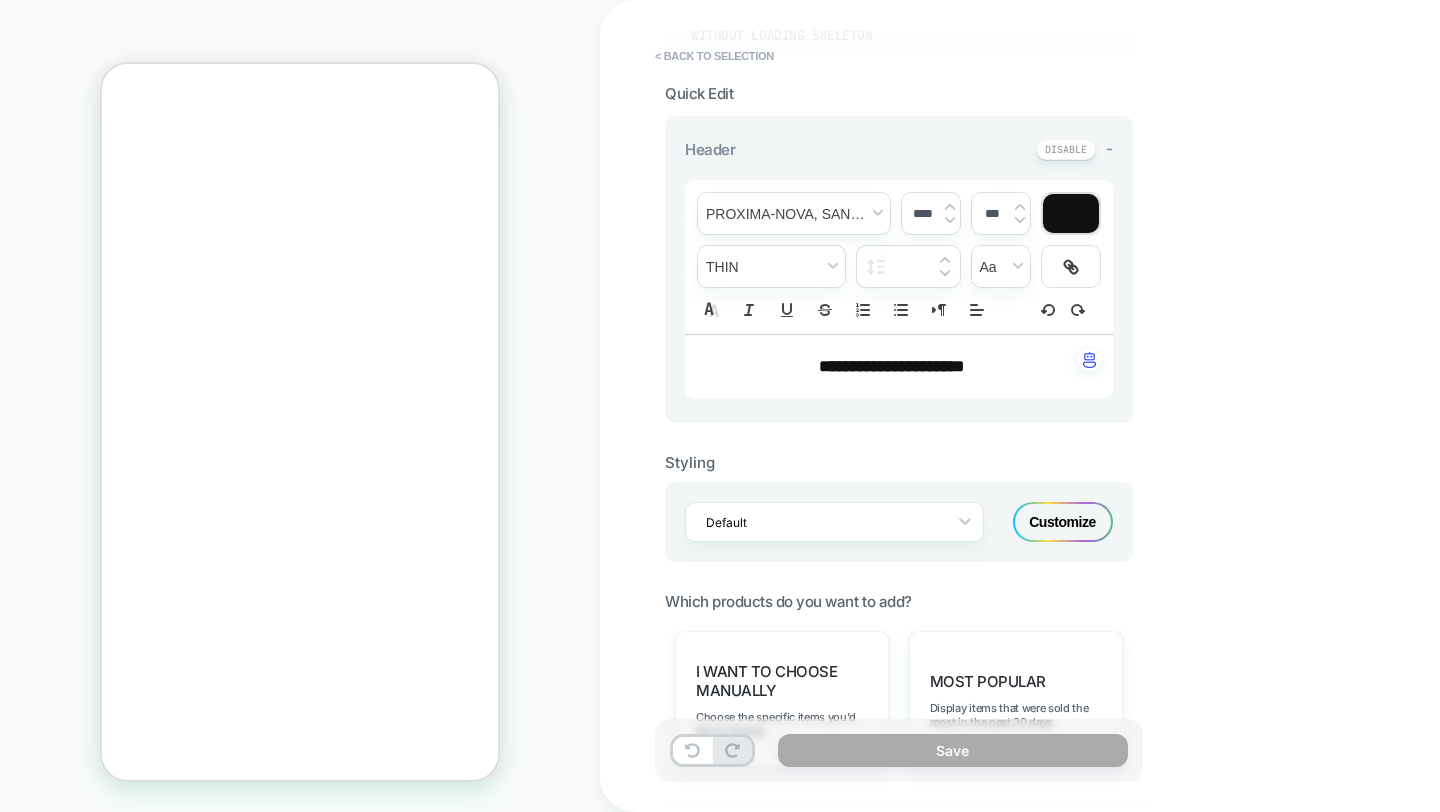 scroll, scrollTop: 545, scrollLeft: 0, axis: vertical 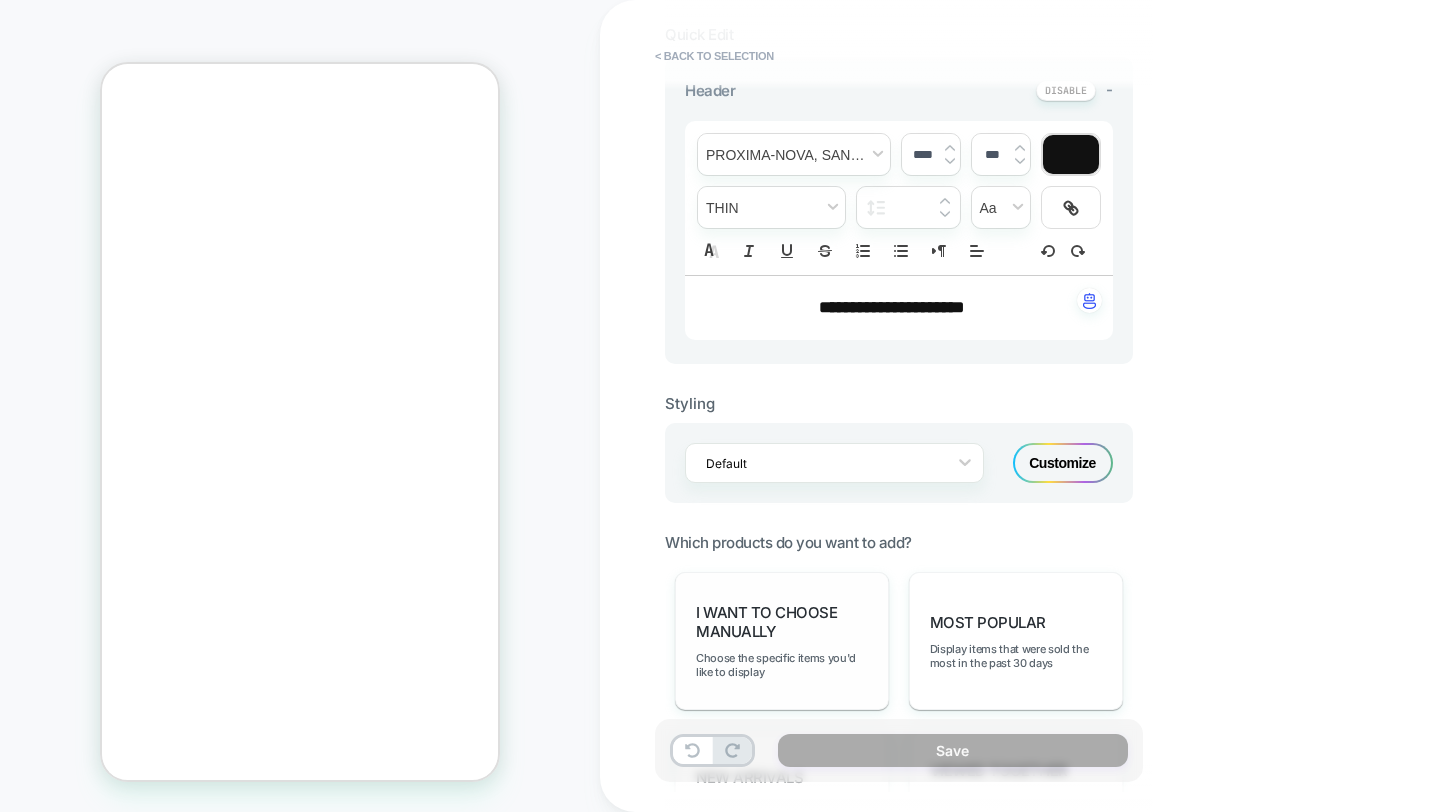 click on "I want to choose manually Choose the specific items you'd like to display" at bounding box center [782, 641] 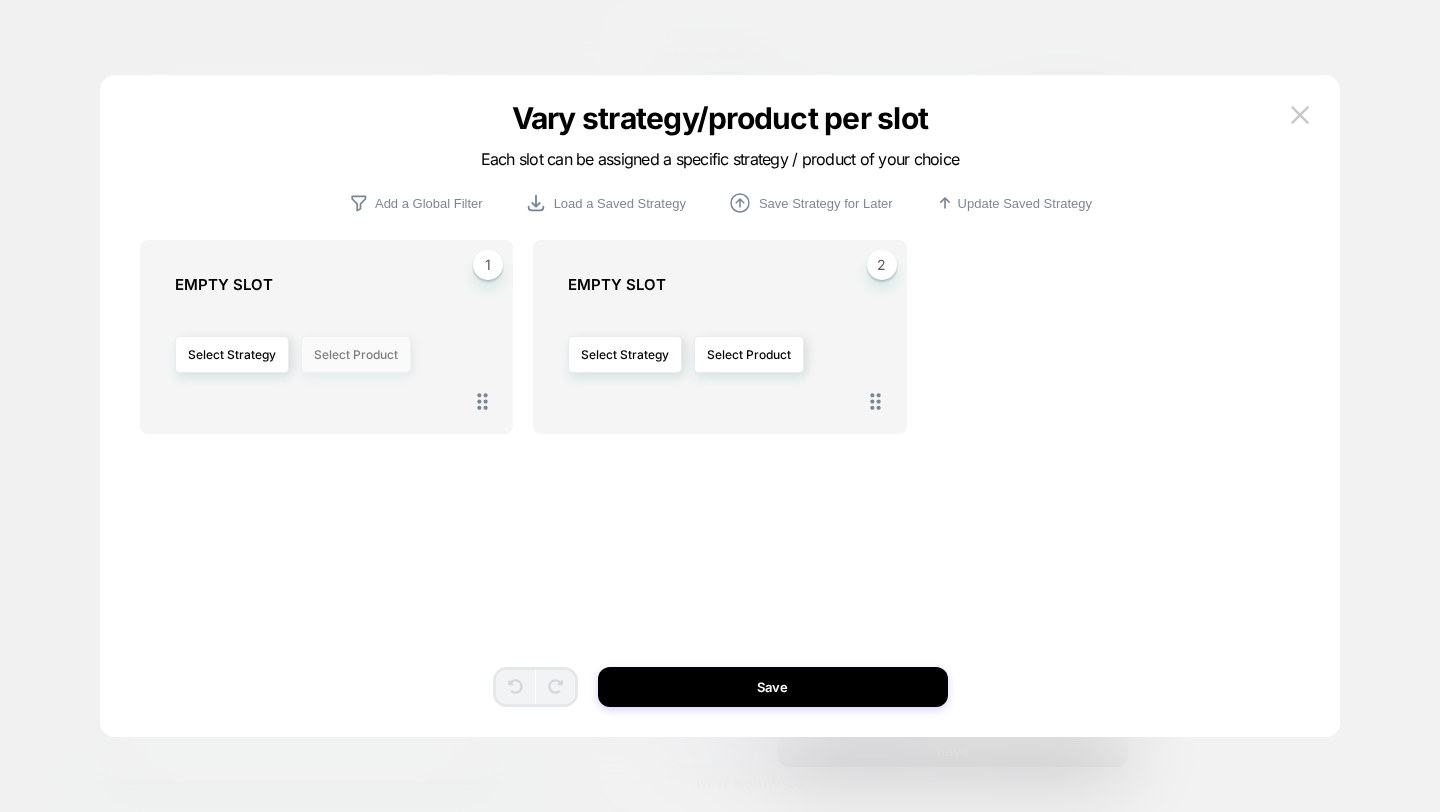 scroll, scrollTop: 0, scrollLeft: 0, axis: both 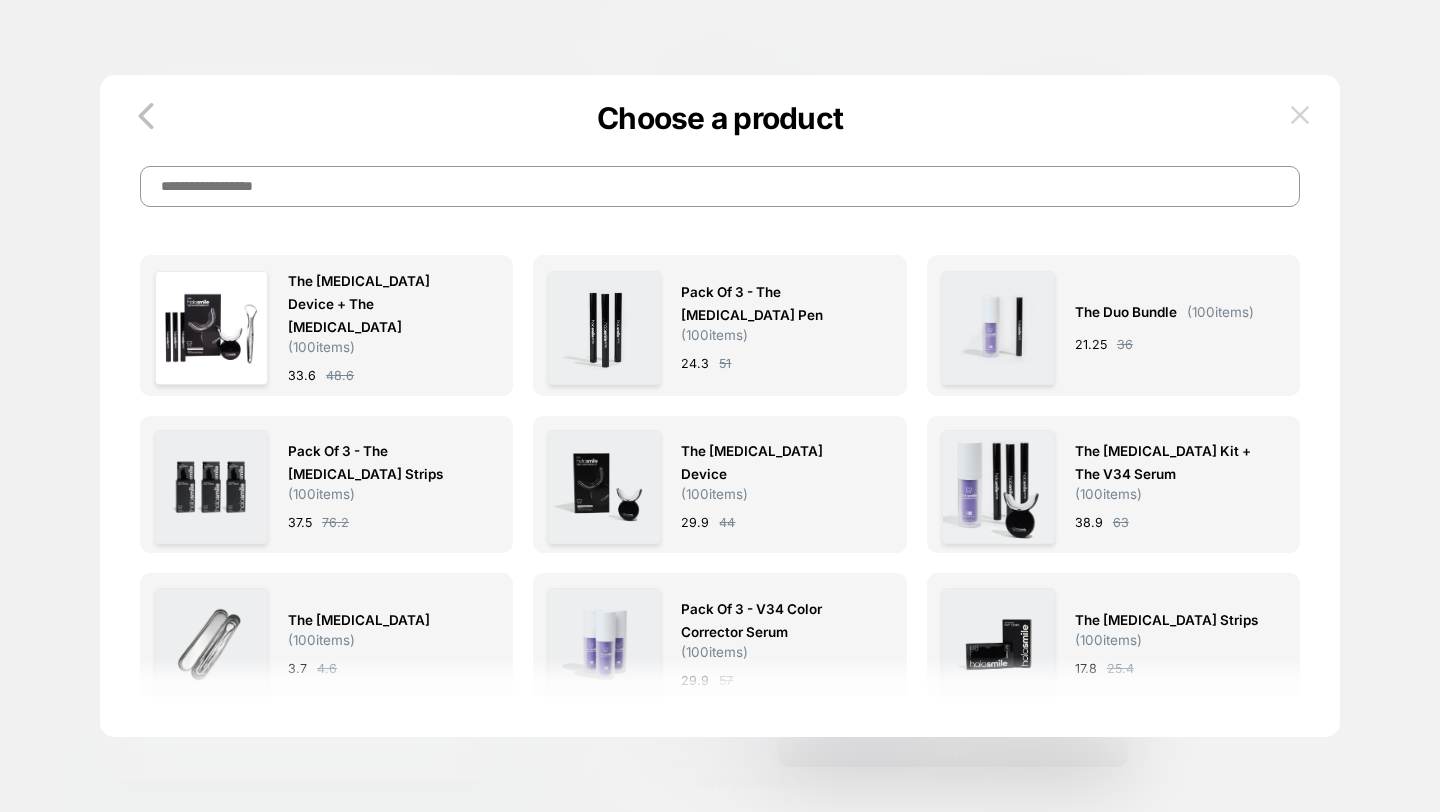 click at bounding box center (1300, 114) 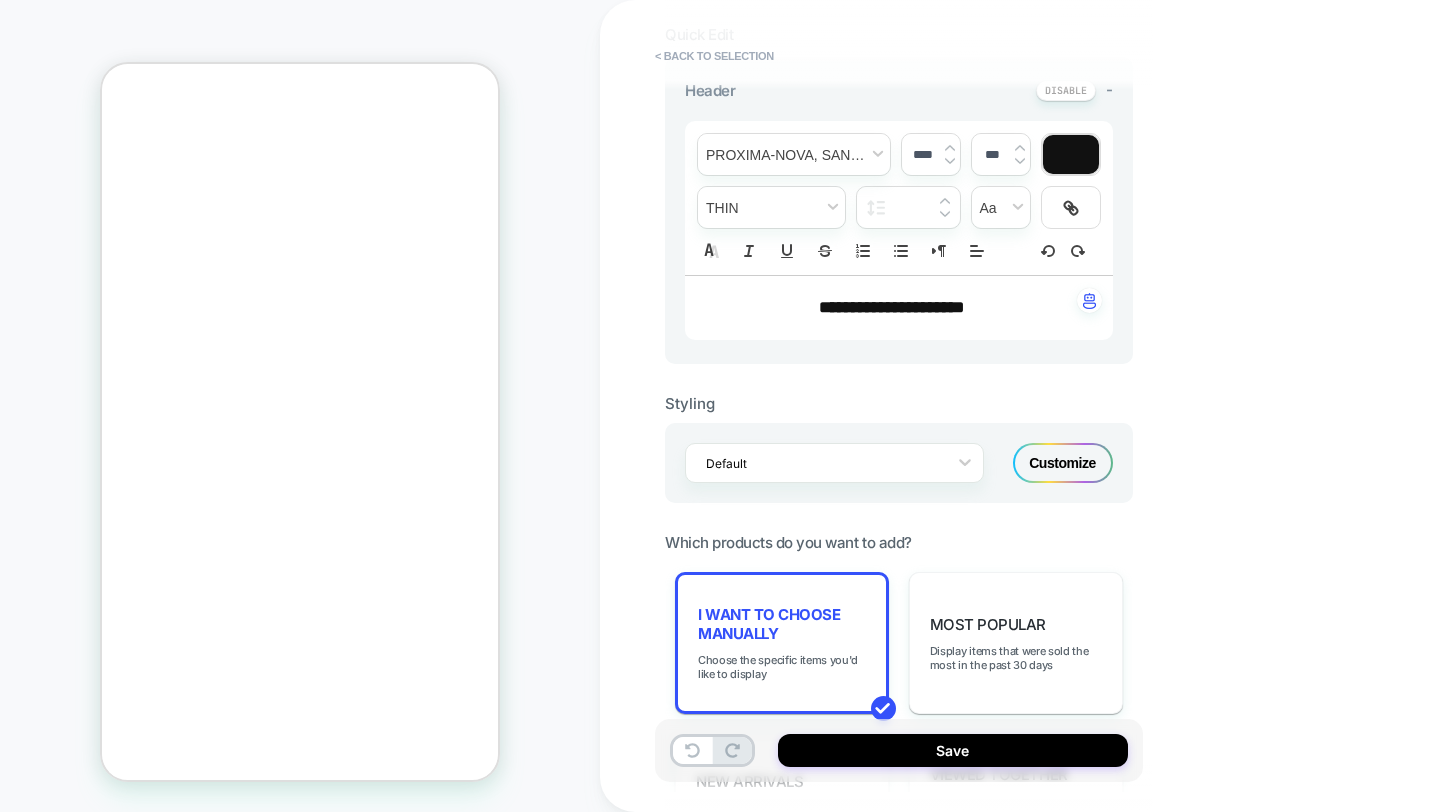 scroll, scrollTop: 0, scrollLeft: -311, axis: horizontal 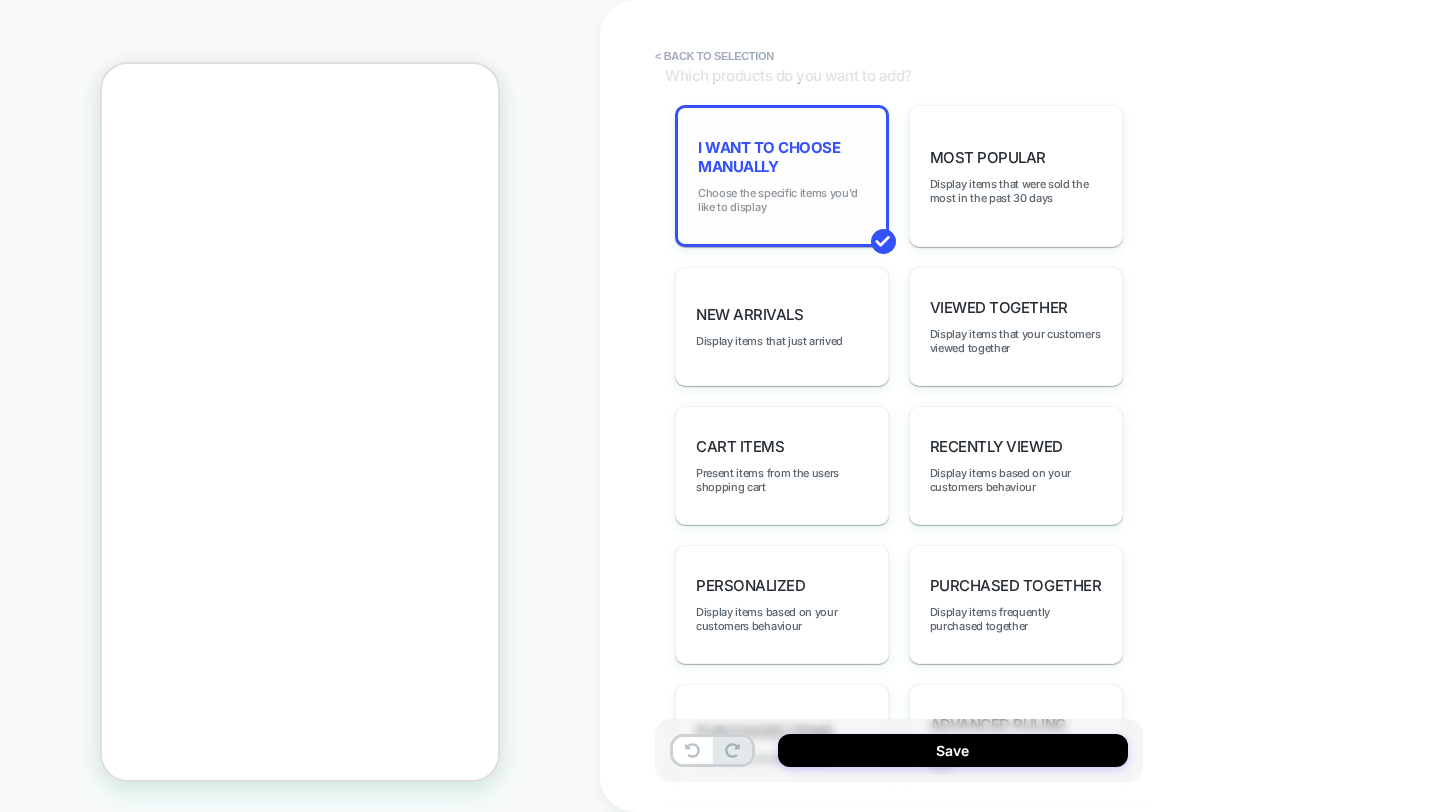click on "Choose the specific items you'd like to display" at bounding box center [782, 200] 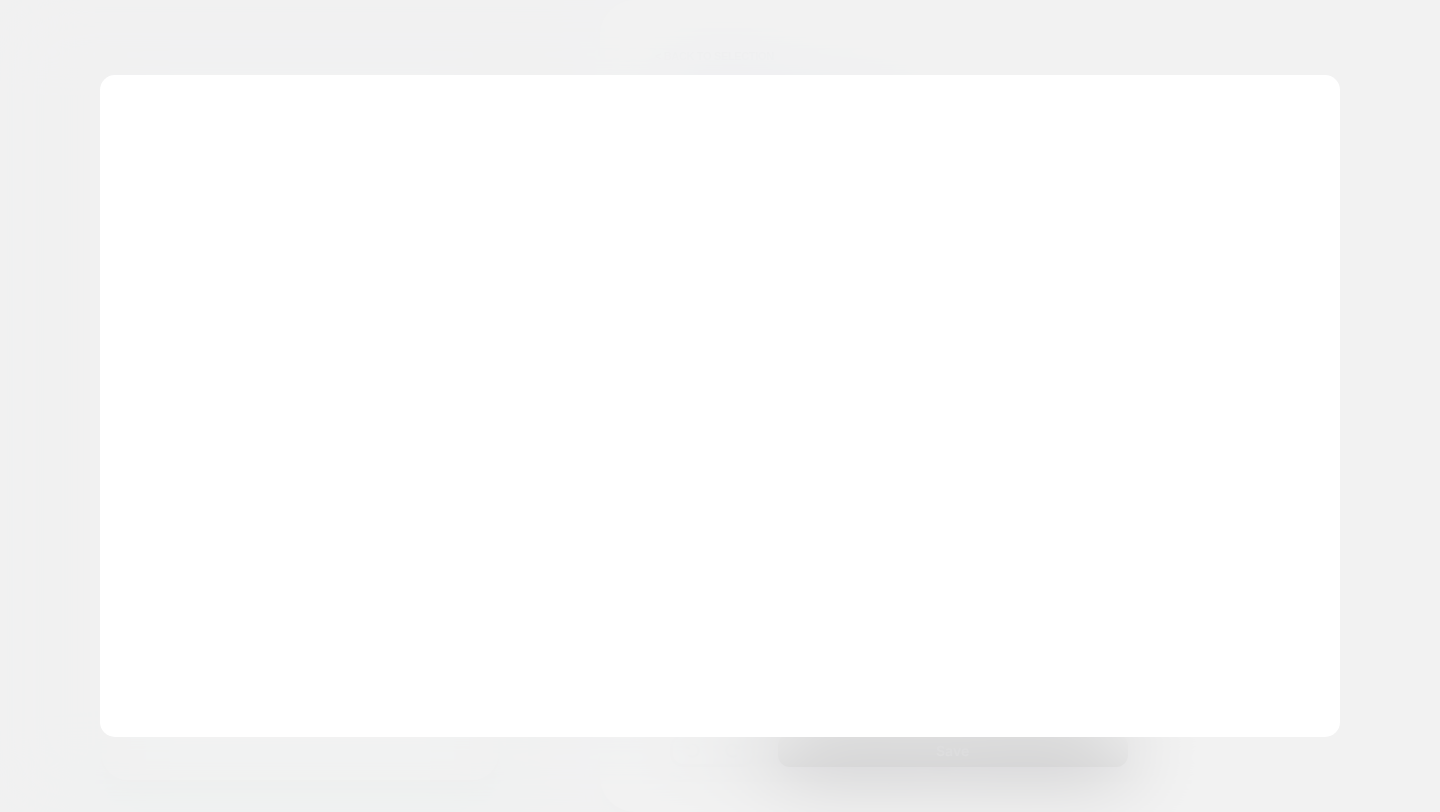 scroll, scrollTop: 0, scrollLeft: -311, axis: horizontal 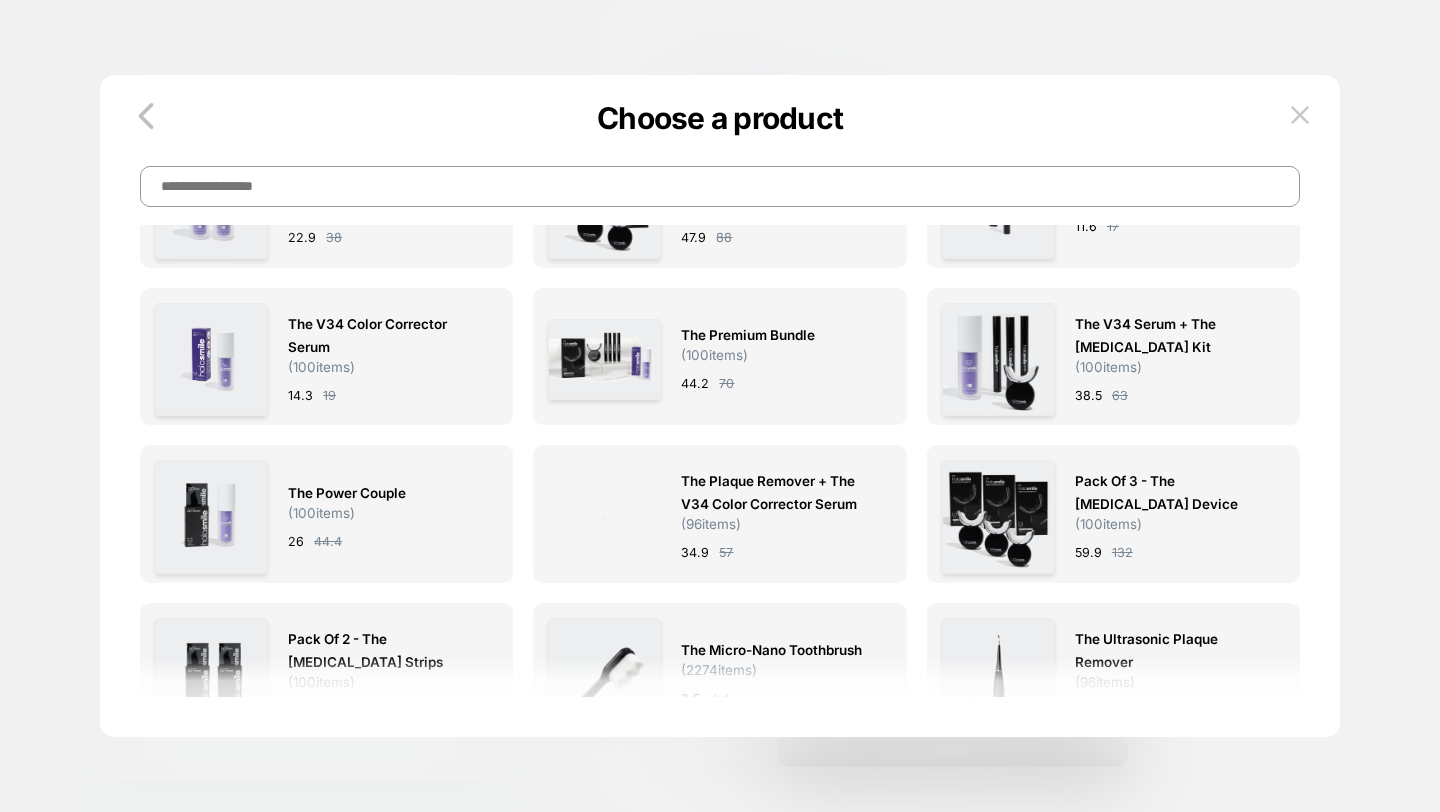 click at bounding box center [720, 186] 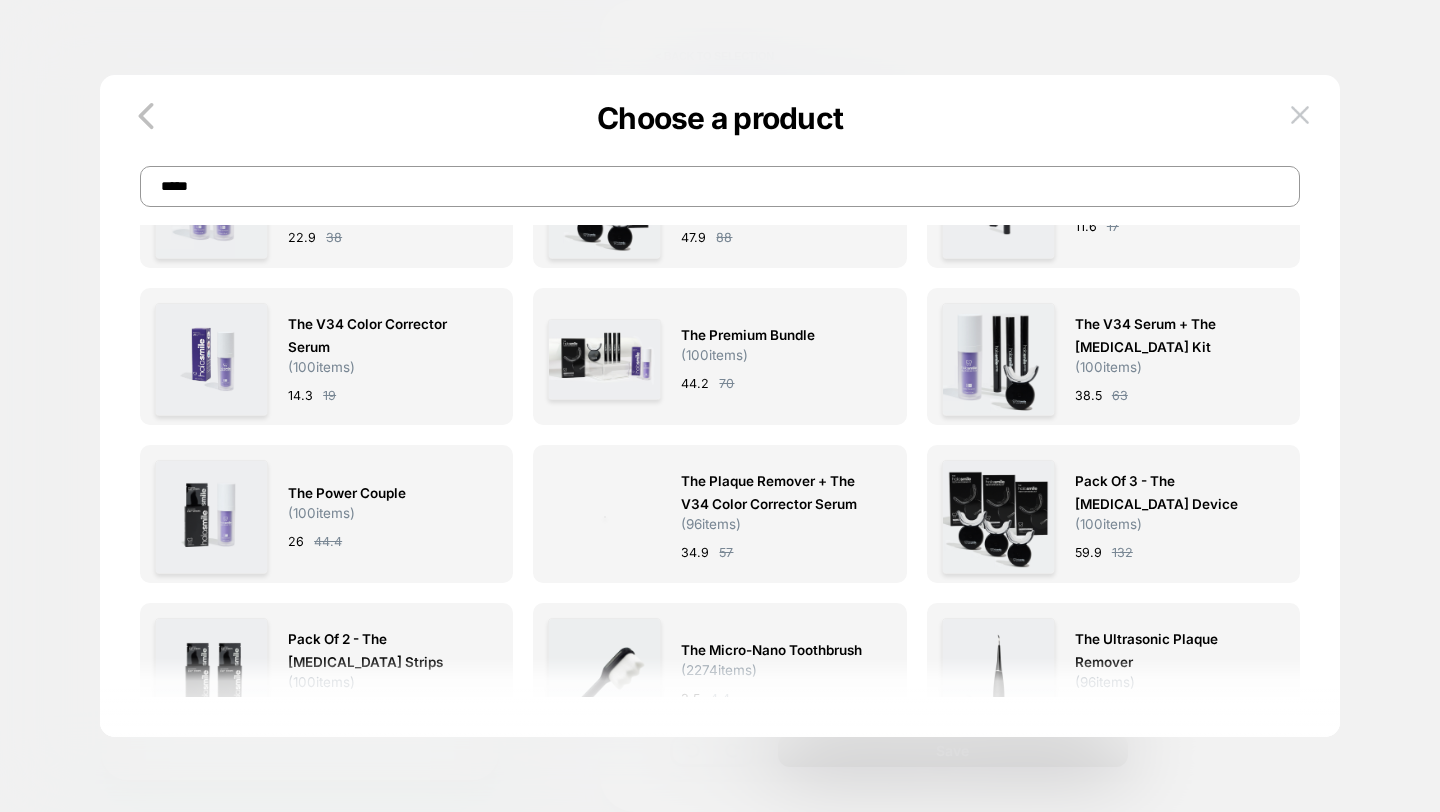 type on "****" 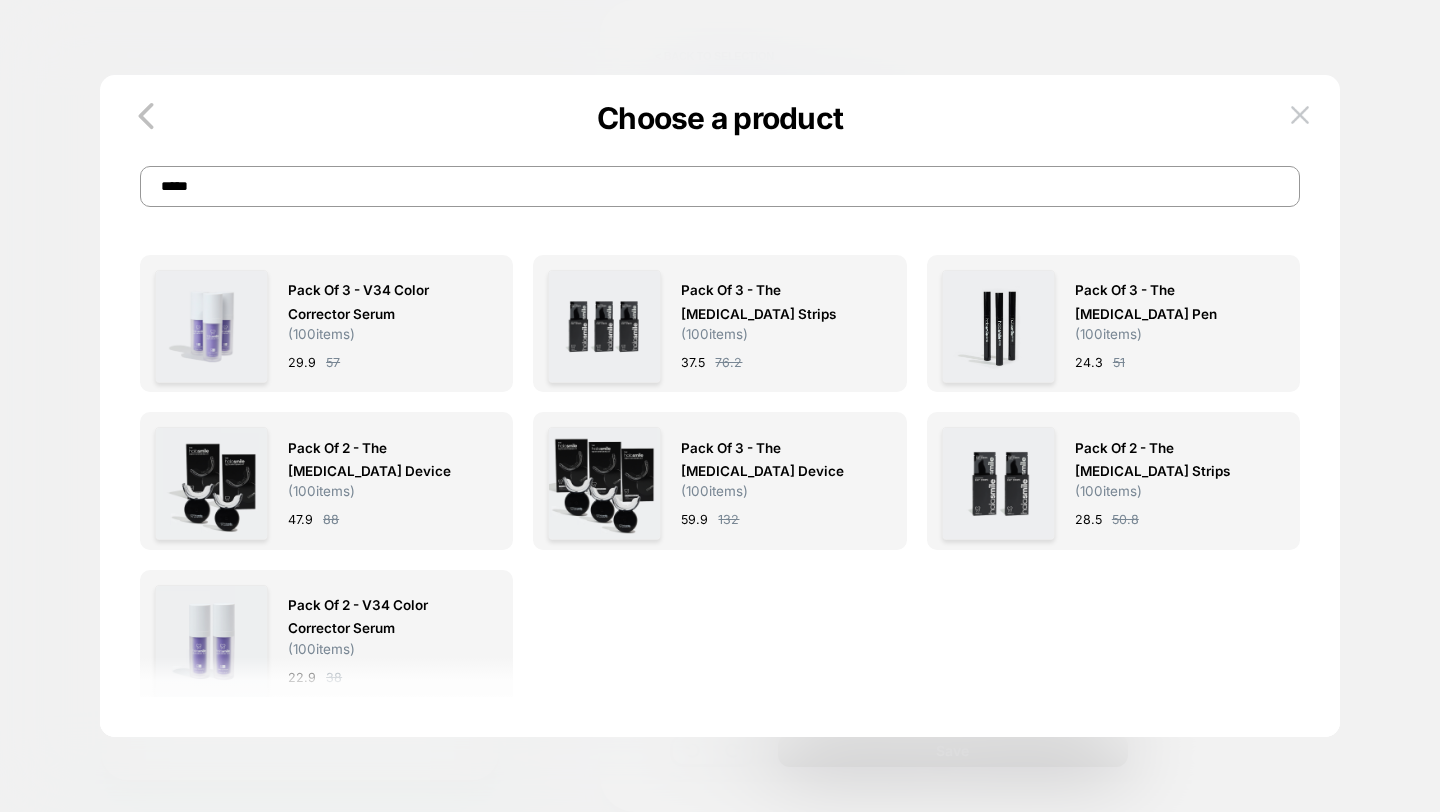 scroll, scrollTop: 0, scrollLeft: 0, axis: both 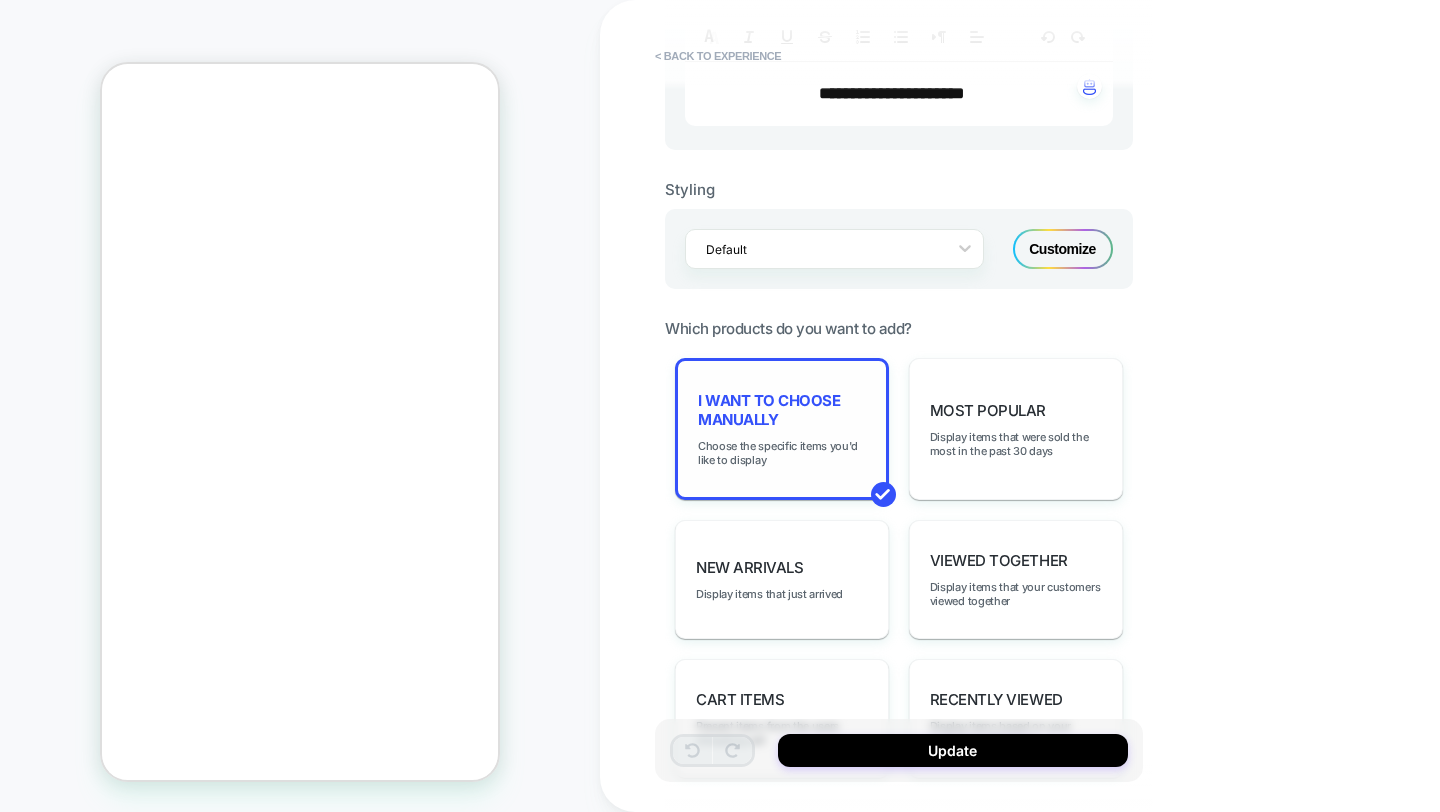 click on "I want to choose manually" at bounding box center [782, 410] 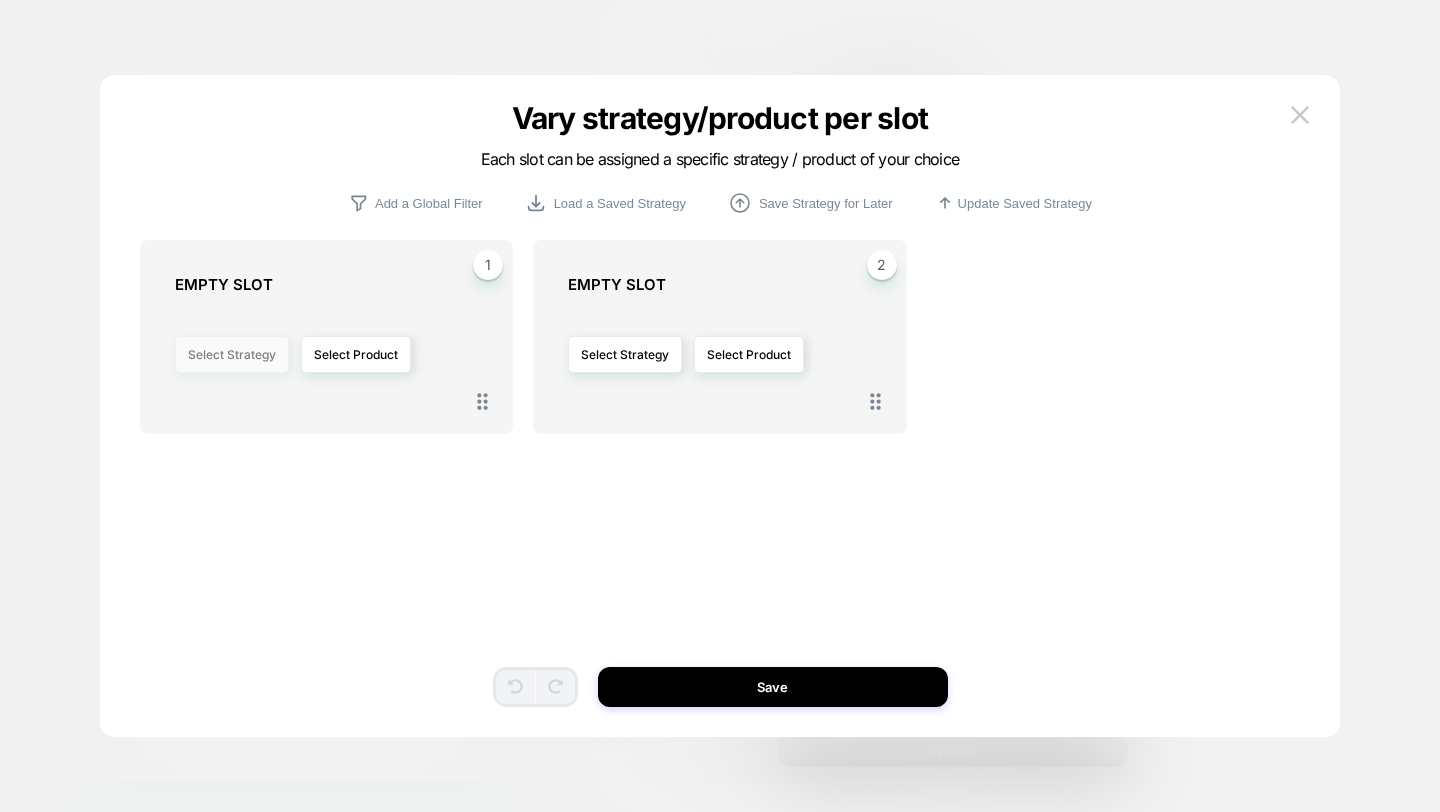 scroll, scrollTop: 0, scrollLeft: 0, axis: both 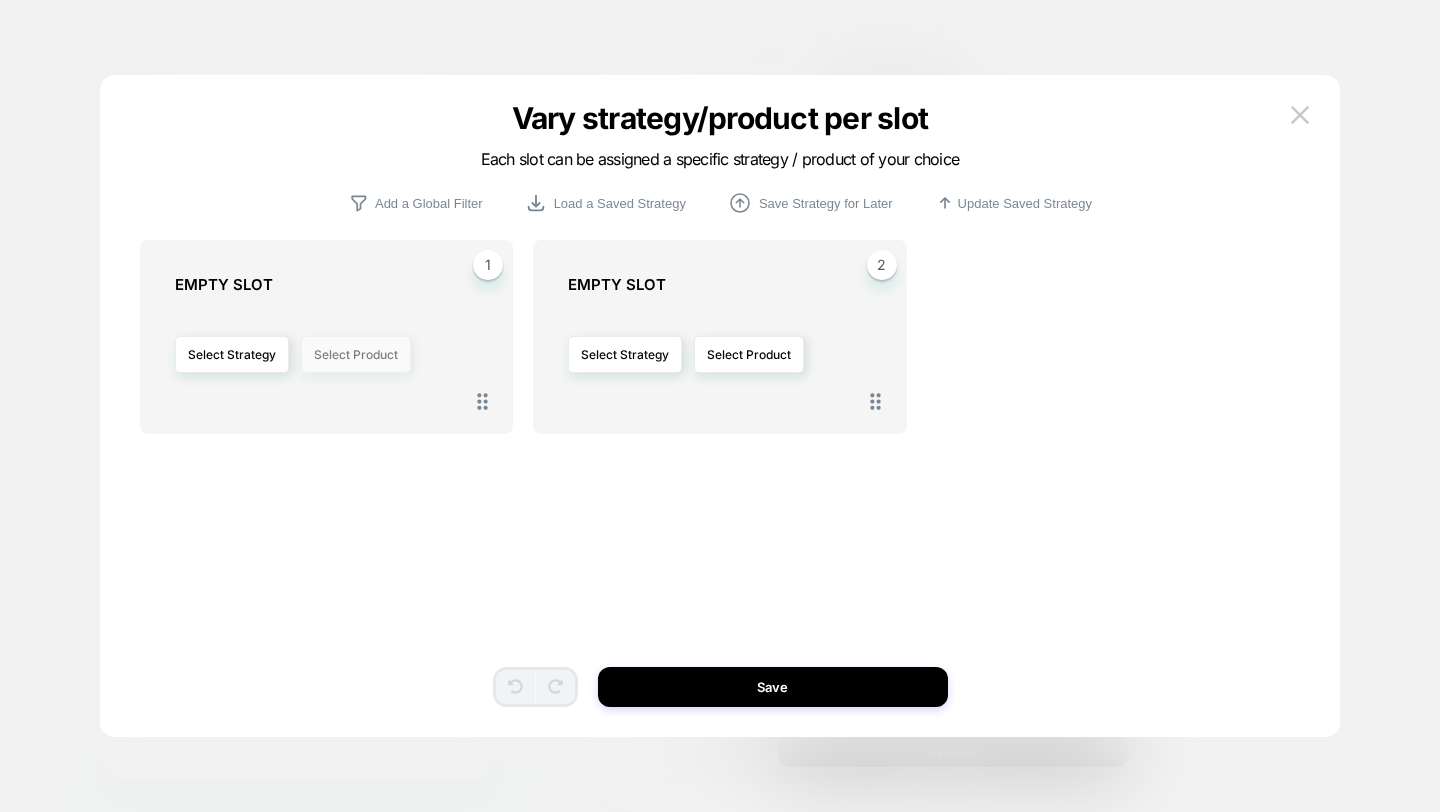 click on "Select Product" at bounding box center (356, 354) 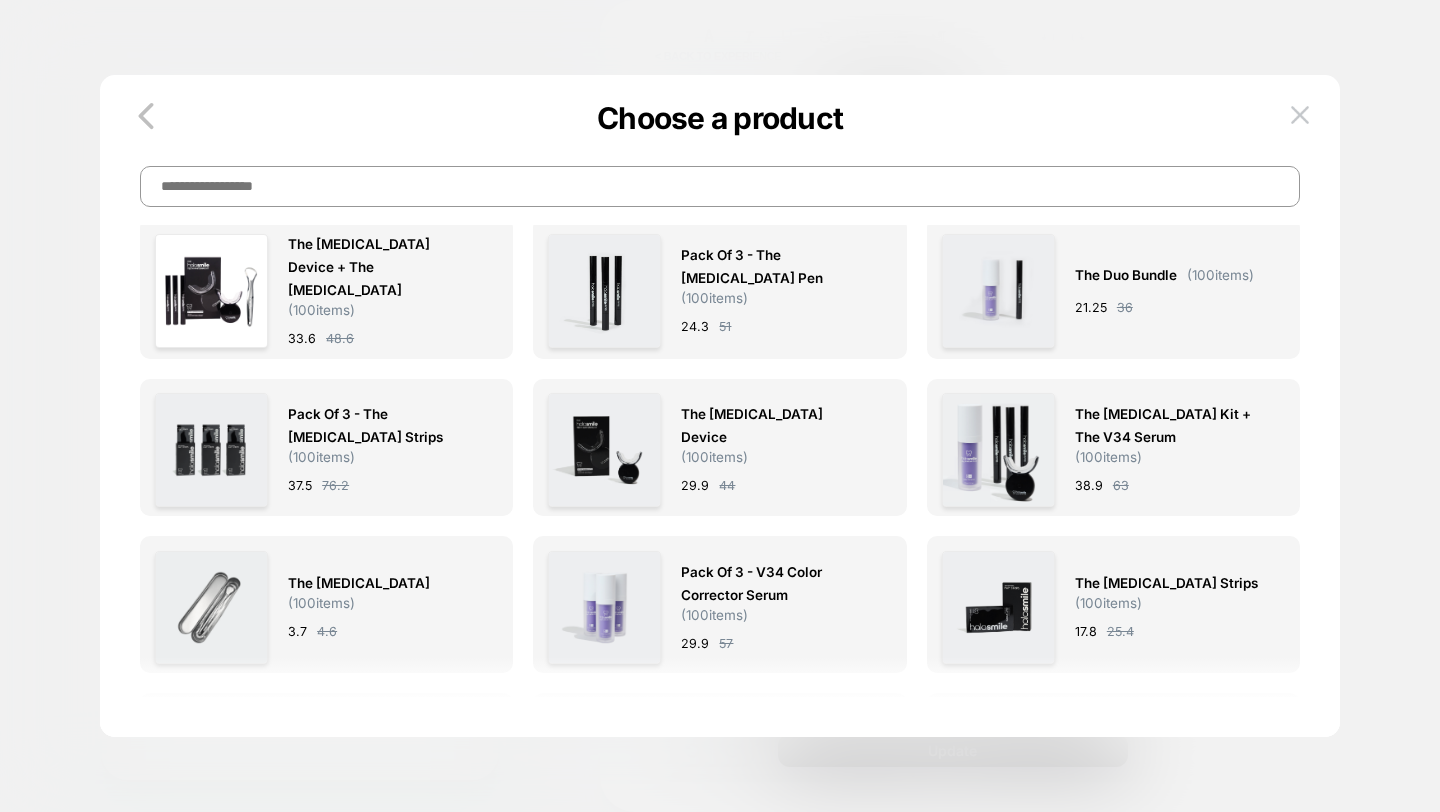 scroll, scrollTop: 38, scrollLeft: 0, axis: vertical 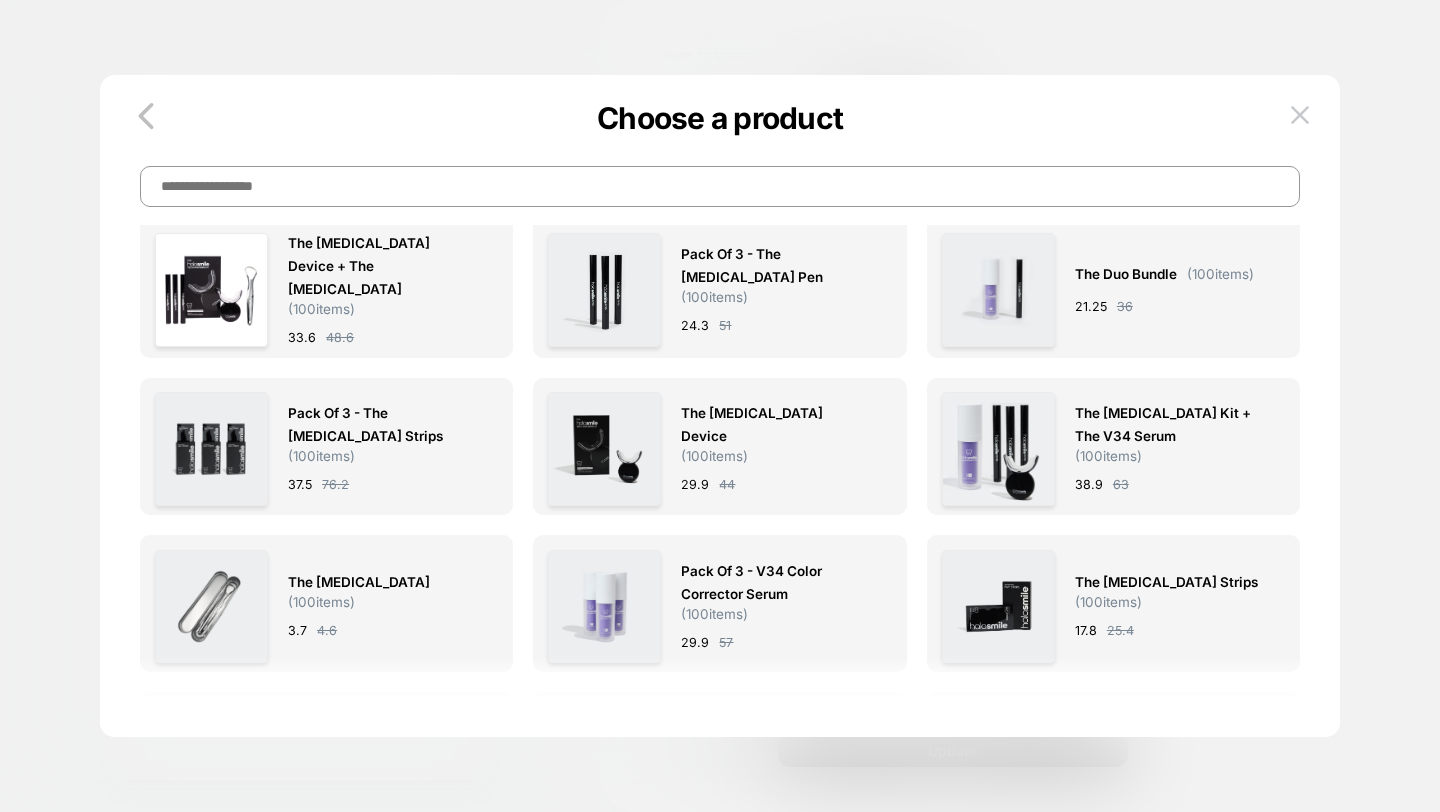 click at bounding box center [720, 186] 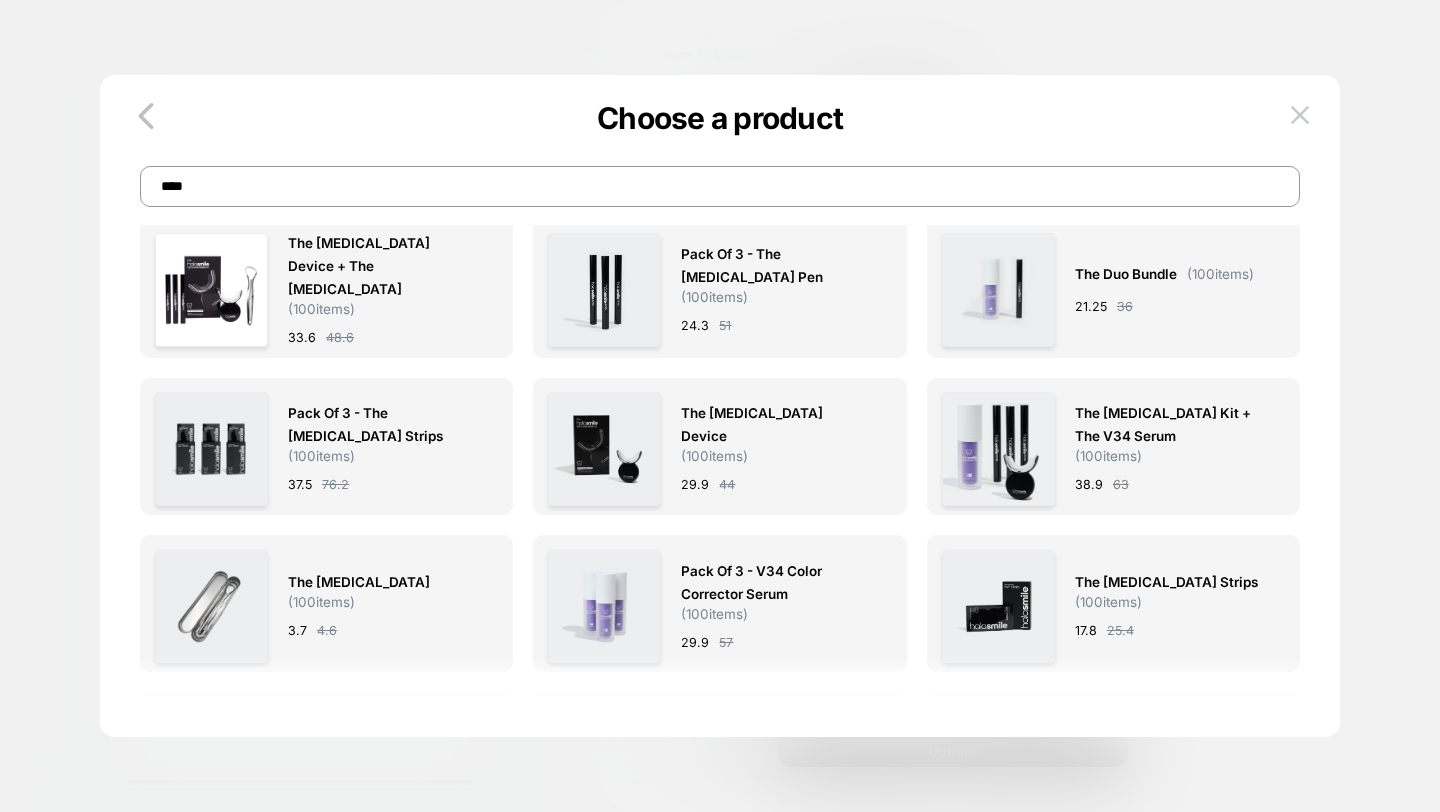 scroll, scrollTop: 0, scrollLeft: 0, axis: both 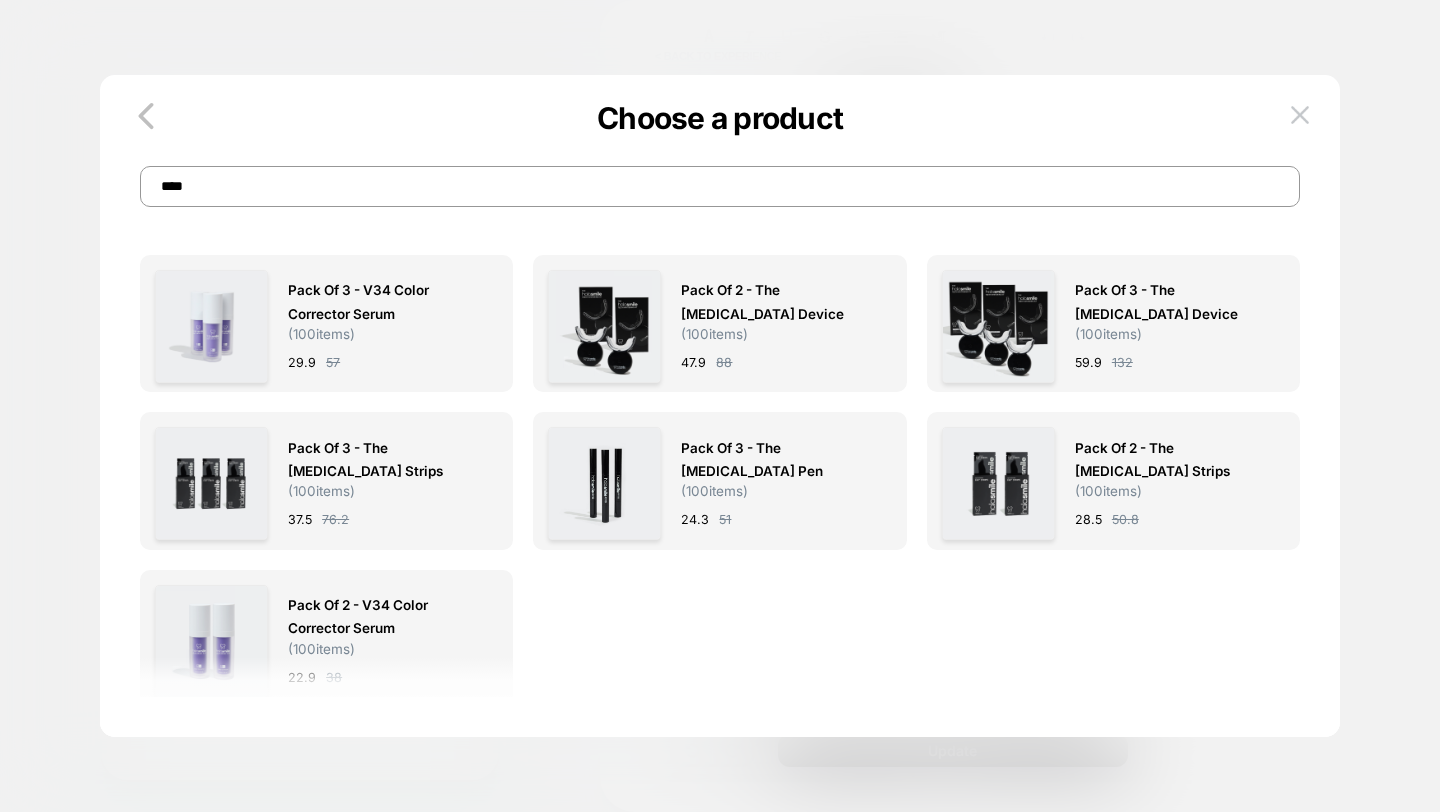 type on "****" 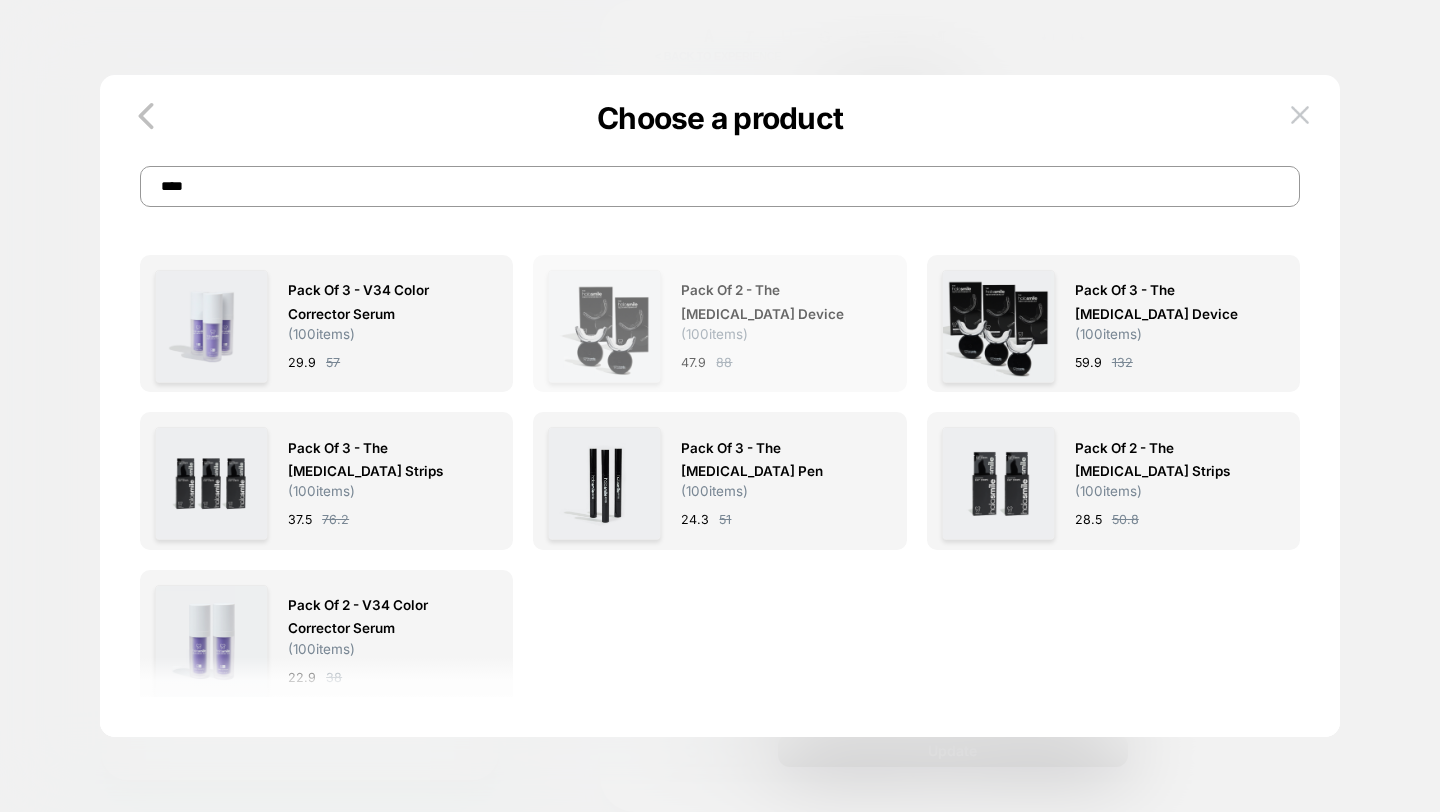 scroll, scrollTop: 0, scrollLeft: -311, axis: horizontal 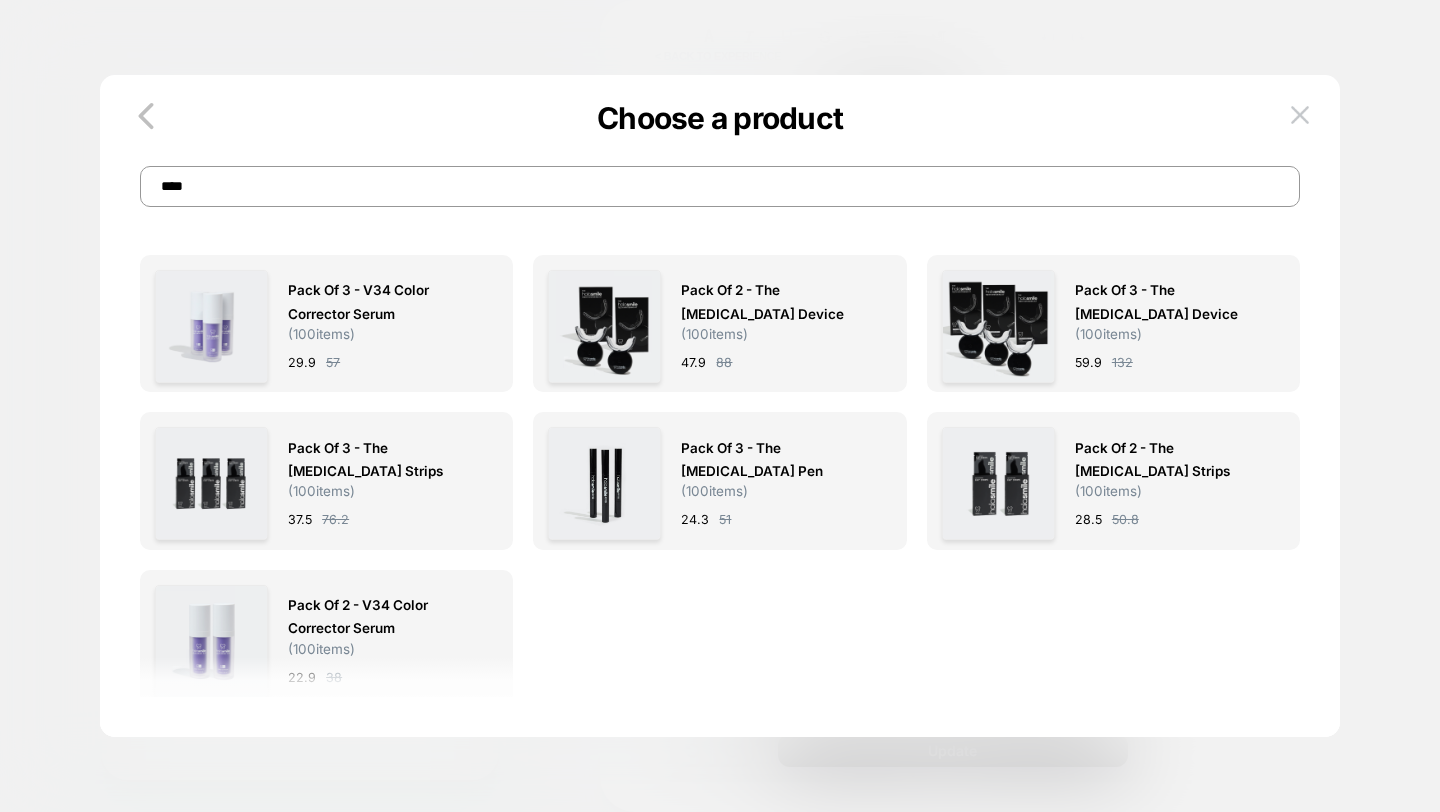 click on "Pack of 3 - V34 Color Corrector Serum ( 100  items) 29.9 57 Pack of 2 - The Teeth Whitening Device ( 100  items) 47.9 88 Pack of 3 - The Teeth Whitening Device ( 100  items) 59.9 132 Pack of 3 - The Teeth Whitening Strips ( 100  items) 37.5 76.2 Pack of 3 - The Teeth Whitening Pen ( 100  items) 24.3 51 Pack of 2 - The Teeth Whitening Strips ( 100  items) 28.5 50.8 Pack of 2 - V34 Color Corrector Serum ( 100  items) 22.9 38" at bounding box center [720, 481] 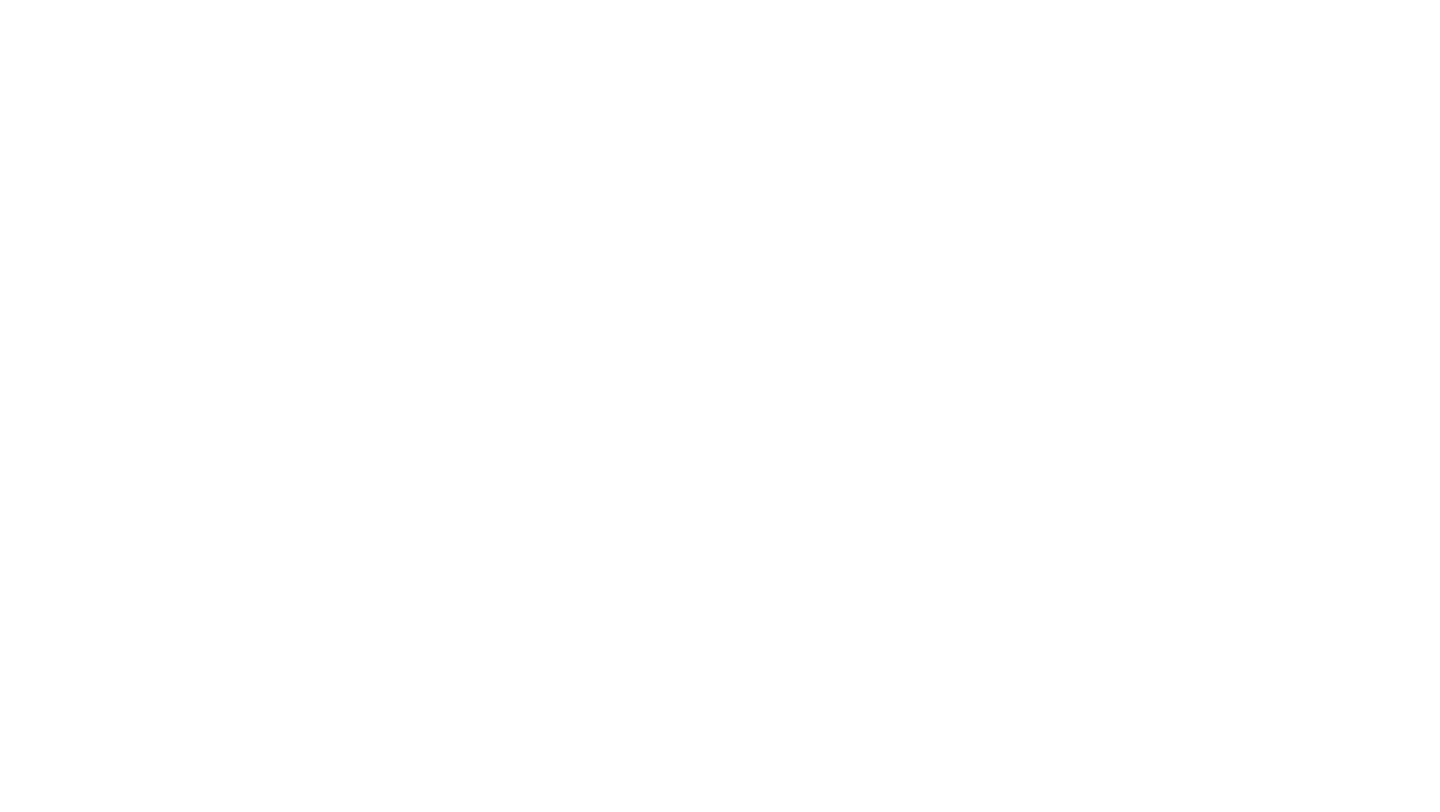 scroll, scrollTop: 0, scrollLeft: 0, axis: both 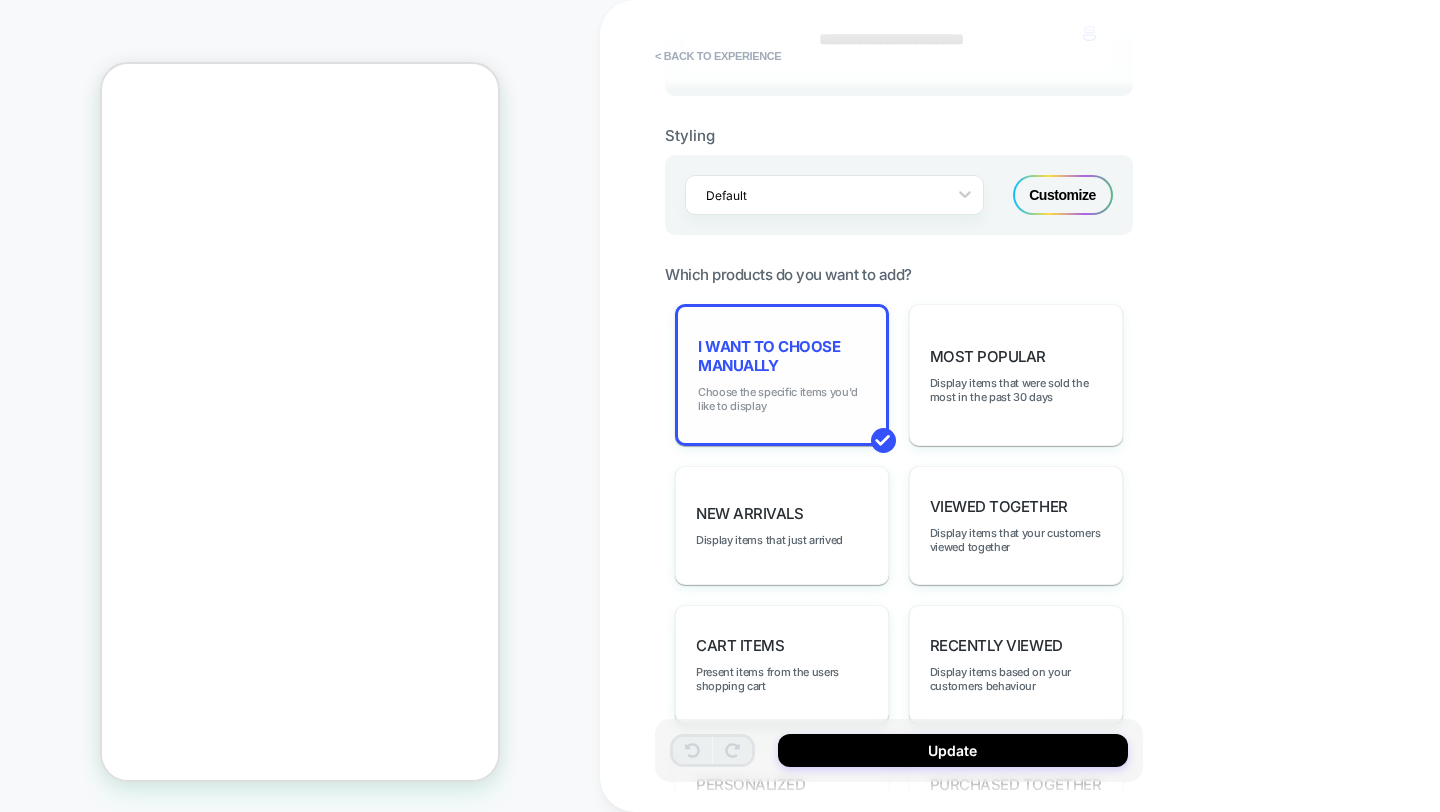 click on "Choose the specific items you'd like to display" at bounding box center [782, 399] 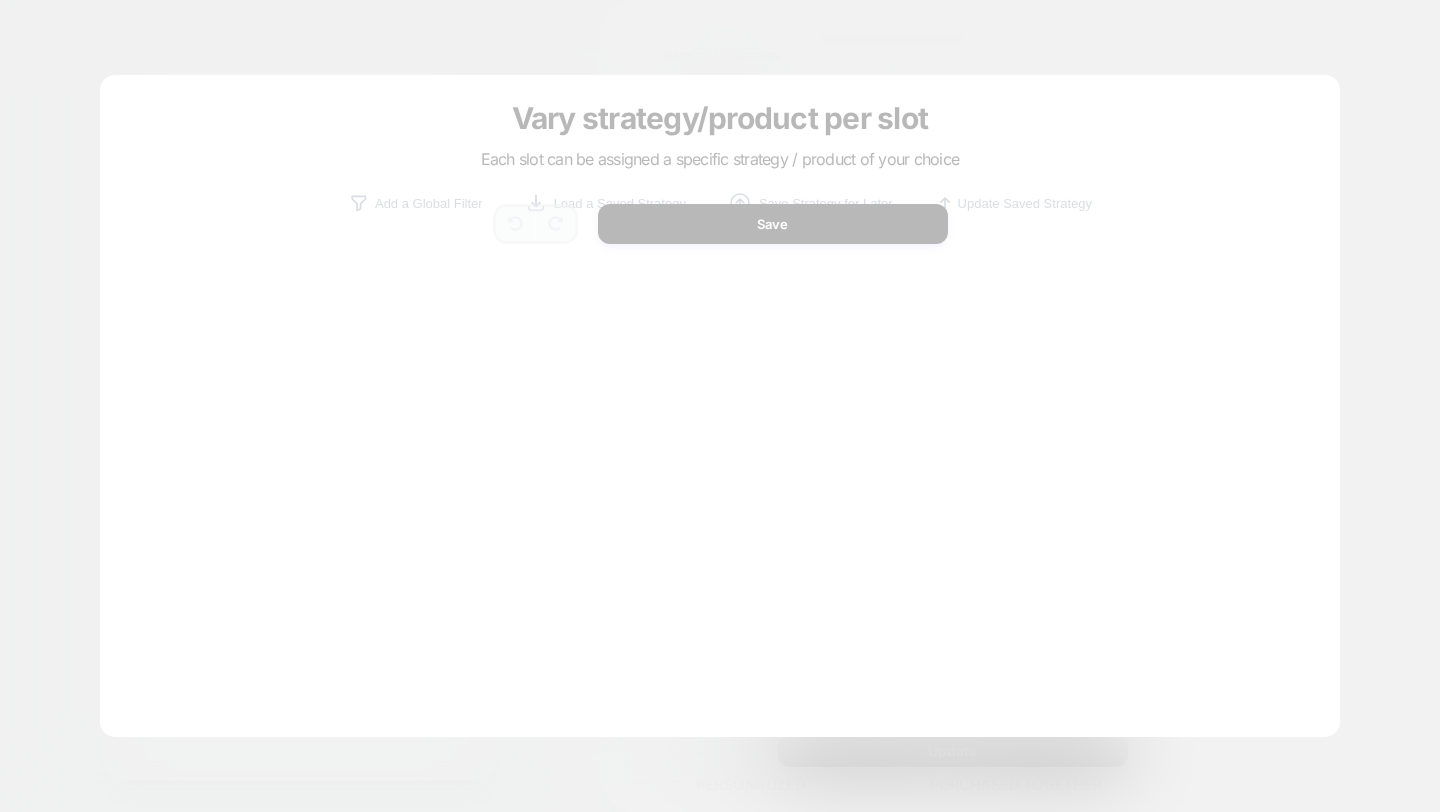 scroll, scrollTop: 0, scrollLeft: 0, axis: both 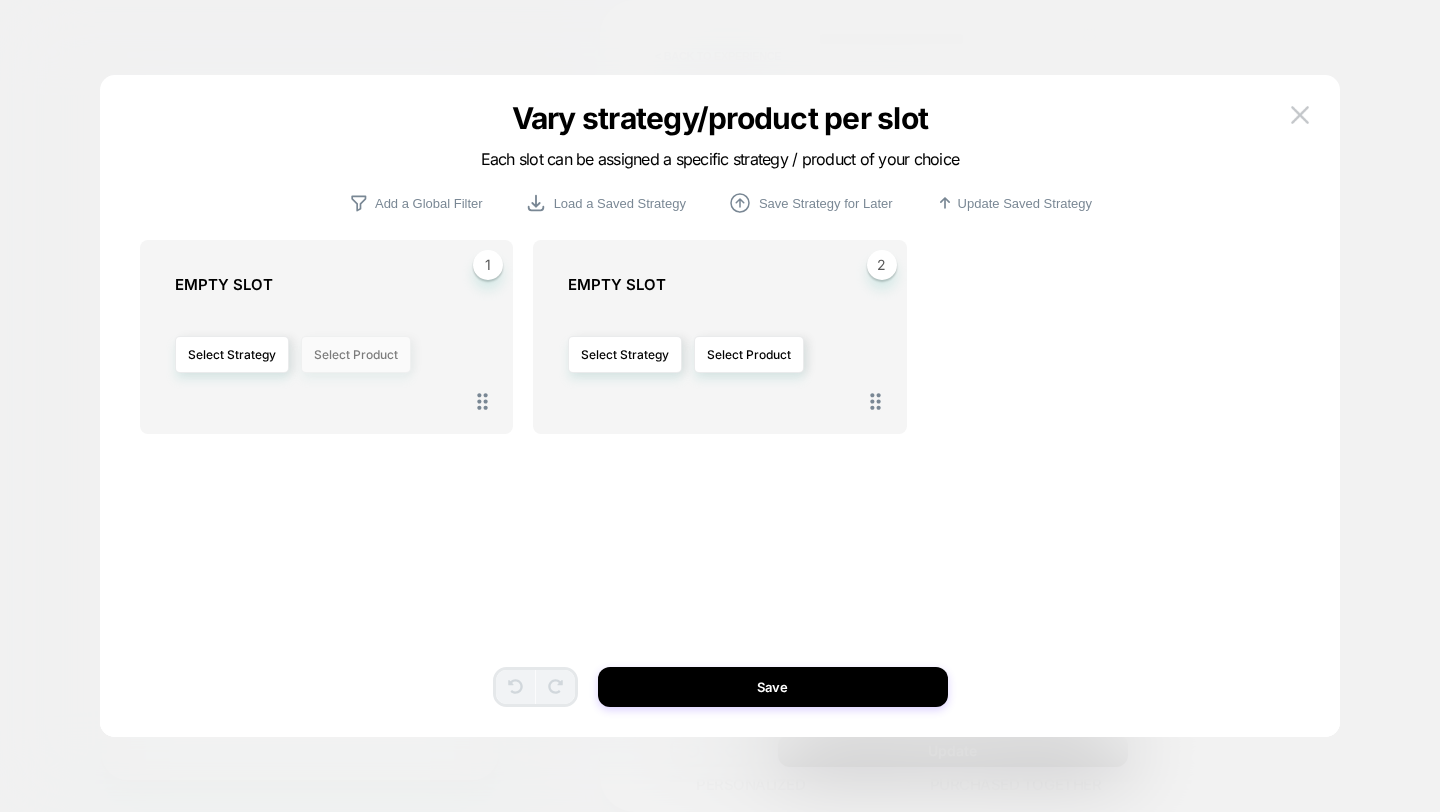 click on "Select Product" at bounding box center (356, 354) 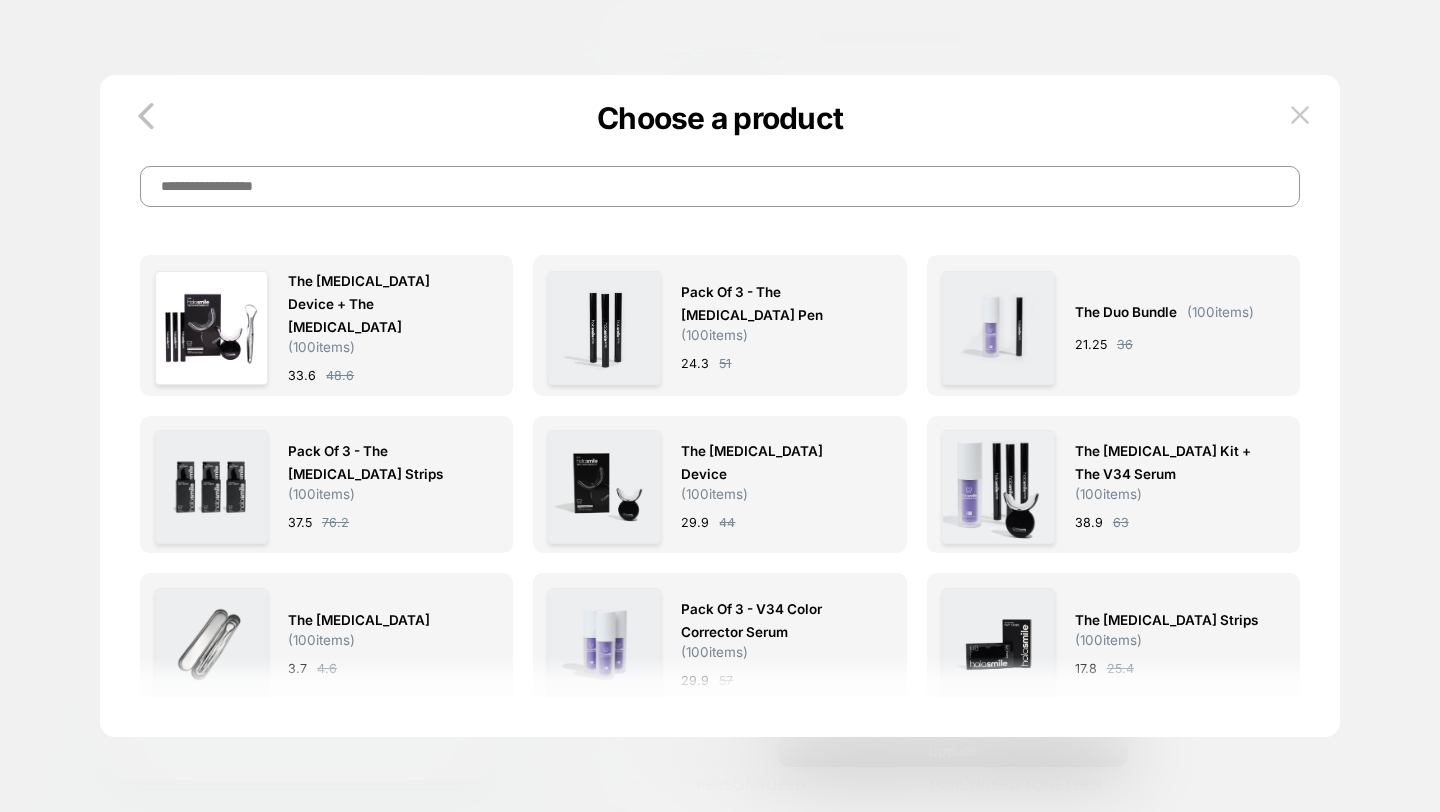 scroll, scrollTop: 0, scrollLeft: -311, axis: horizontal 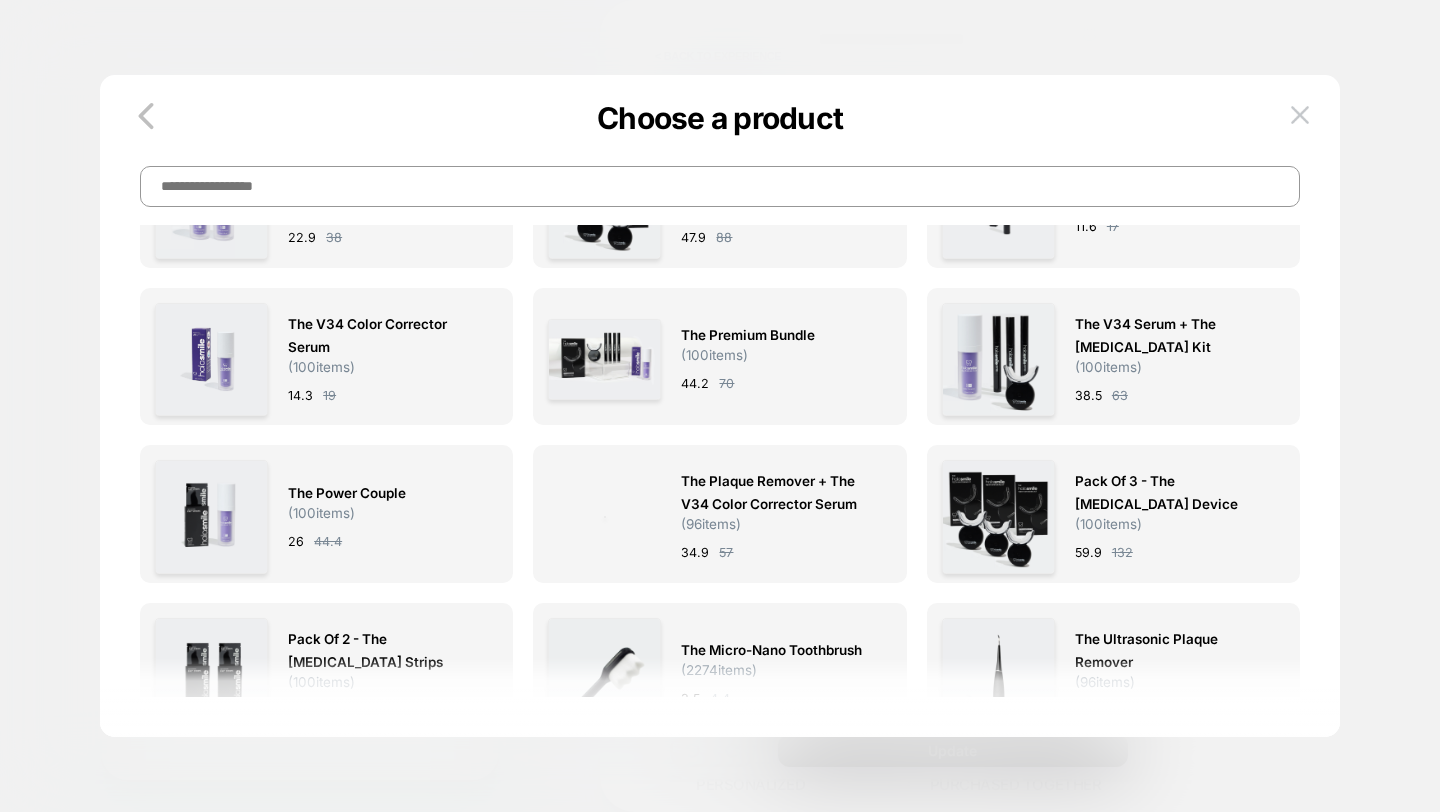 click at bounding box center [720, 186] 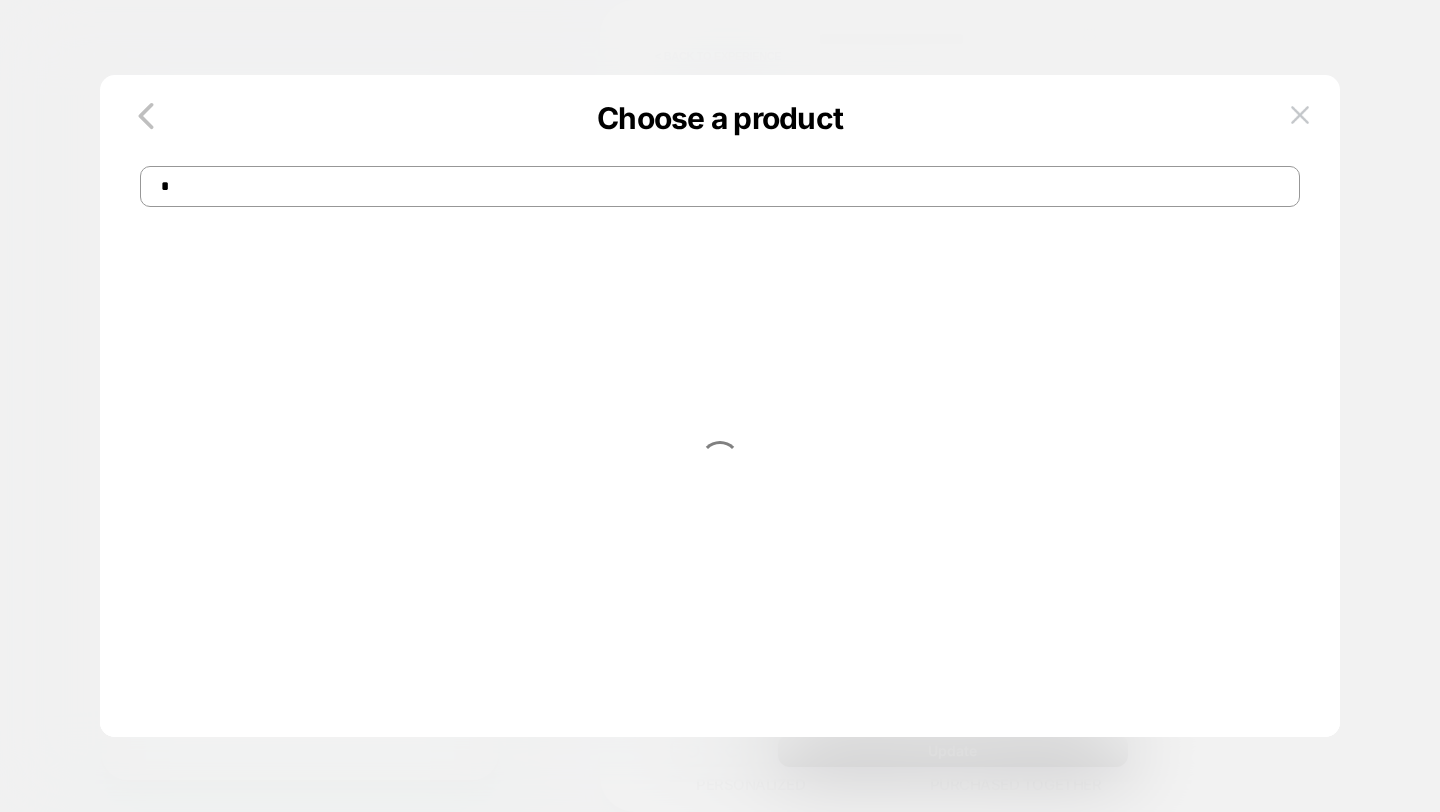 scroll, scrollTop: 0, scrollLeft: 0, axis: both 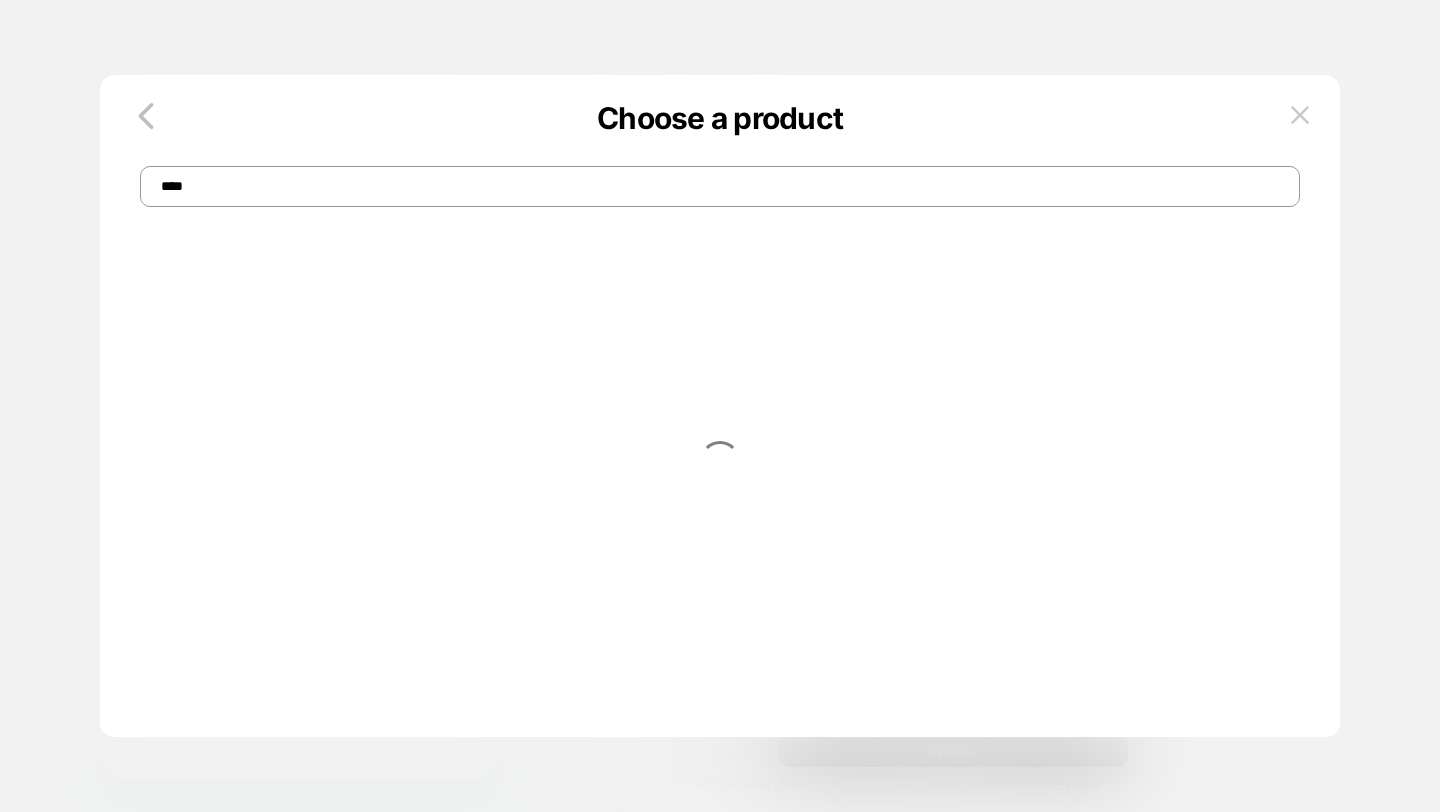 type on "****" 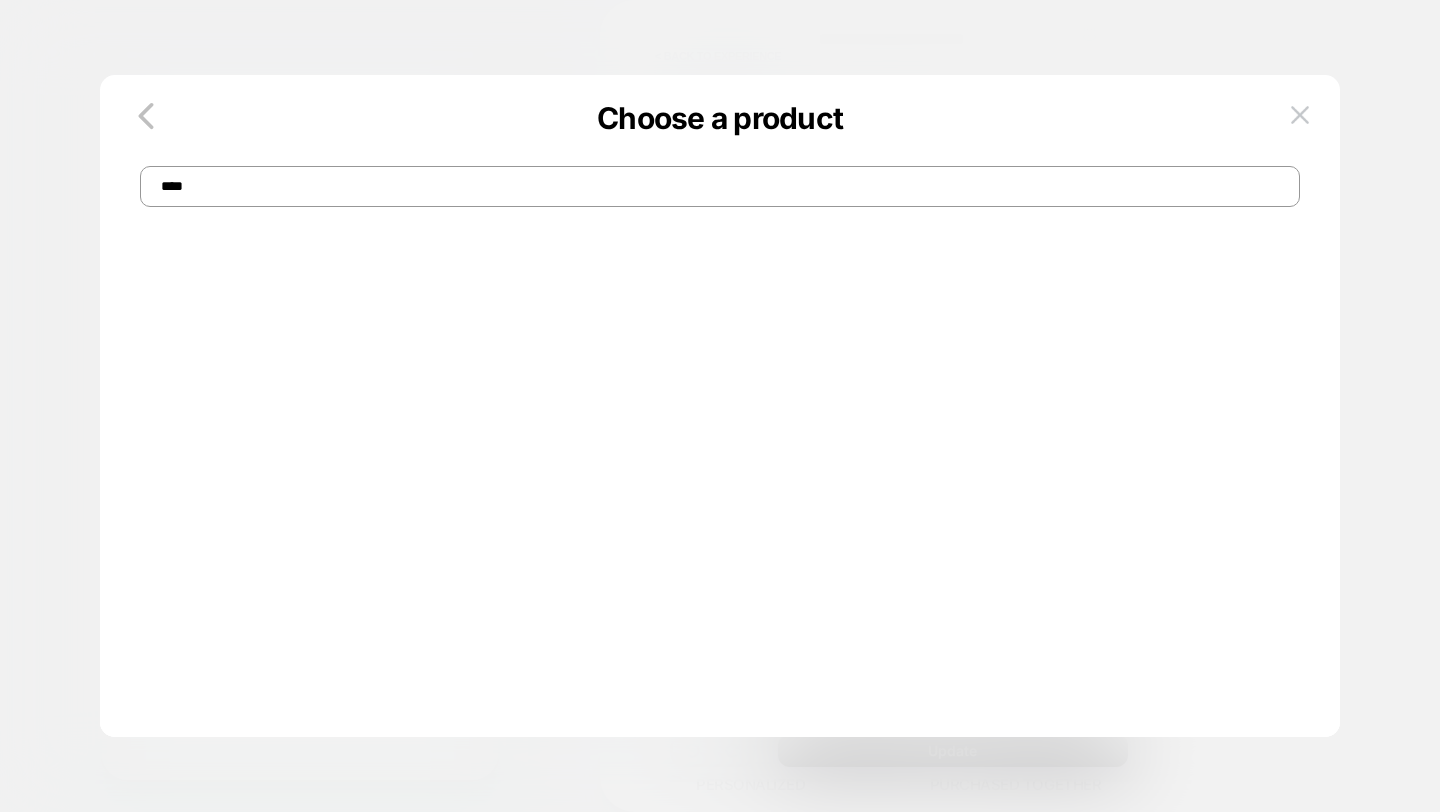 scroll, scrollTop: 0, scrollLeft: 0, axis: both 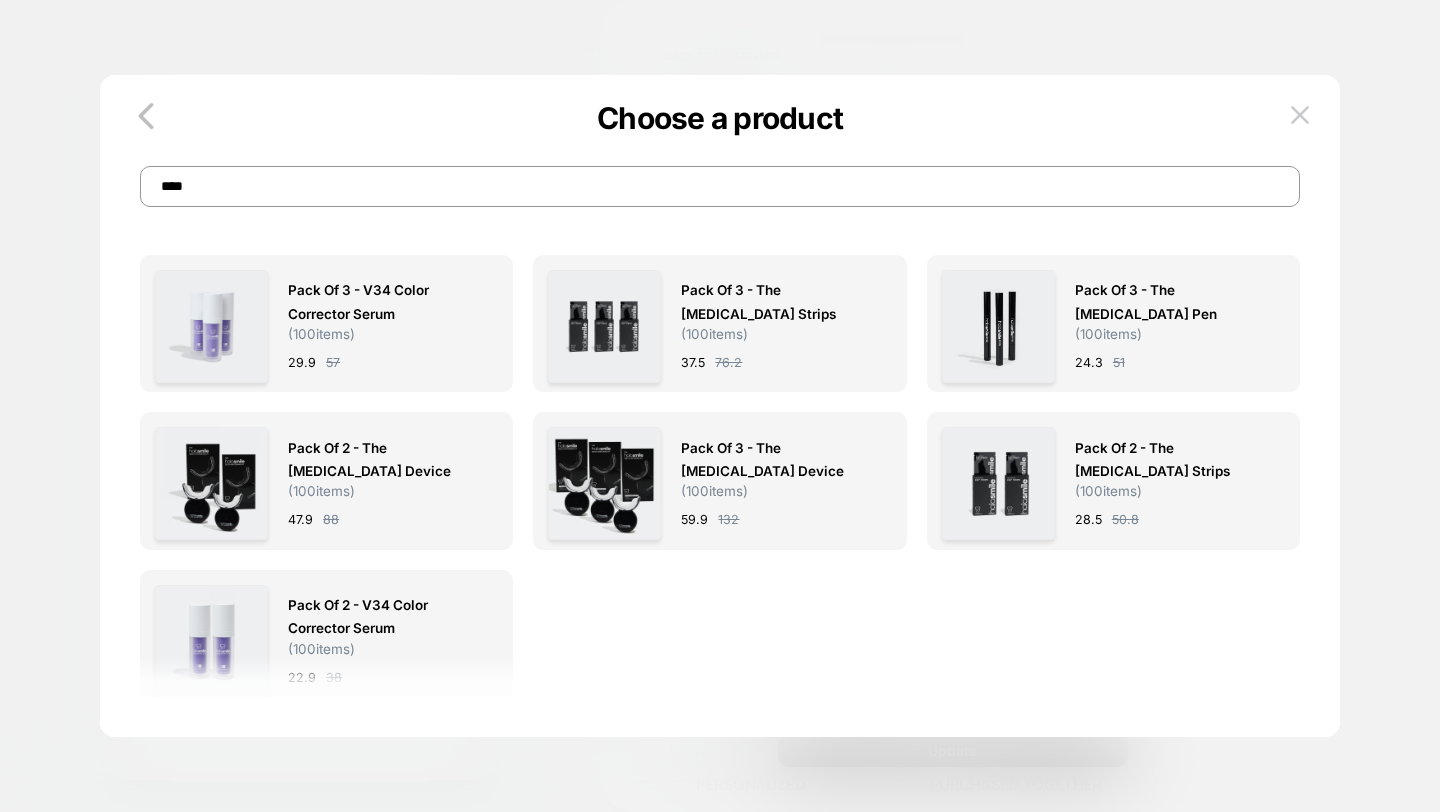 click on "****" at bounding box center [720, 186] 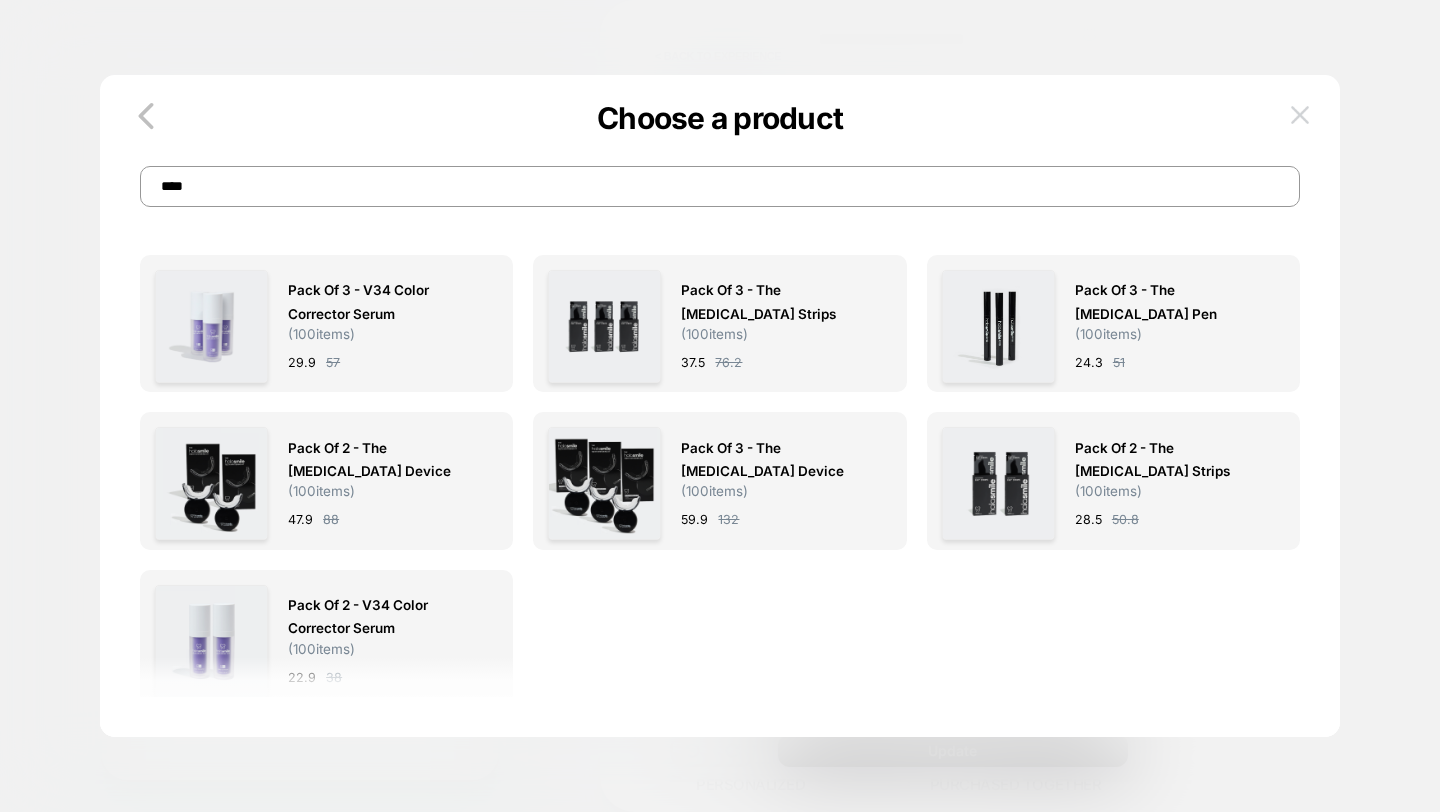 click at bounding box center [1300, 114] 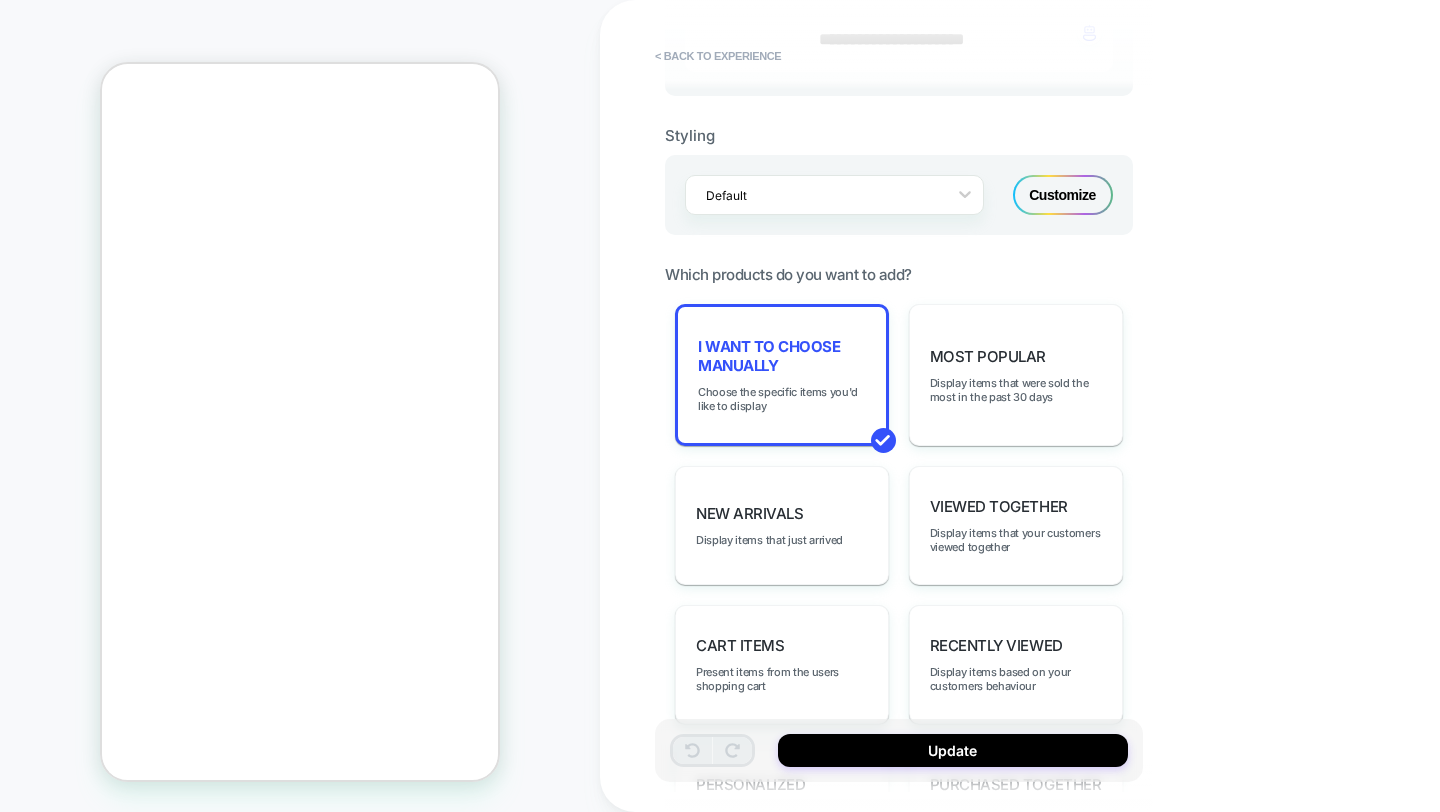 scroll, scrollTop: 0, scrollLeft: 0, axis: both 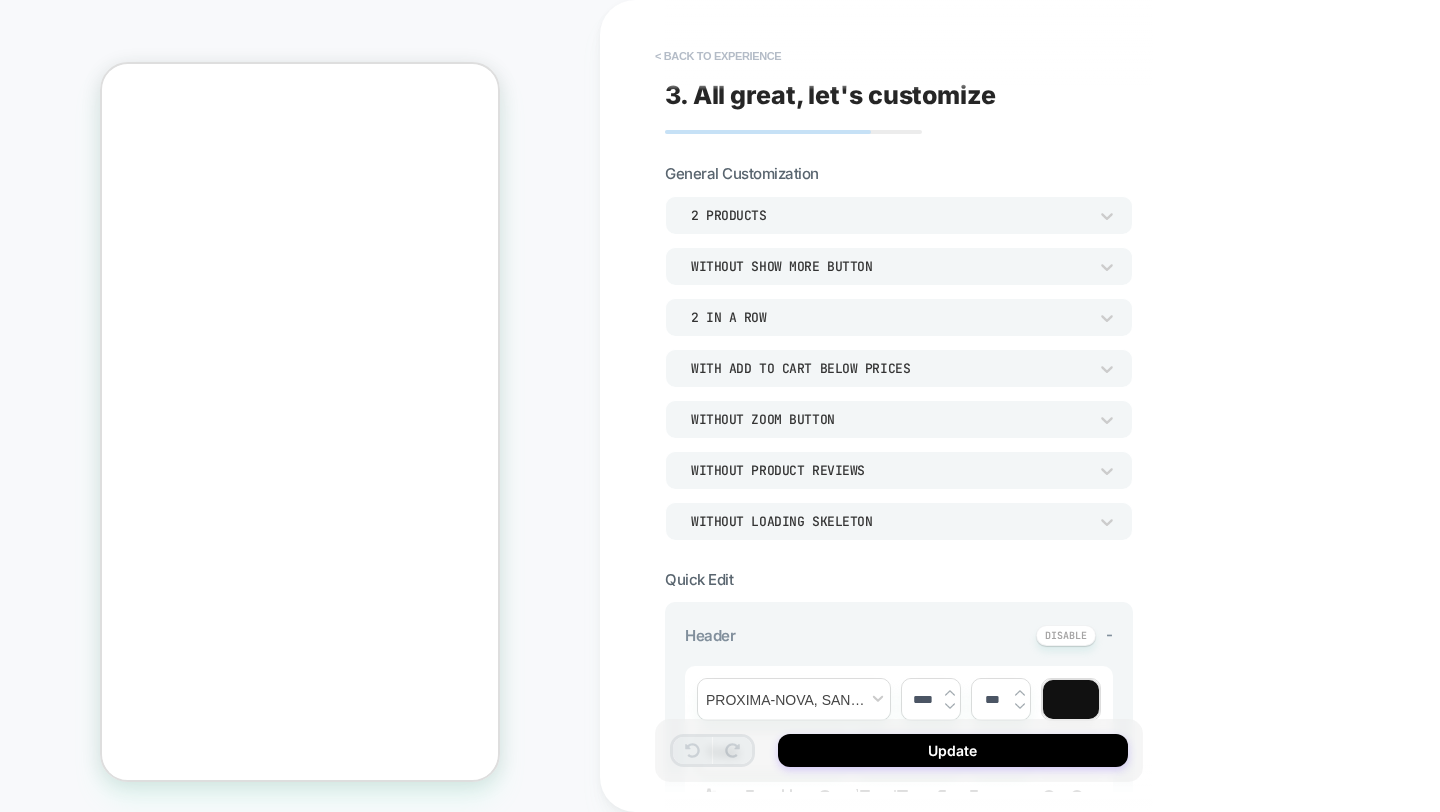 click on "< Back to experience" at bounding box center (718, 56) 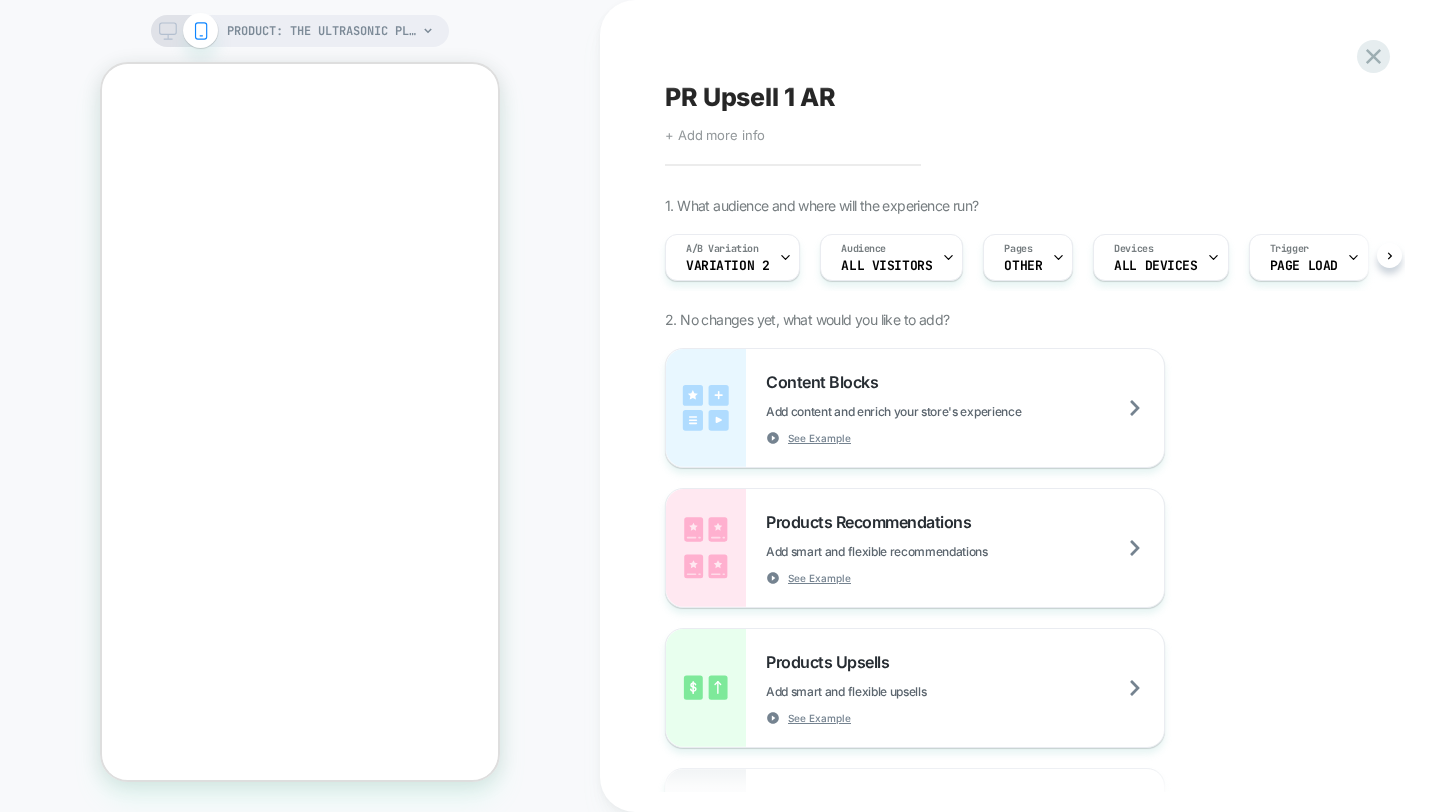 scroll, scrollTop: 0, scrollLeft: 1, axis: horizontal 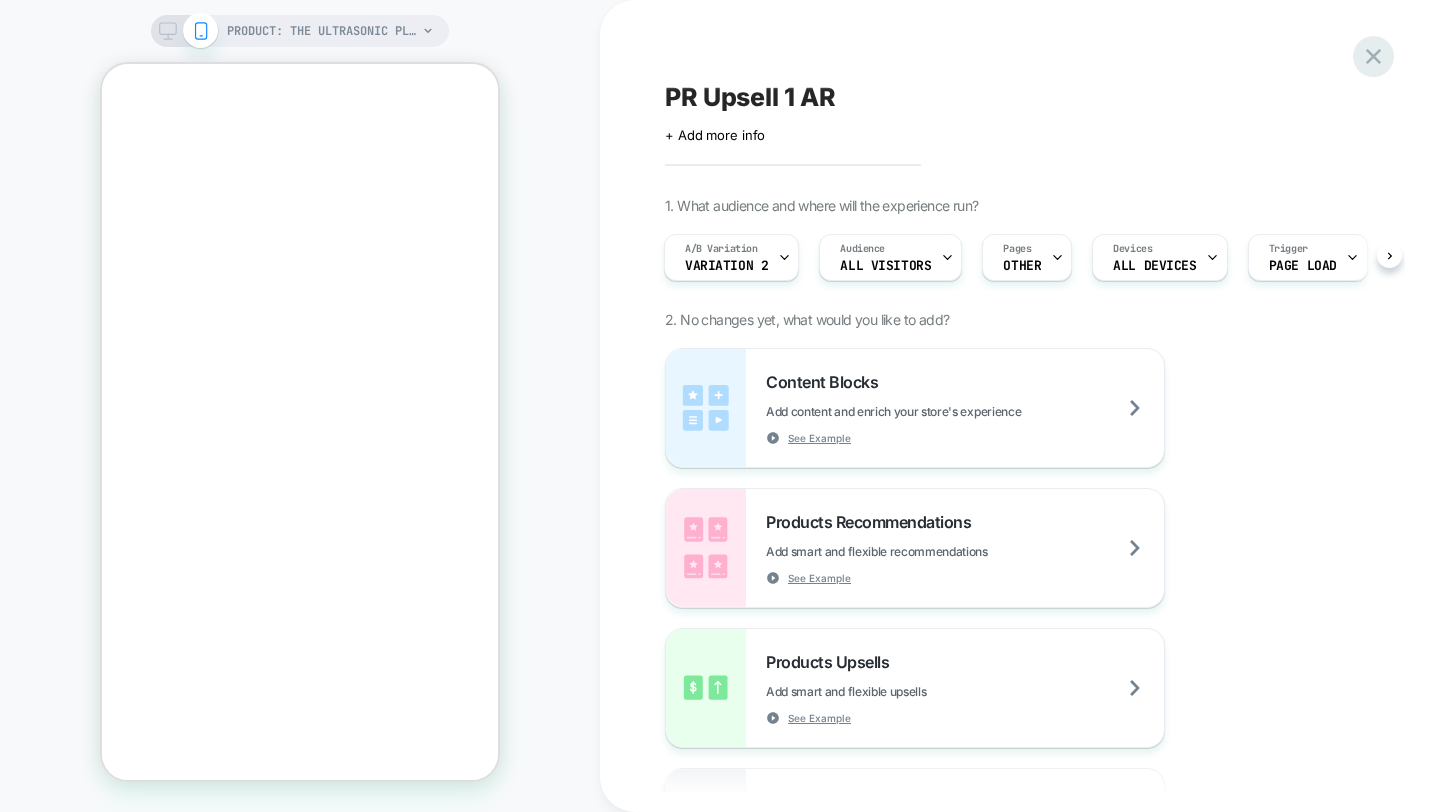 click at bounding box center [1373, 56] 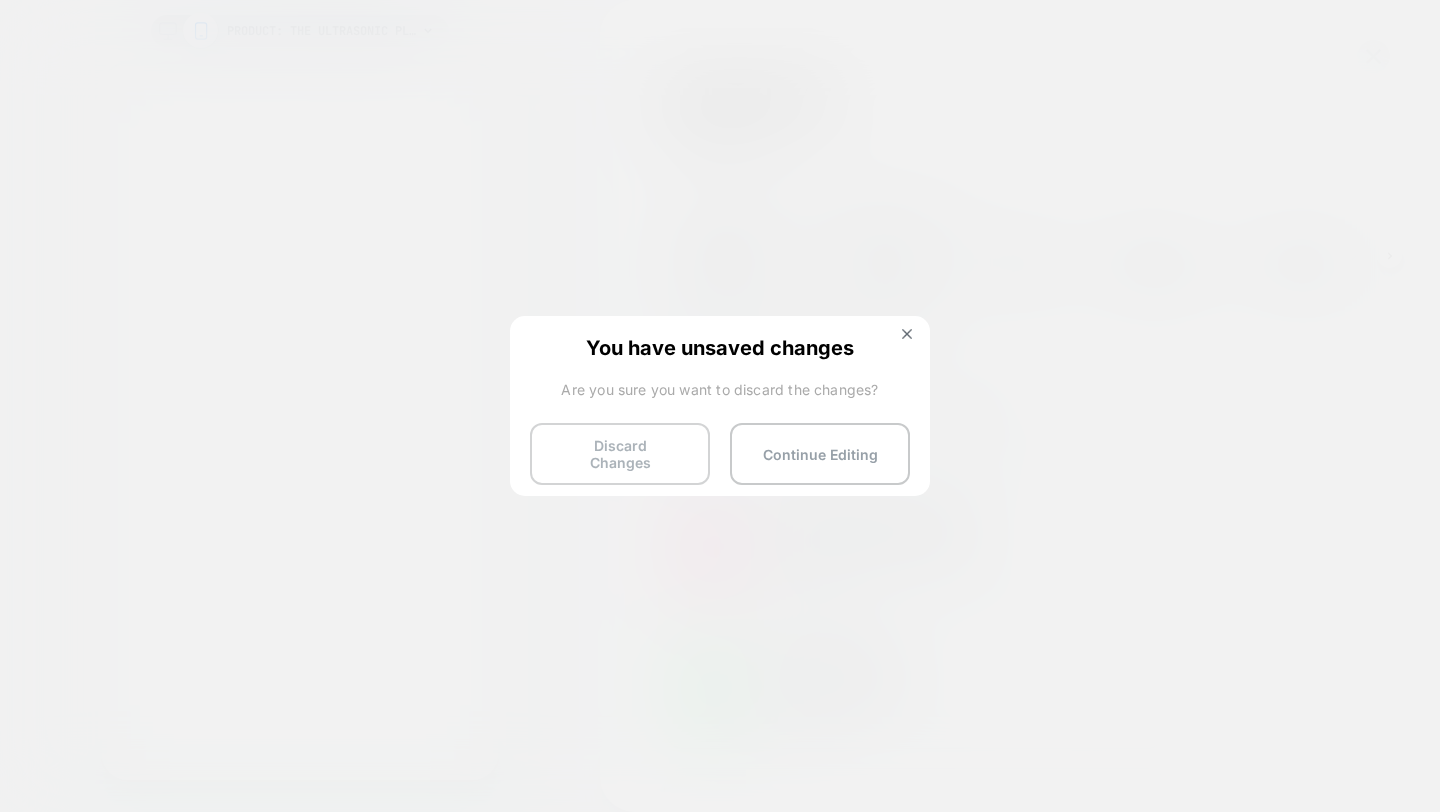 click on "Discard Changes" at bounding box center [620, 454] 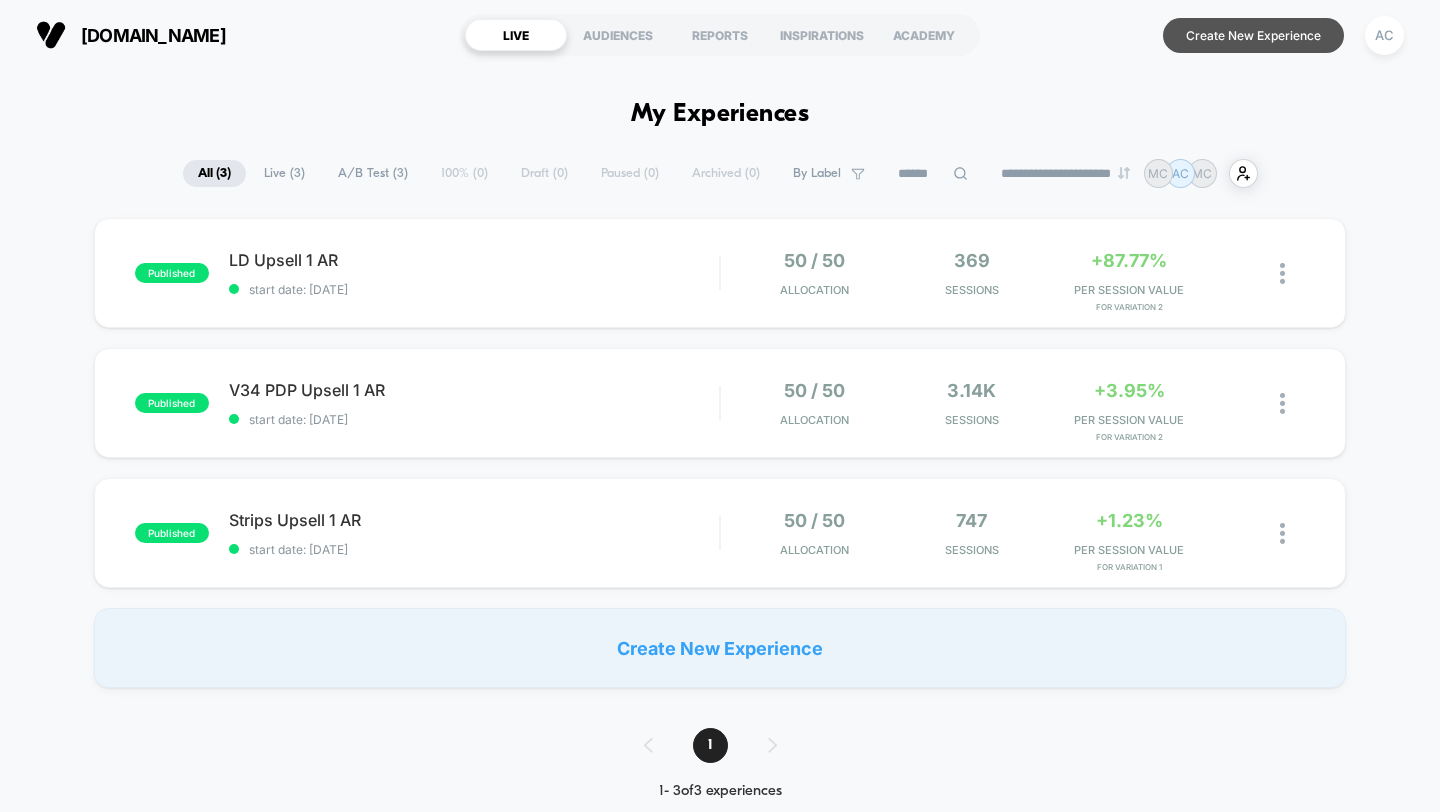 click on "Create New Experience" at bounding box center (1253, 35) 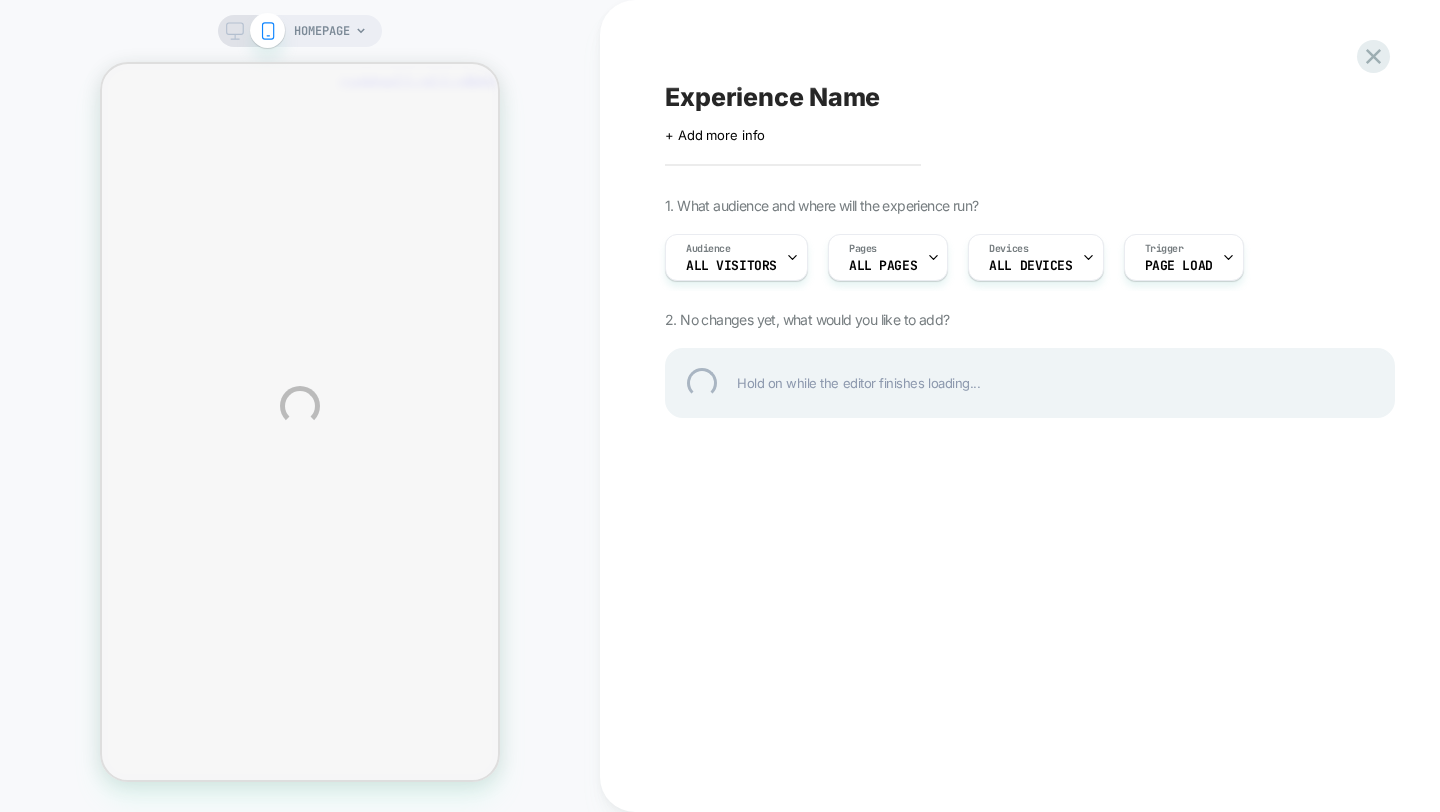 click on "HOMEPAGE Experience Name Click to edit experience details + Add more info 1. What audience and where will the experience run? Audience All Visitors Pages ALL PAGES Devices ALL DEVICES Trigger Page Load 2. No changes yet, what would you like to add? Hold on while the editor finishes loading..." at bounding box center (720, 406) 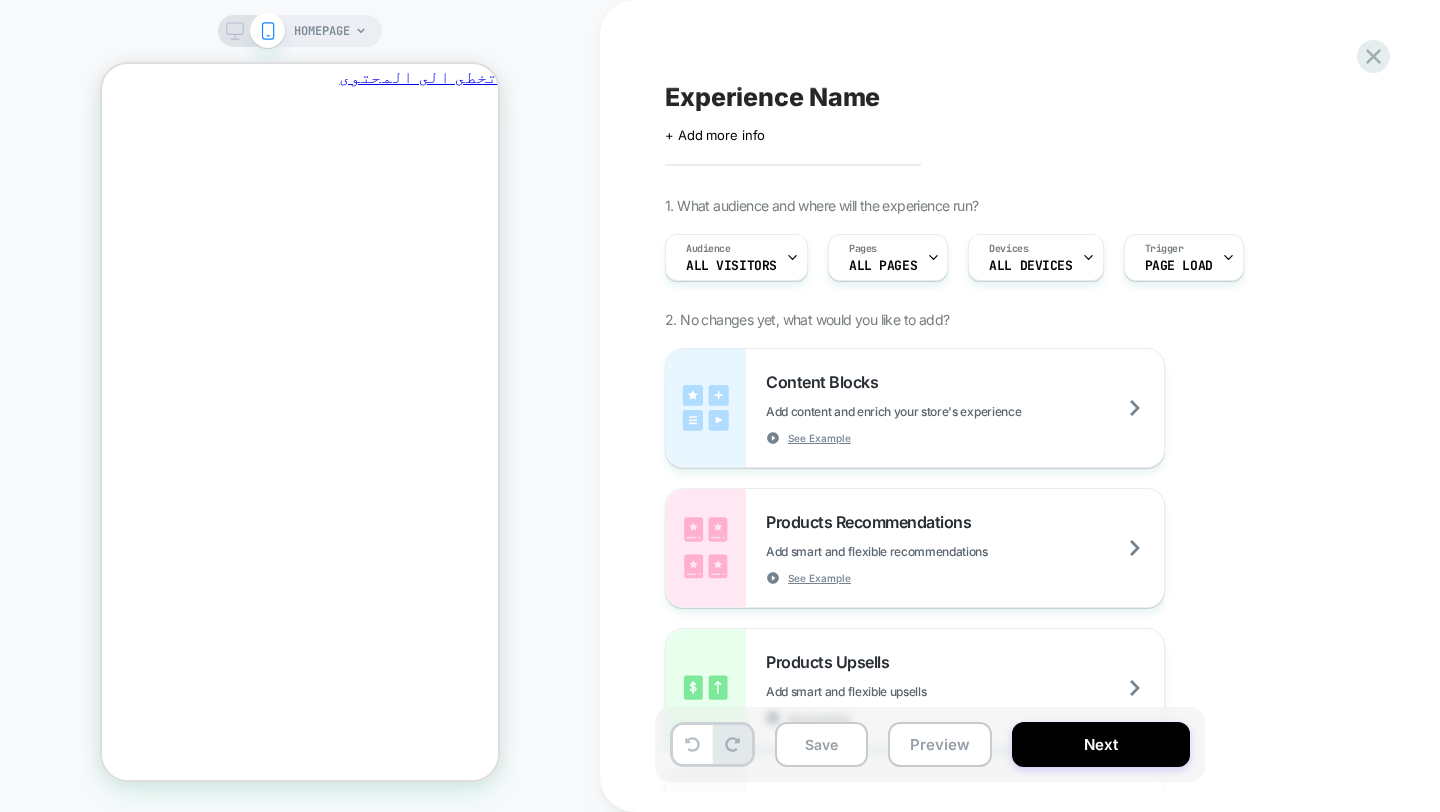 click 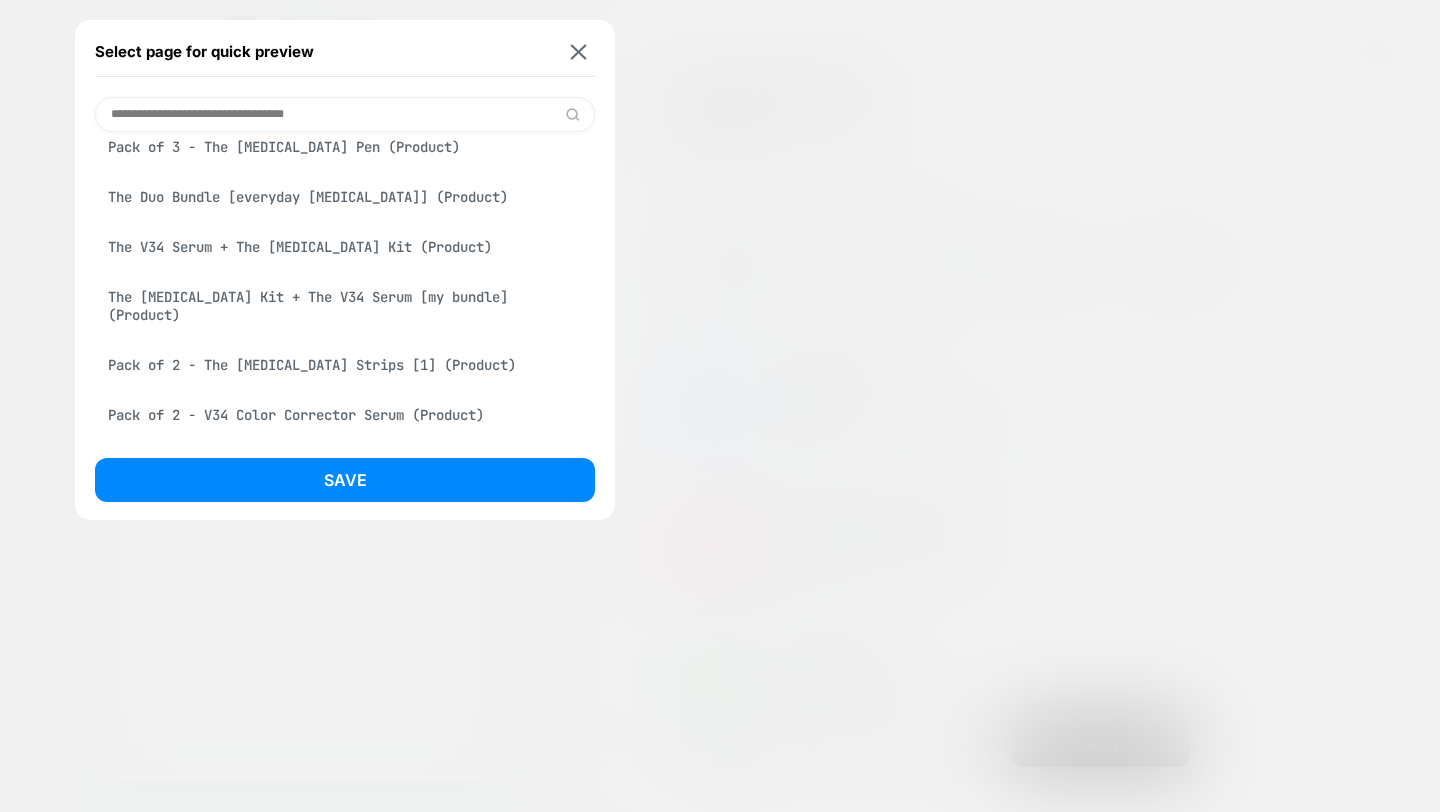 scroll, scrollTop: 0, scrollLeft: -311, axis: horizontal 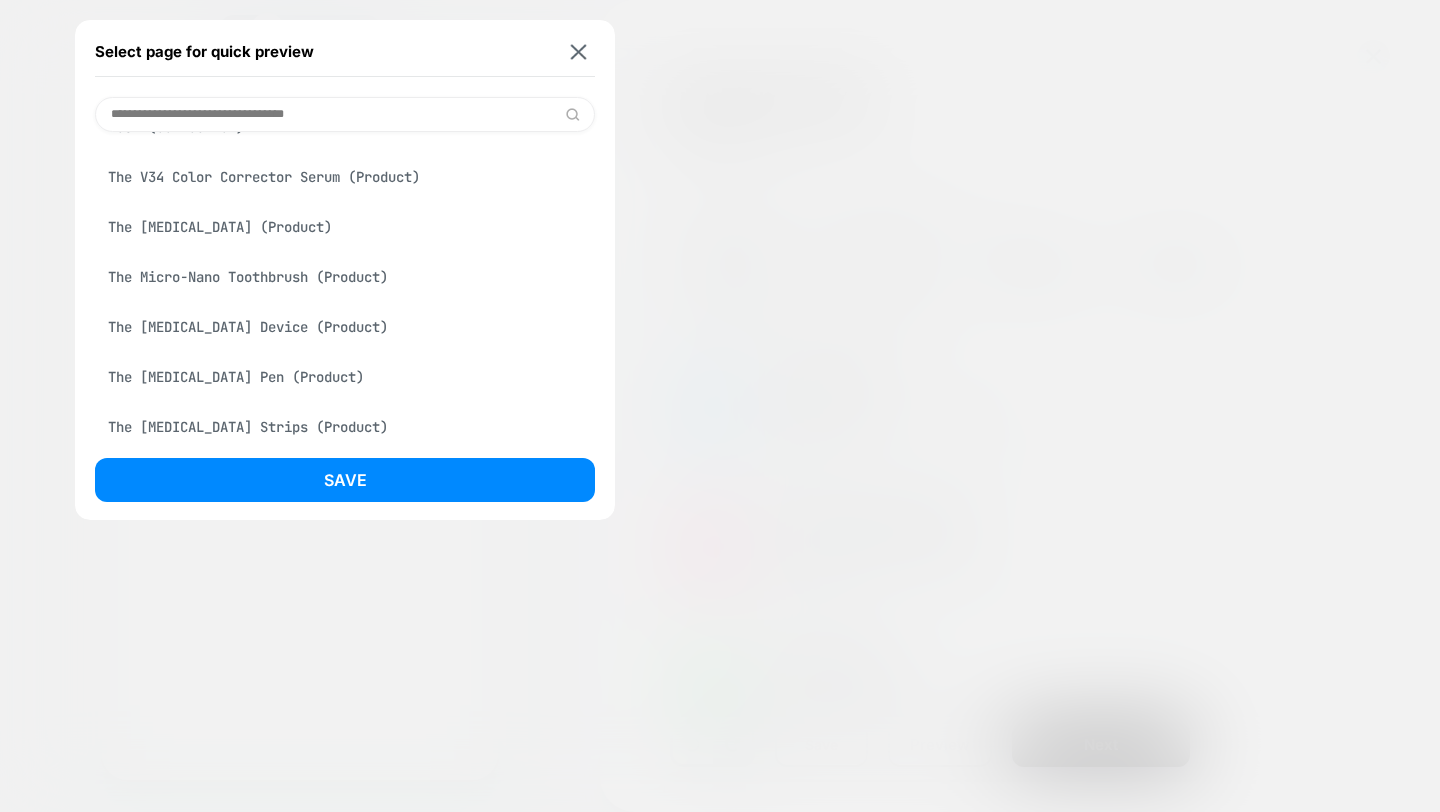 click at bounding box center [345, 114] 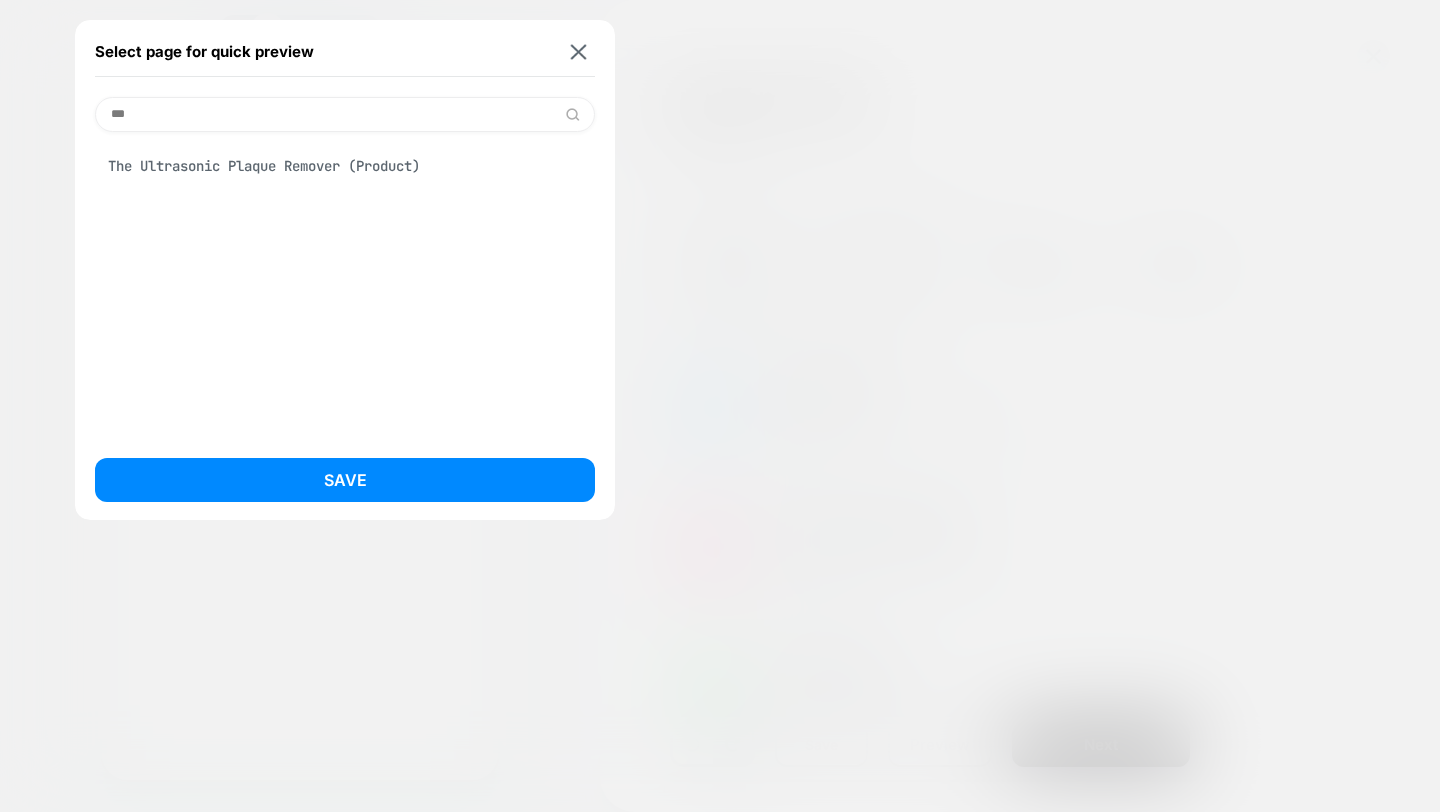 scroll, scrollTop: 0, scrollLeft: 0, axis: both 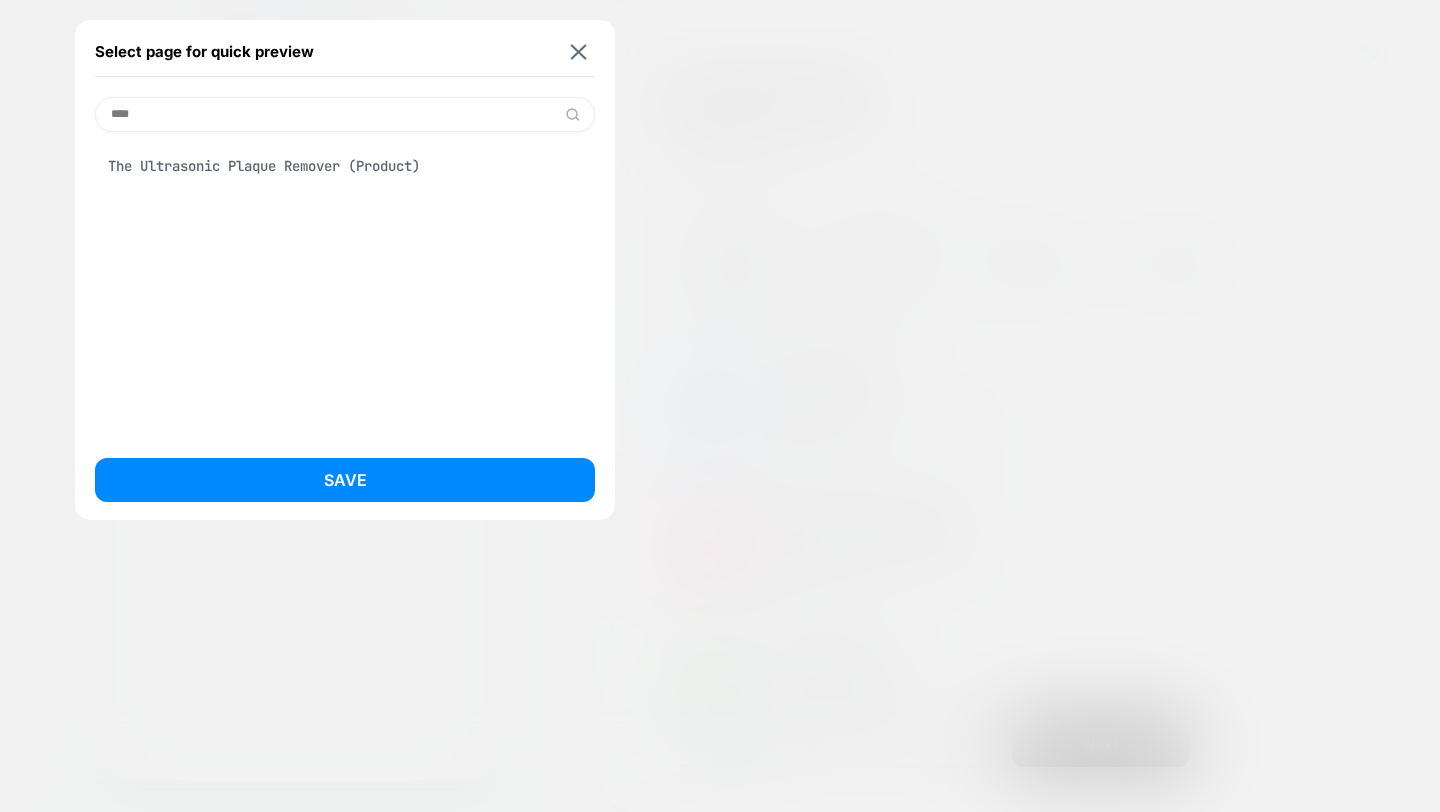 type on "****" 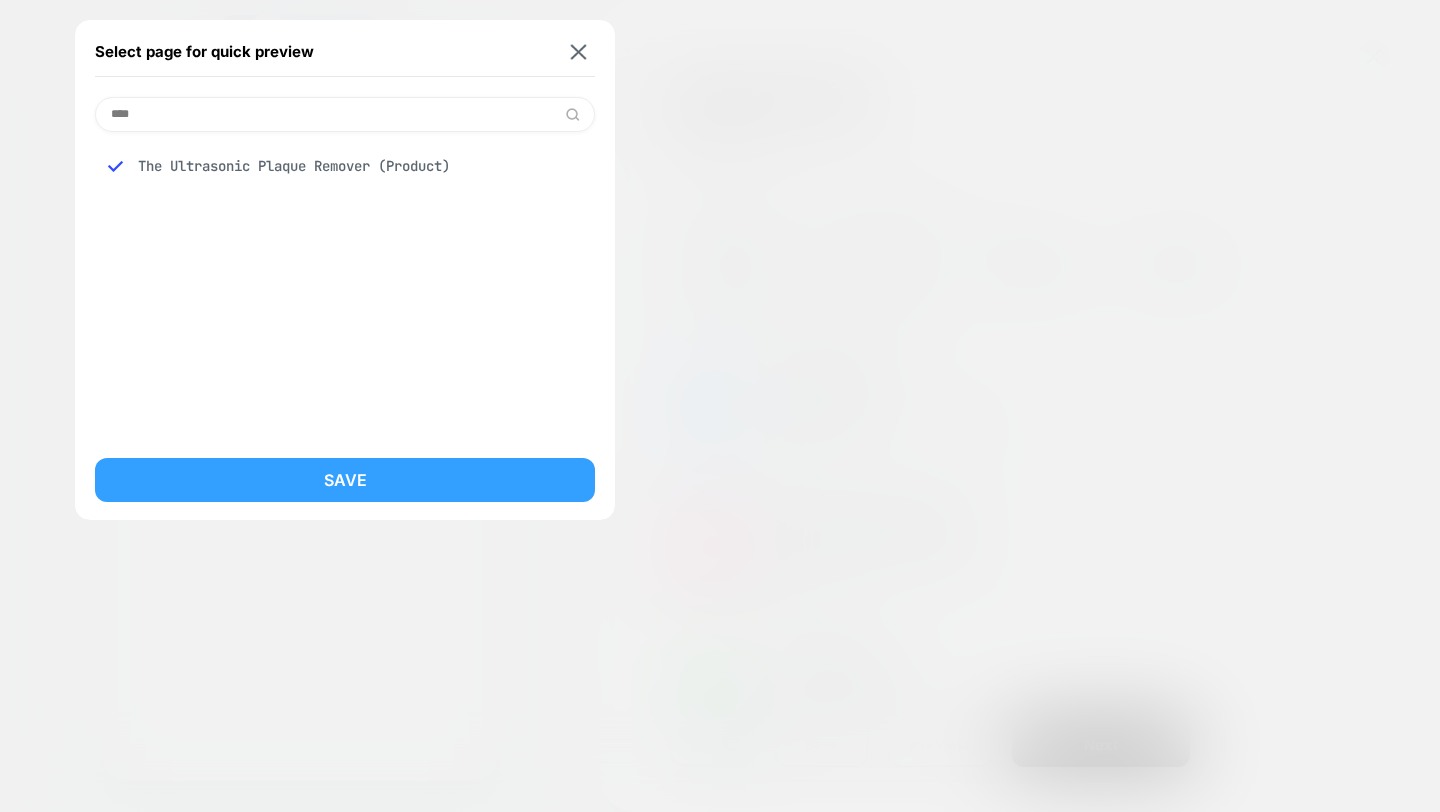 click on "Save" at bounding box center (345, 480) 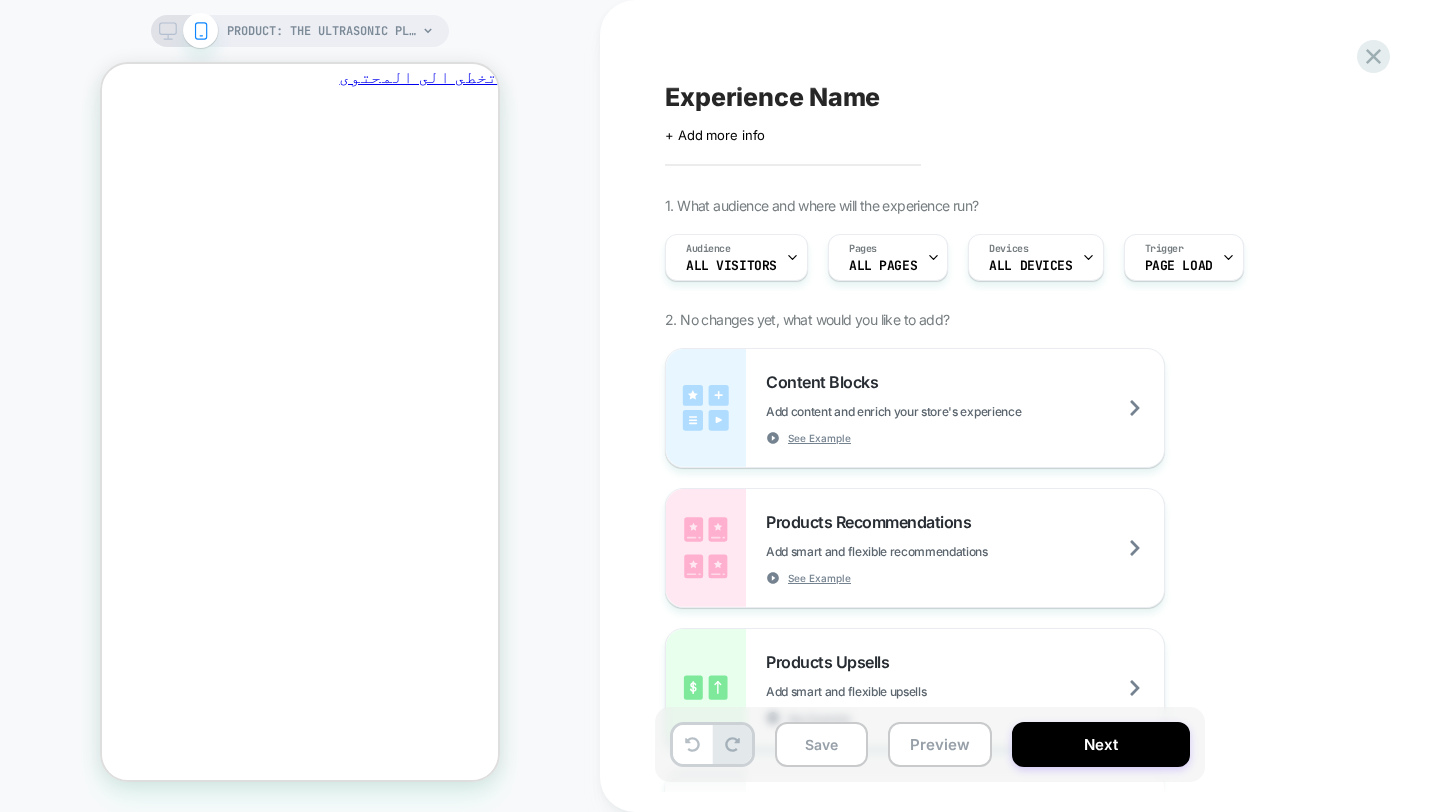 scroll, scrollTop: 0, scrollLeft: 0, axis: both 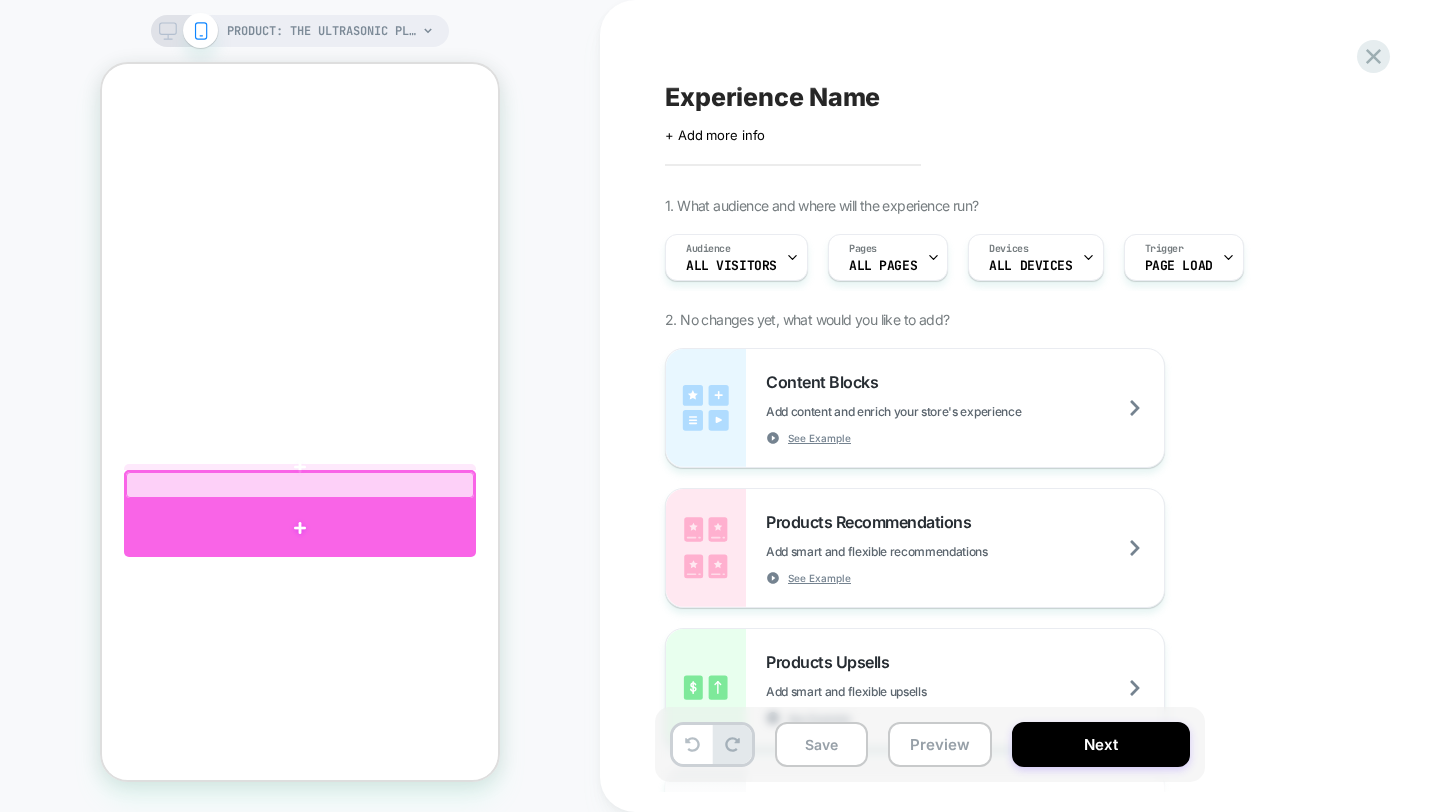click at bounding box center [300, 528] 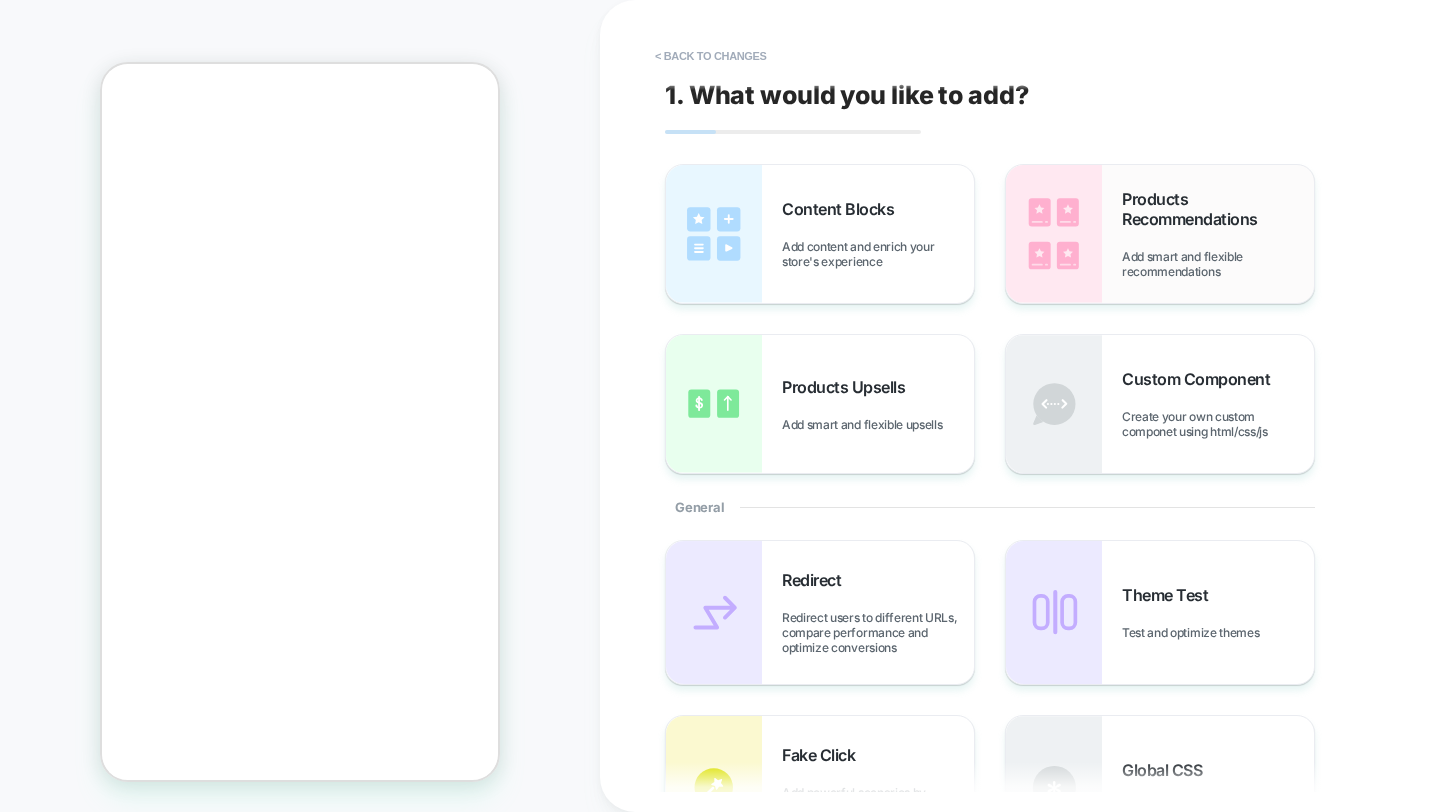 click on "Add smart and flexible recommendations" at bounding box center [1218, 264] 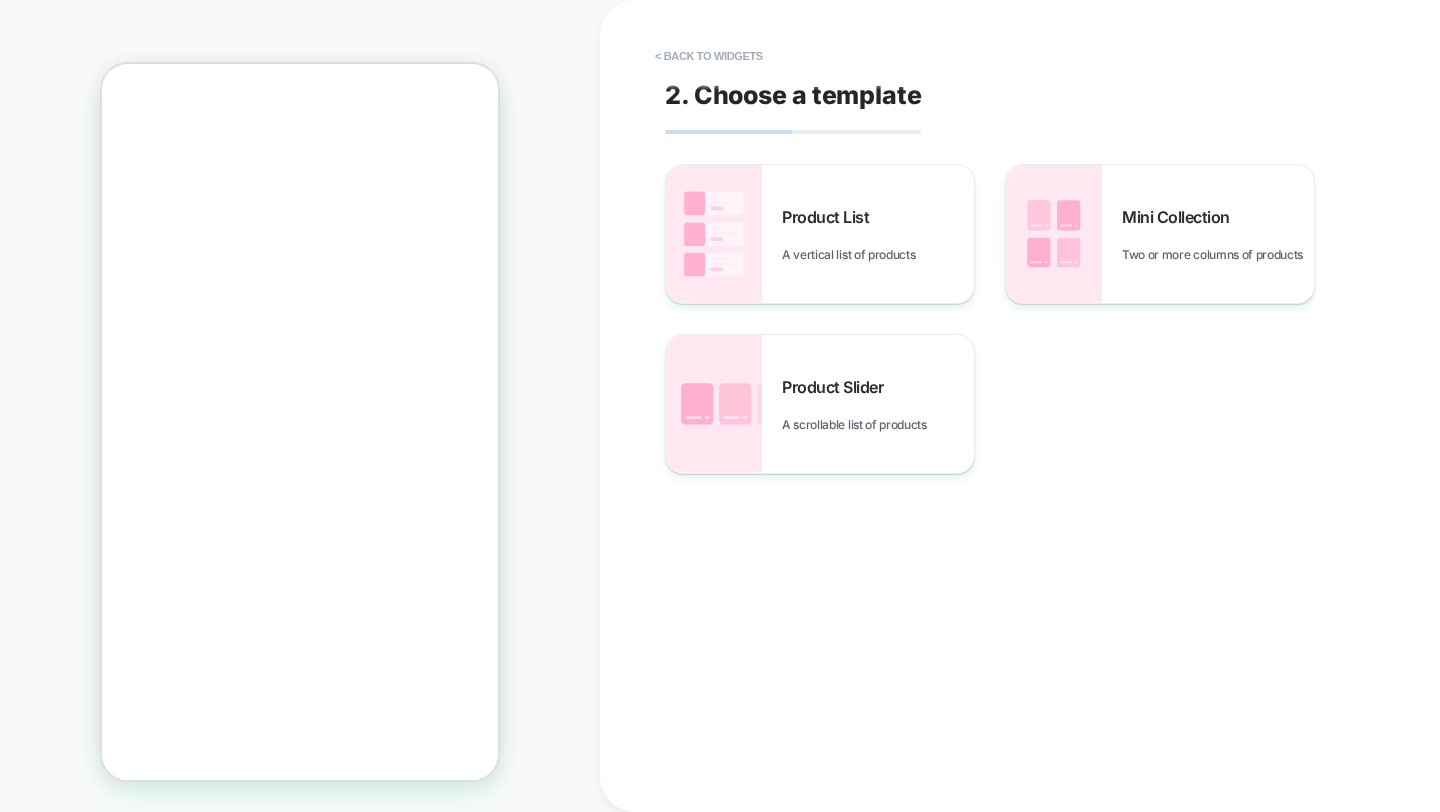 scroll, scrollTop: 0, scrollLeft: -311, axis: horizontal 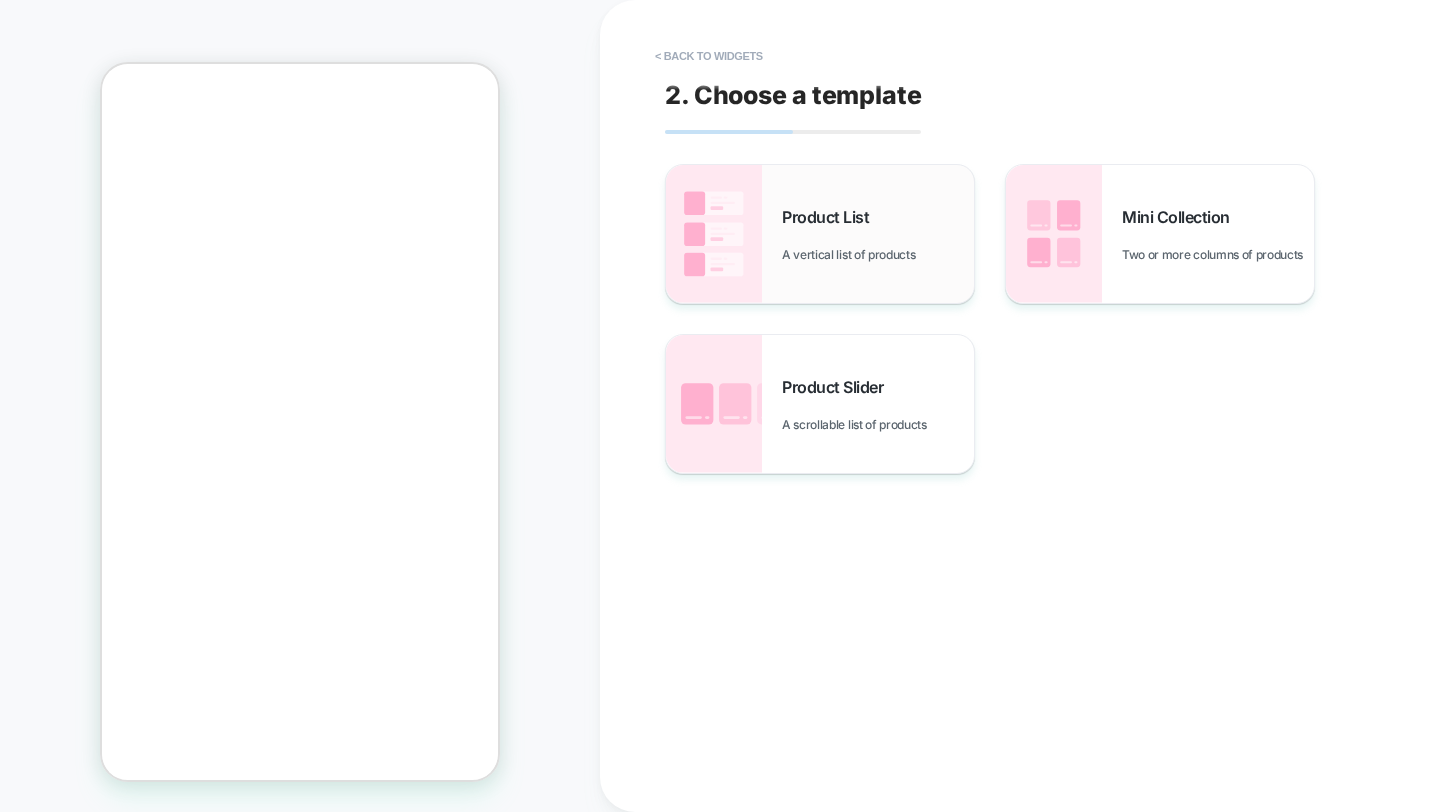click on "A vertical list of products" at bounding box center [853, 254] 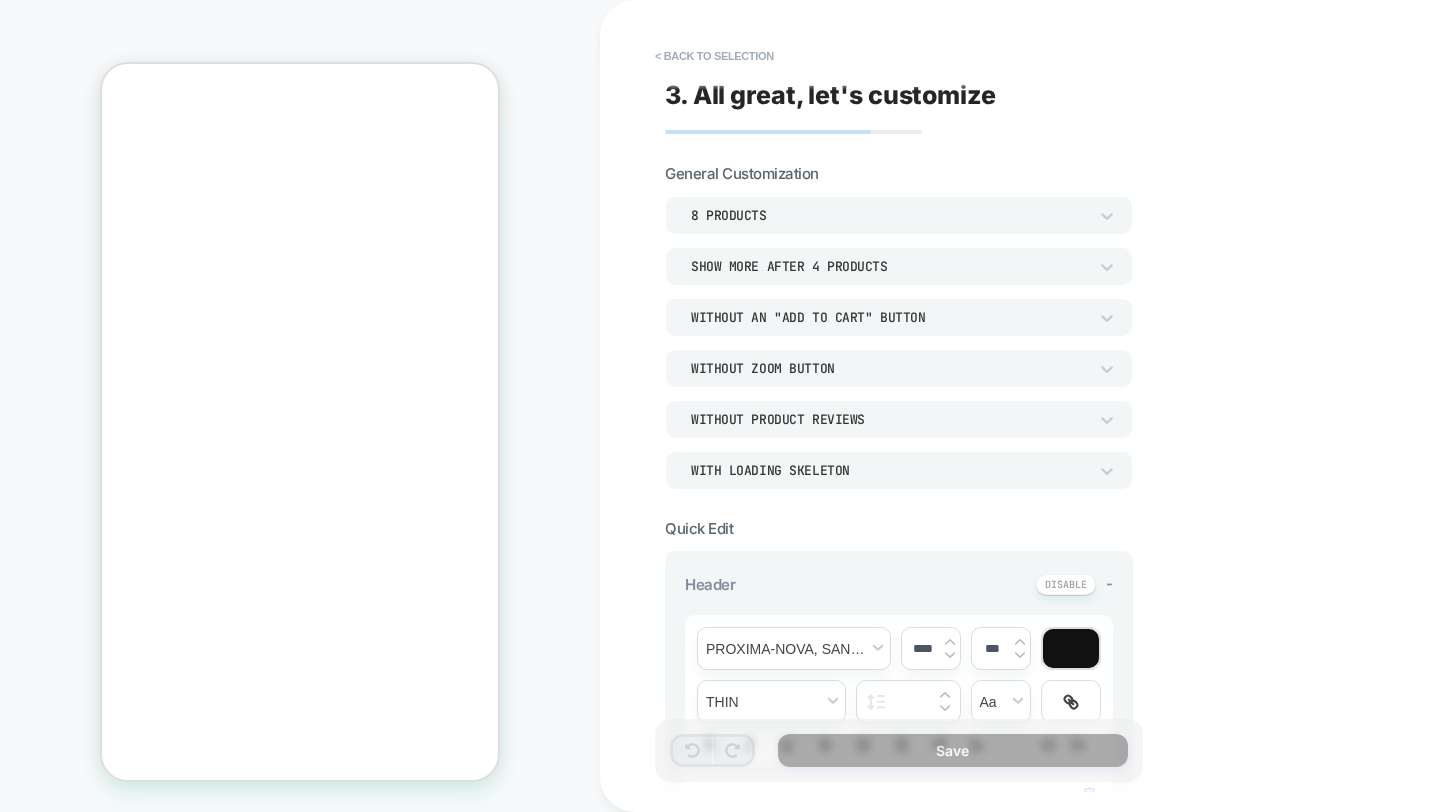 scroll, scrollTop: 0, scrollLeft: 0, axis: both 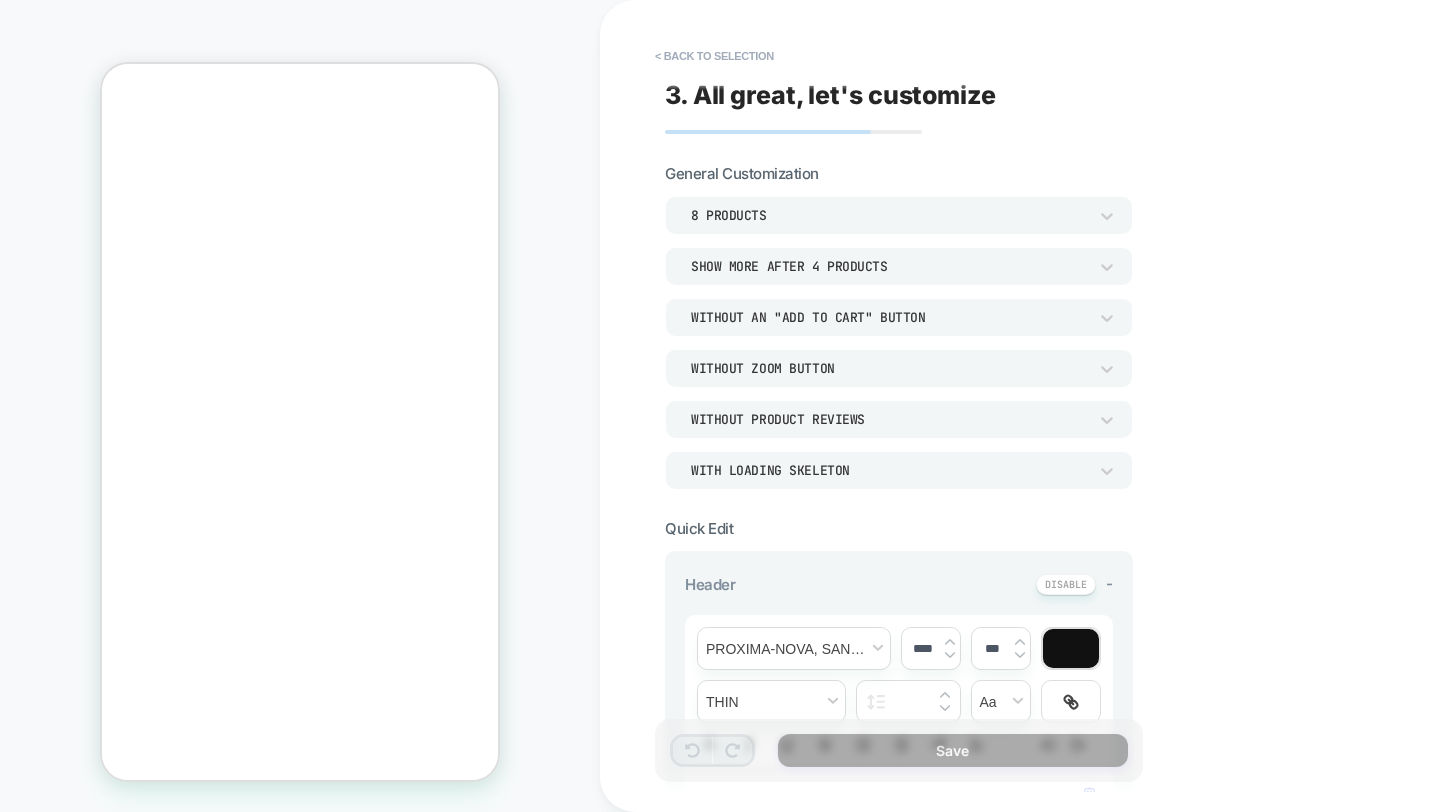 click on "8 Products" at bounding box center [889, 215] 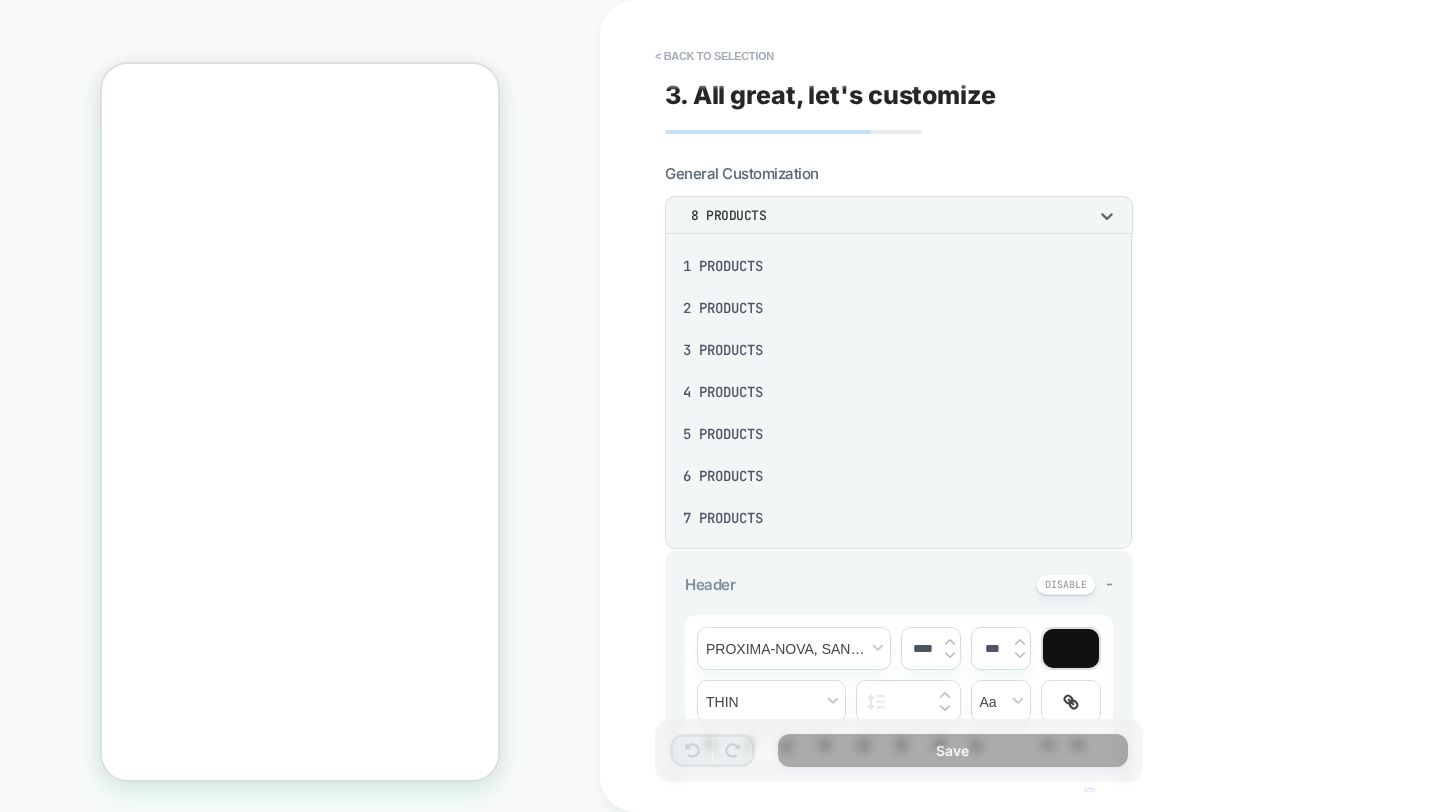 click on "1 Products" at bounding box center [898, 266] 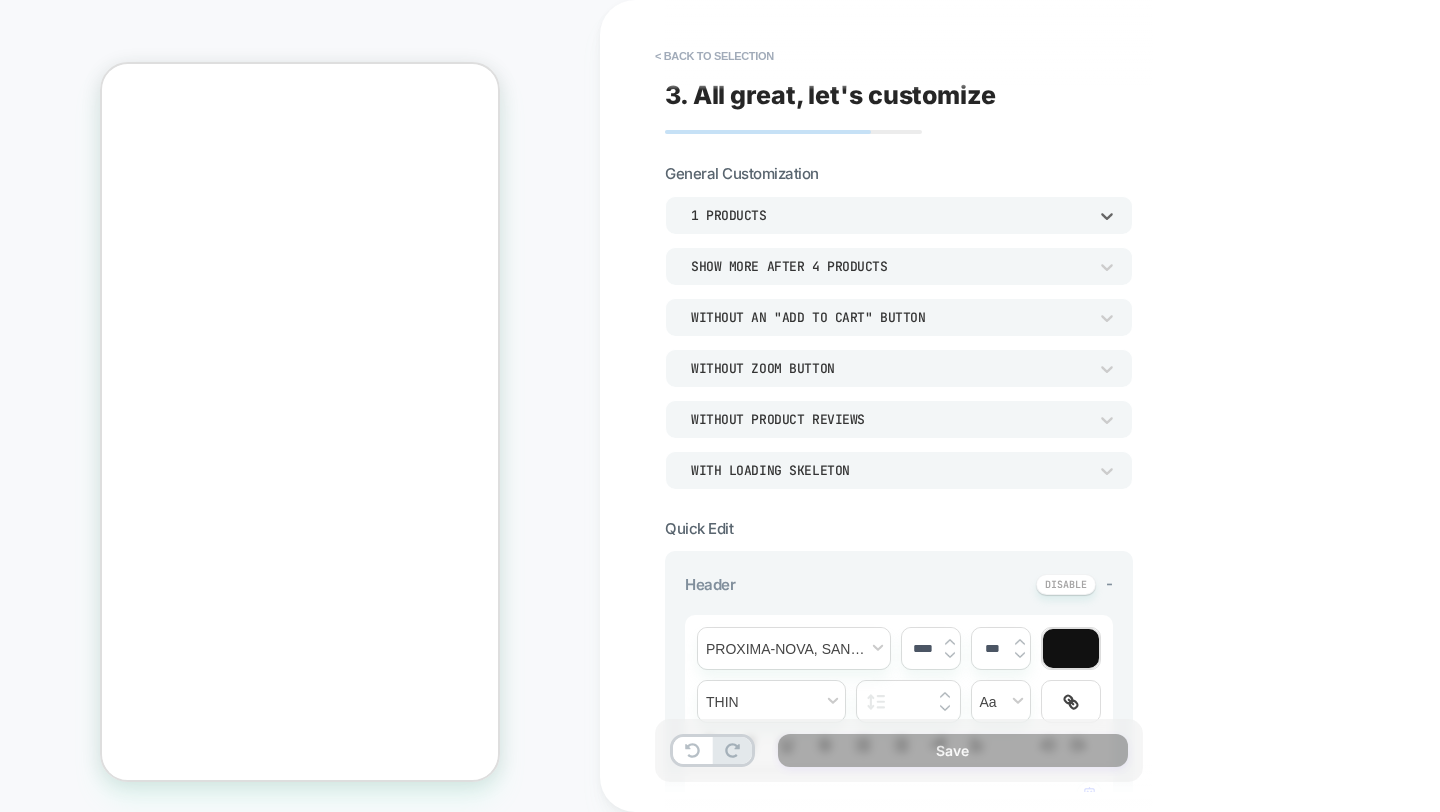 click on "Show more after 4 Products" at bounding box center [899, 266] 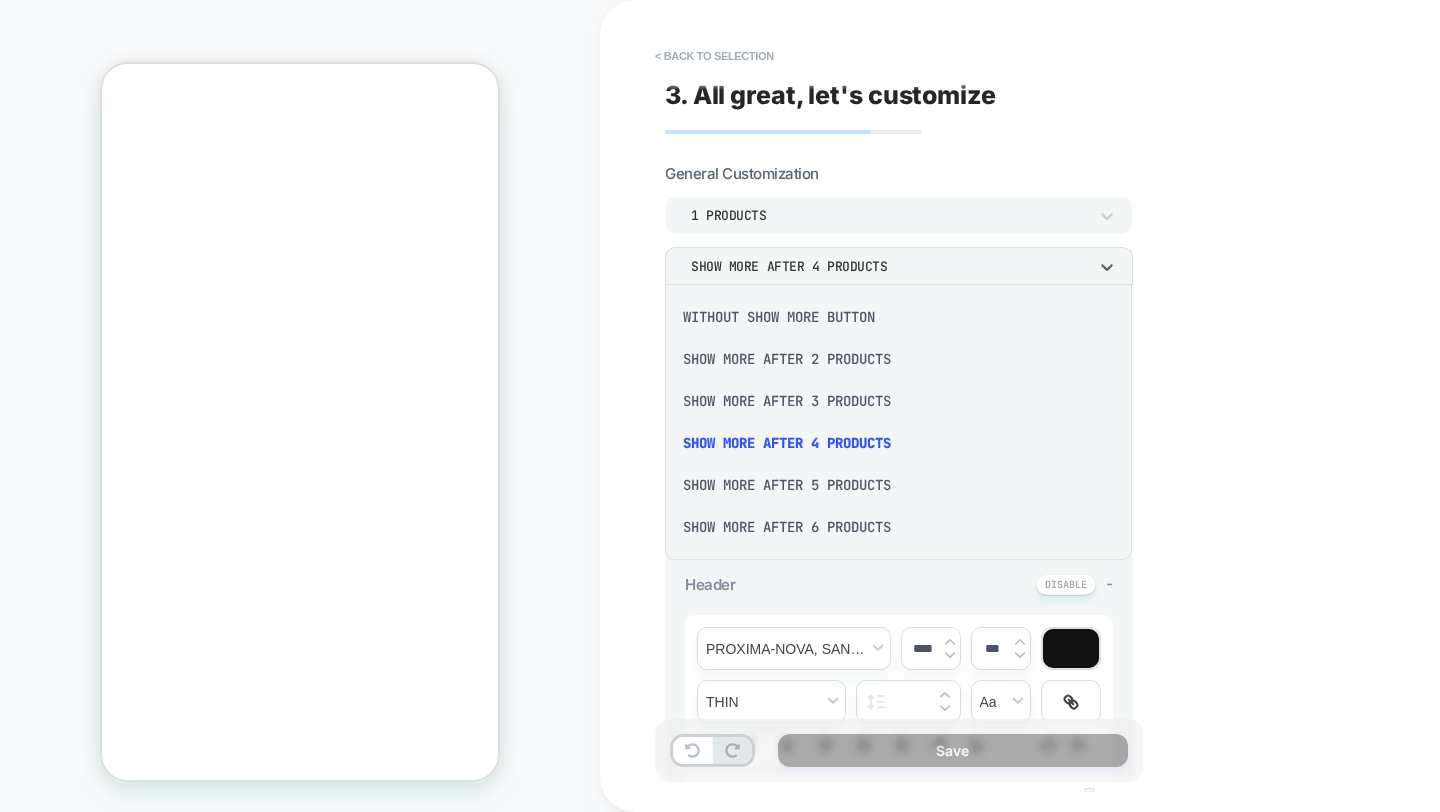 scroll, scrollTop: 0, scrollLeft: -311, axis: horizontal 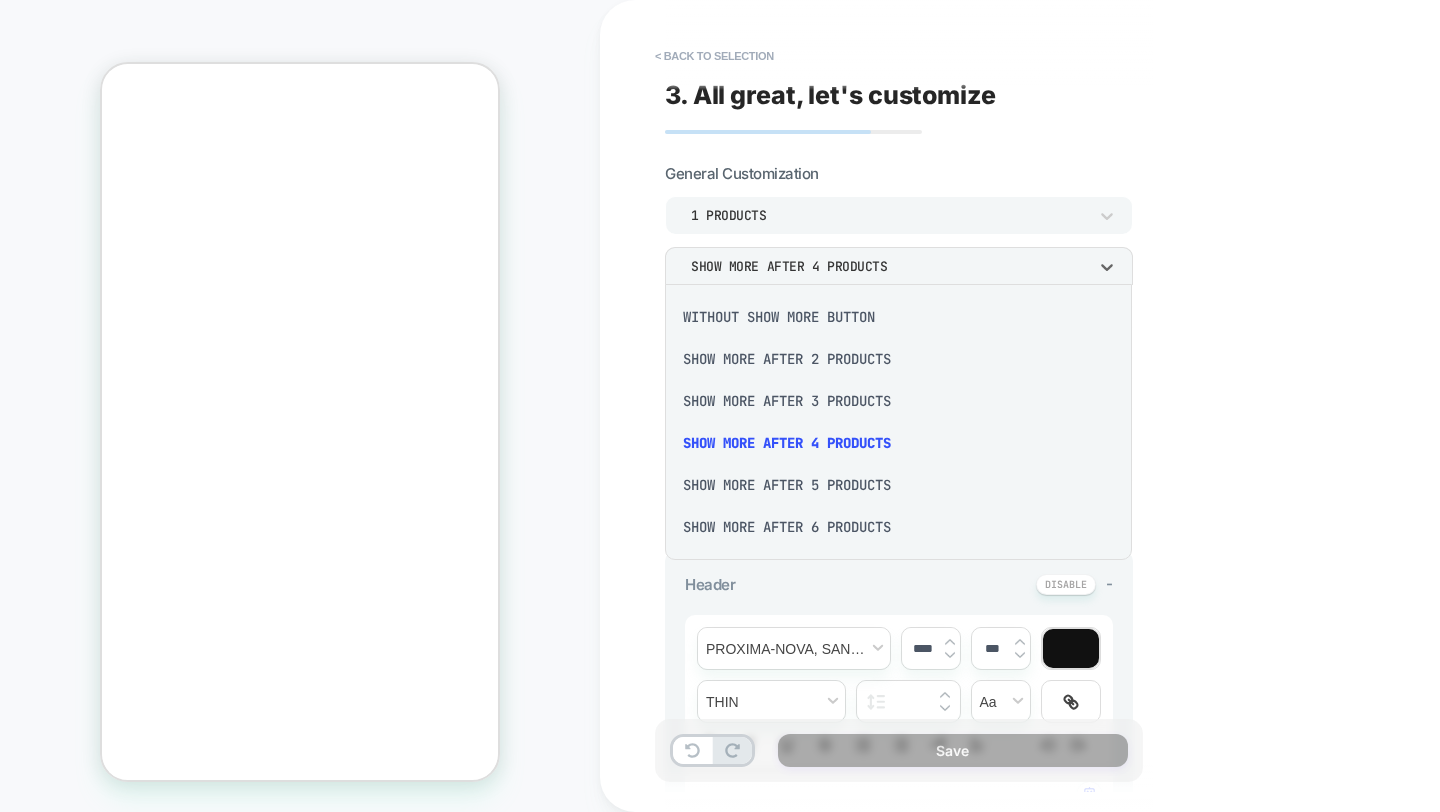 click on "Without Show more button" at bounding box center [898, 317] 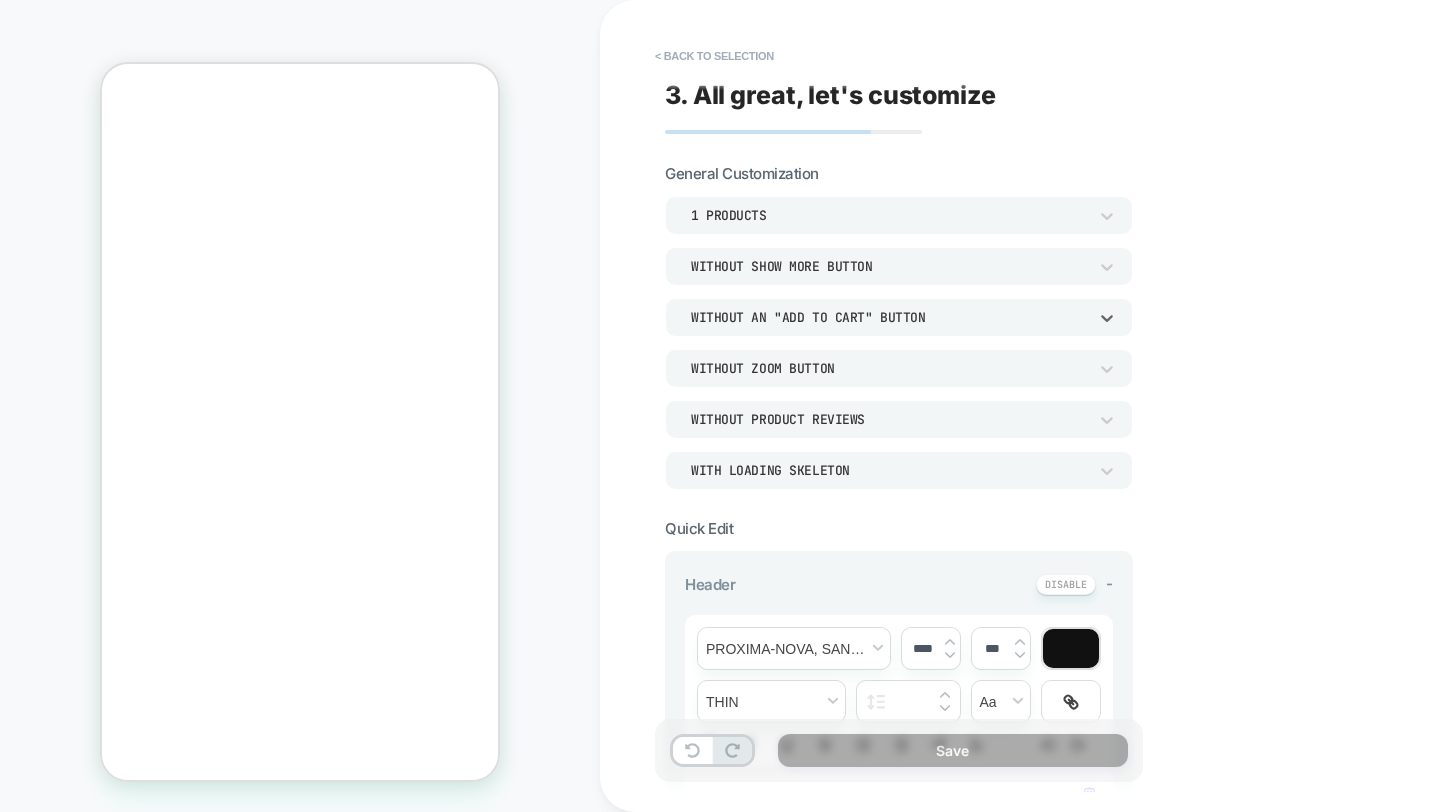 click on "Without an "add to cart" button" at bounding box center (889, 317) 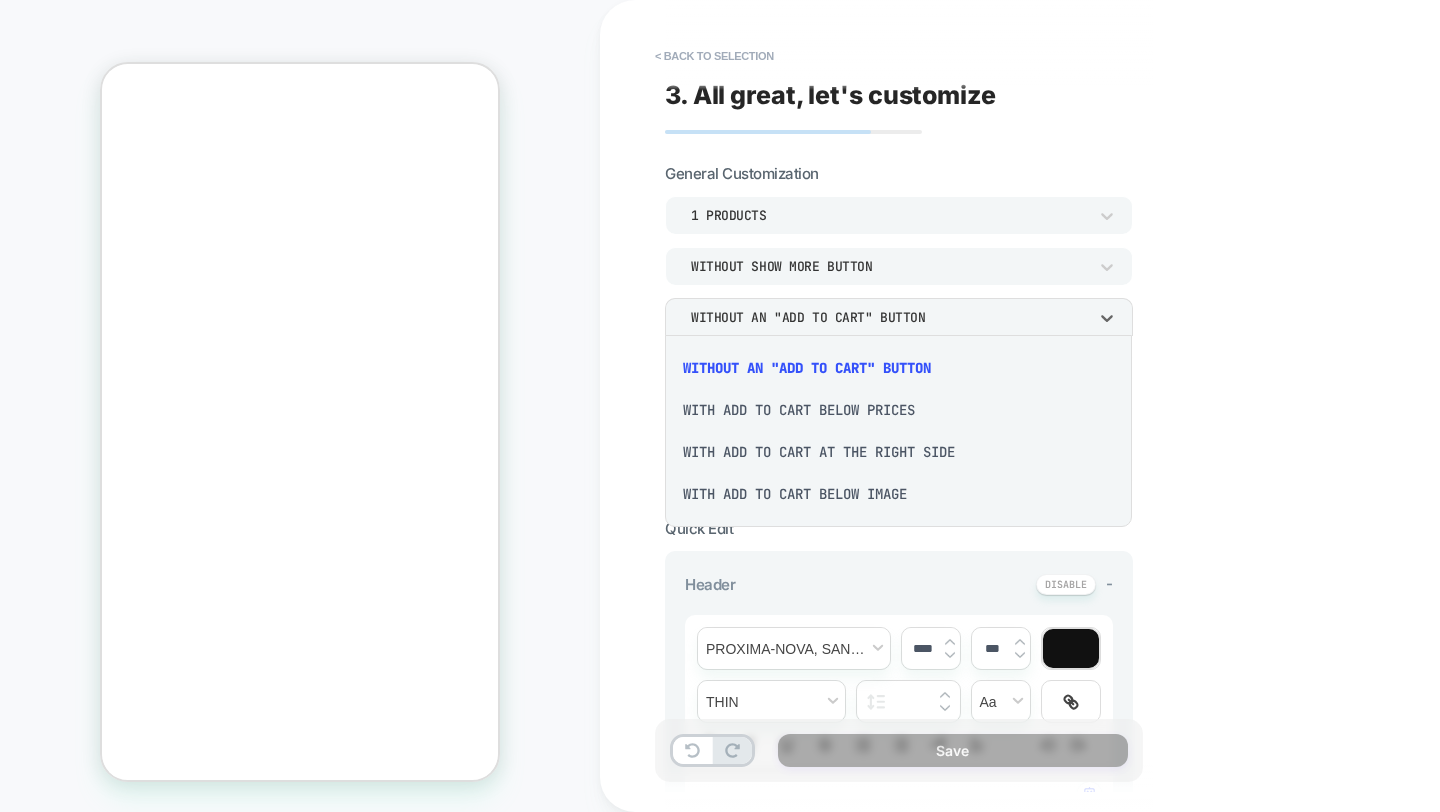 scroll, scrollTop: 0, scrollLeft: 0, axis: both 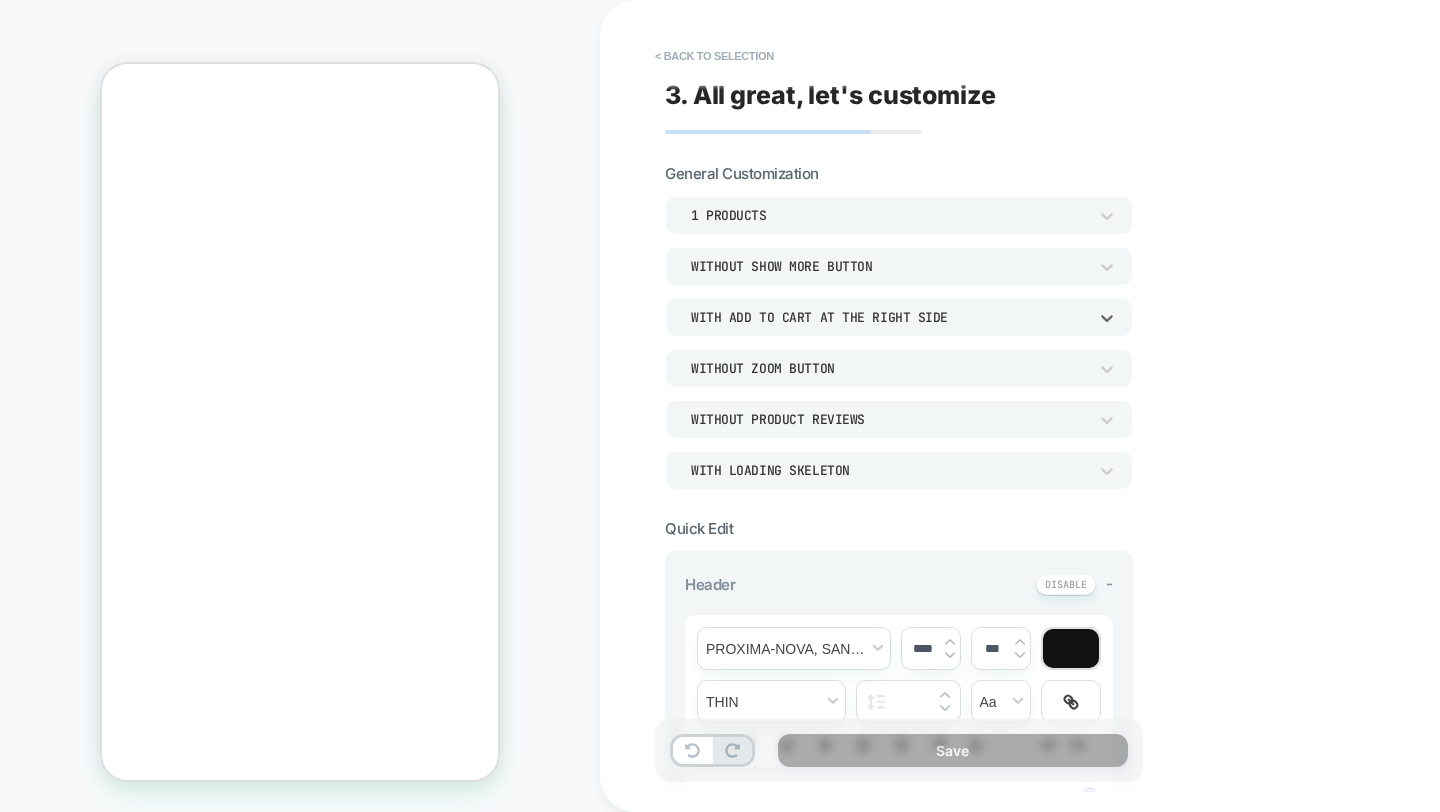 click on "WITH LOADING SKELETON" at bounding box center [899, 470] 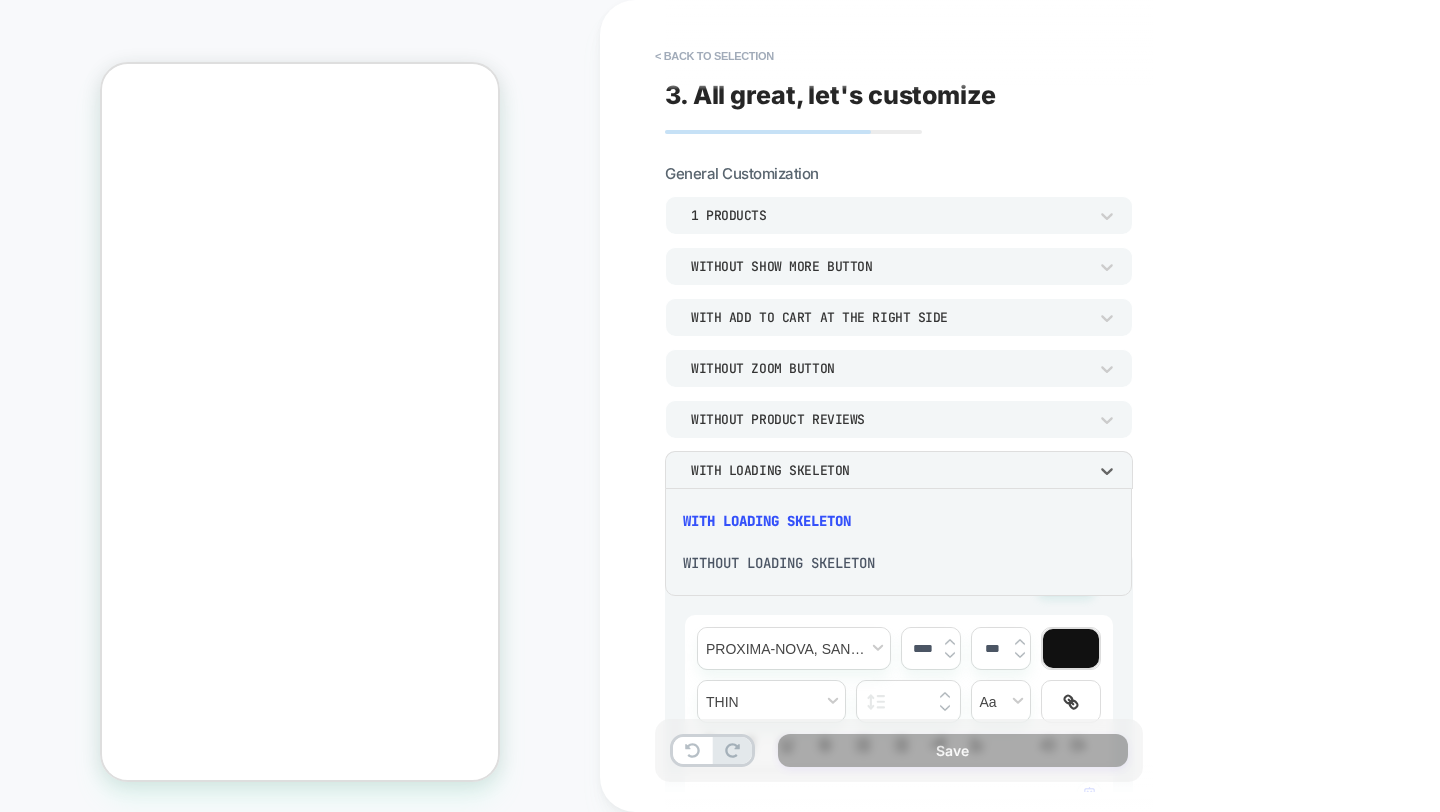 click on "WITHOUT LOADING SKELETON" at bounding box center (898, 563) 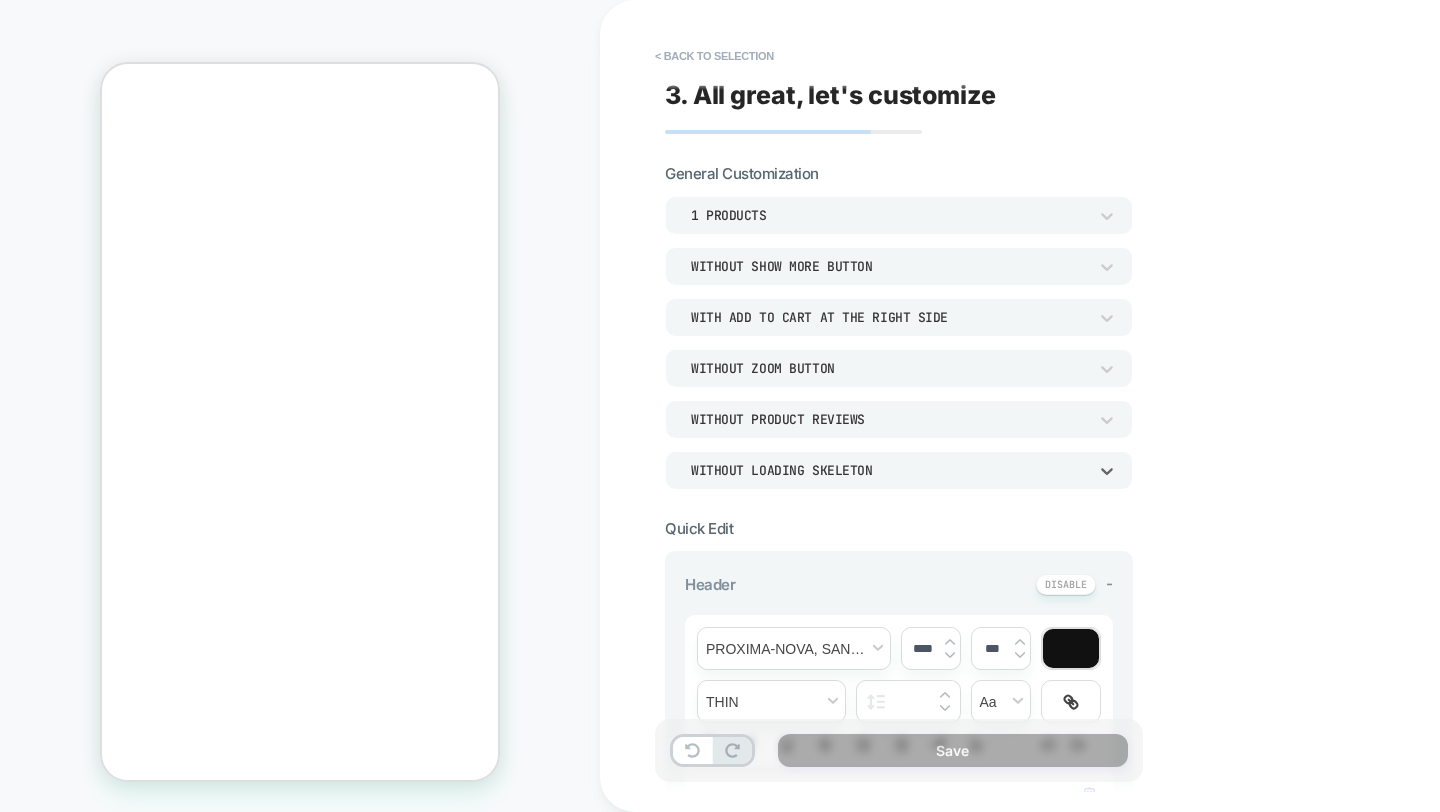 scroll, scrollTop: 0, scrollLeft: -311, axis: horizontal 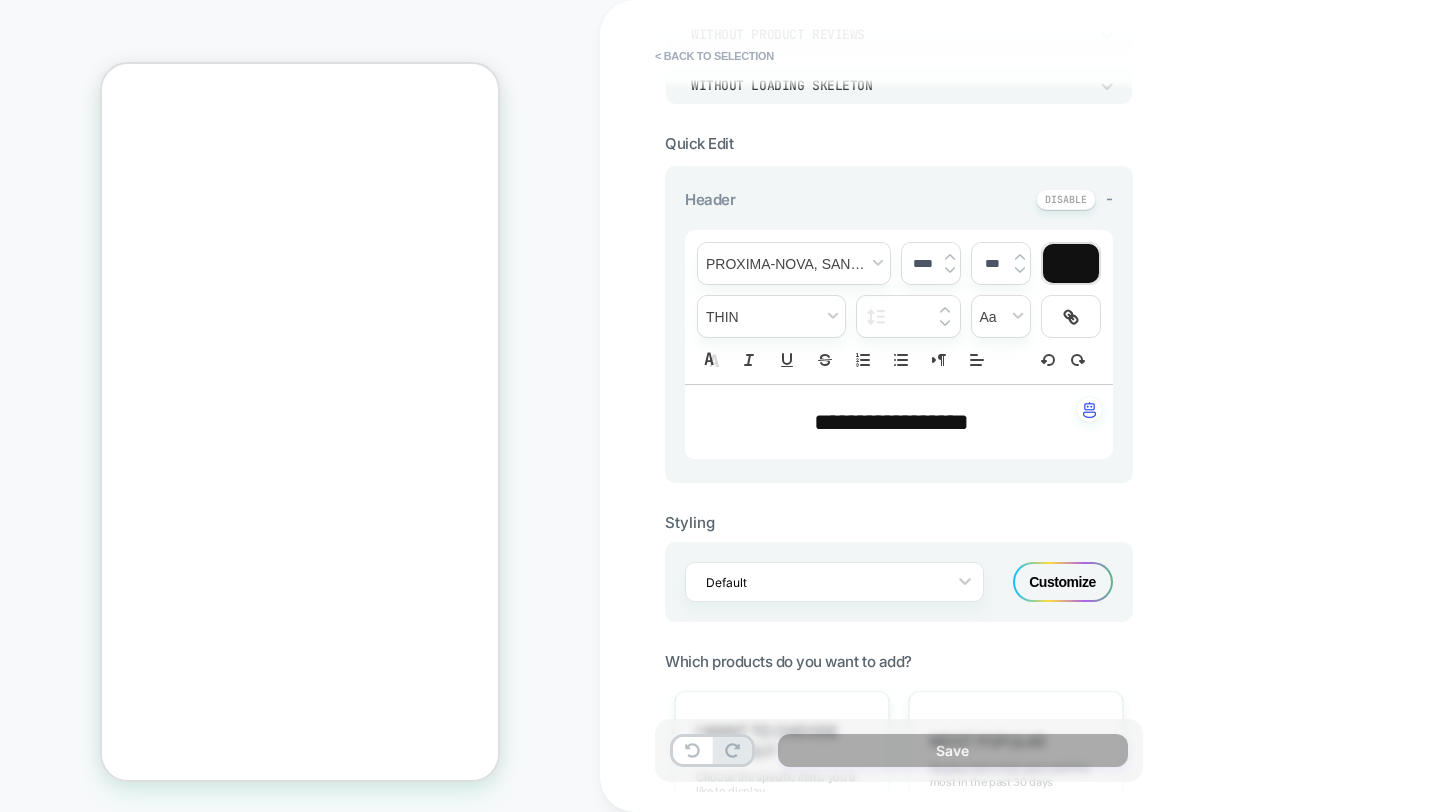click on "Customize" at bounding box center (1063, 582) 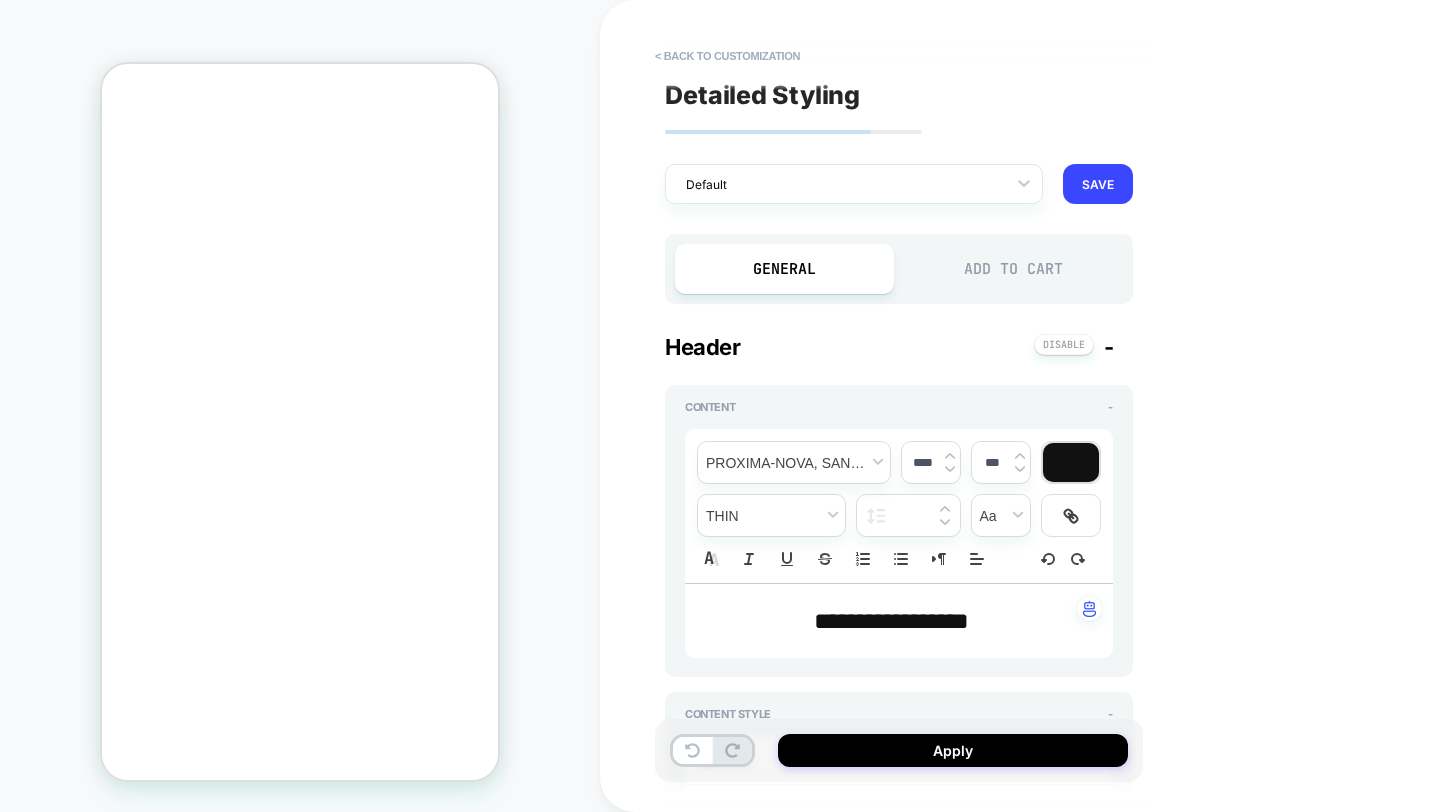 type on "*" 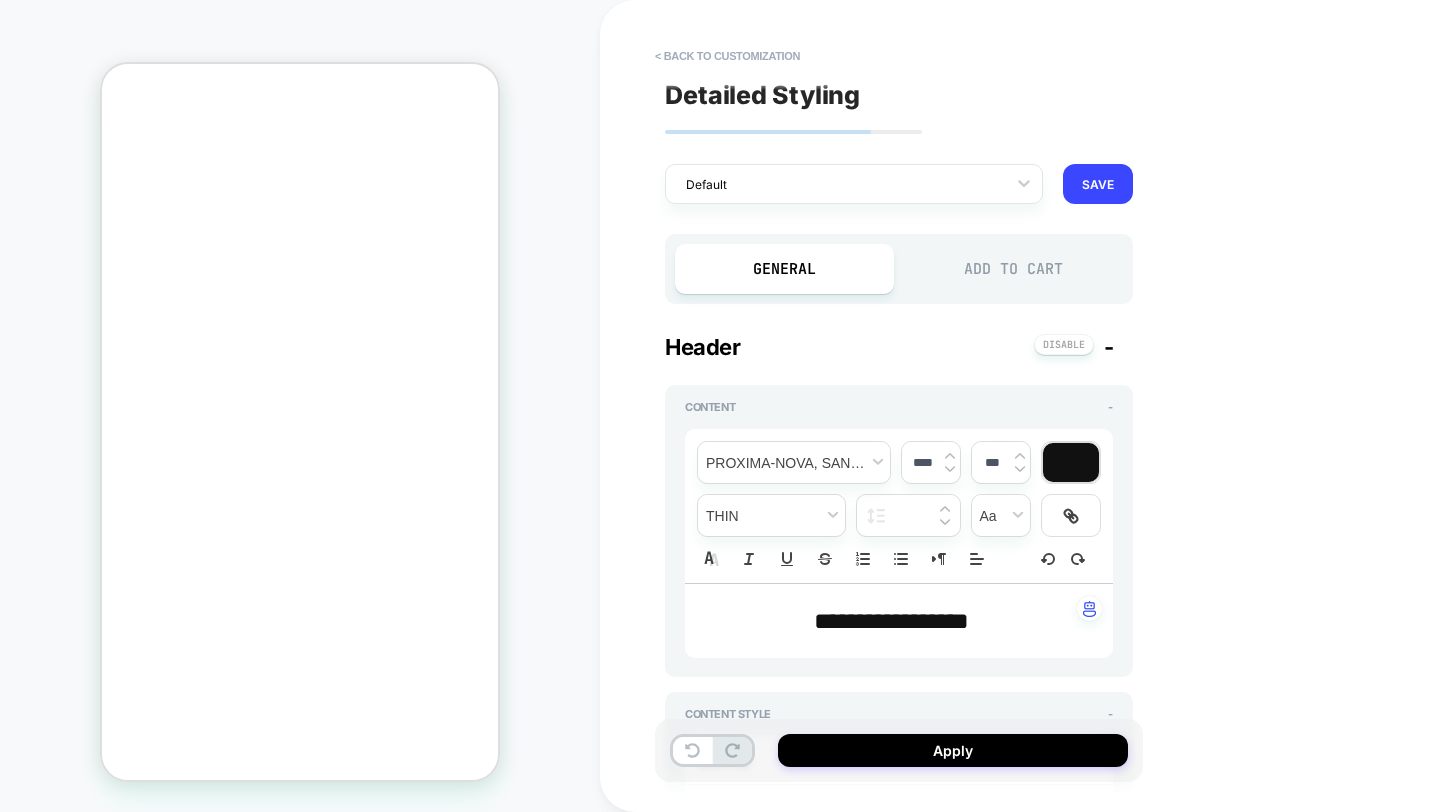 scroll, scrollTop: 0, scrollLeft: 0, axis: both 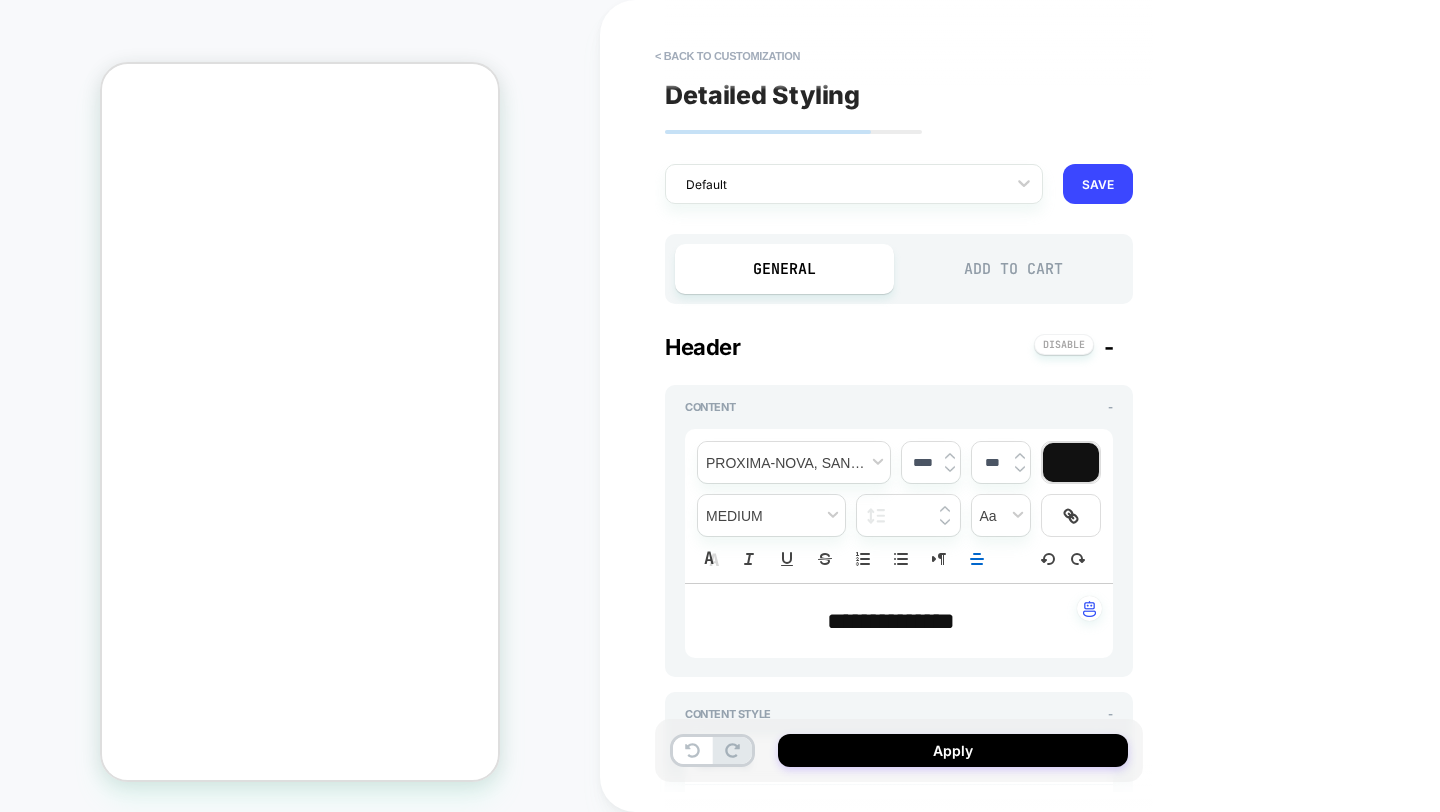 type on "*" 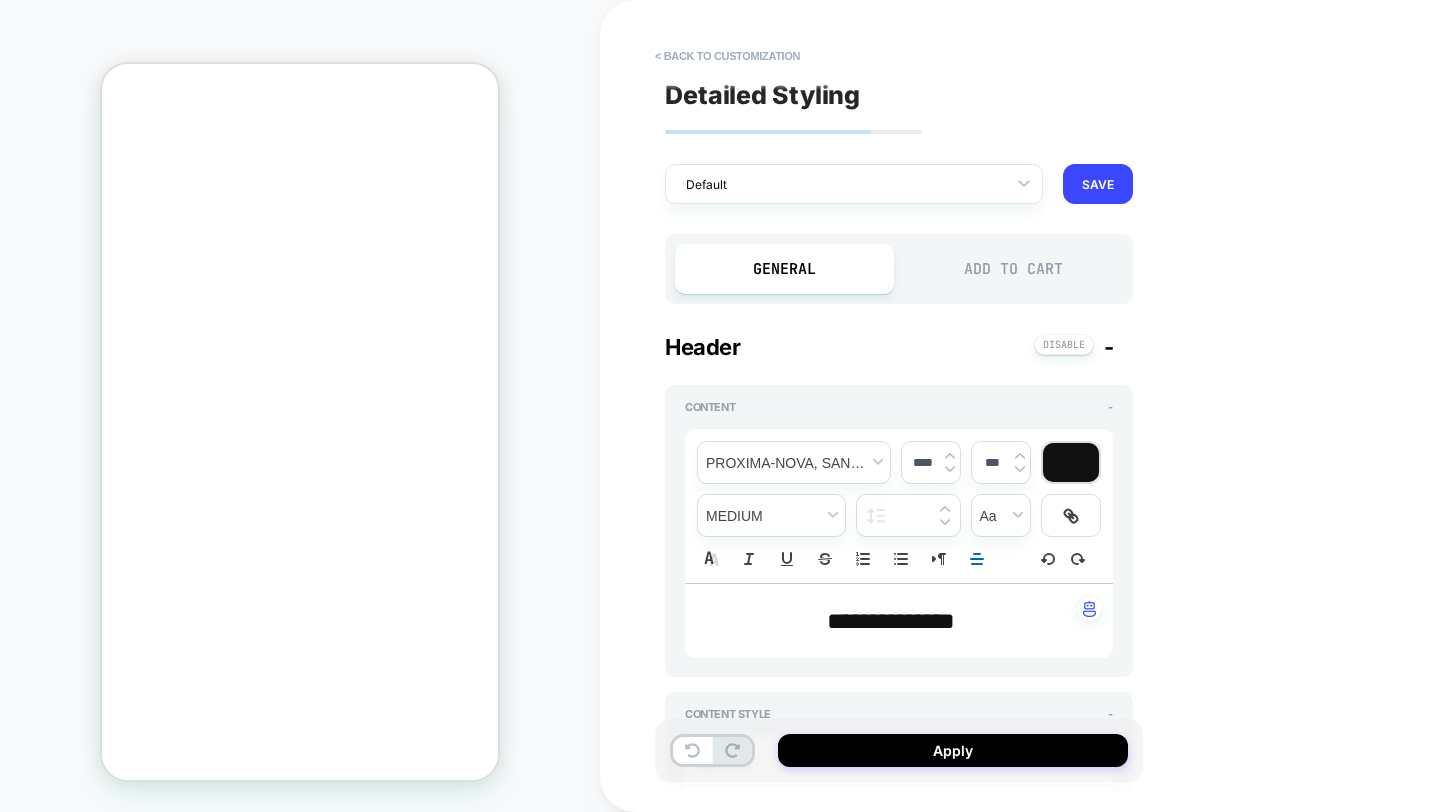 click at bounding box center (950, 469) 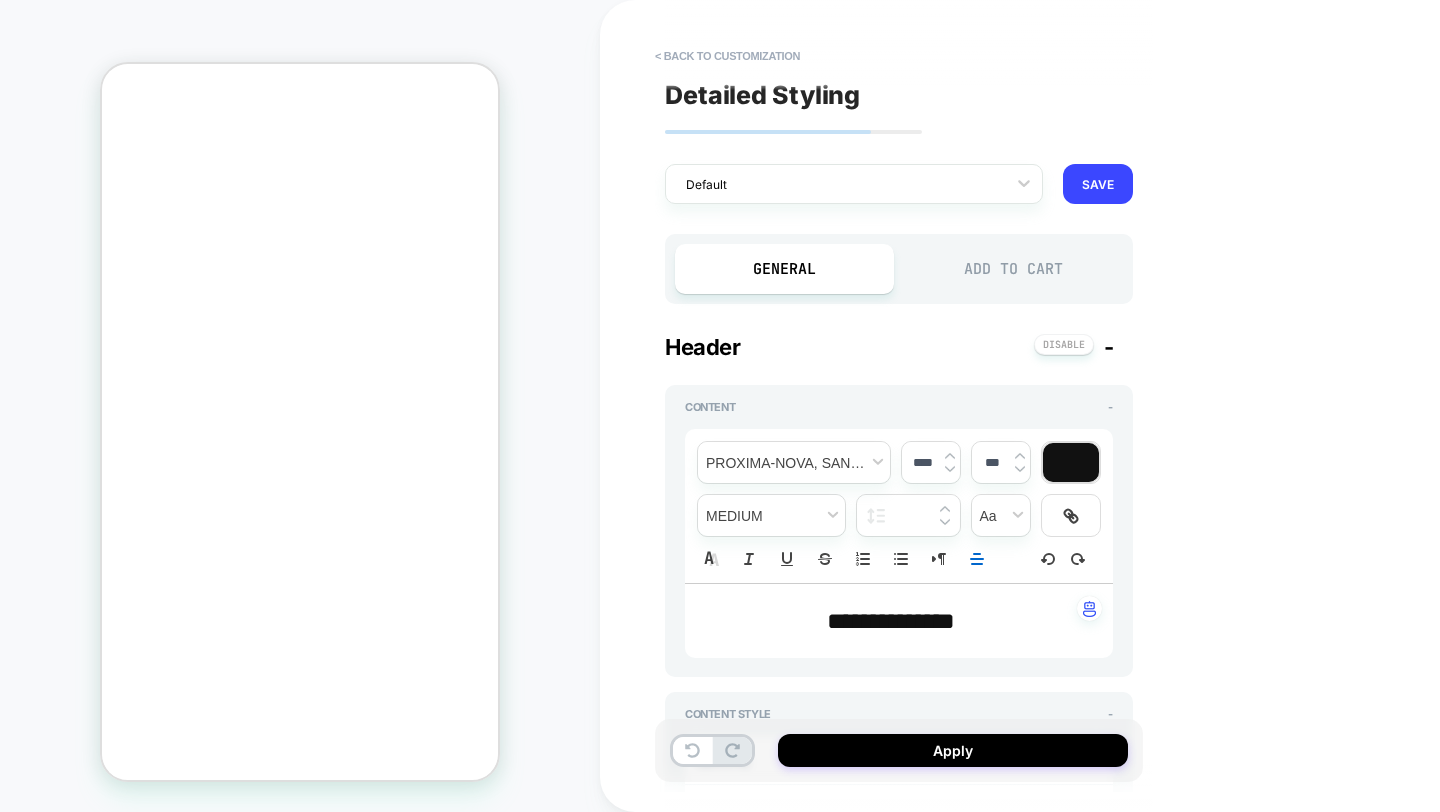 click at bounding box center (950, 469) 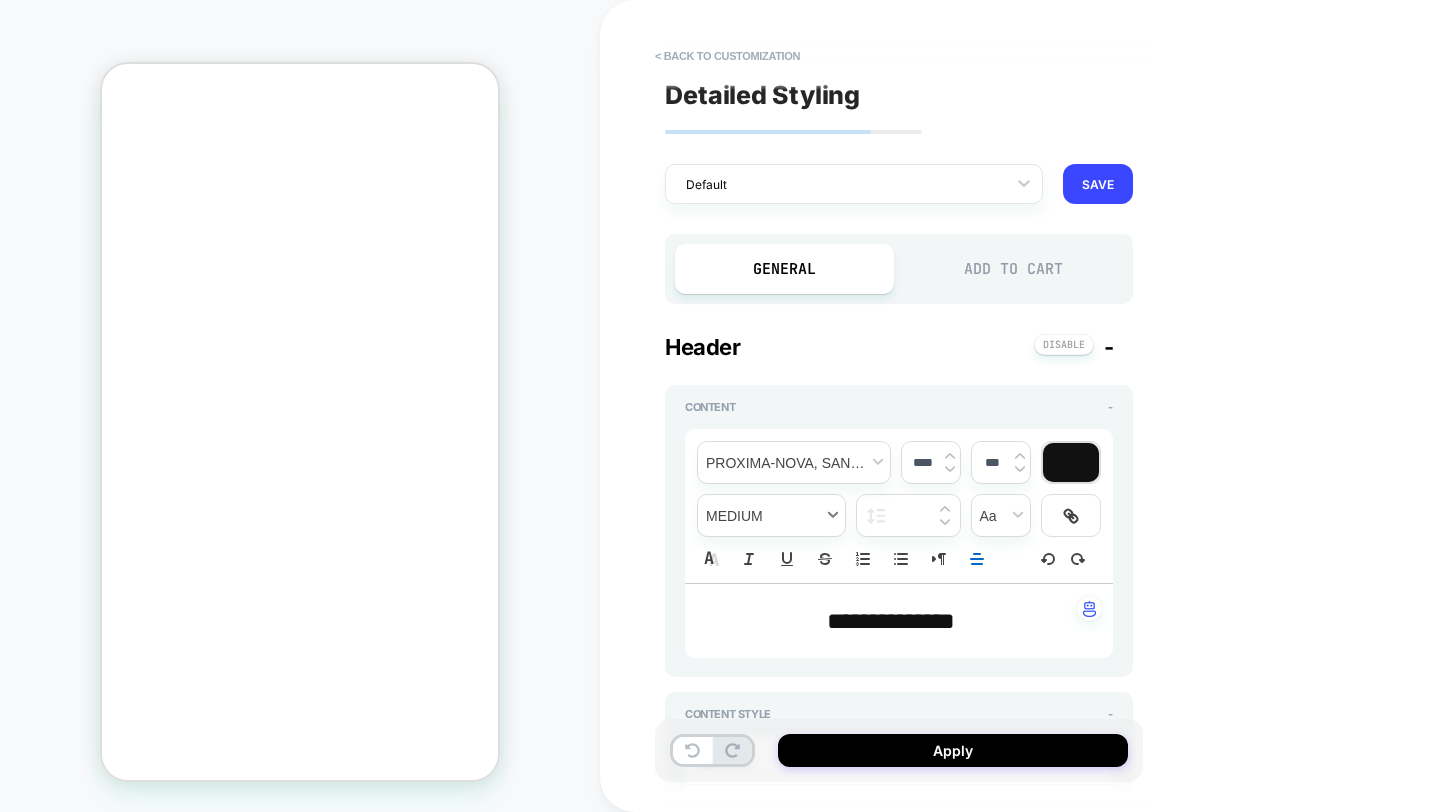click at bounding box center (771, 515) 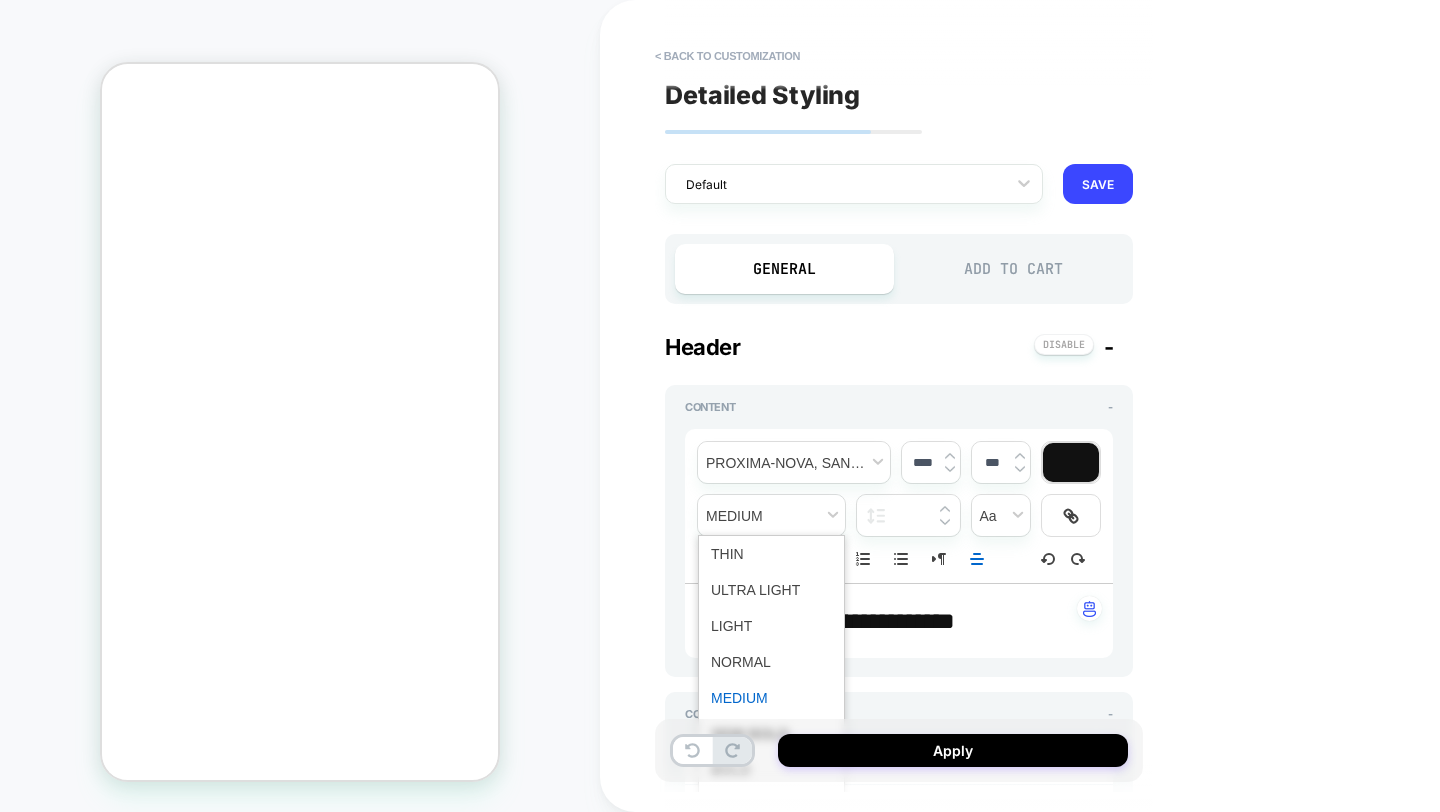 scroll, scrollTop: 34, scrollLeft: 0, axis: vertical 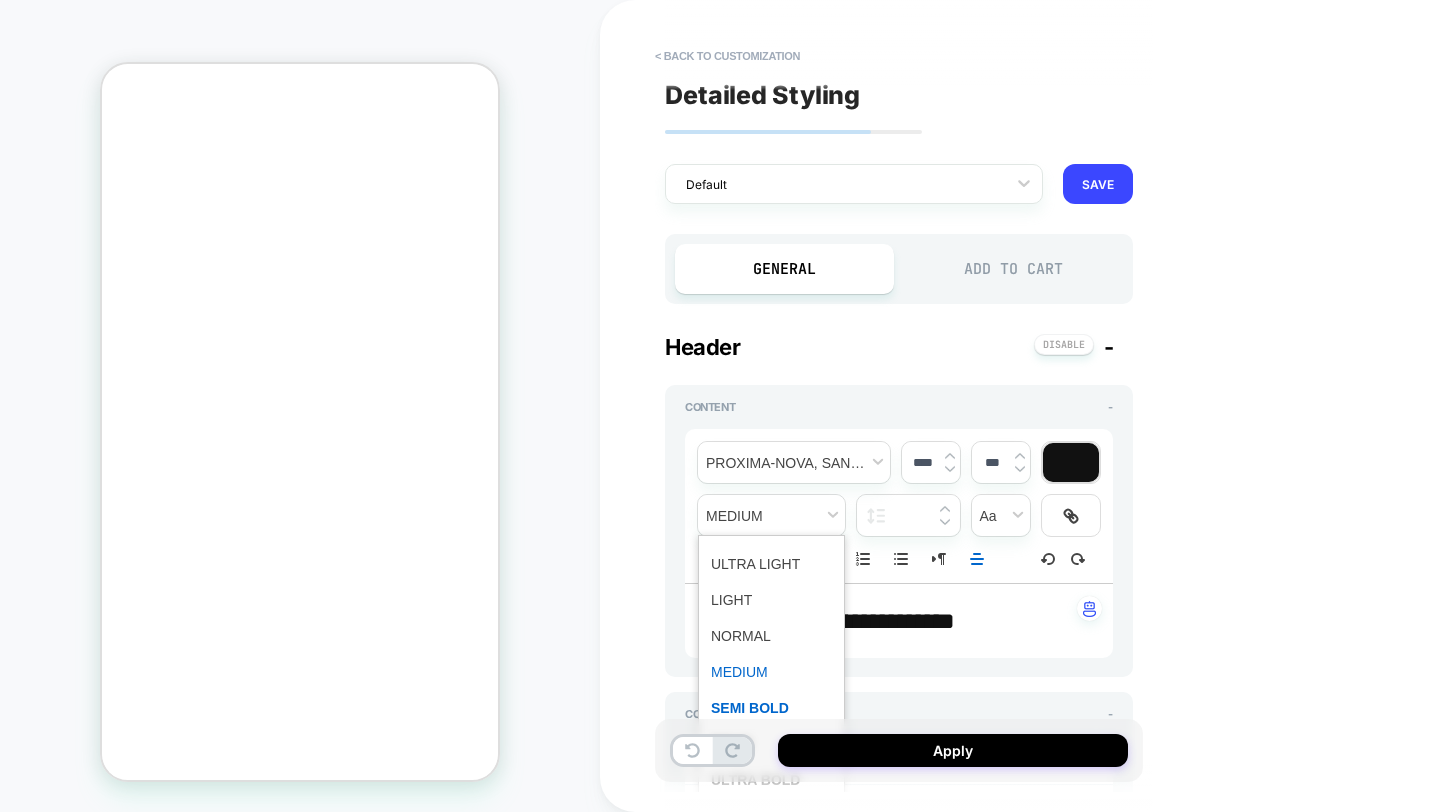 click at bounding box center (771, 708) 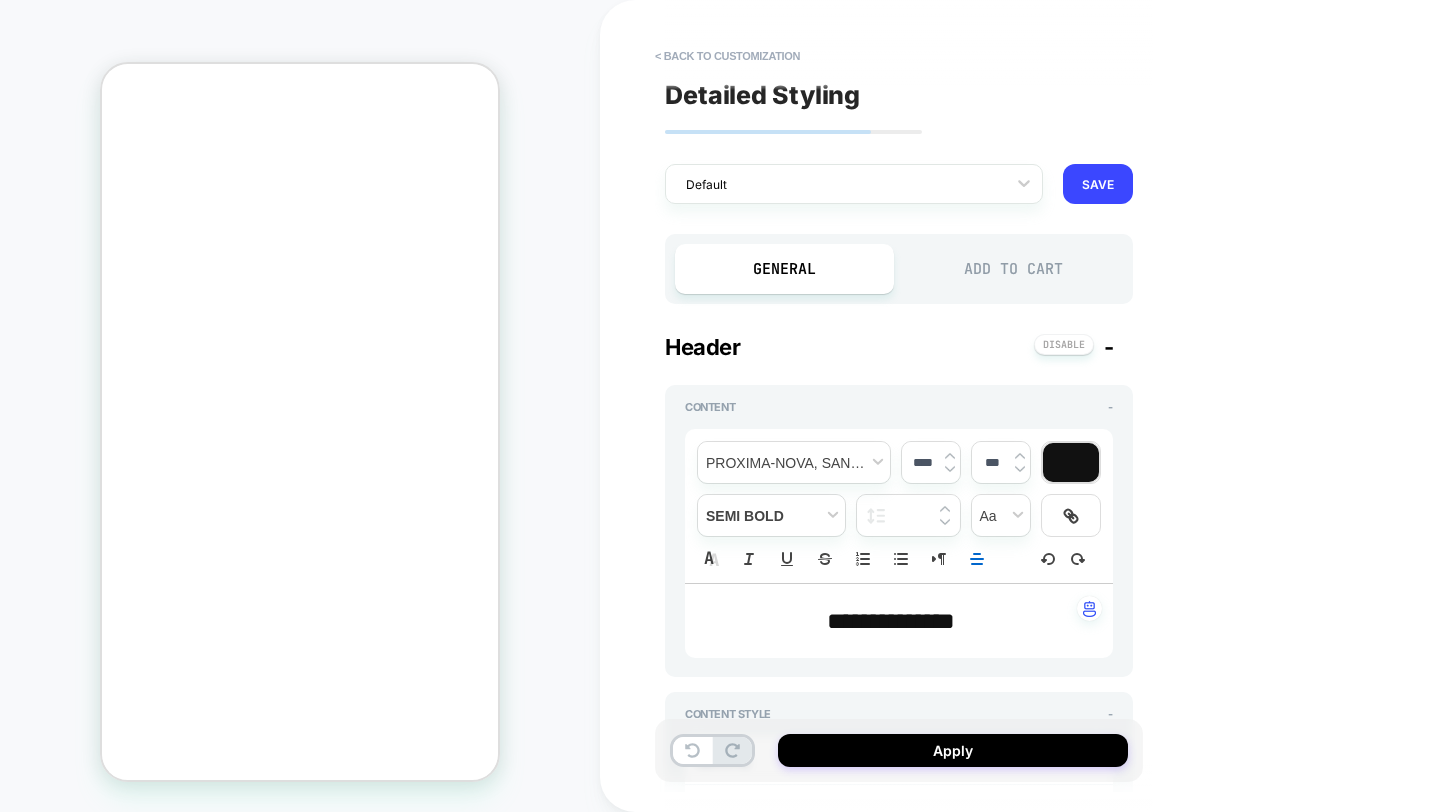 click on "**********" at bounding box center [1040, 406] 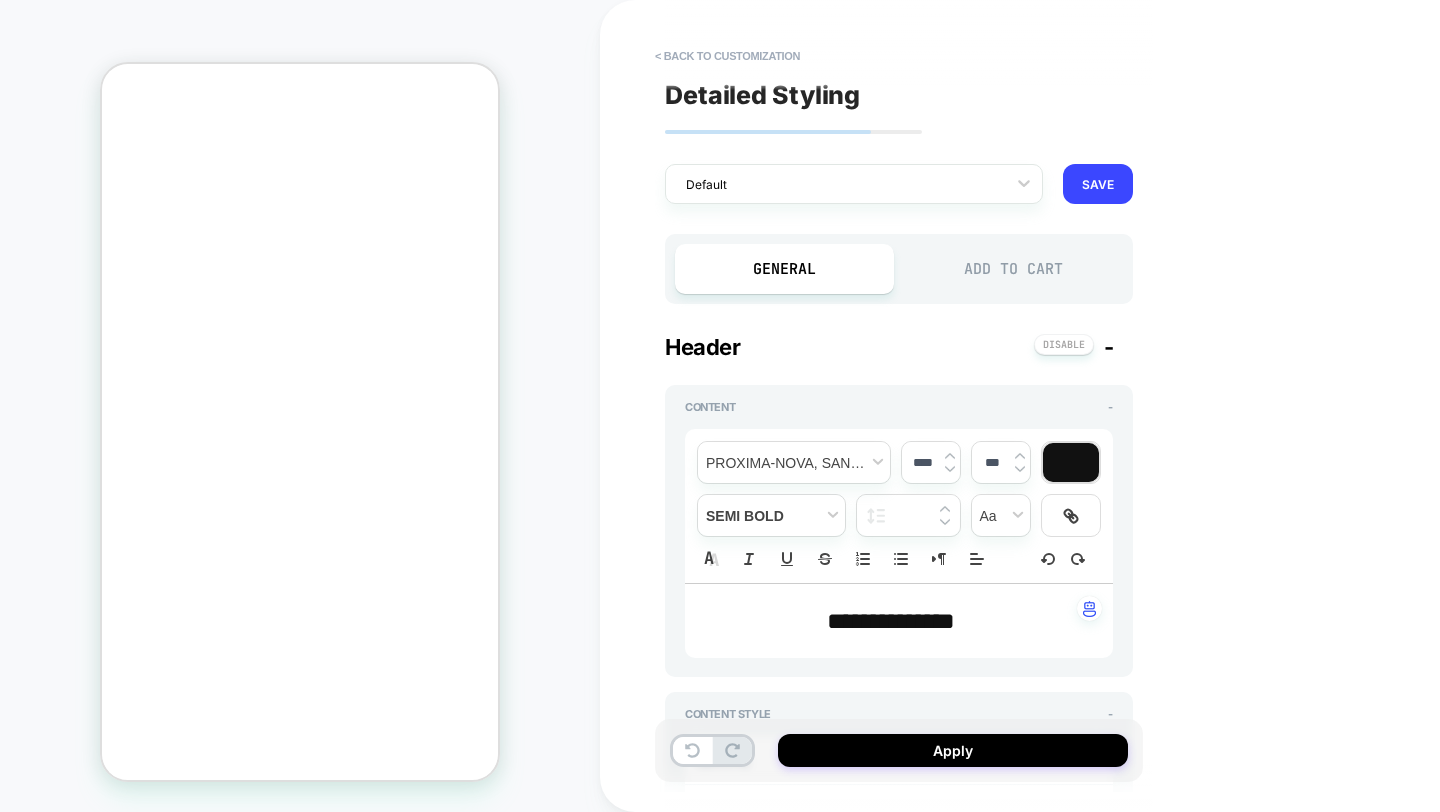 scroll, scrollTop: 0, scrollLeft: 0, axis: both 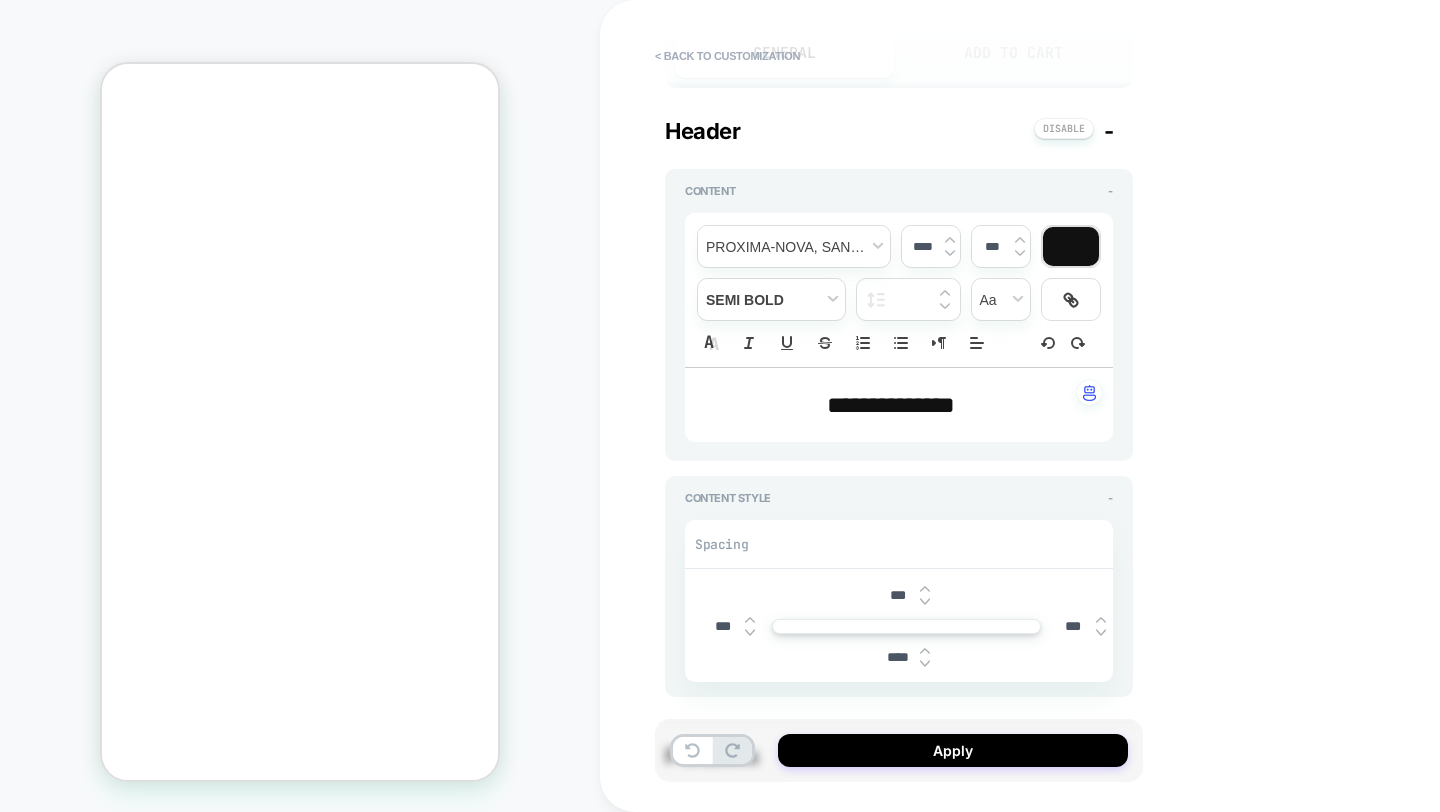 type on "*" 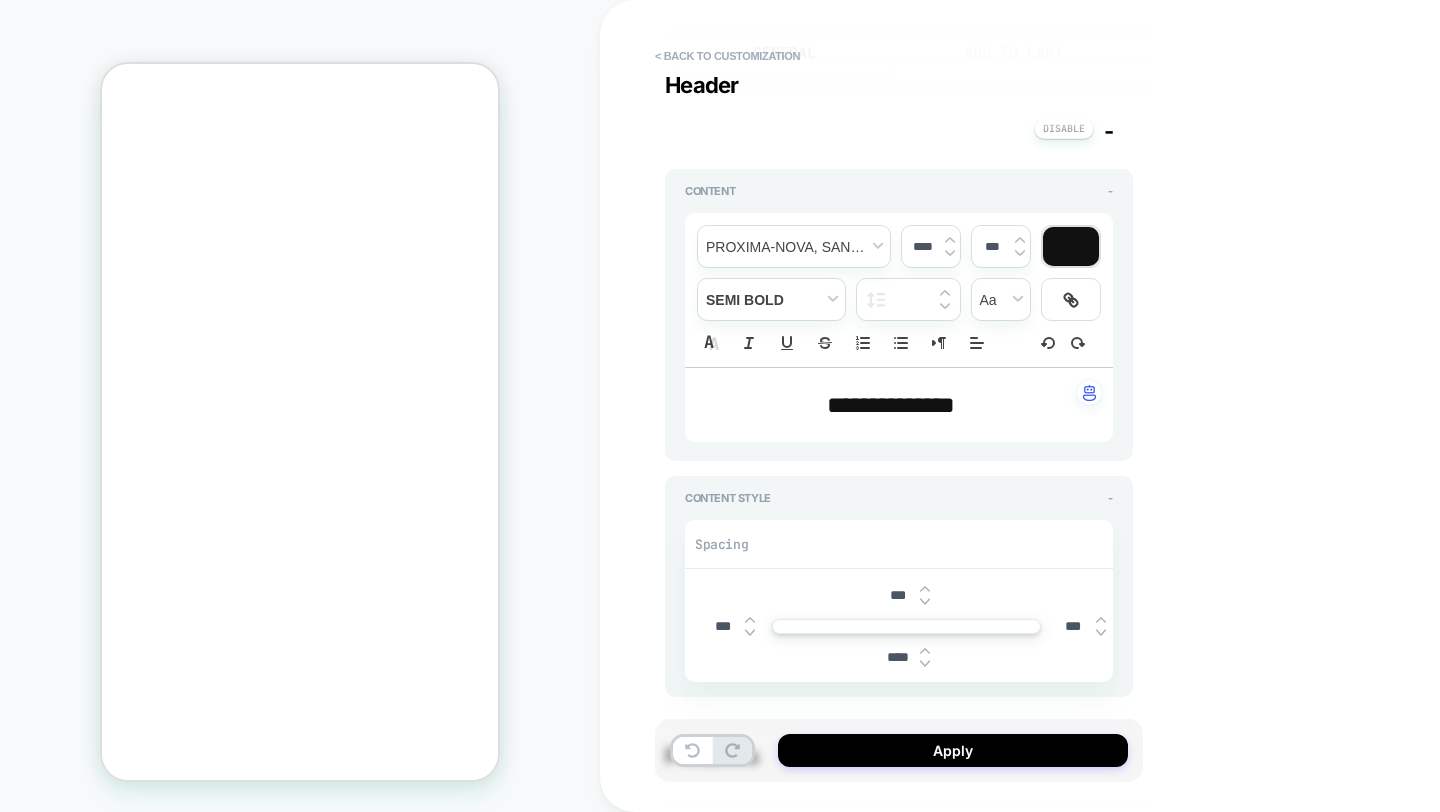 scroll, scrollTop: 269, scrollLeft: 0, axis: vertical 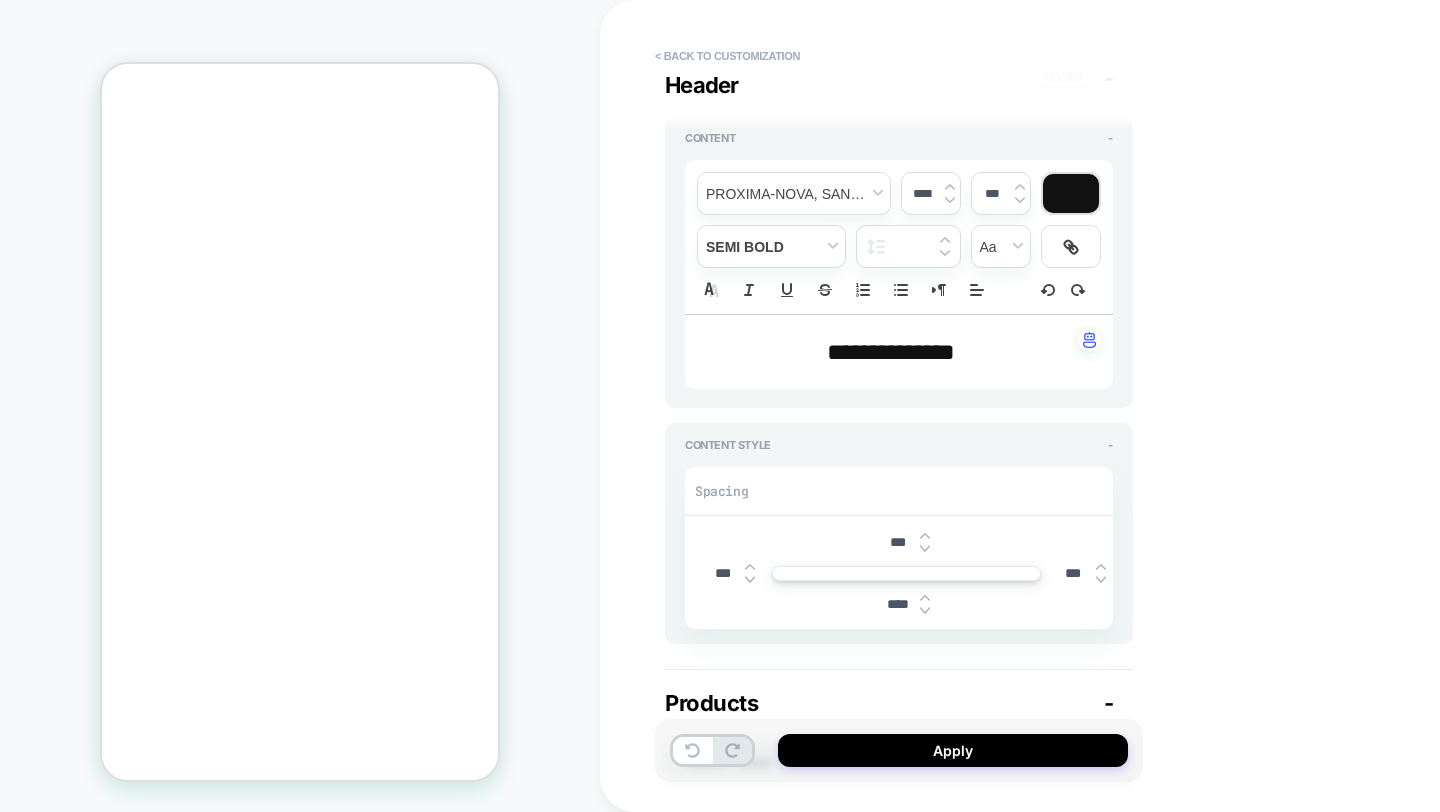 click on "**********" at bounding box center (891, 352) 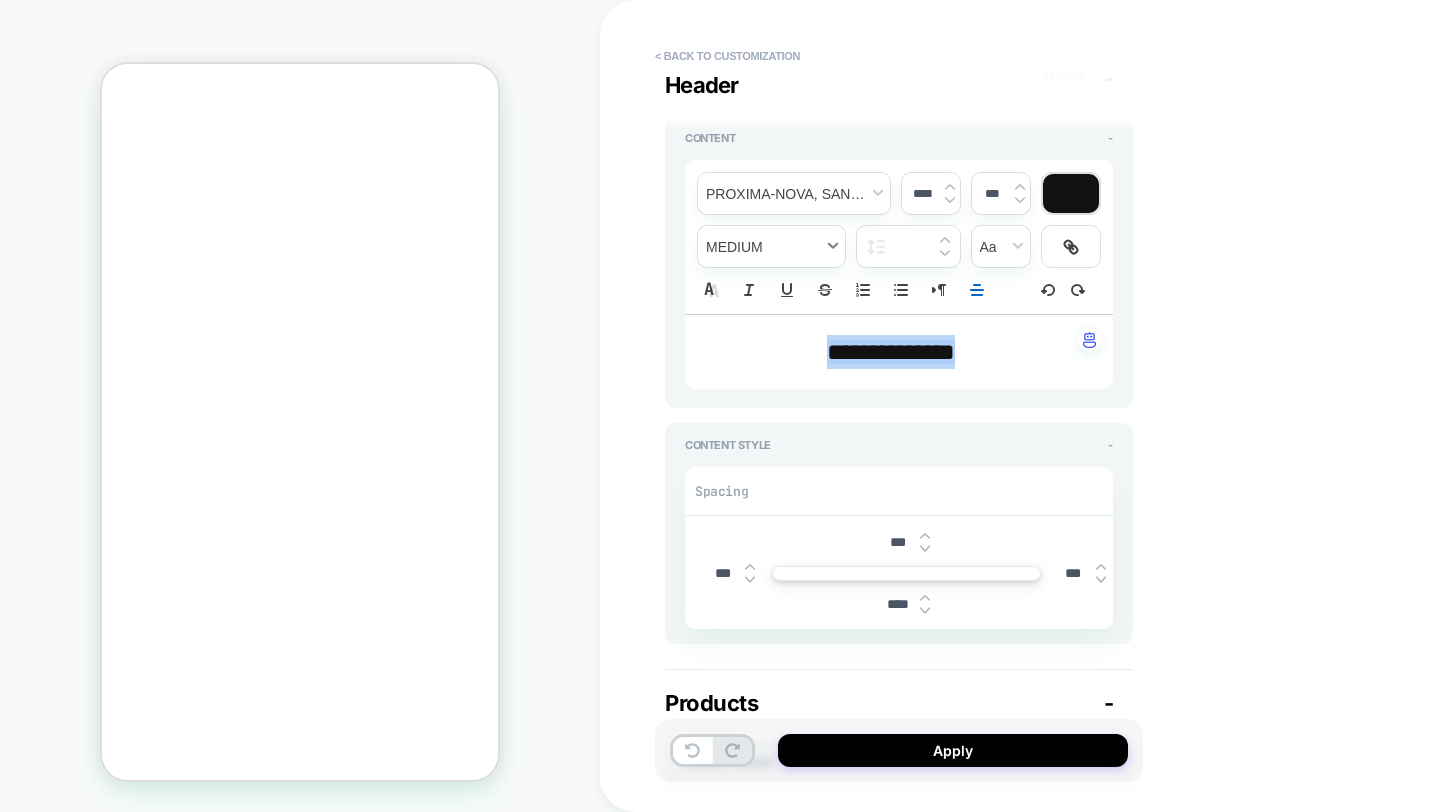 click at bounding box center [771, 246] 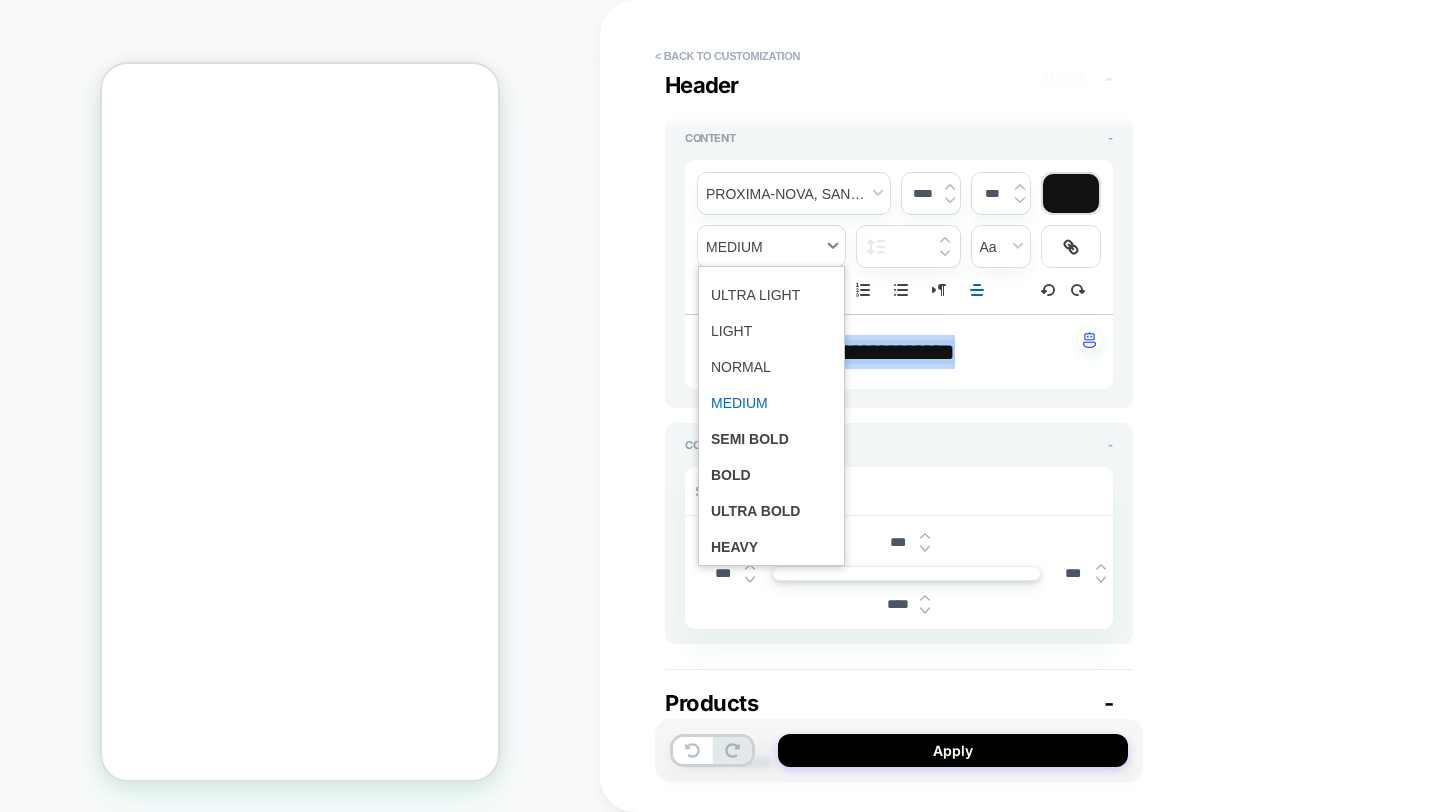 scroll, scrollTop: 0, scrollLeft: -311, axis: horizontal 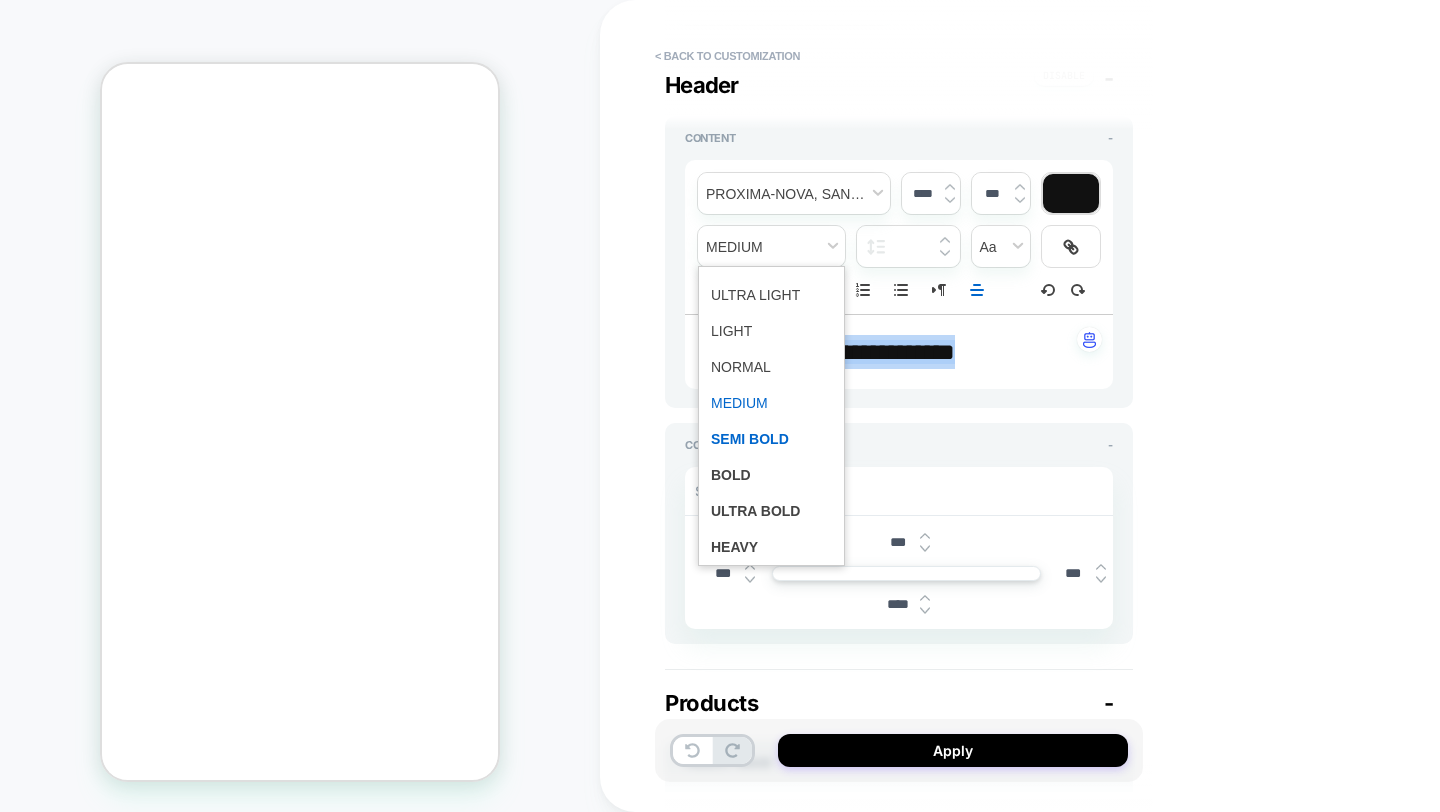 click at bounding box center (771, 439) 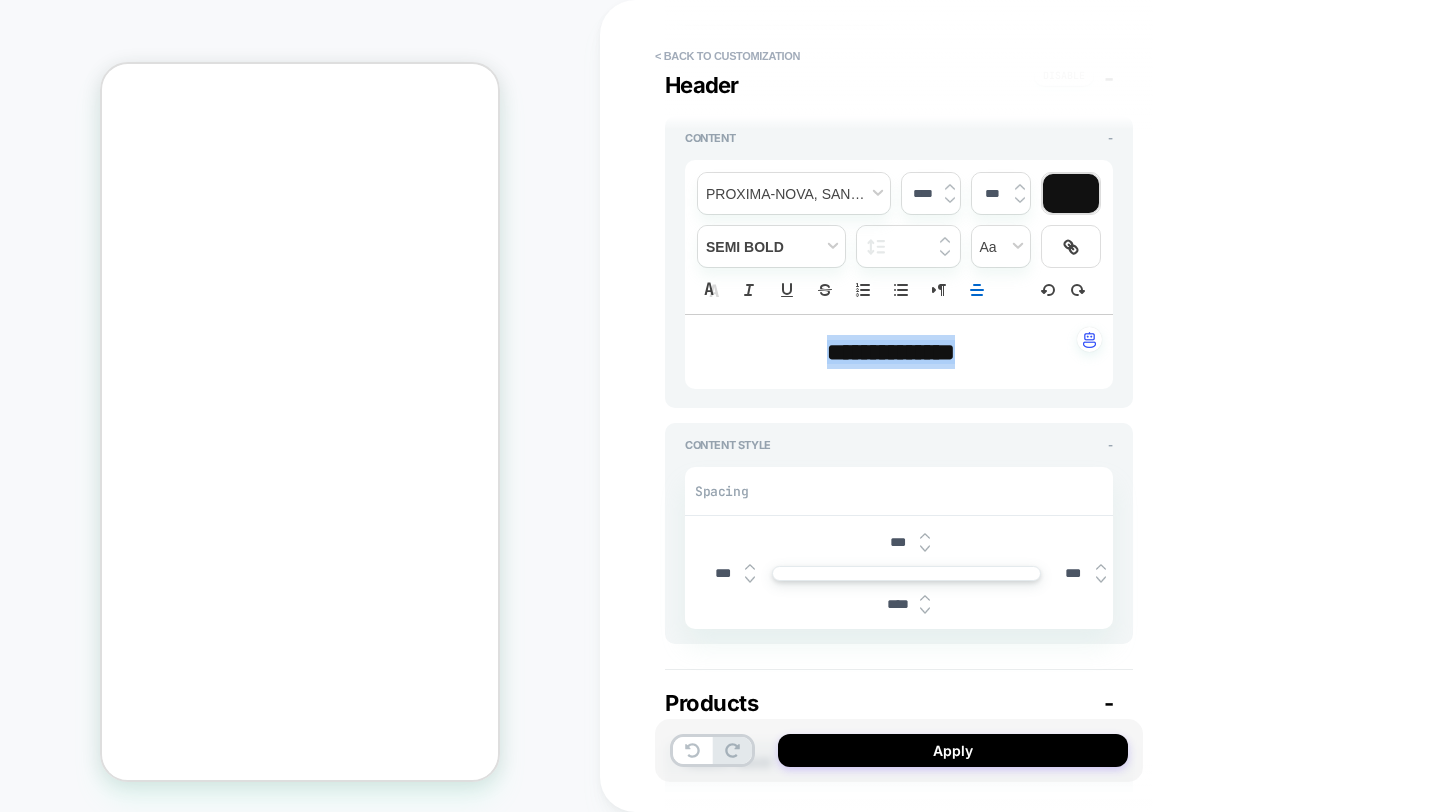 type on "*" 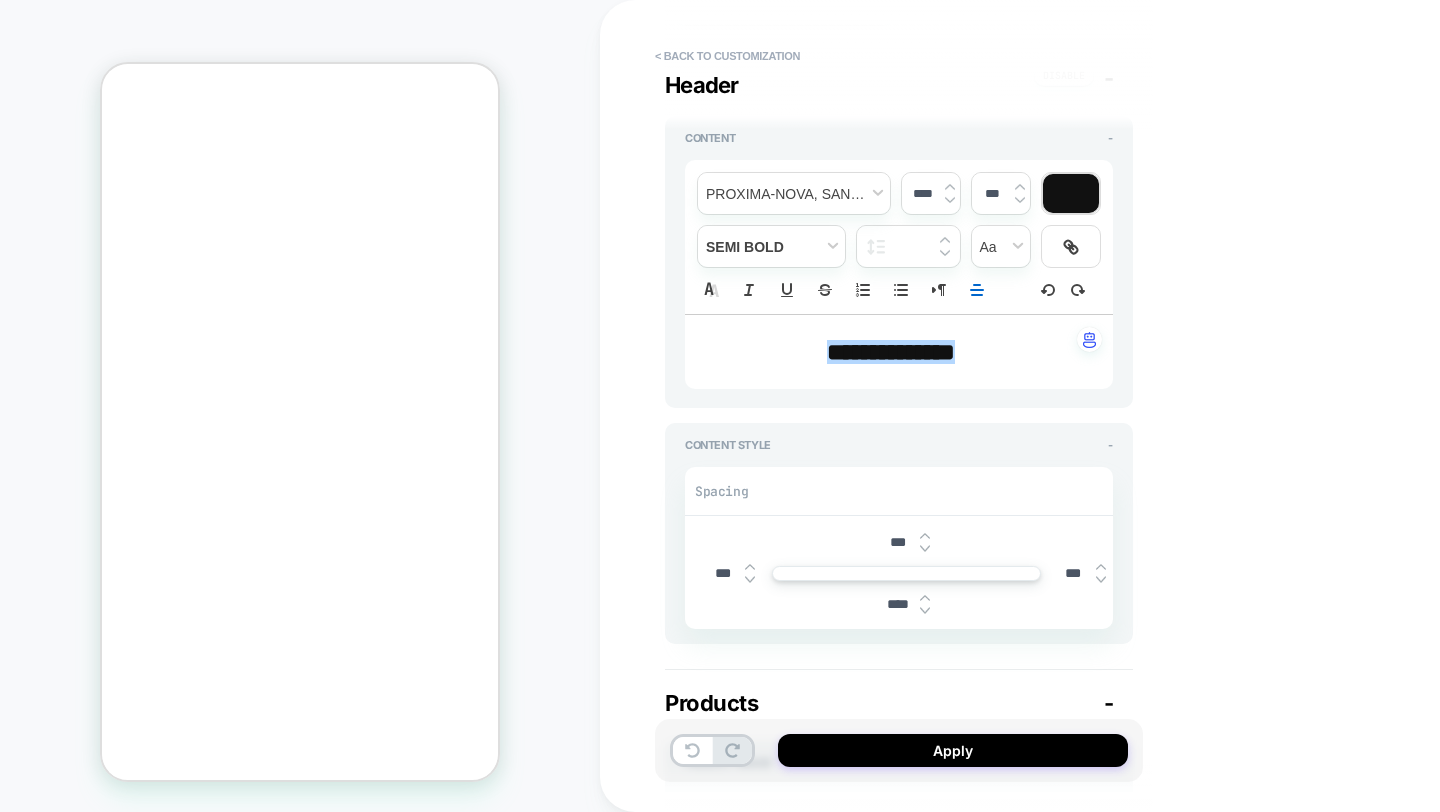 click on "**********" at bounding box center [1040, 406] 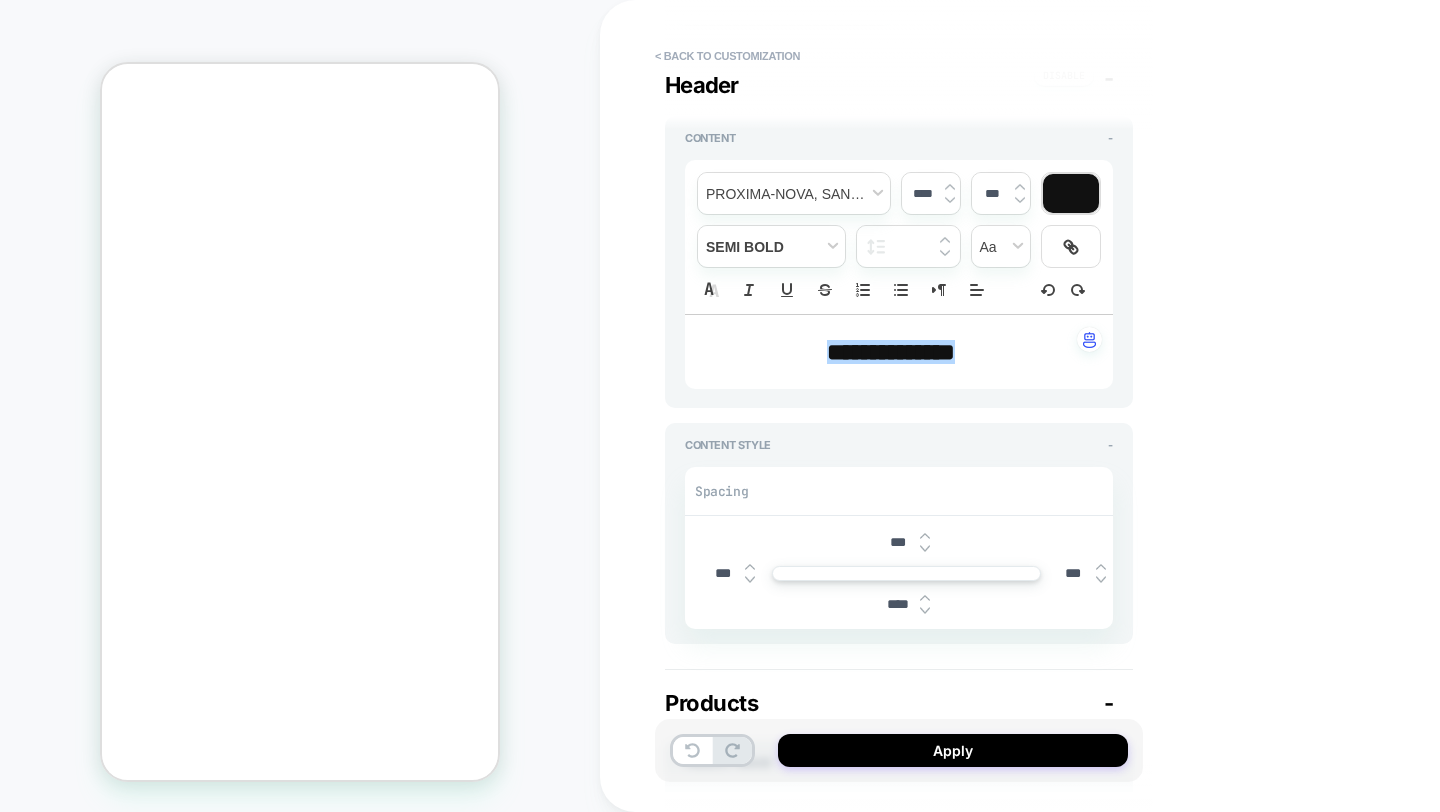 type on "*" 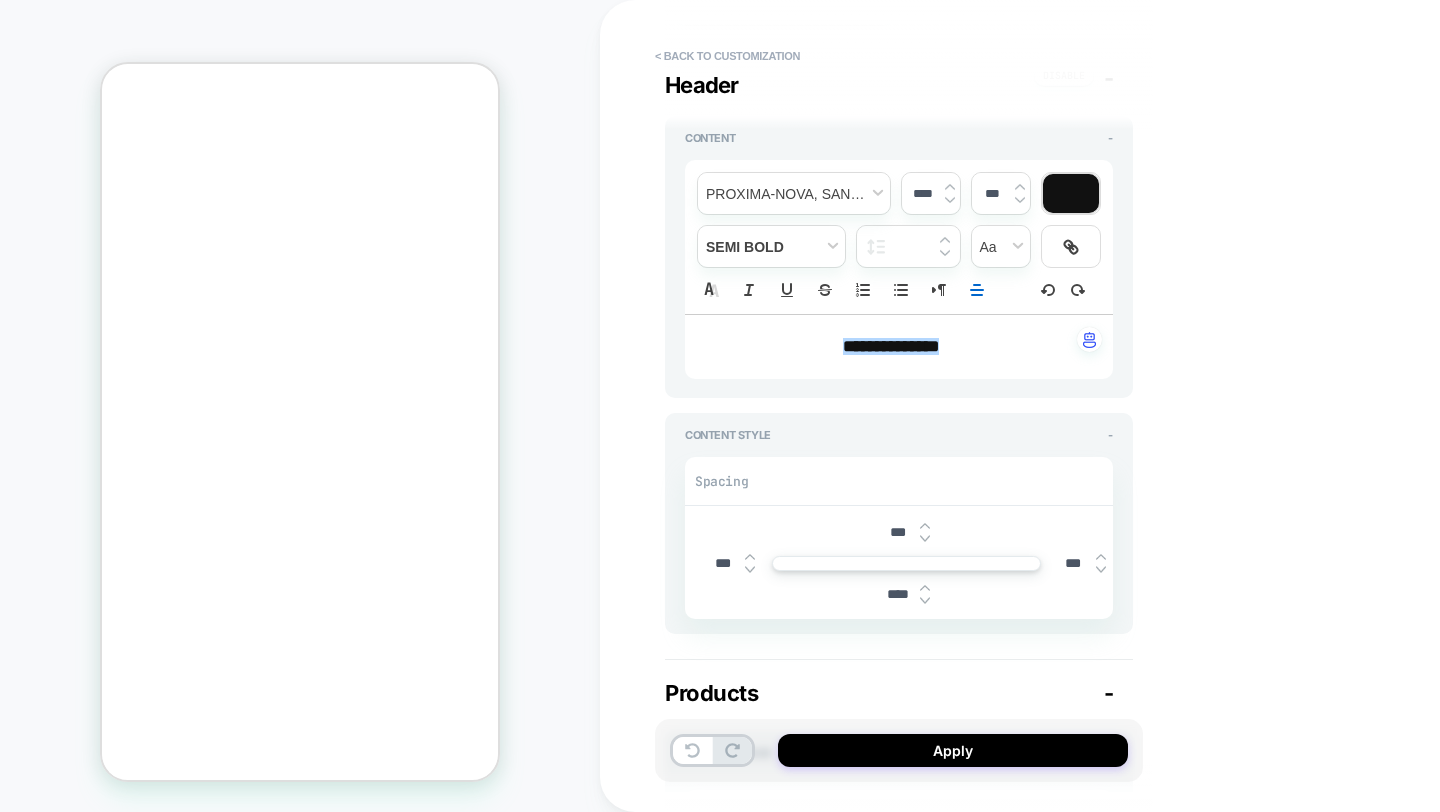 click on "****" at bounding box center (906, 594) 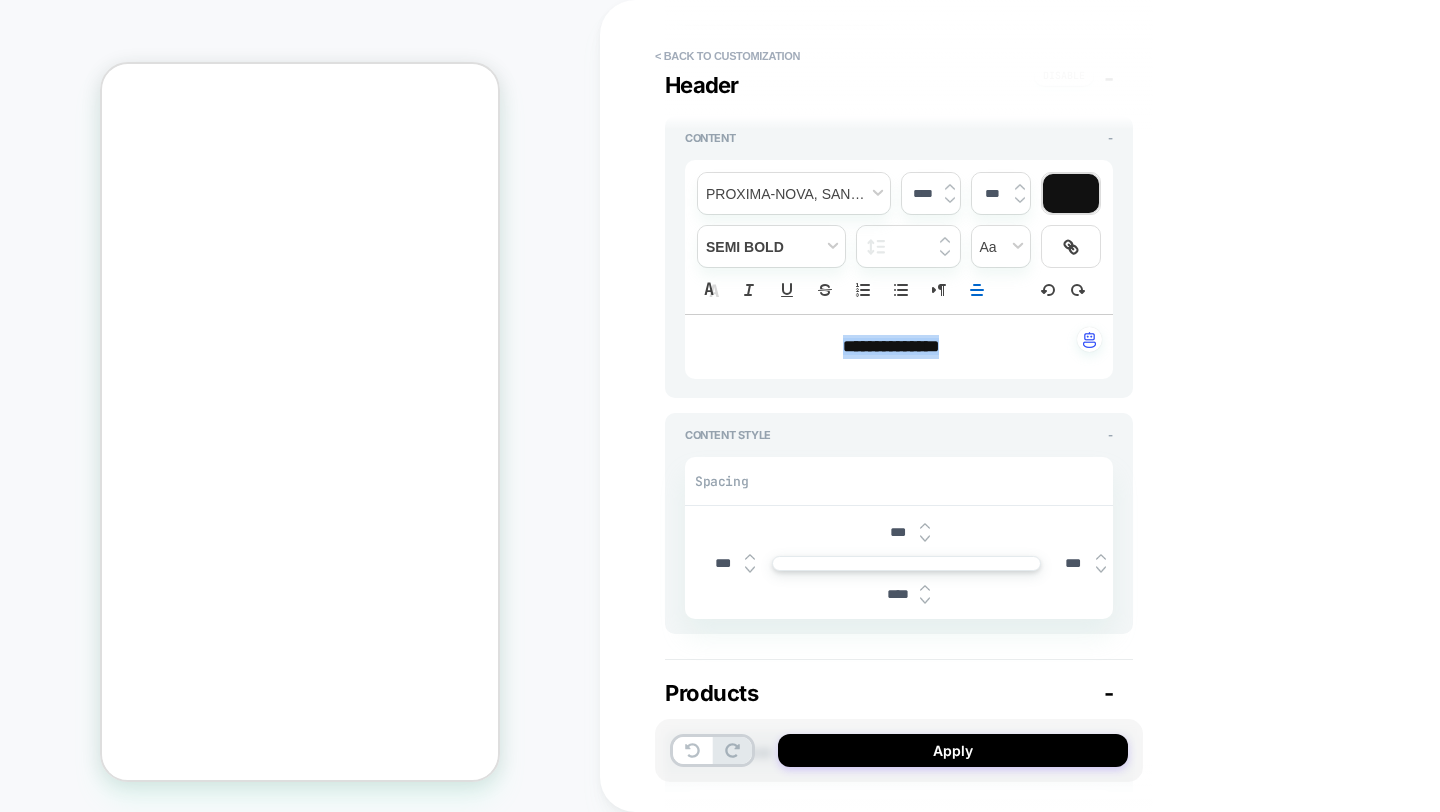 click on "****" at bounding box center [906, 594] 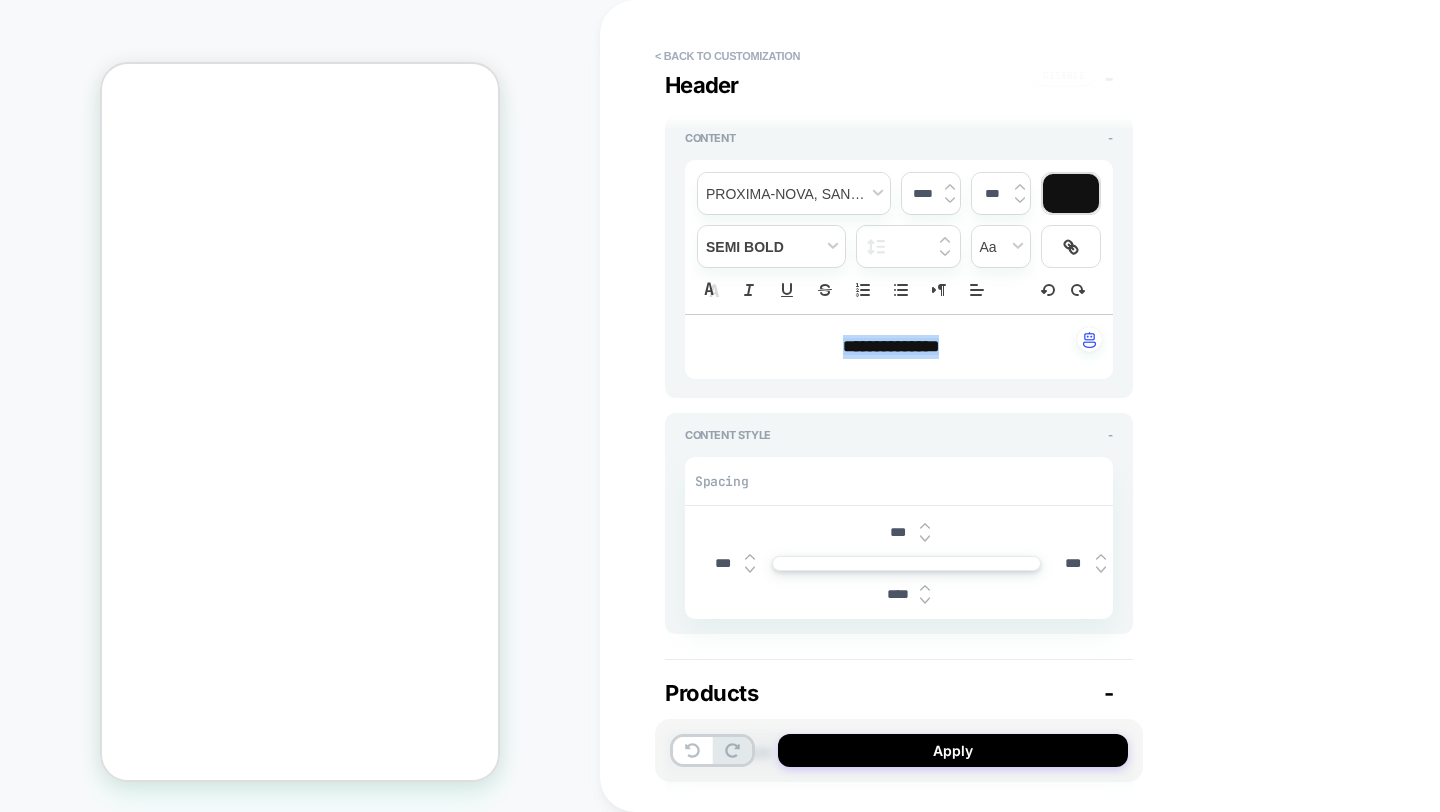 type on "*" 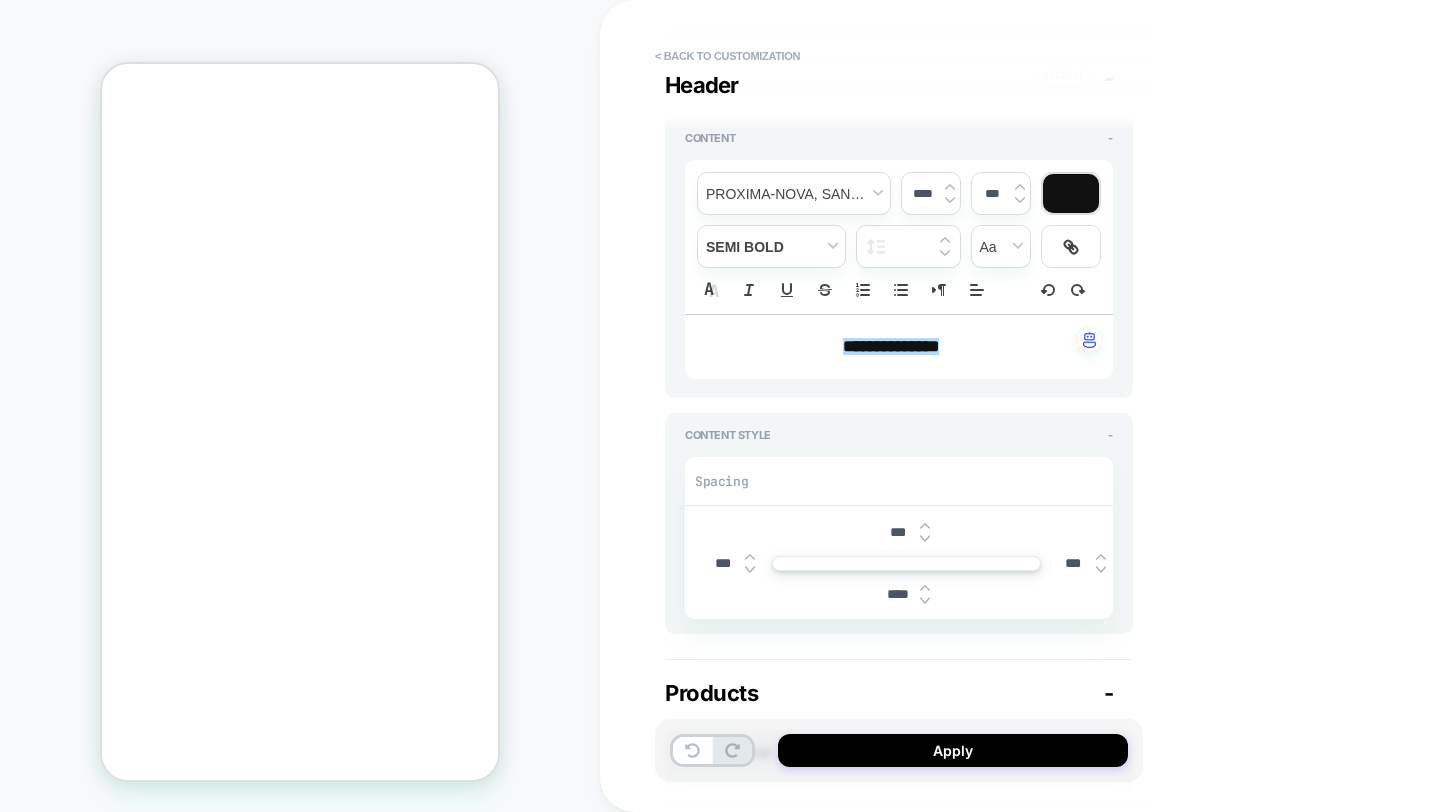 scroll, scrollTop: 0, scrollLeft: -311, axis: horizontal 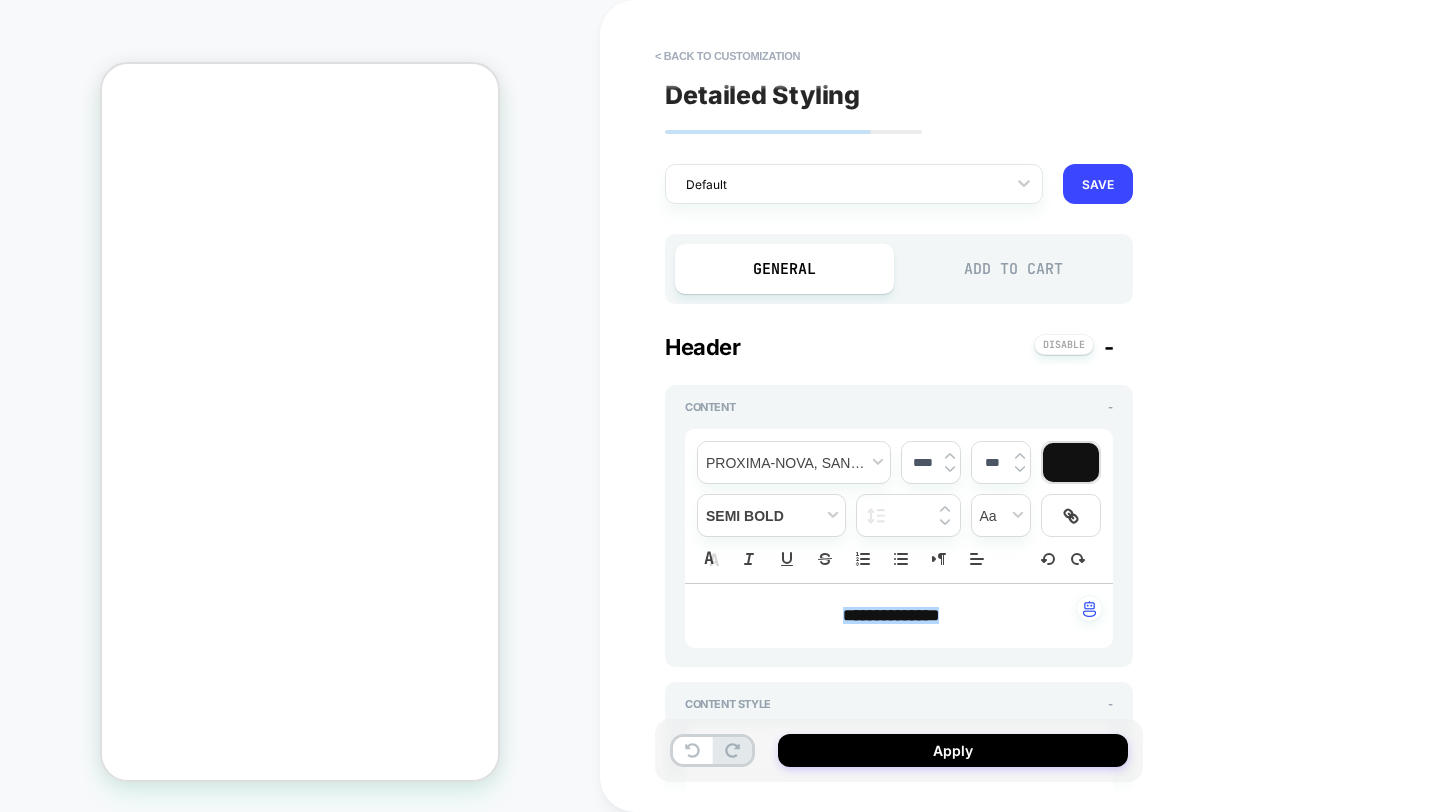 click on "Add to Cart" at bounding box center (1013, 269) 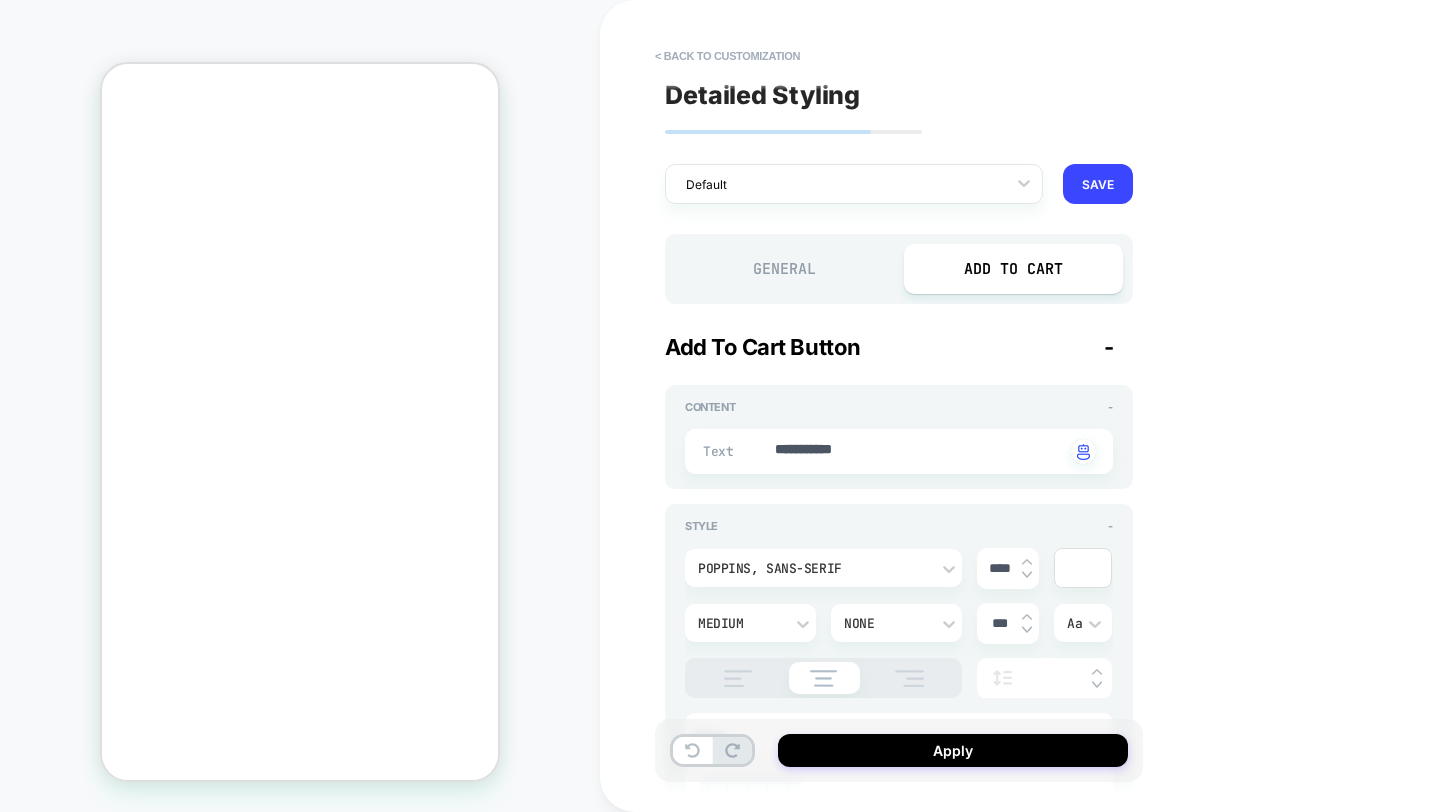 scroll, scrollTop: 0, scrollLeft: -311, axis: horizontal 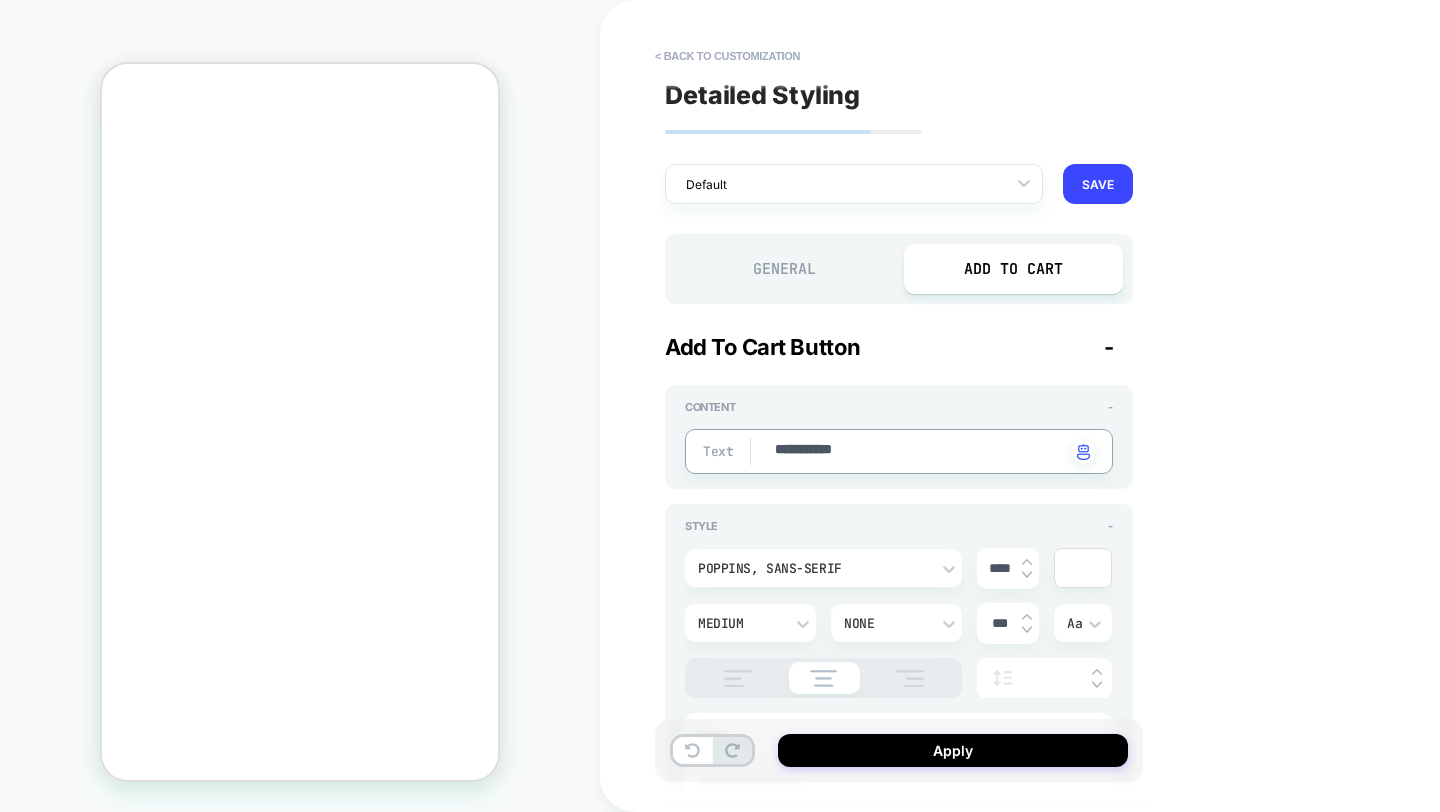 type on "*" 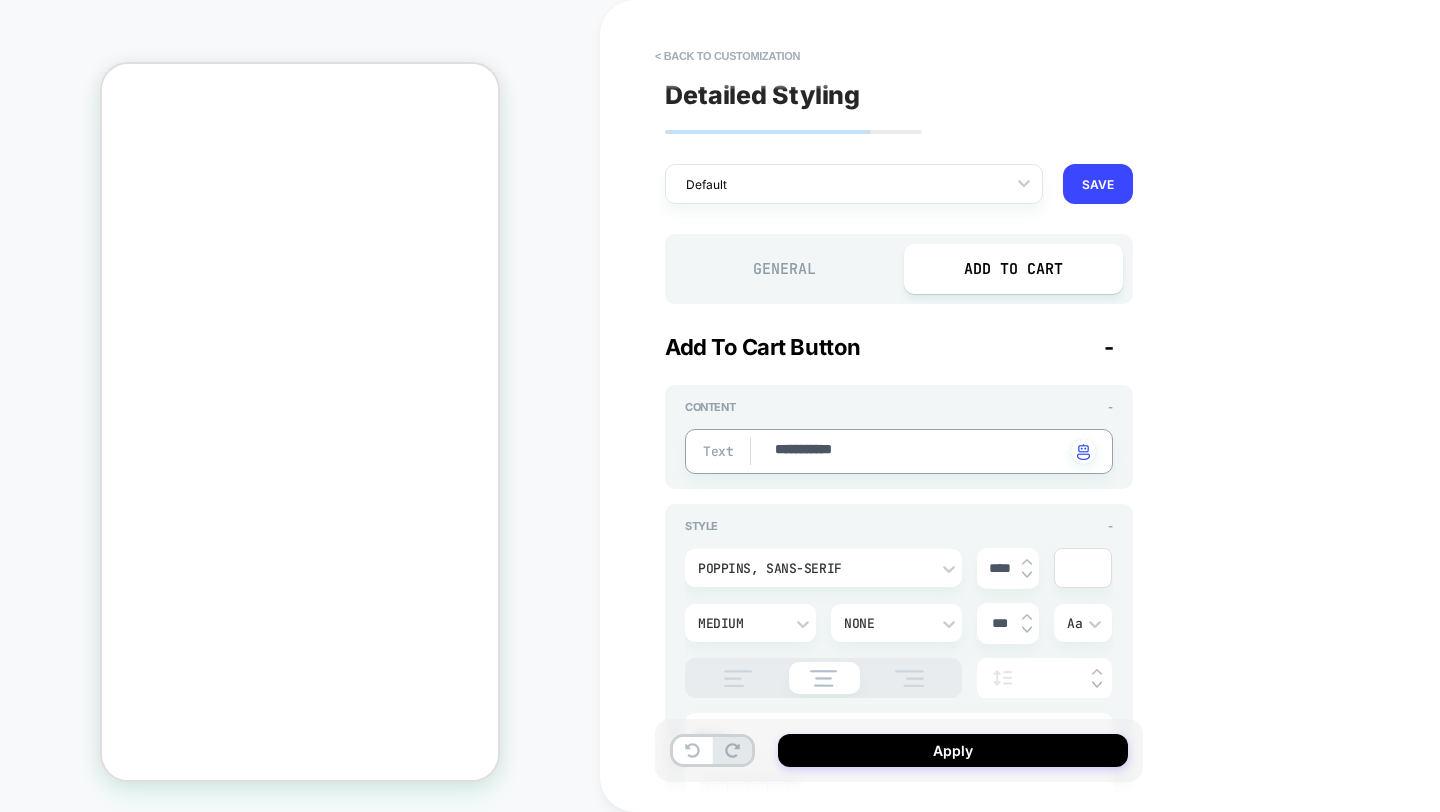 scroll, scrollTop: 0, scrollLeft: 0, axis: both 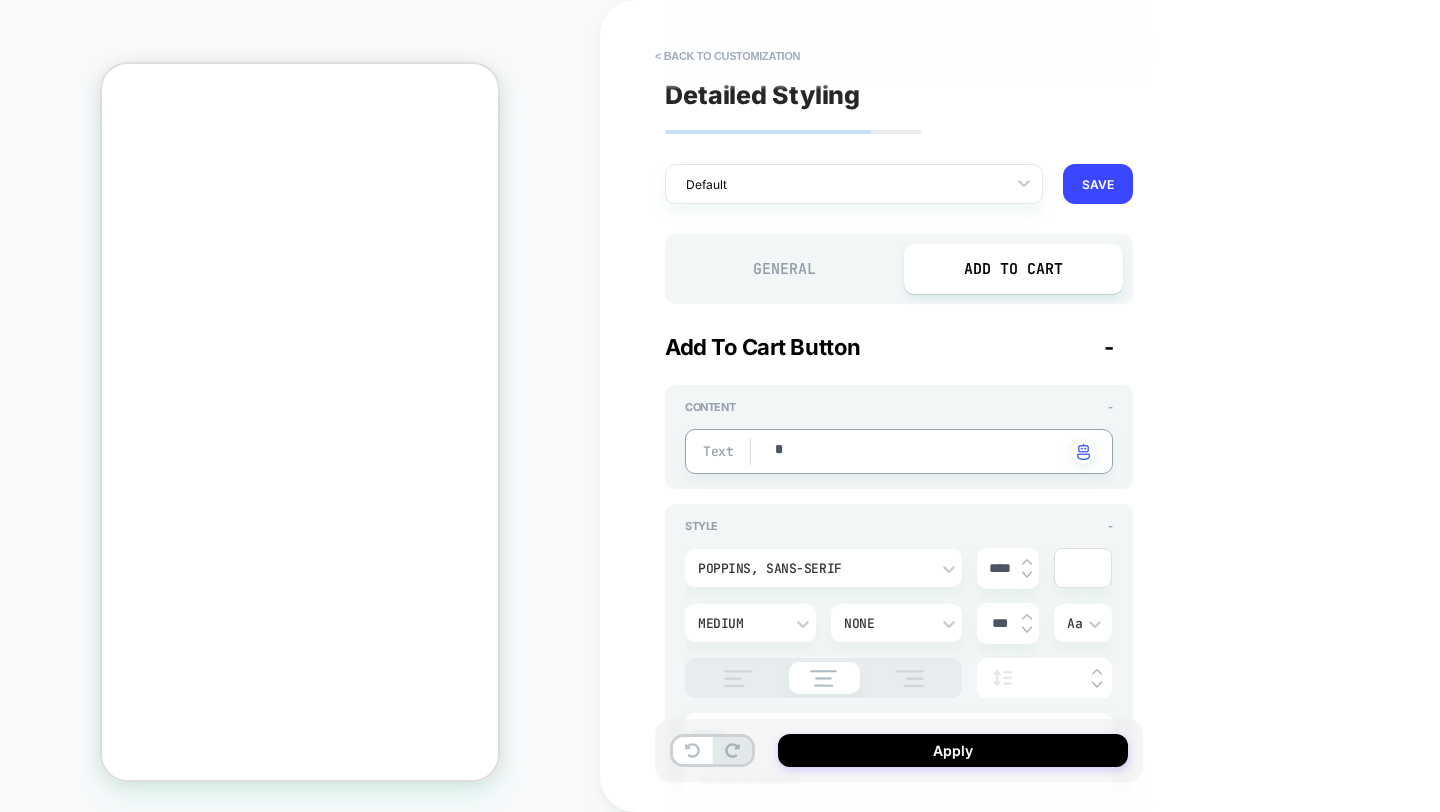 type on "*" 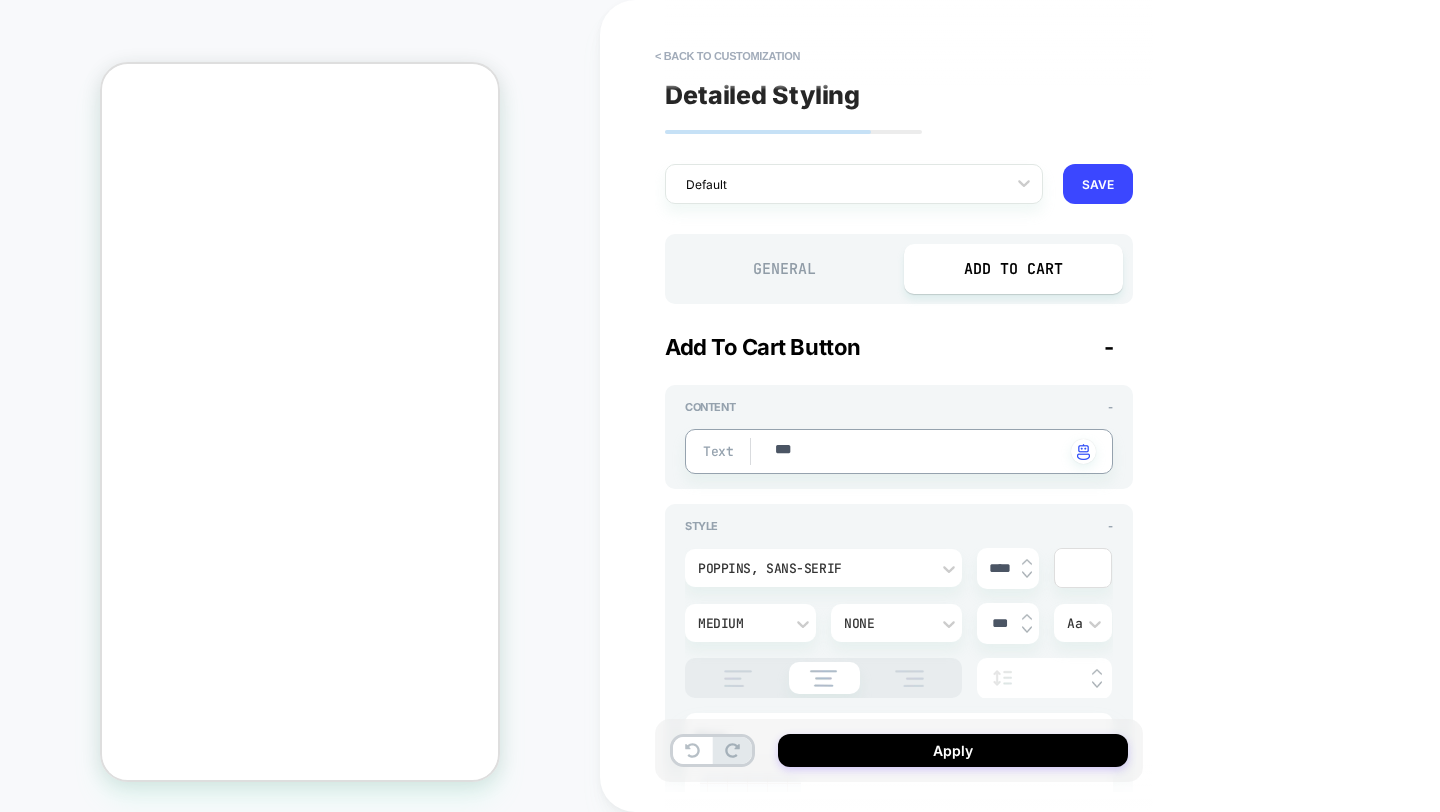 type on "***" 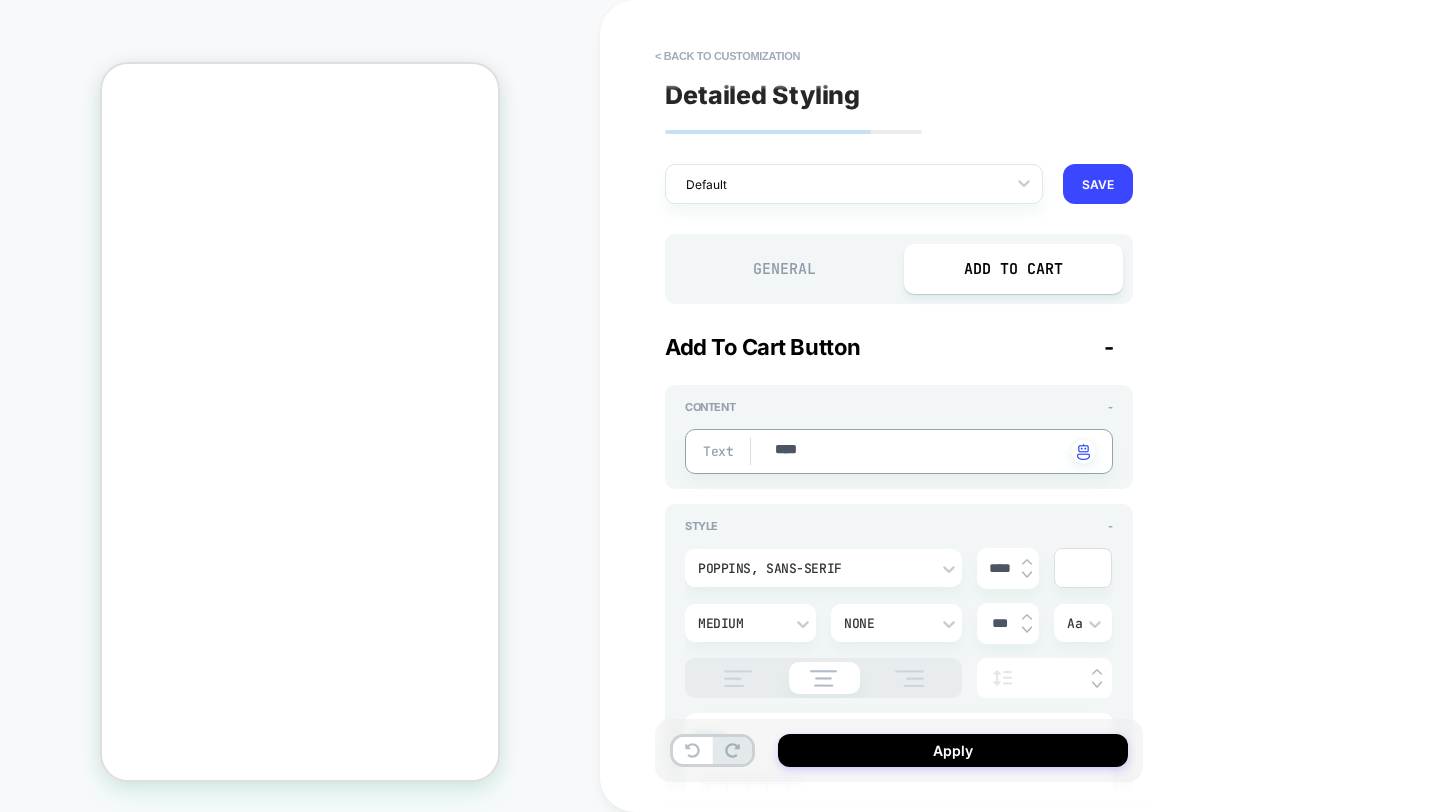 type on "*" 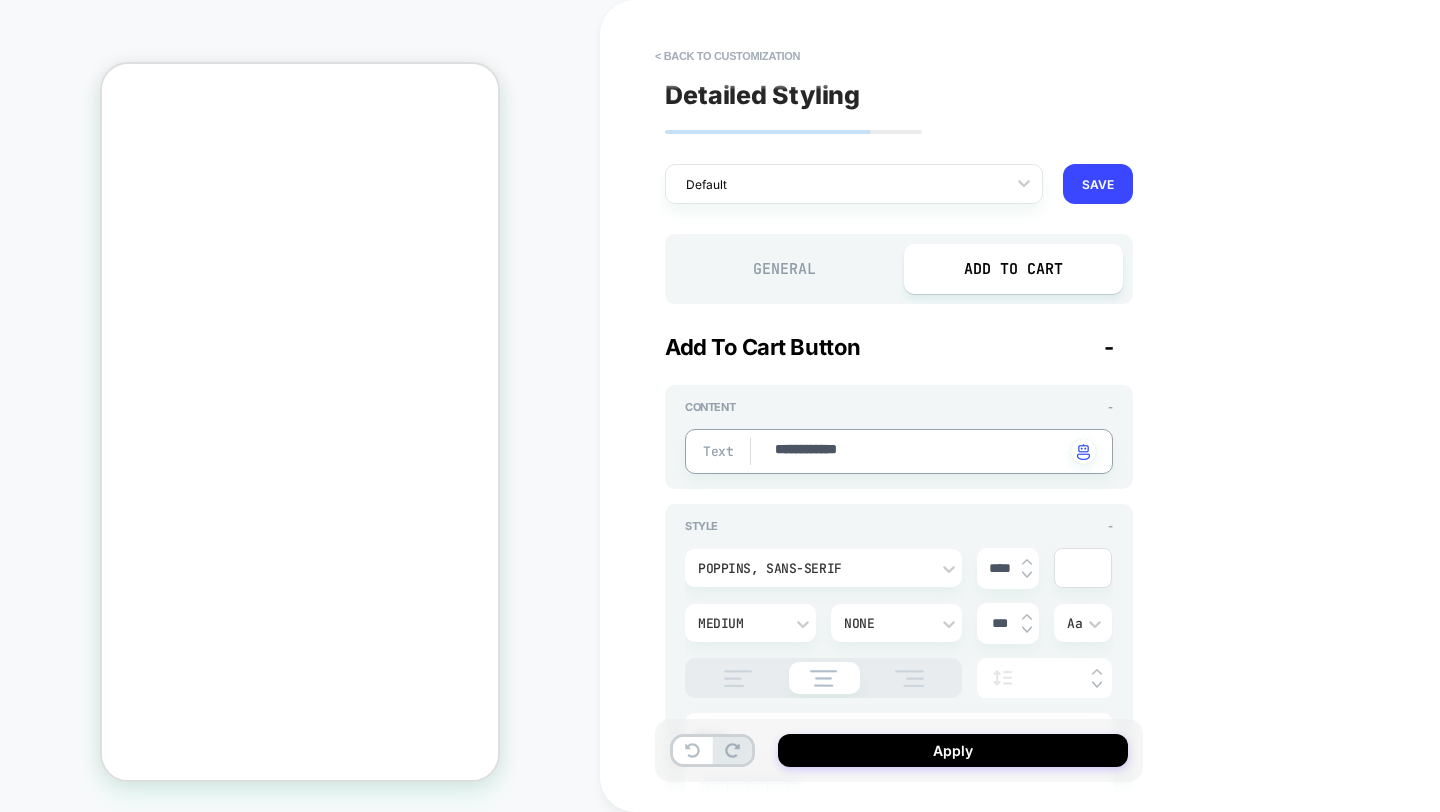 type on "**********" 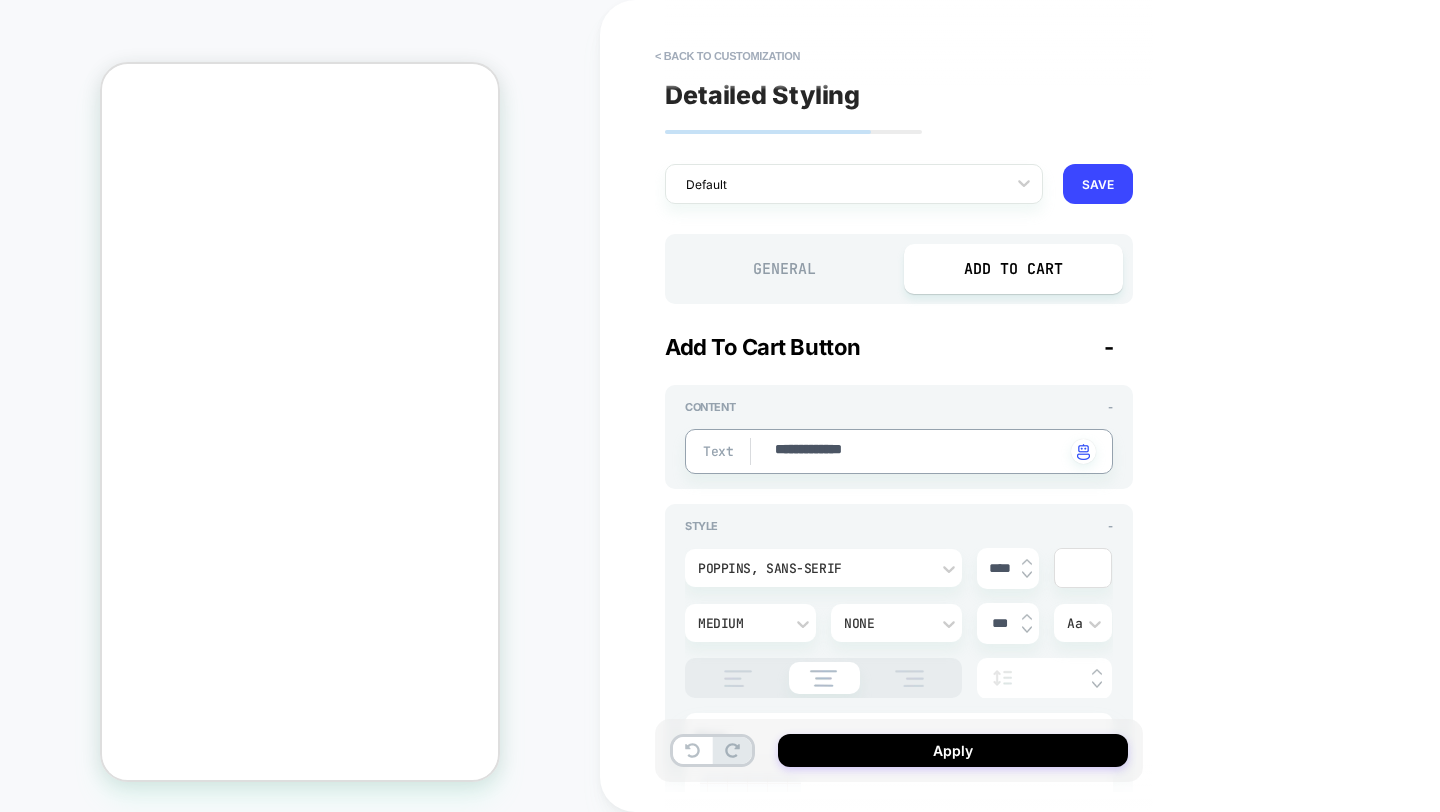type on "*" 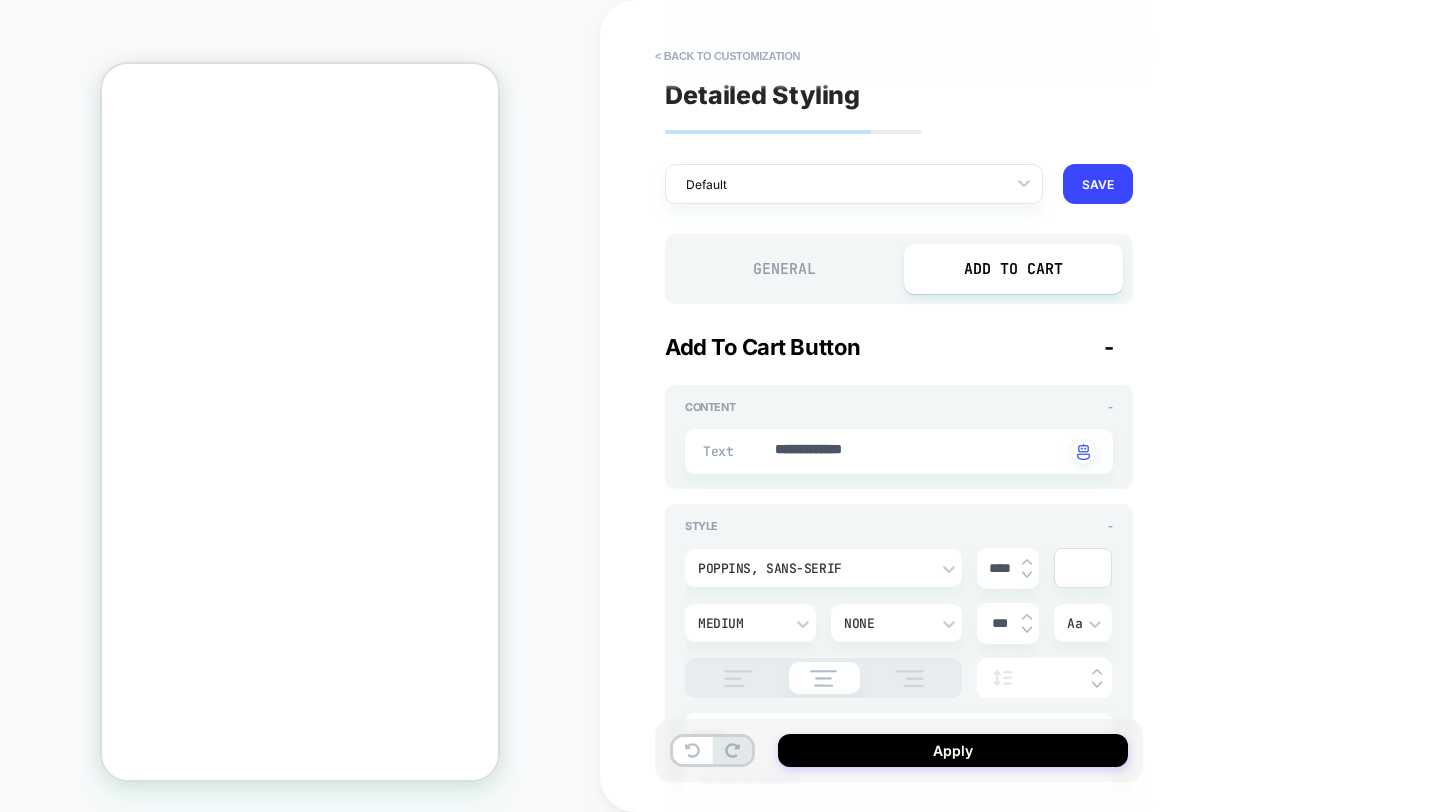 scroll, scrollTop: 0, scrollLeft: -311, axis: horizontal 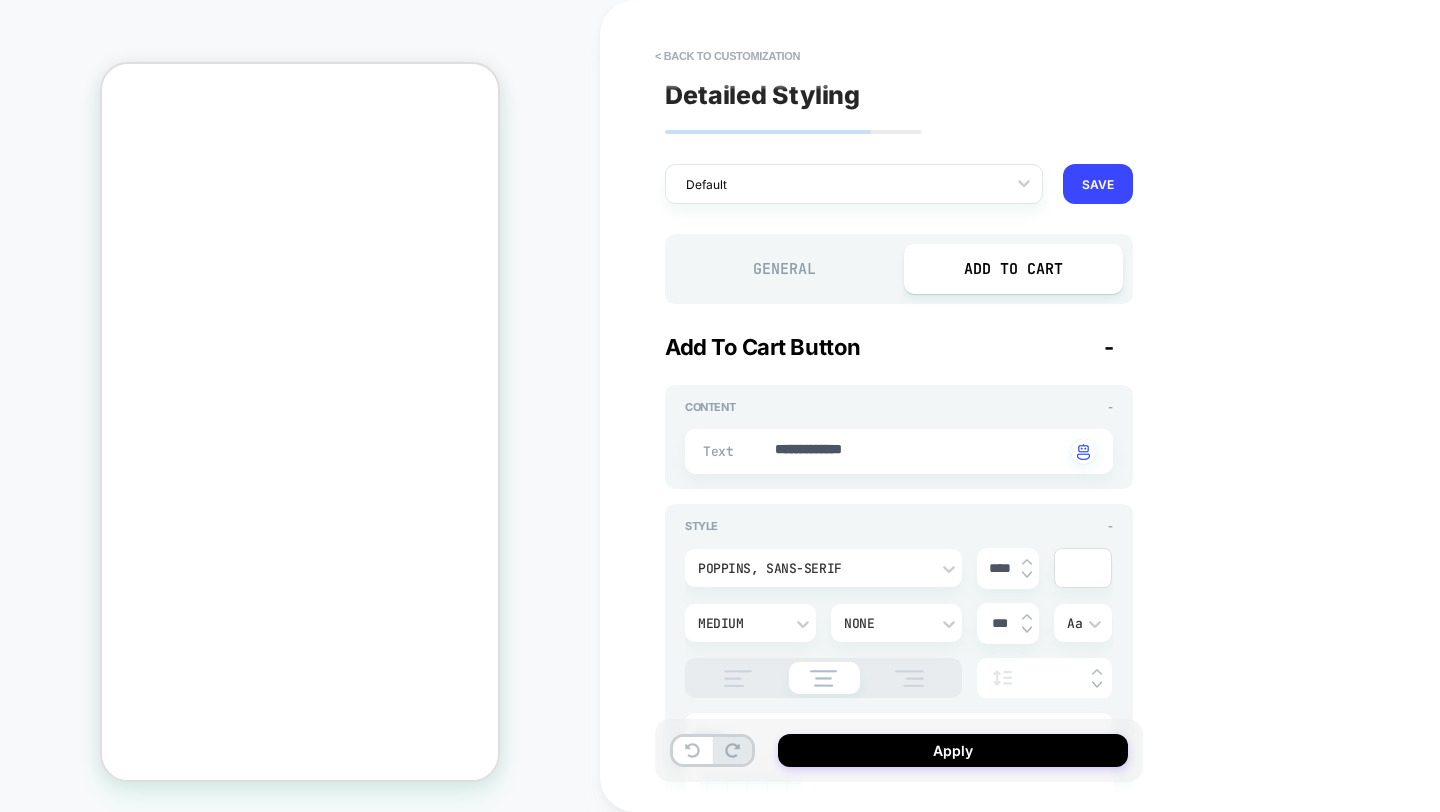 click on "General" at bounding box center [784, 269] 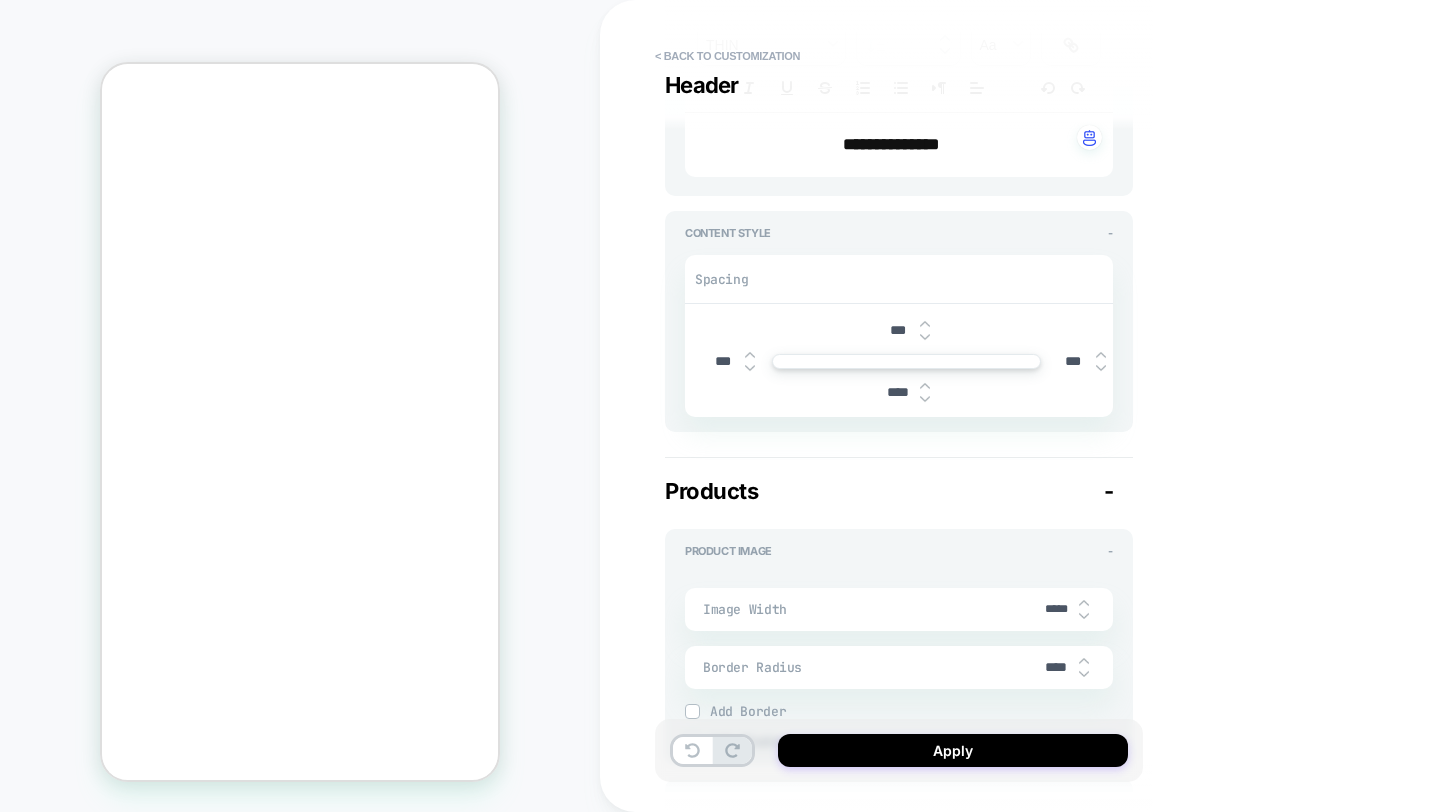 scroll, scrollTop: 480, scrollLeft: 0, axis: vertical 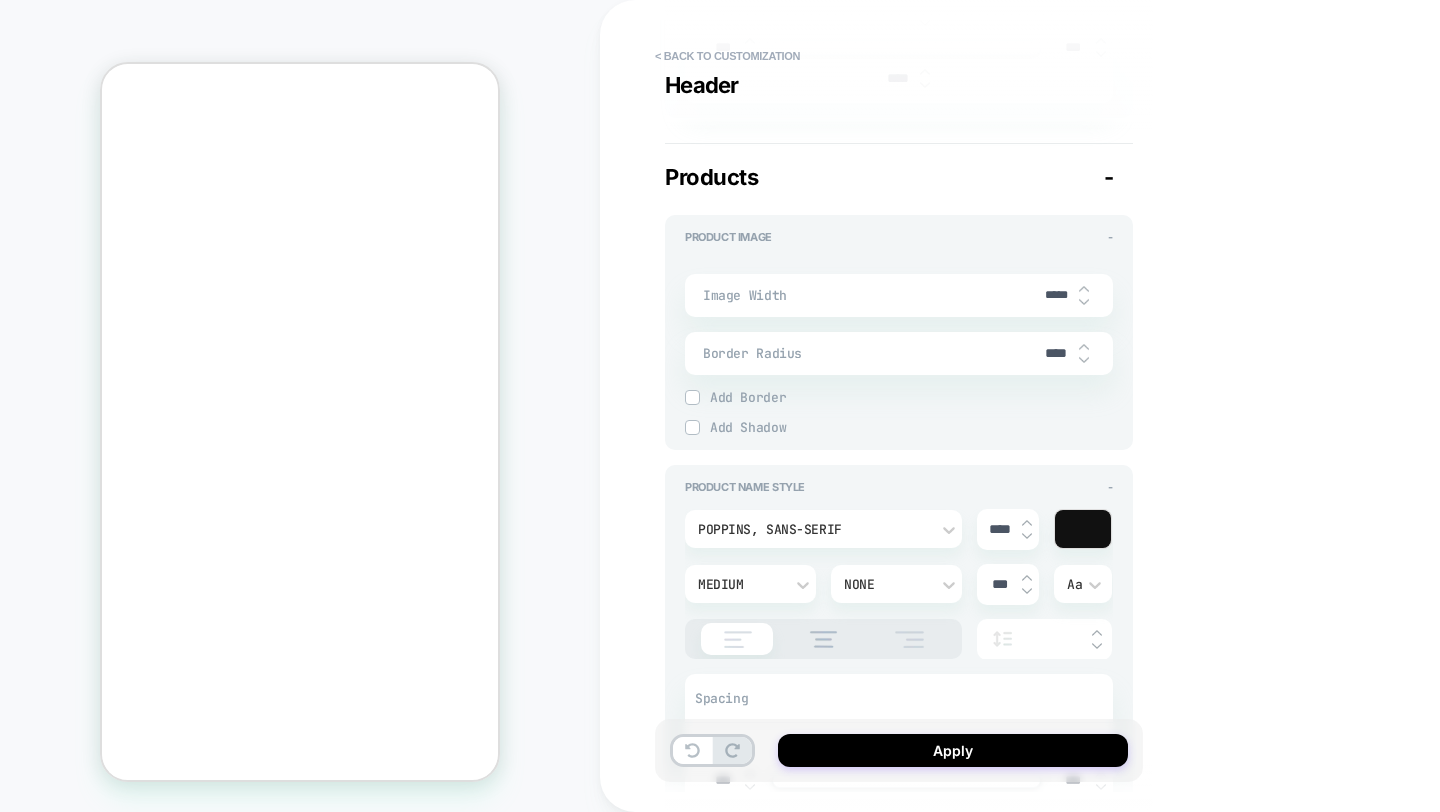 click at bounding box center [909, 639] 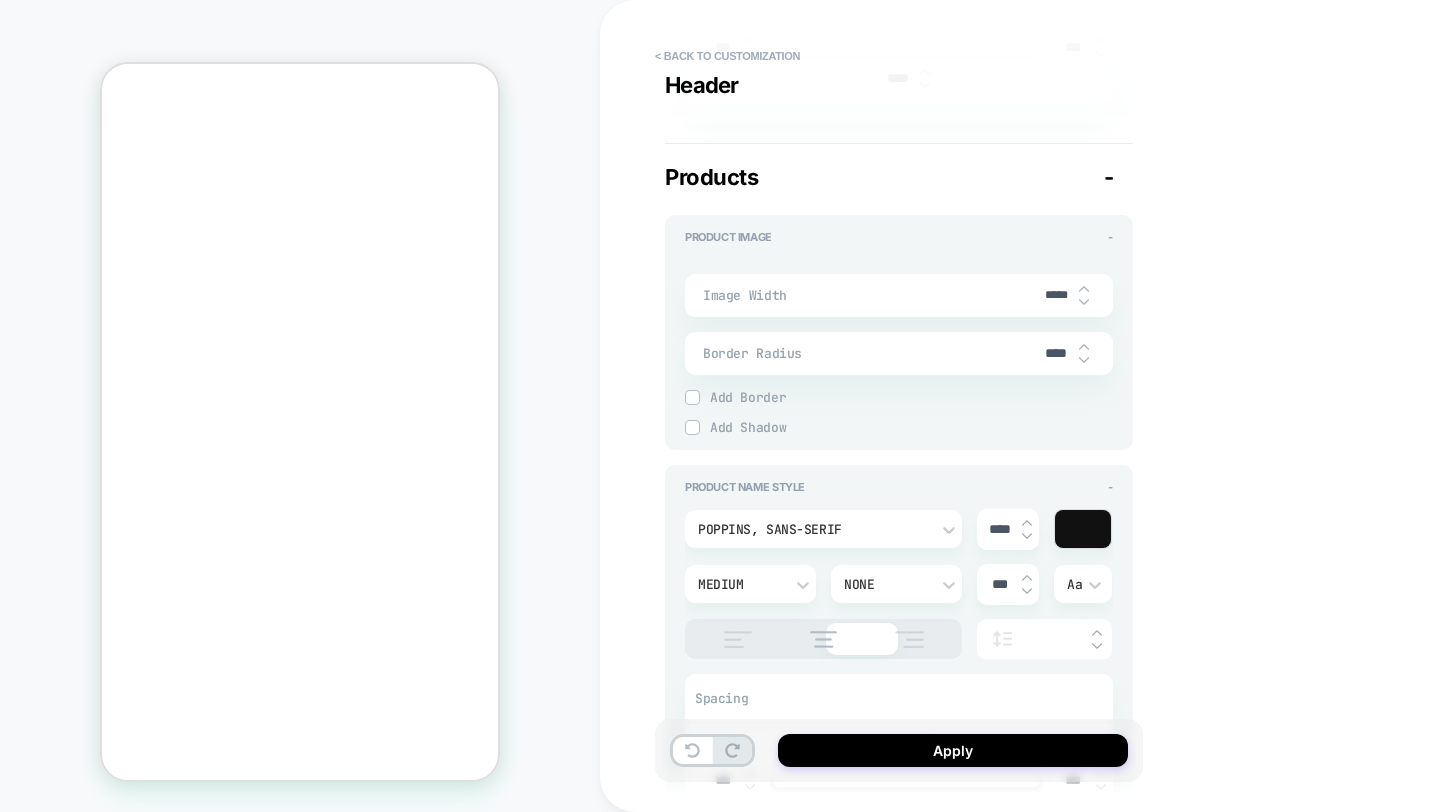 type on "*" 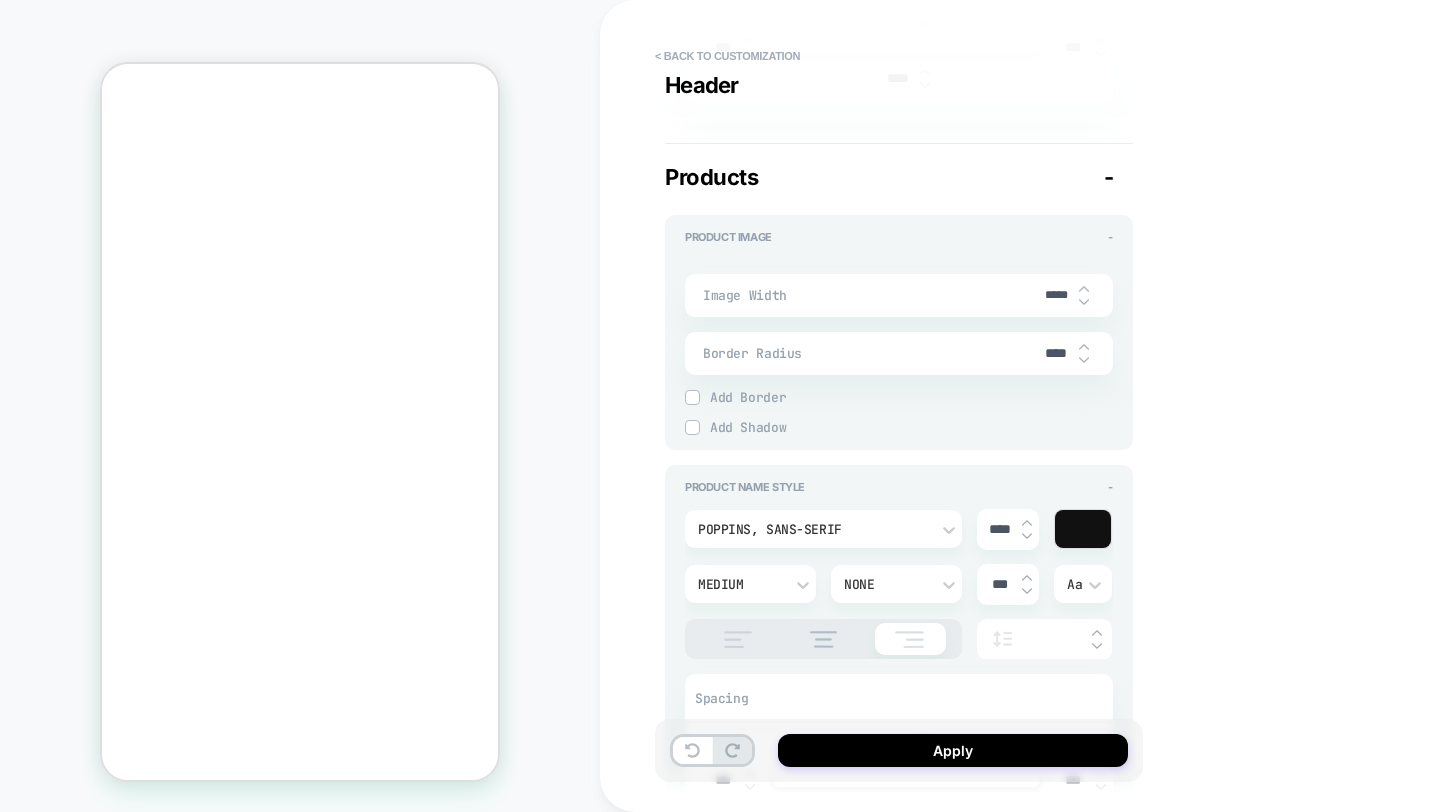 scroll, scrollTop: 0, scrollLeft: -311, axis: horizontal 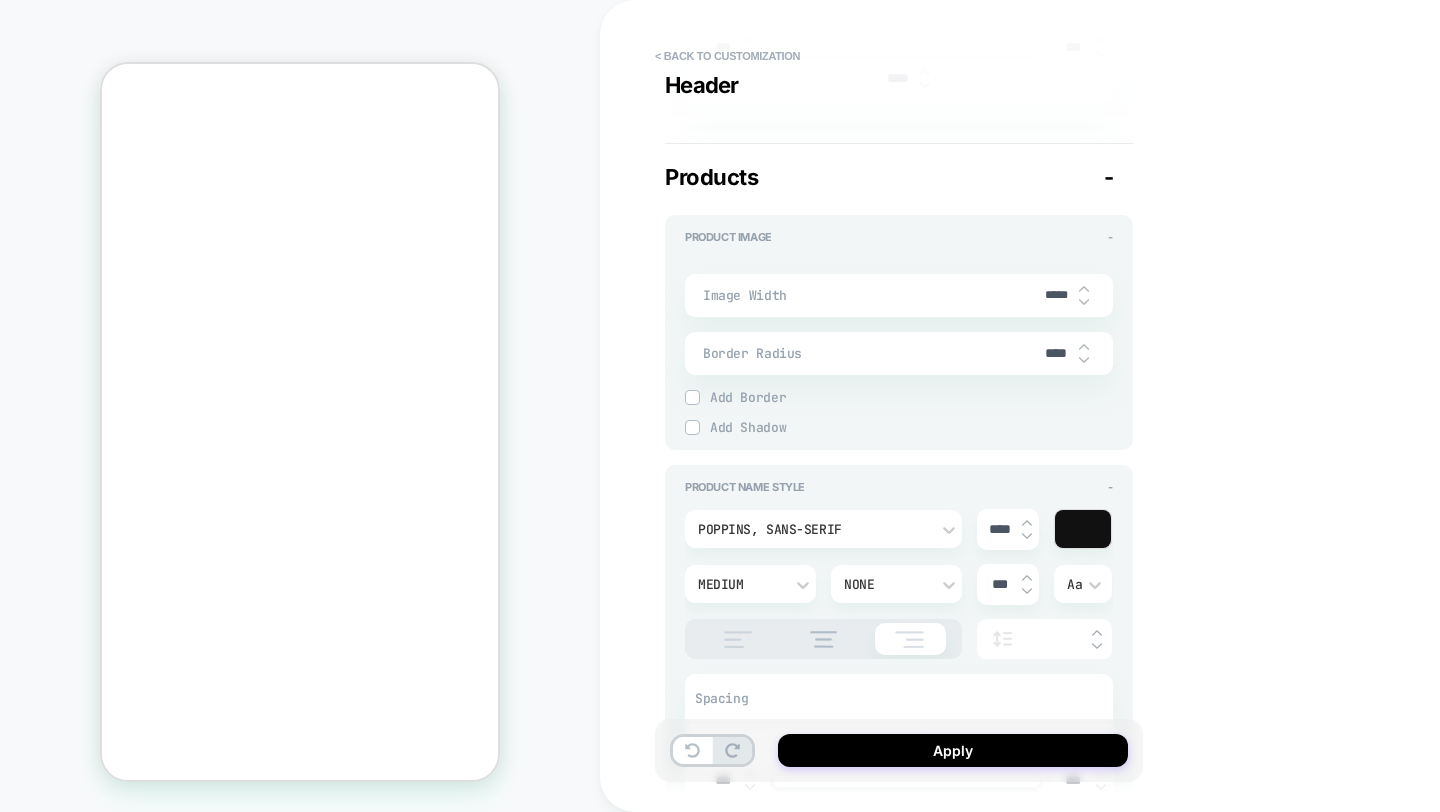 click on "**********" at bounding box center [1040, 406] 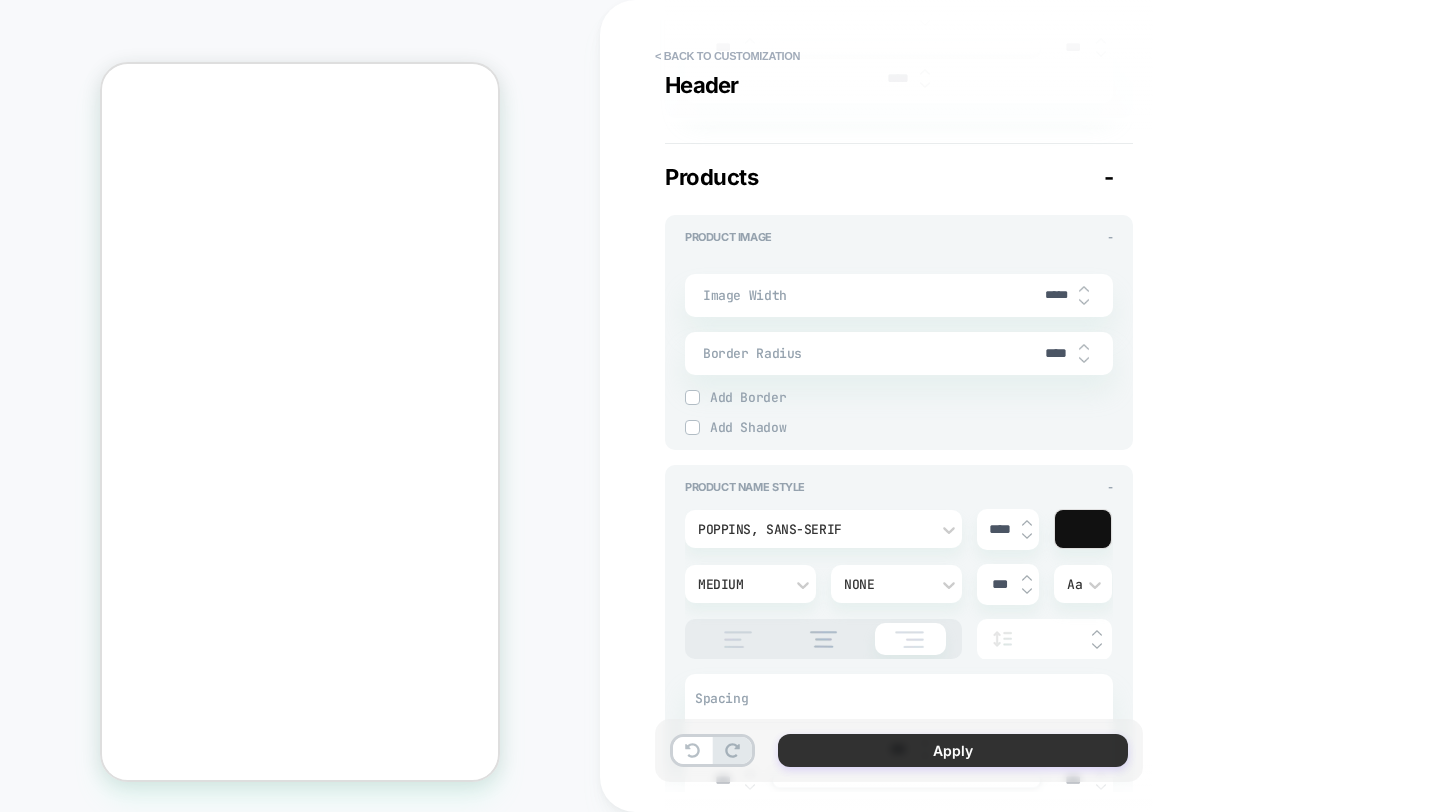 click on "Apply" at bounding box center [953, 750] 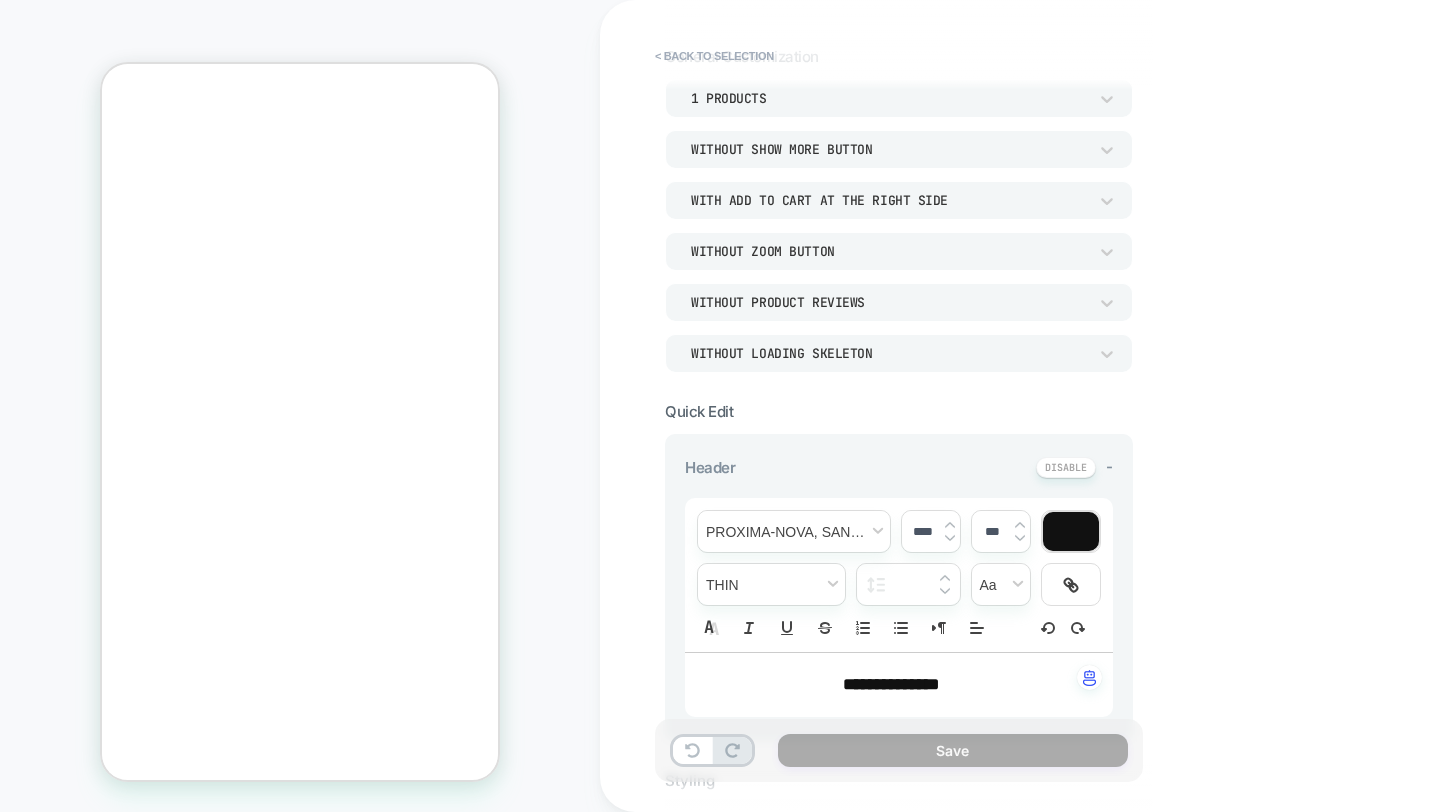scroll, scrollTop: 269, scrollLeft: 0, axis: vertical 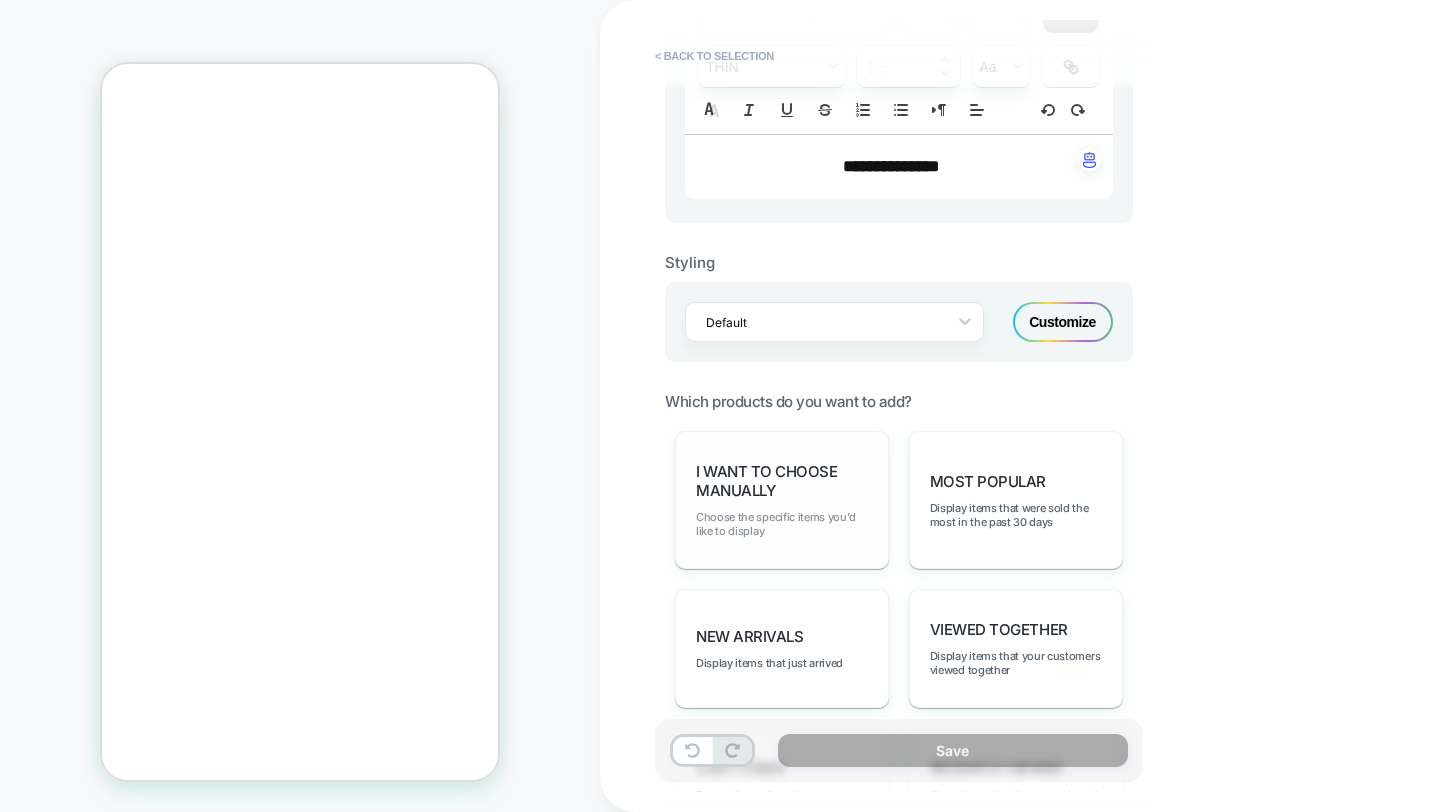 click on "Choose the specific items you'd like to display" at bounding box center (782, 524) 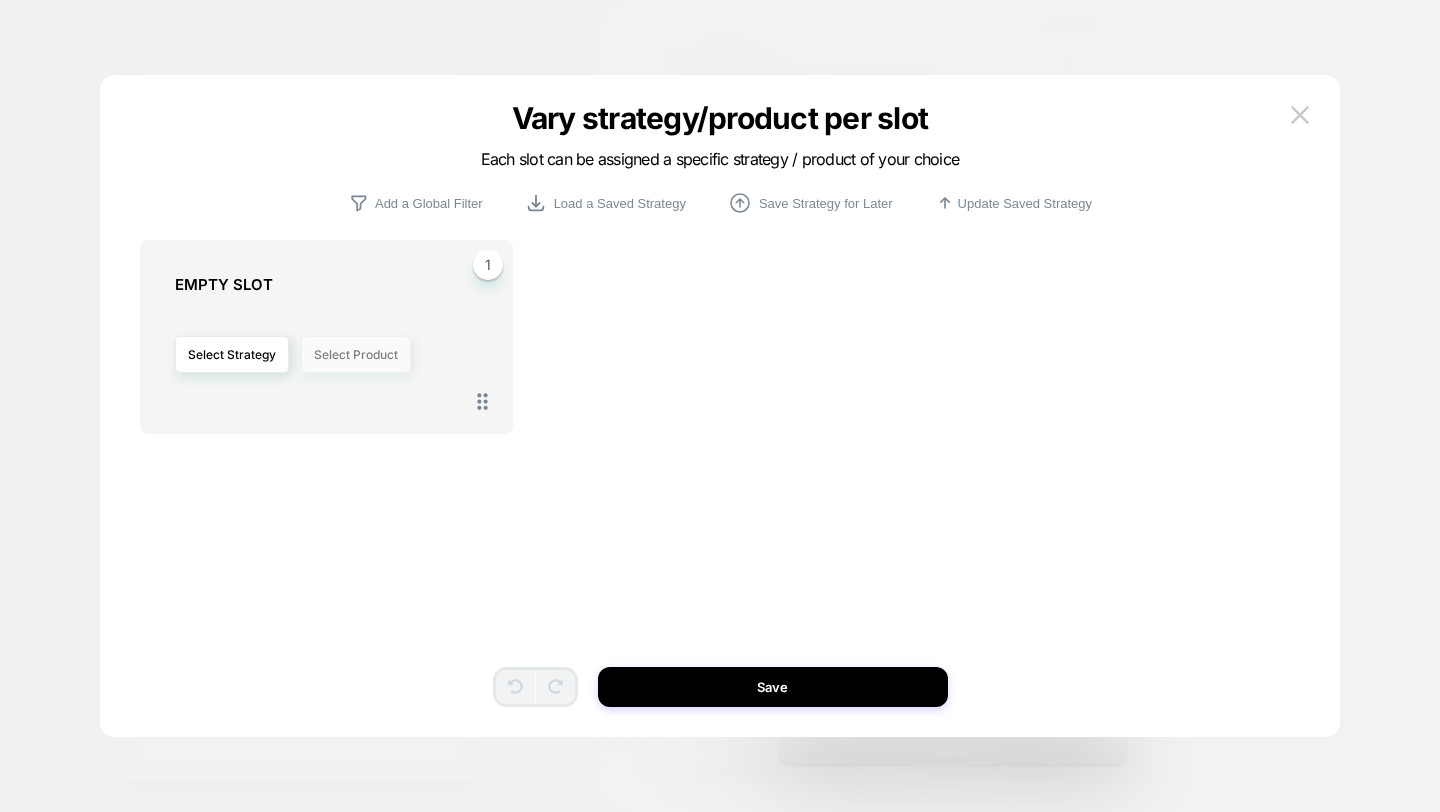 click on "Select Product" at bounding box center (356, 354) 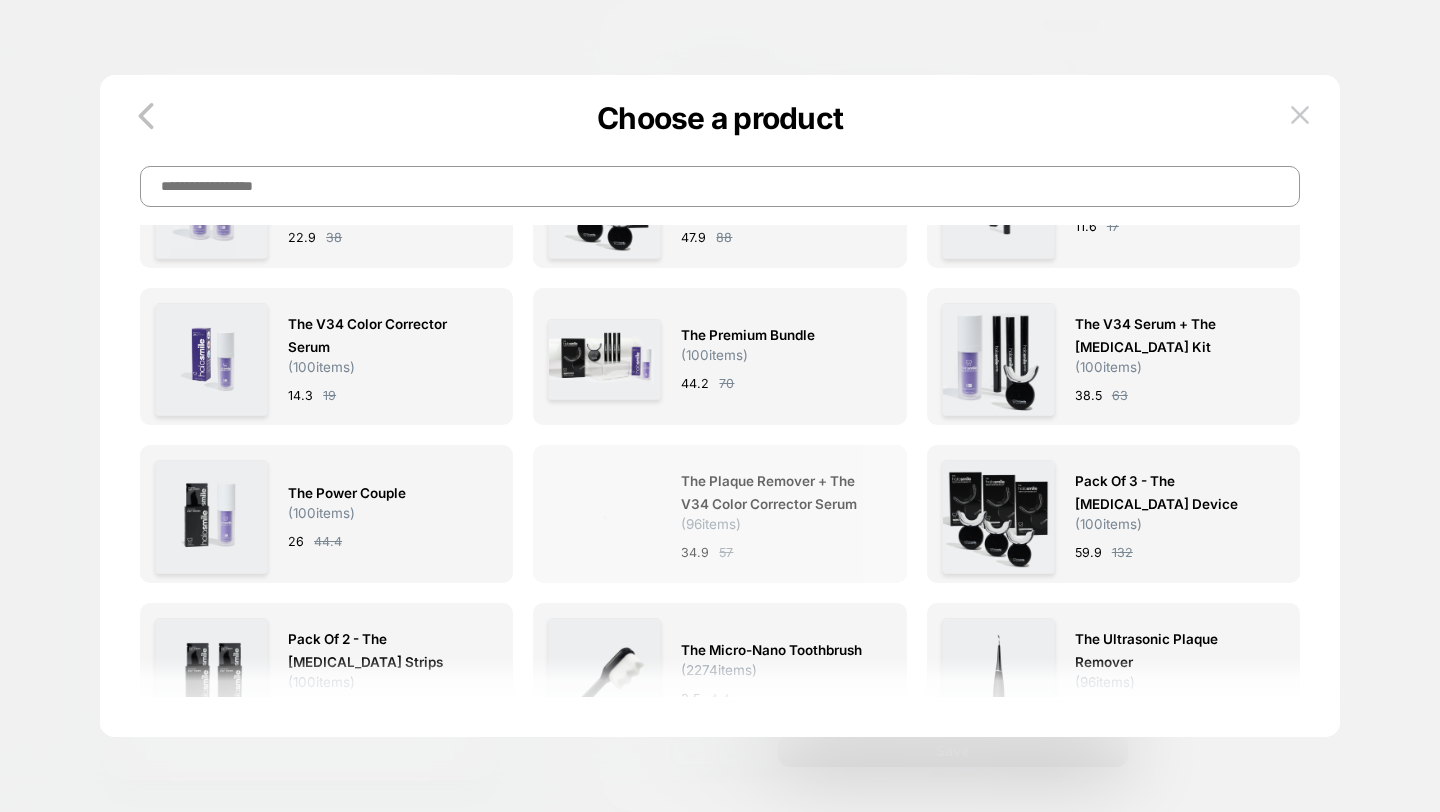 click at bounding box center [604, 516] 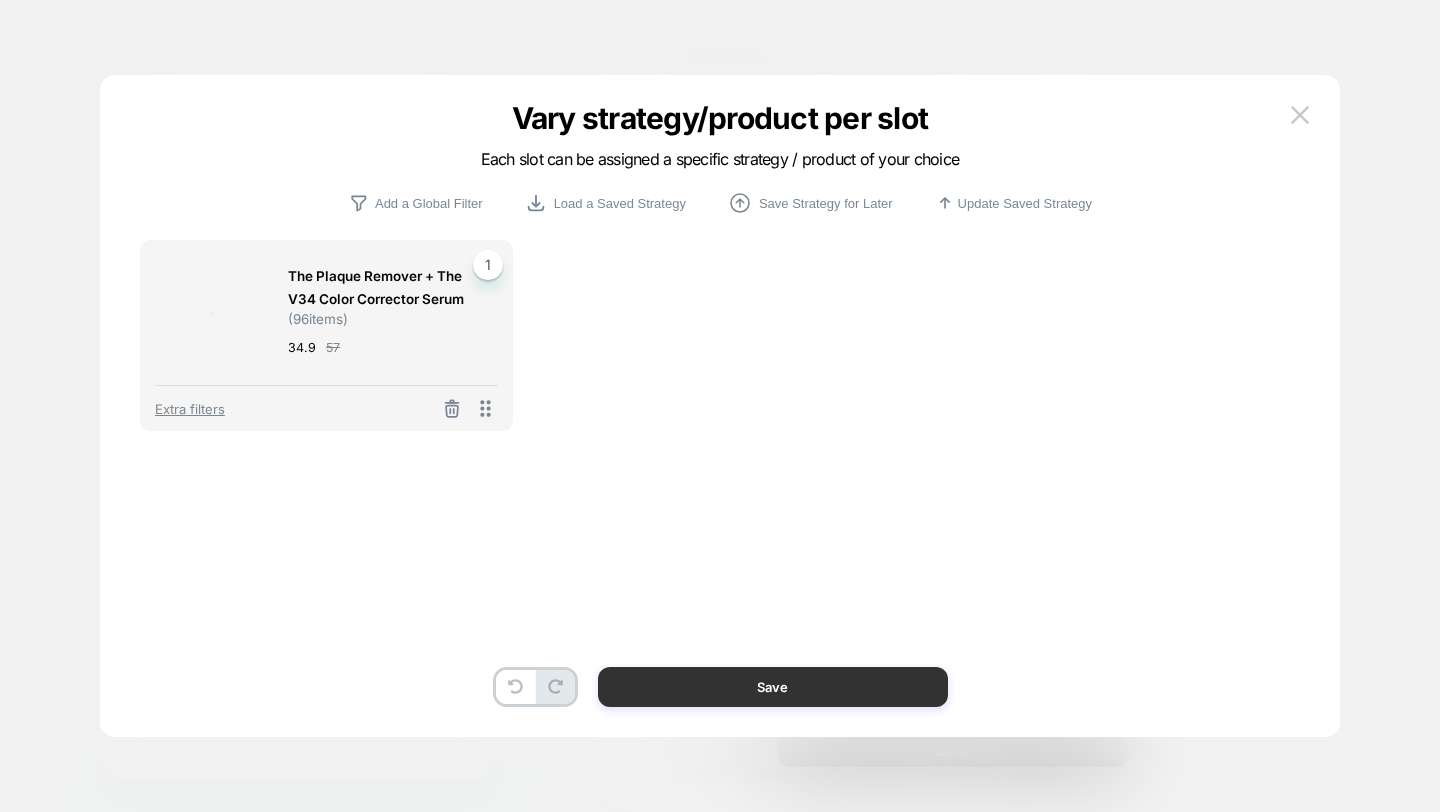 click on "Save" at bounding box center (773, 687) 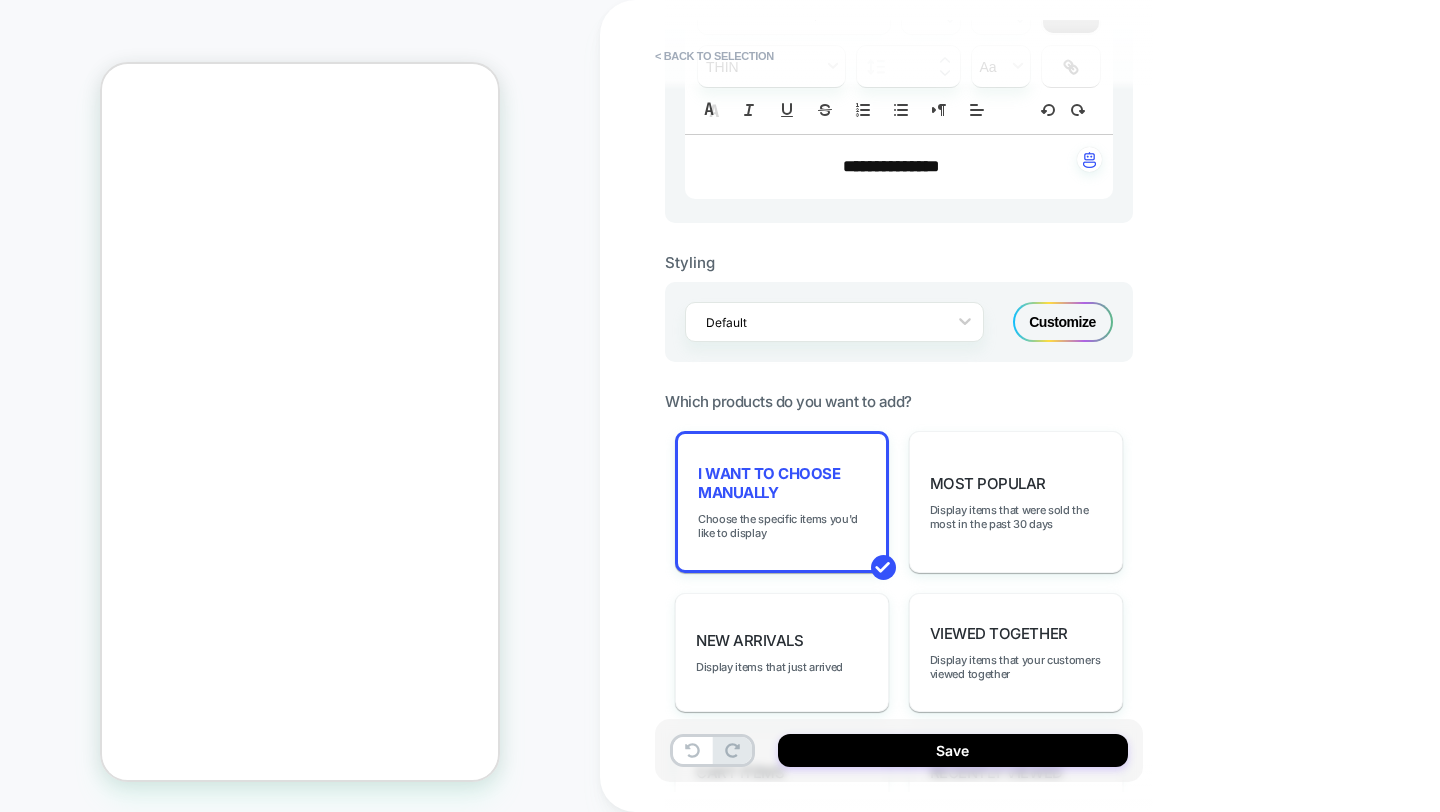 click on "**********" at bounding box center (1040, 406) 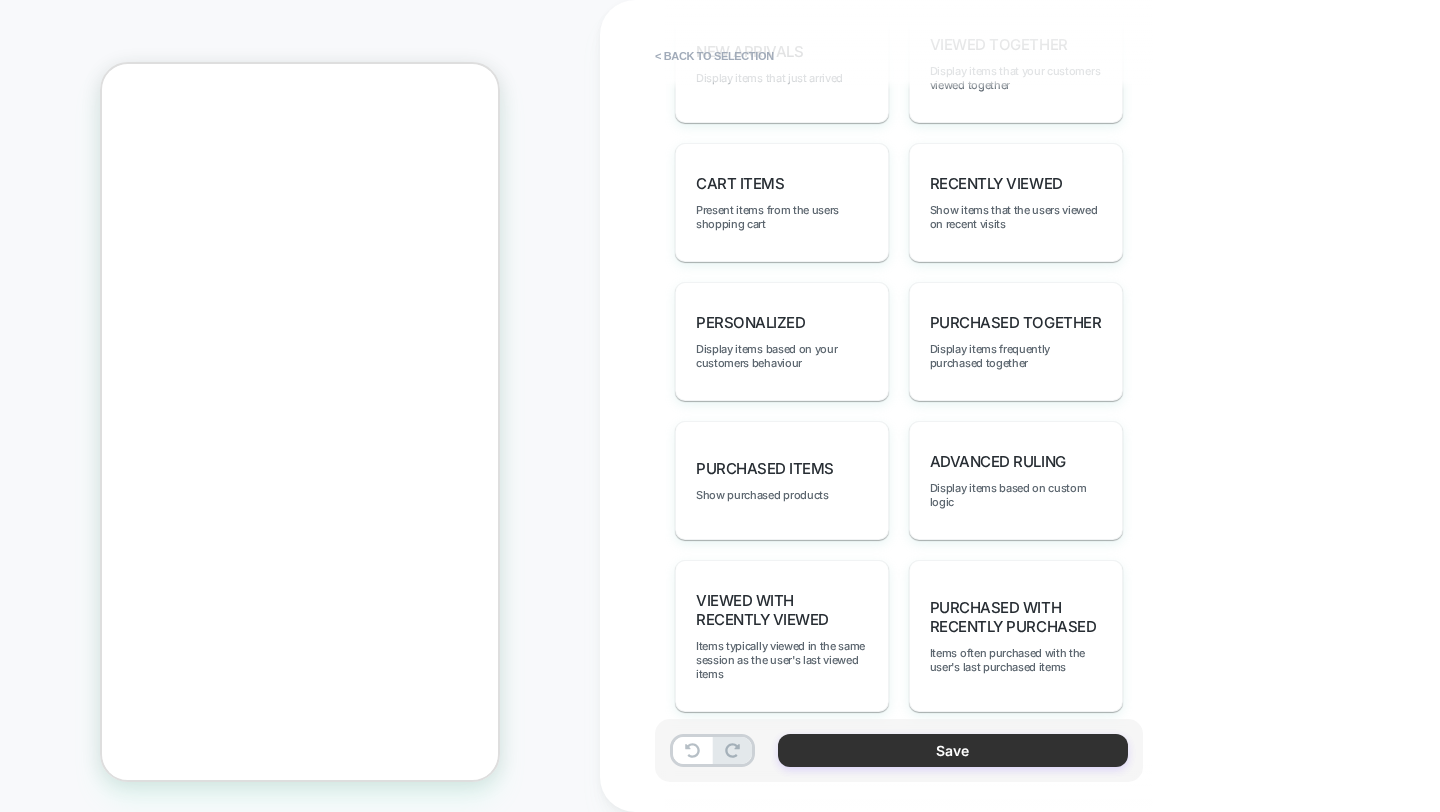 click on "Save" at bounding box center [953, 750] 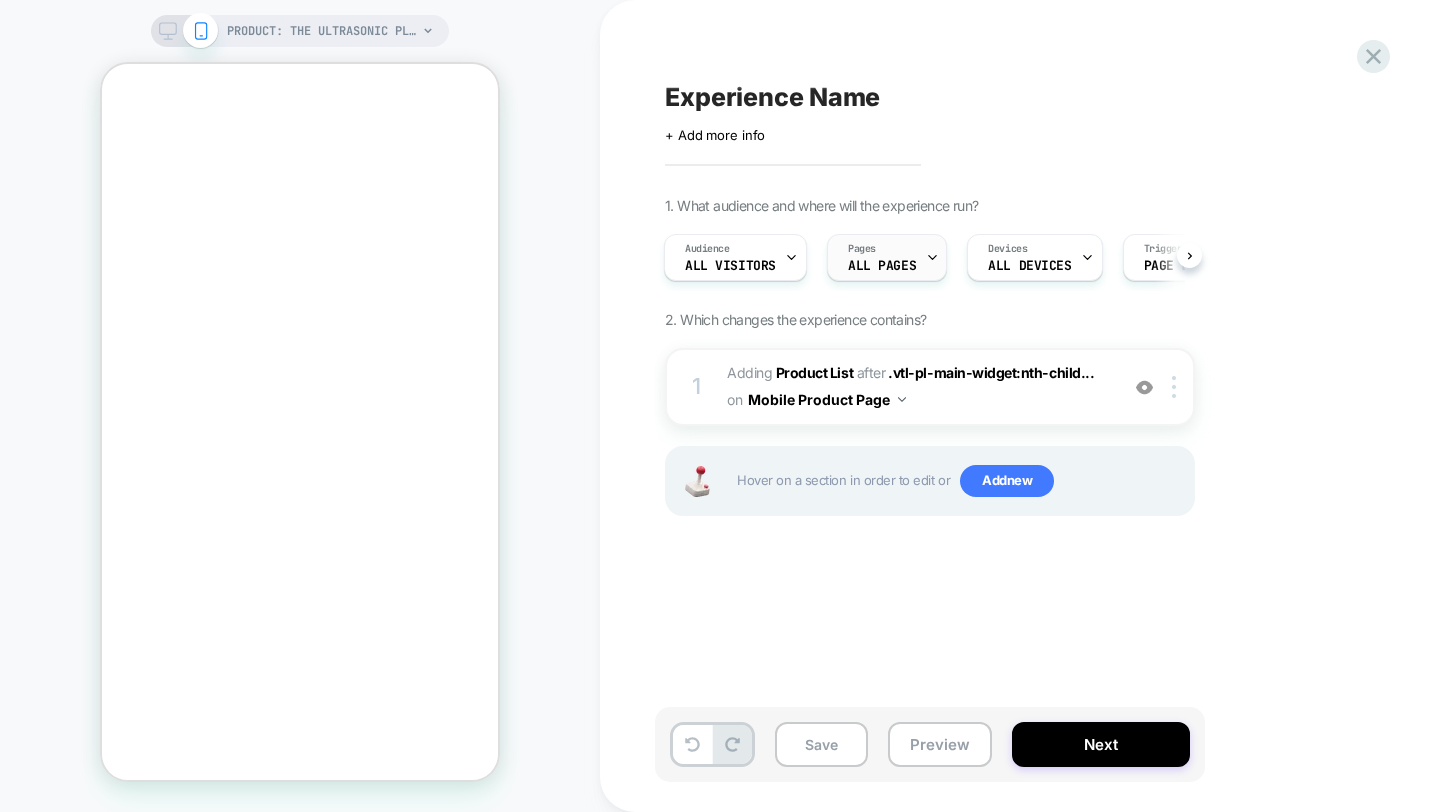 click on "Pages ALL PAGES" at bounding box center [882, 257] 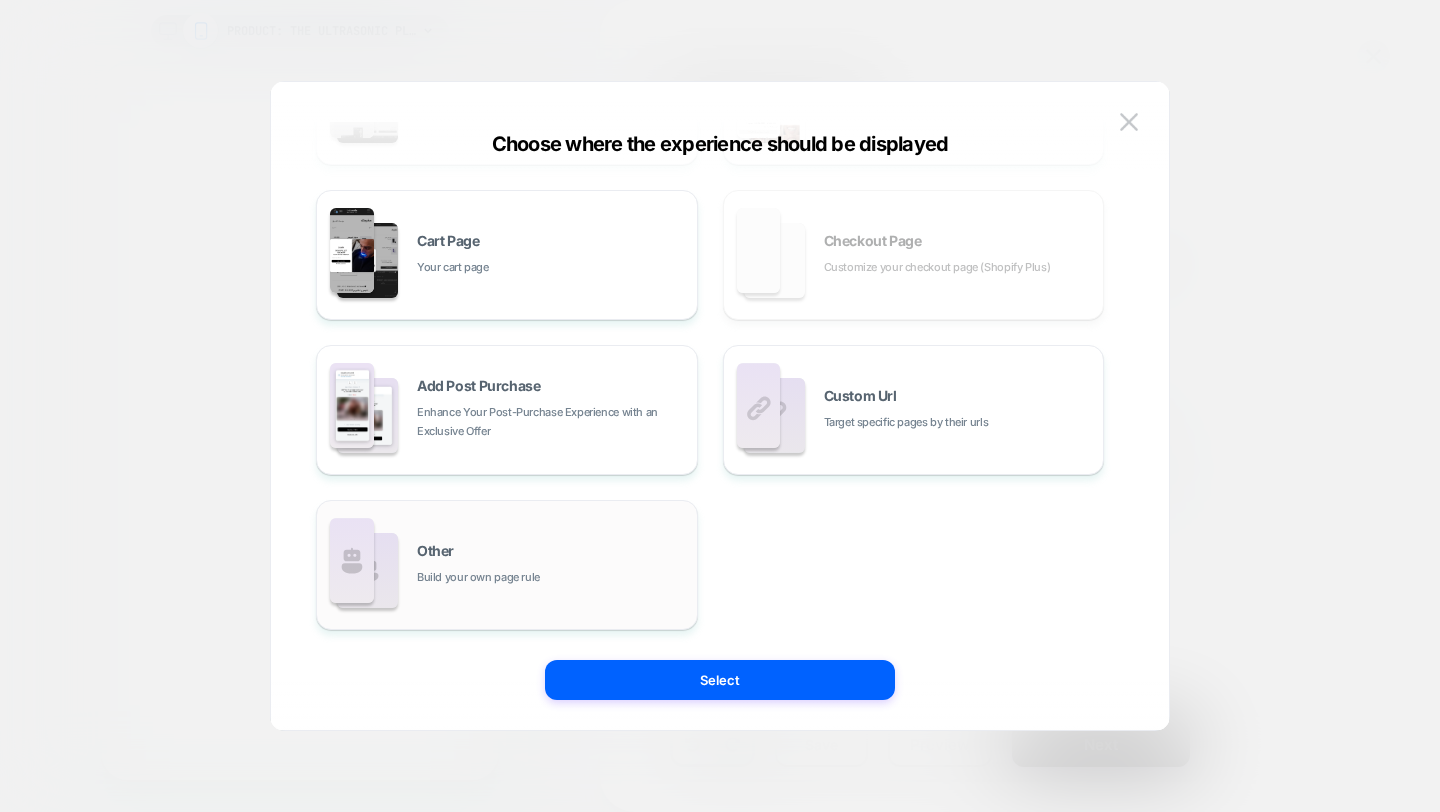 click on "Other Build your own page rule" at bounding box center [552, 565] 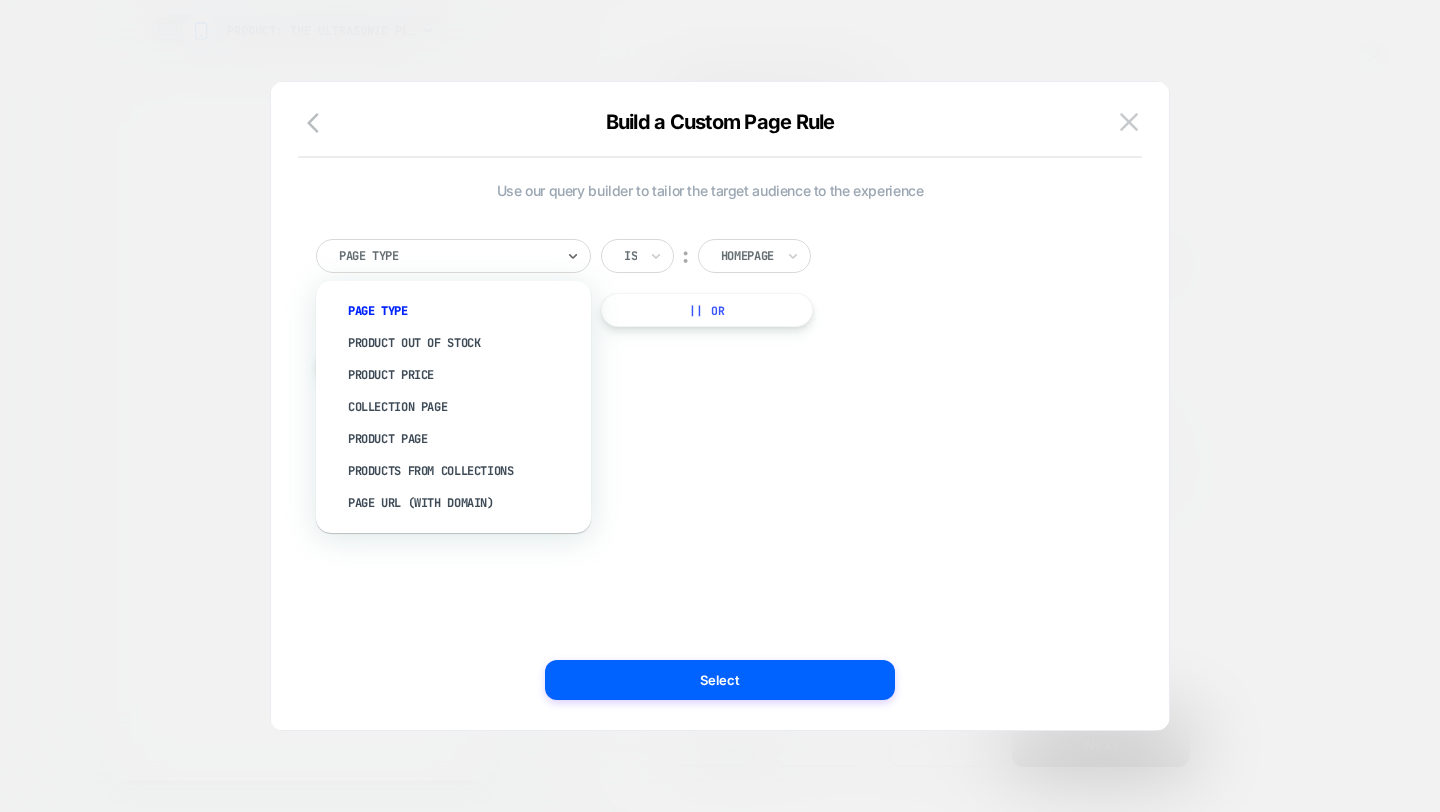 click at bounding box center [446, 256] 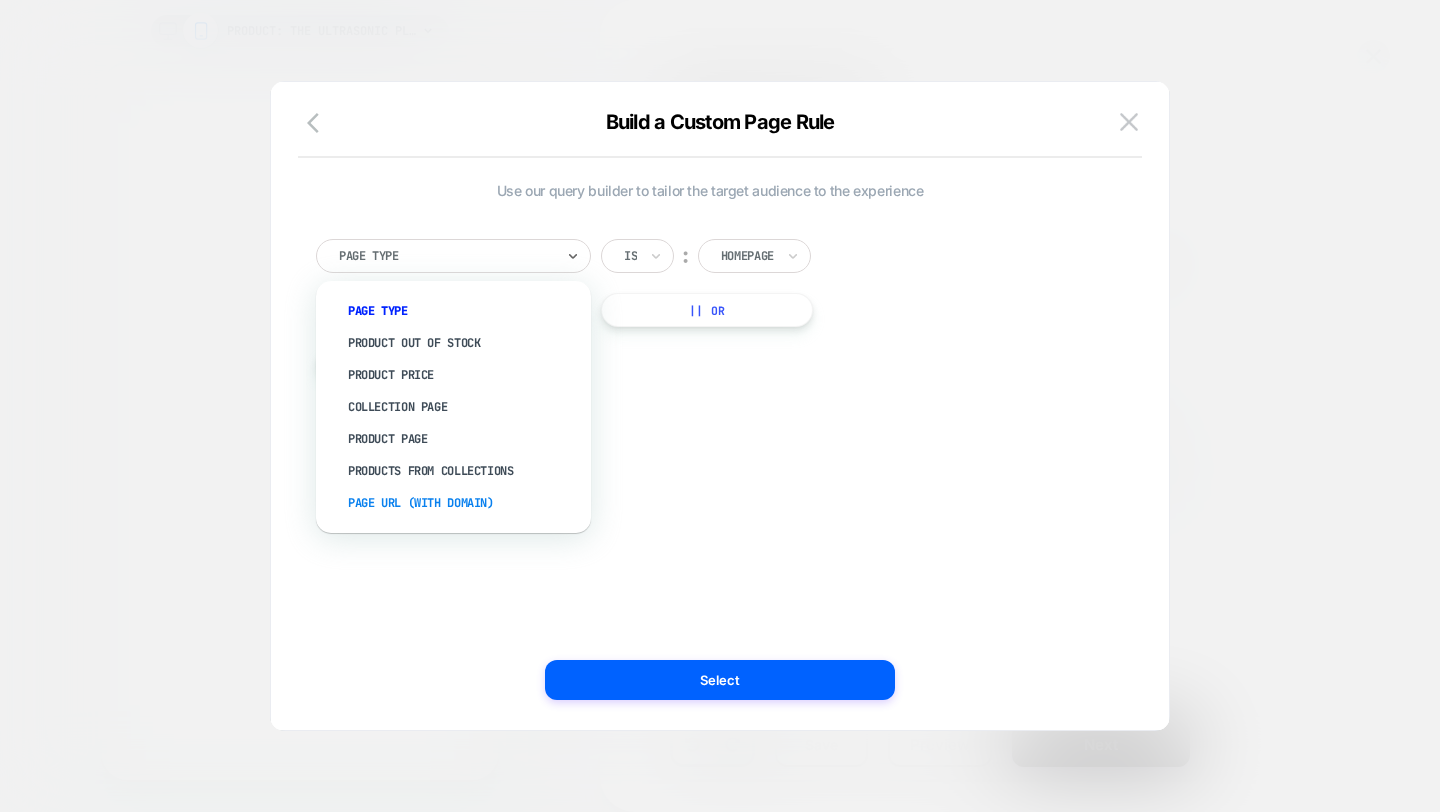 click on "Page Url (WITH DOMAIN)" at bounding box center [463, 503] 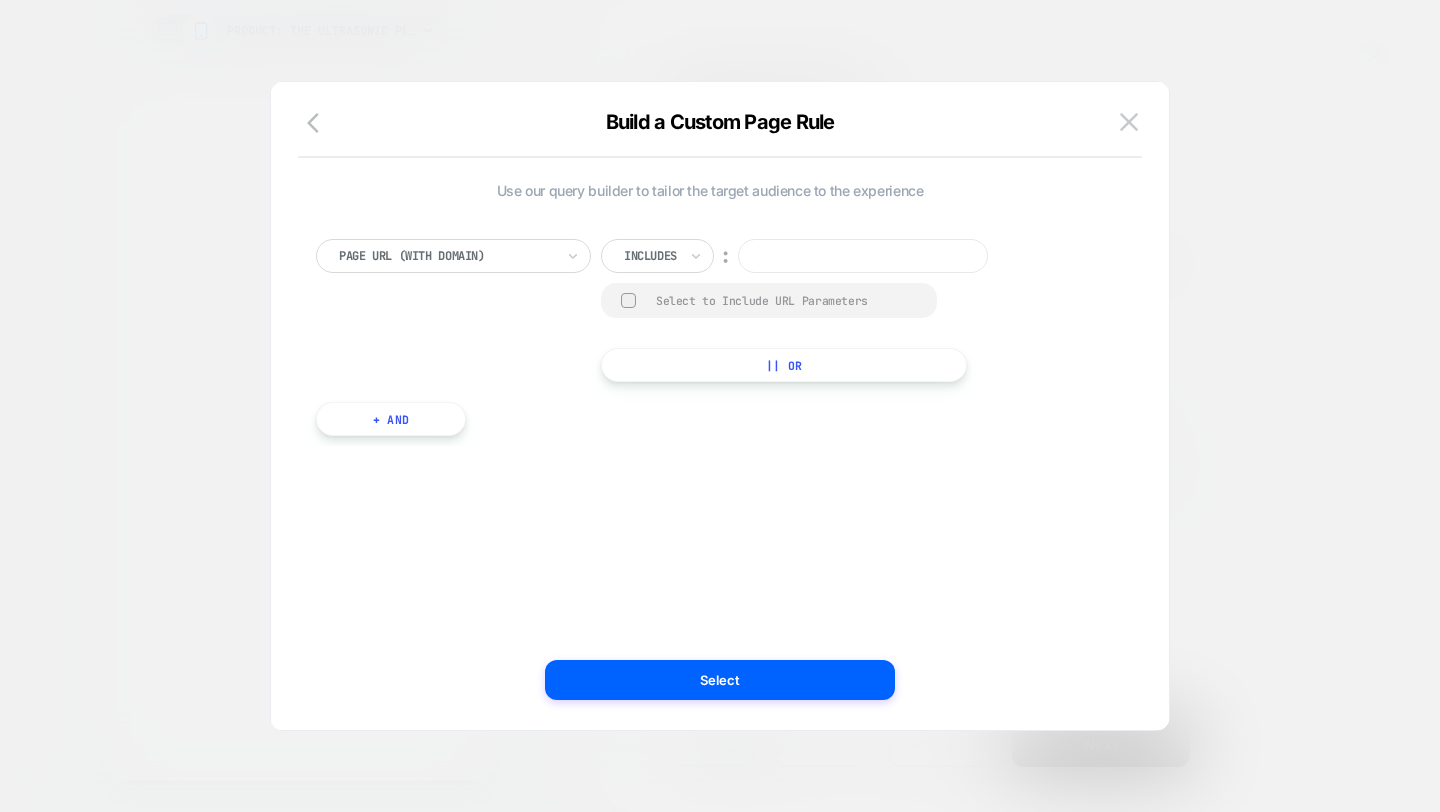 paste on "**********" 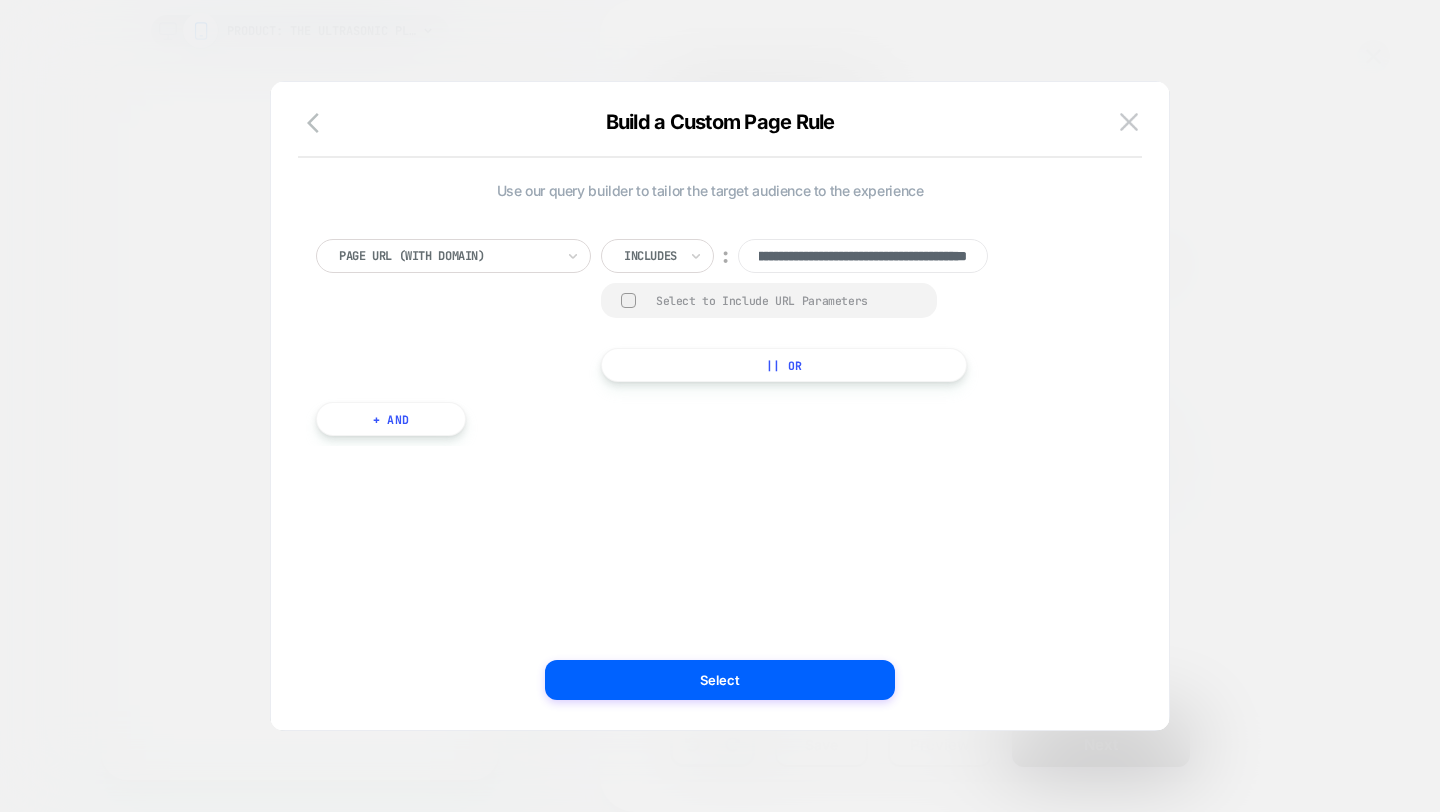 type on "**********" 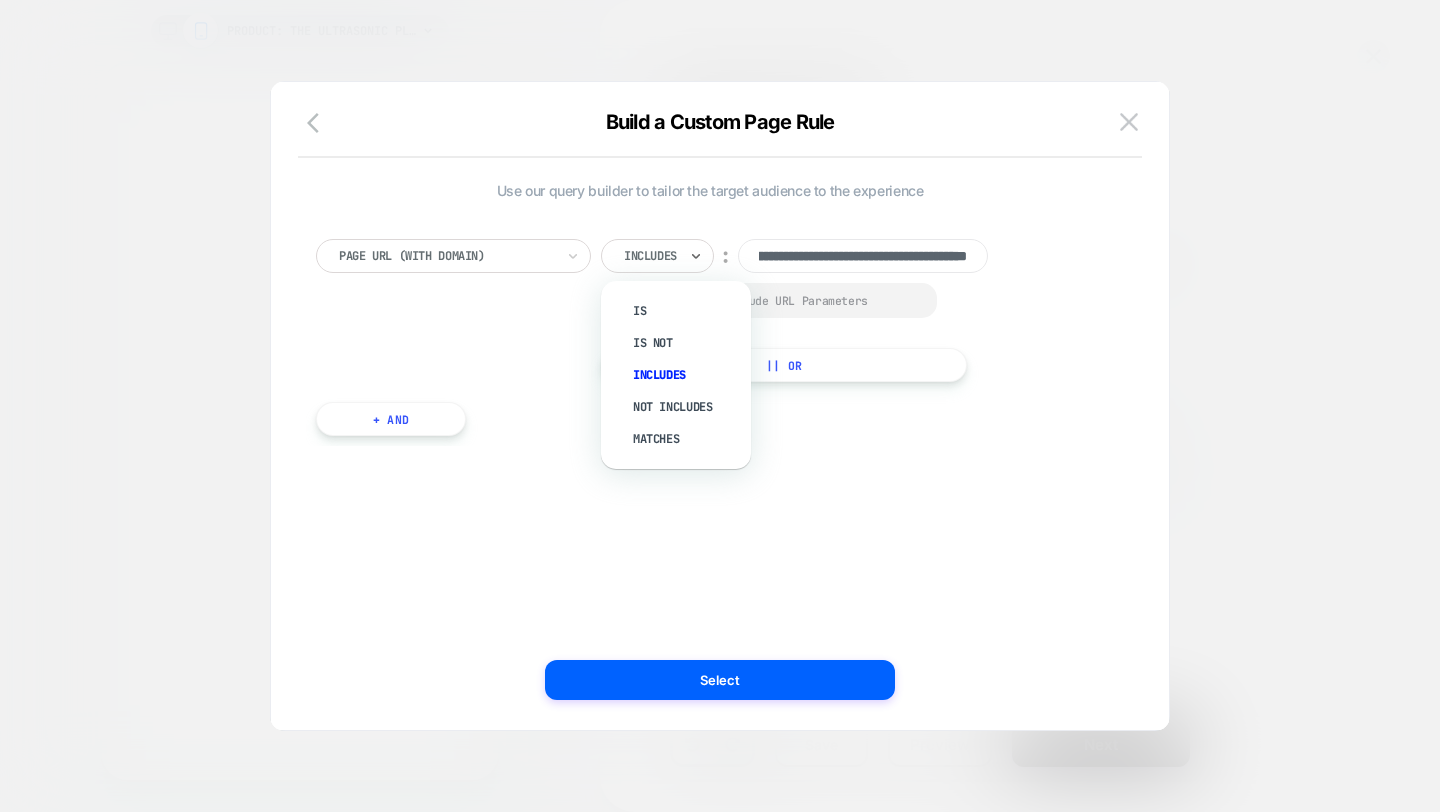 click on "Includes" at bounding box center (657, 256) 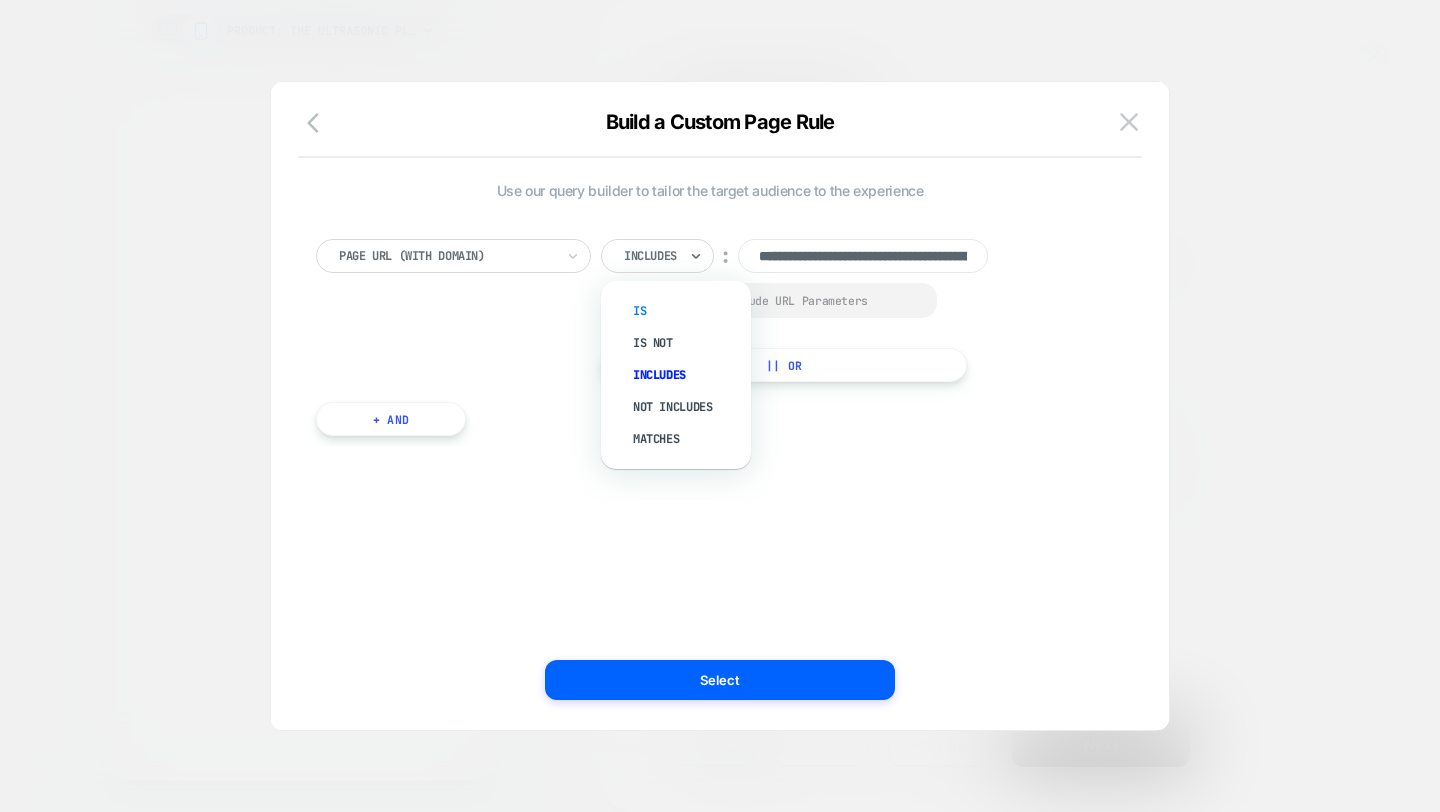 click on "Is" at bounding box center [686, 311] 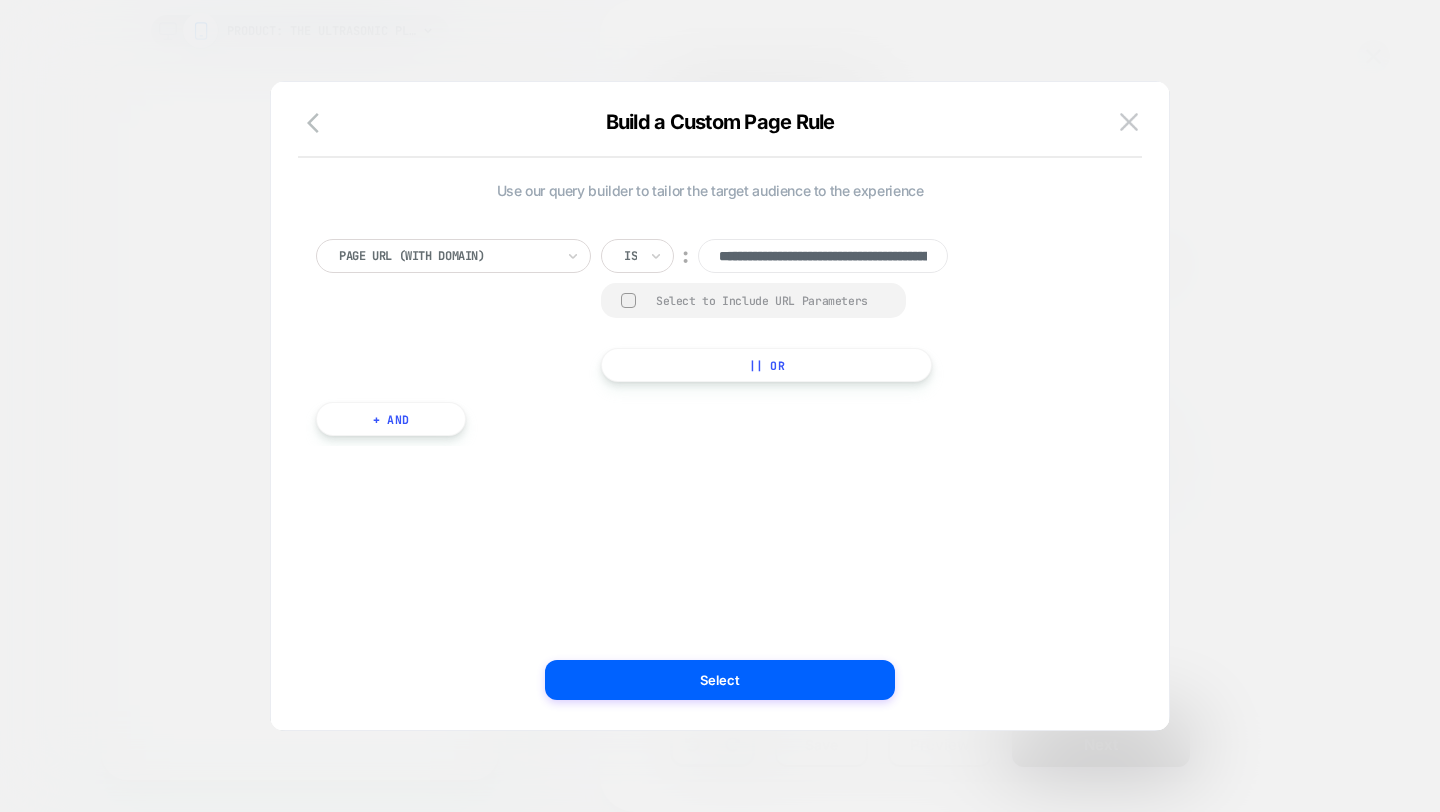 click on "**********" at bounding box center [710, 310] 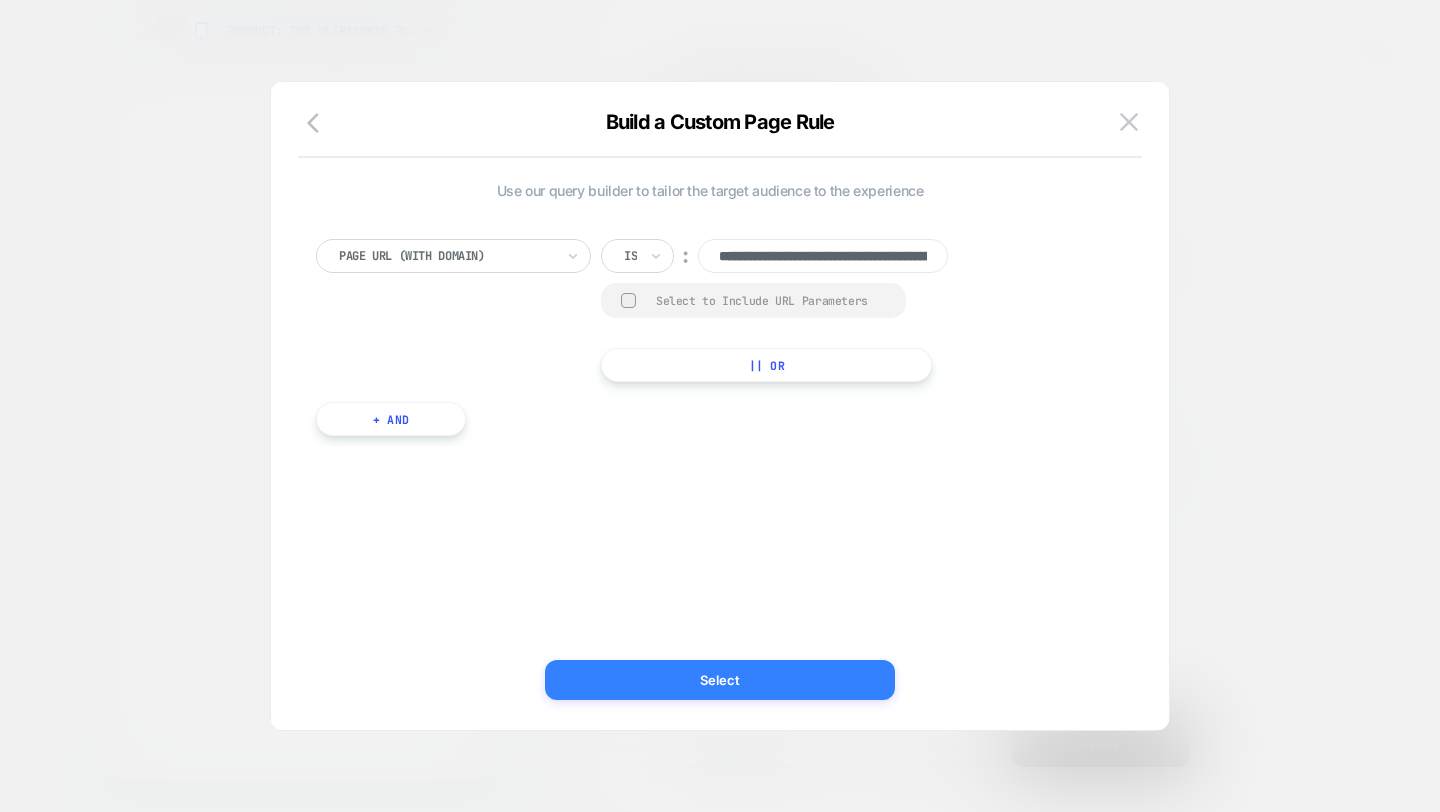 click on "Select" at bounding box center (720, 680) 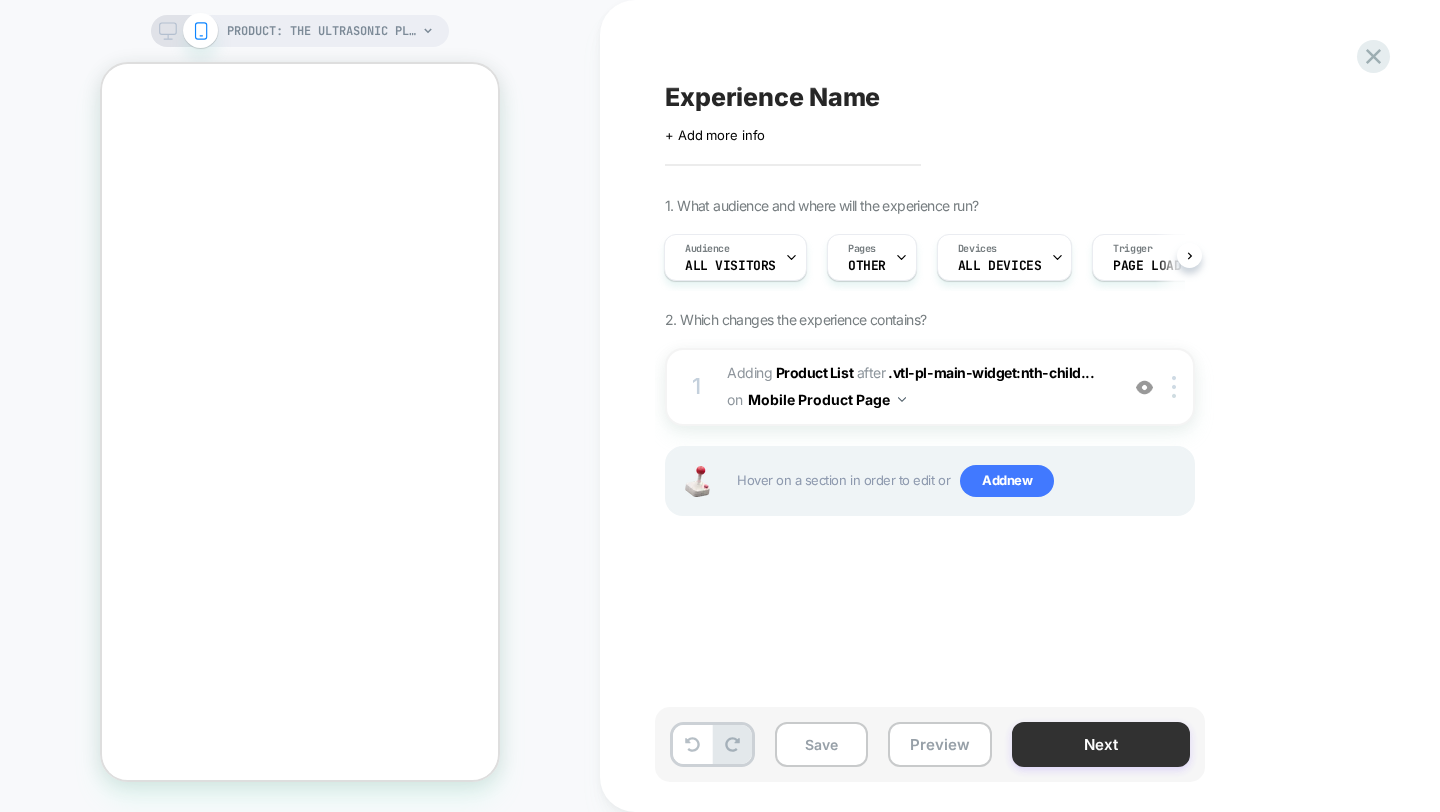 click on "Next" at bounding box center (1101, 744) 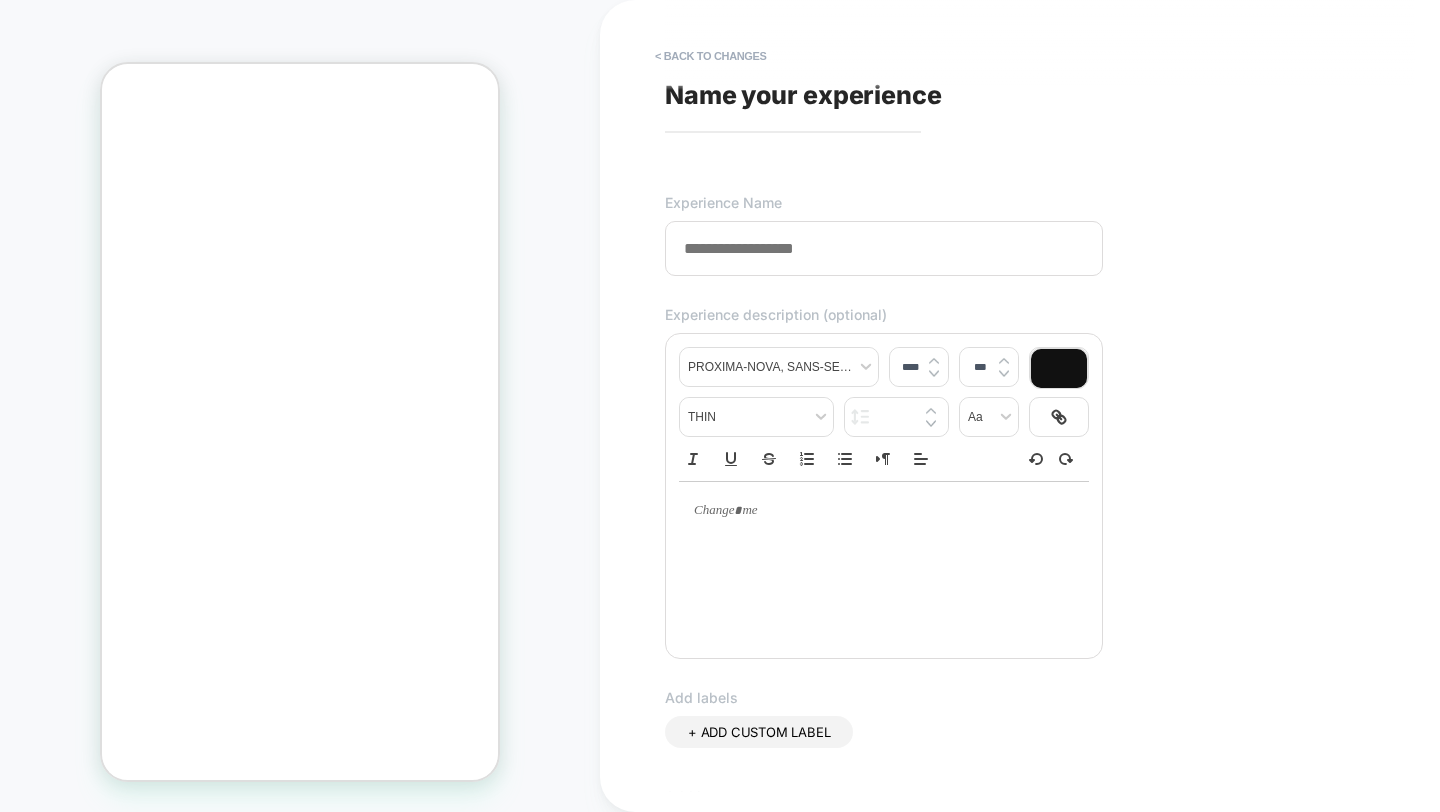 click at bounding box center (884, 248) 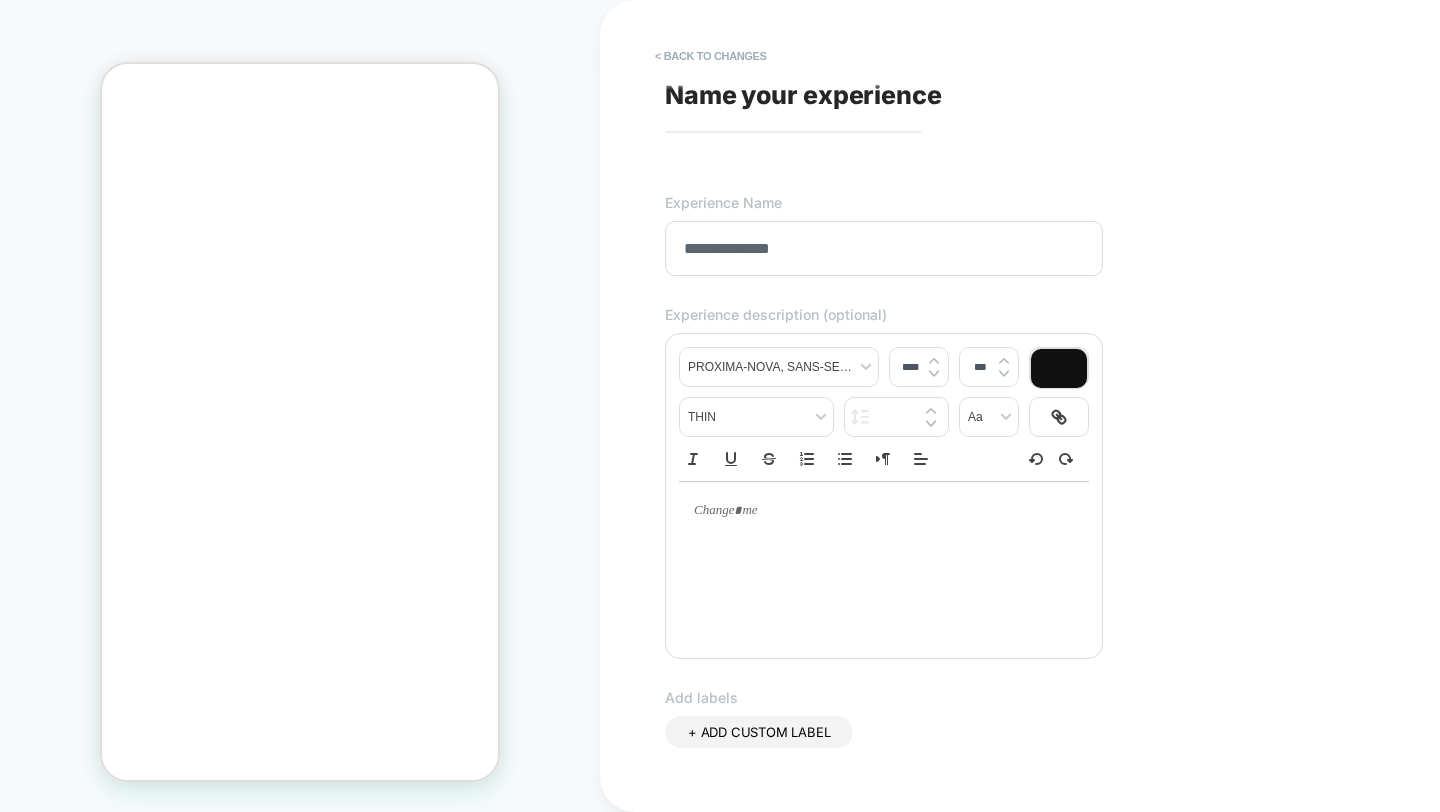 type on "**********" 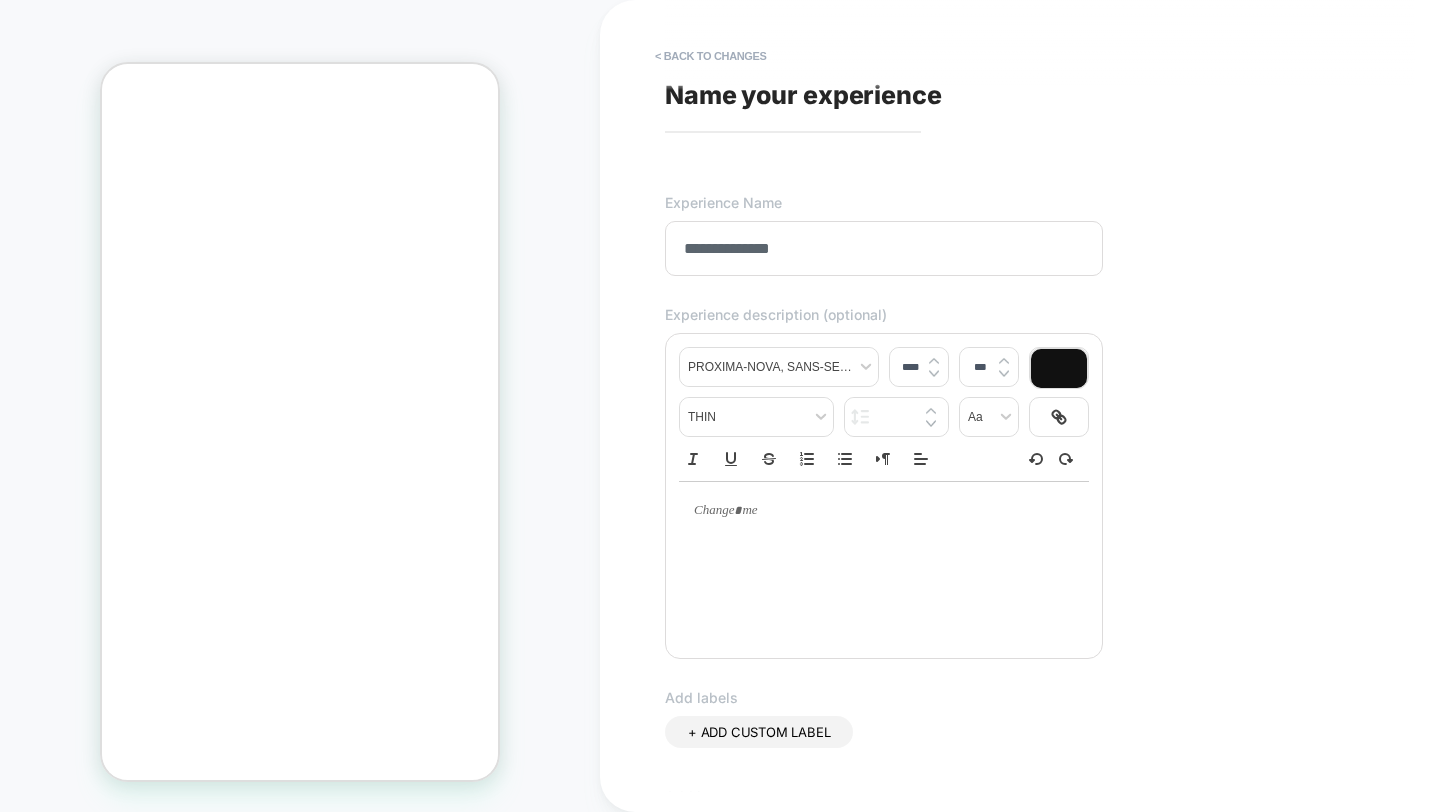 click on "**********" at bounding box center [1040, 406] 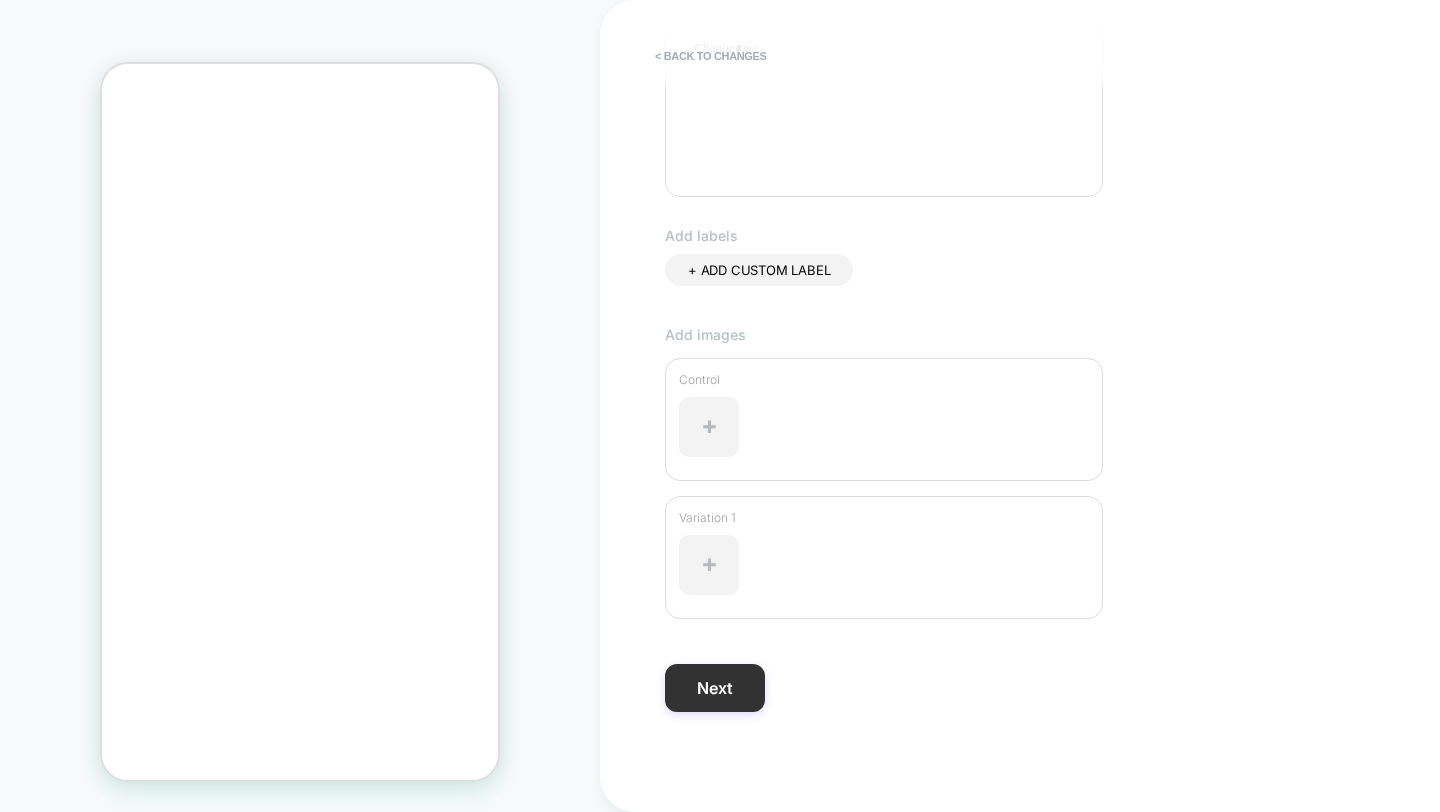click on "Next" at bounding box center (715, 688) 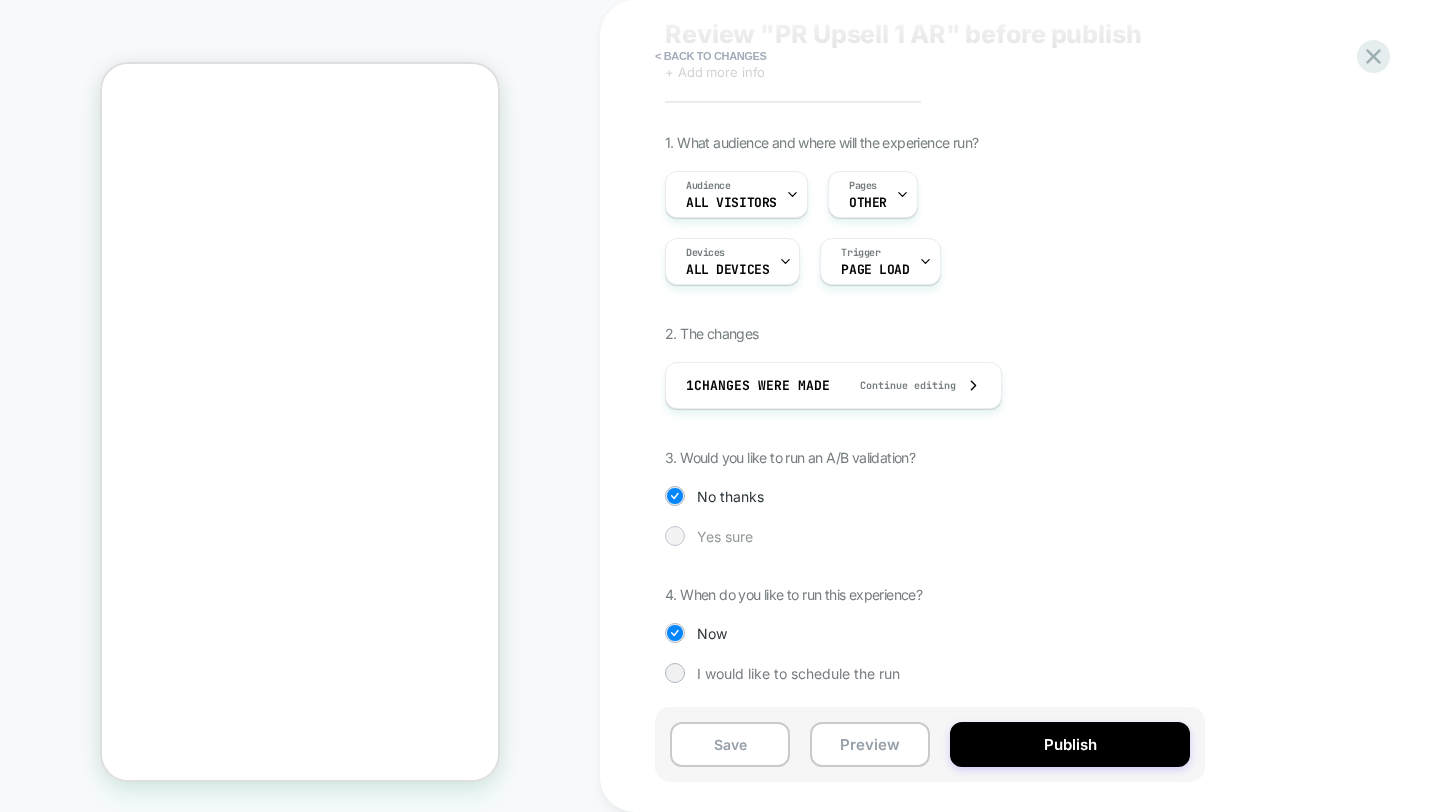 click on "Yes sure" at bounding box center [725, 536] 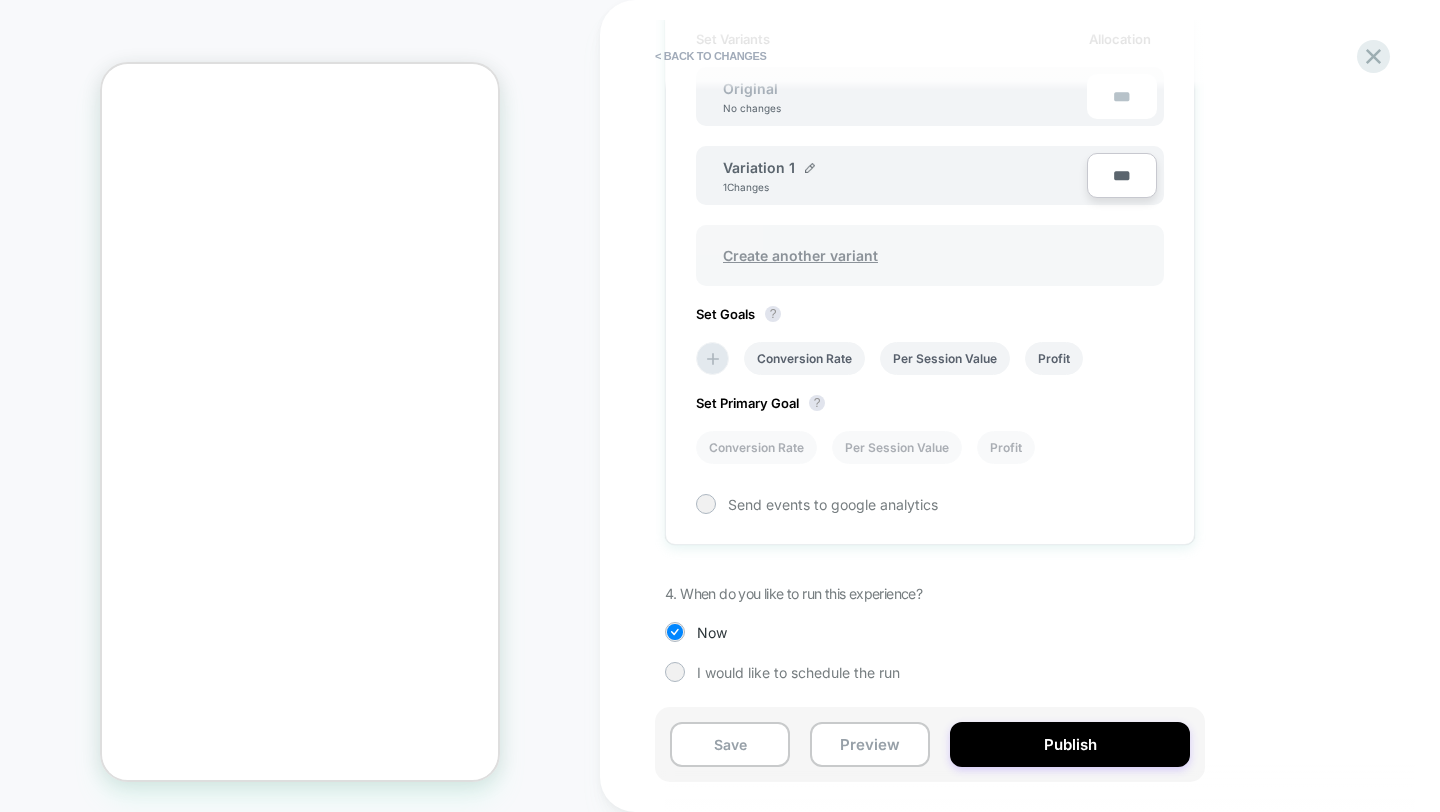 click on "Create another variant" at bounding box center (800, 255) 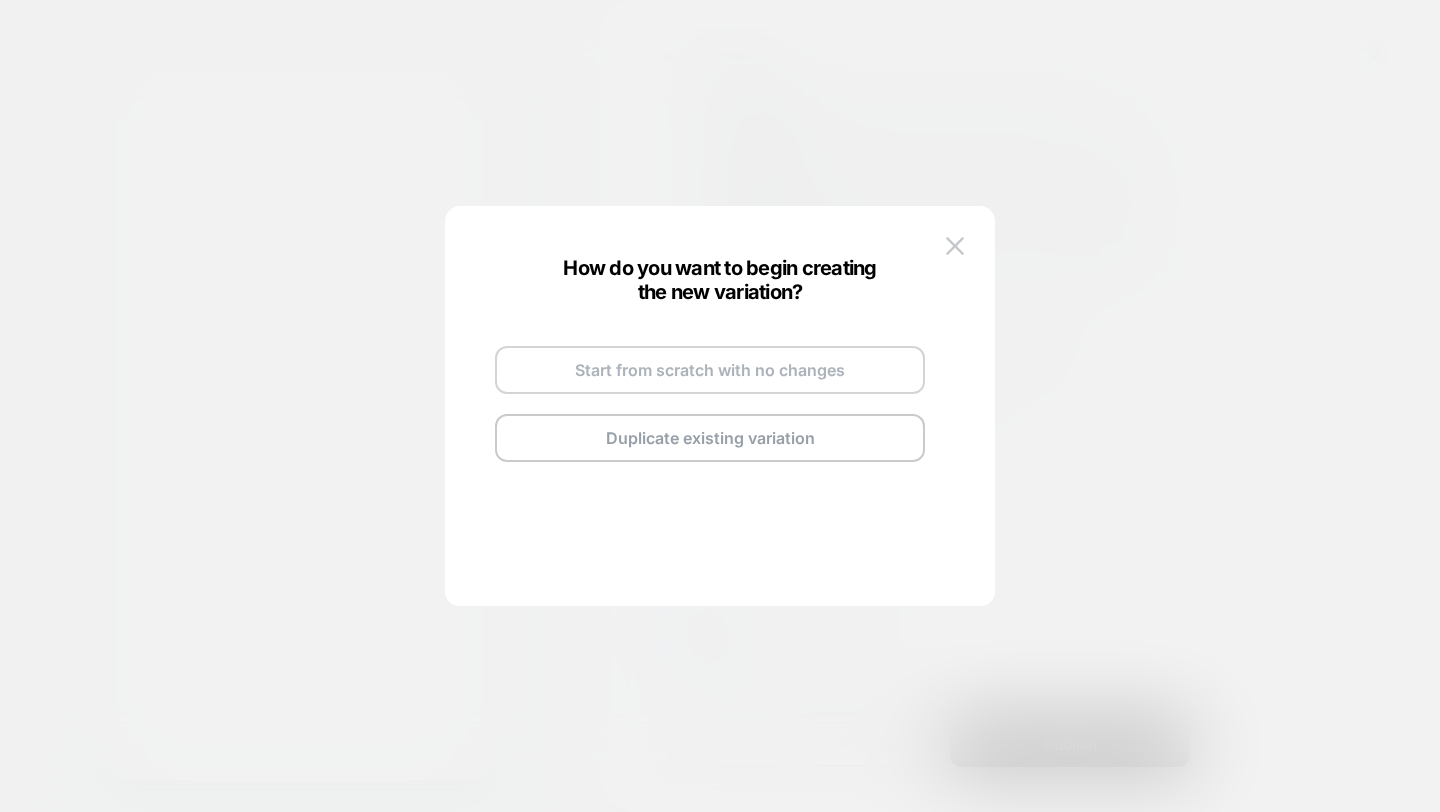 click on "Start from scratch with no changes" at bounding box center (710, 370) 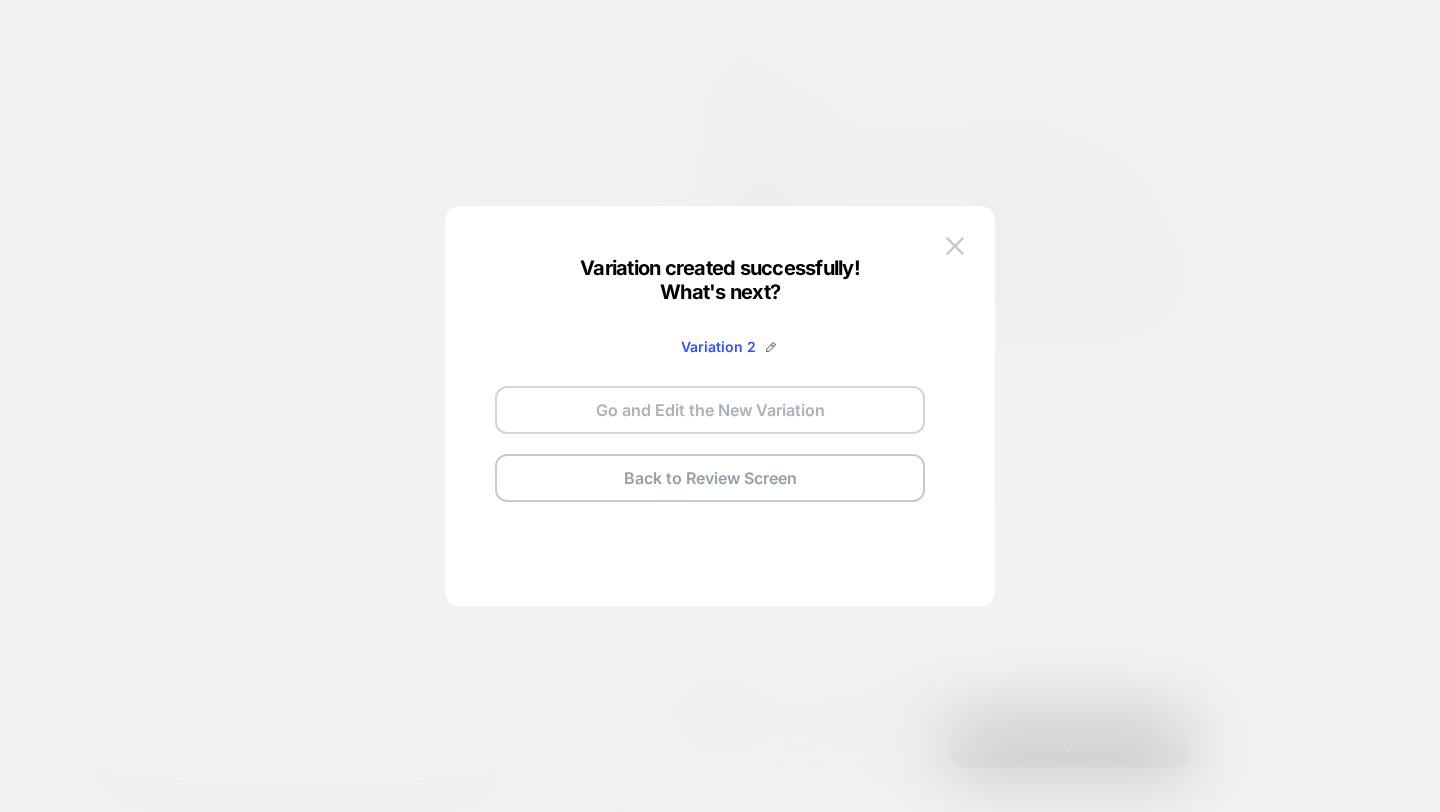 click on "Go and Edit the New Variation" at bounding box center (710, 410) 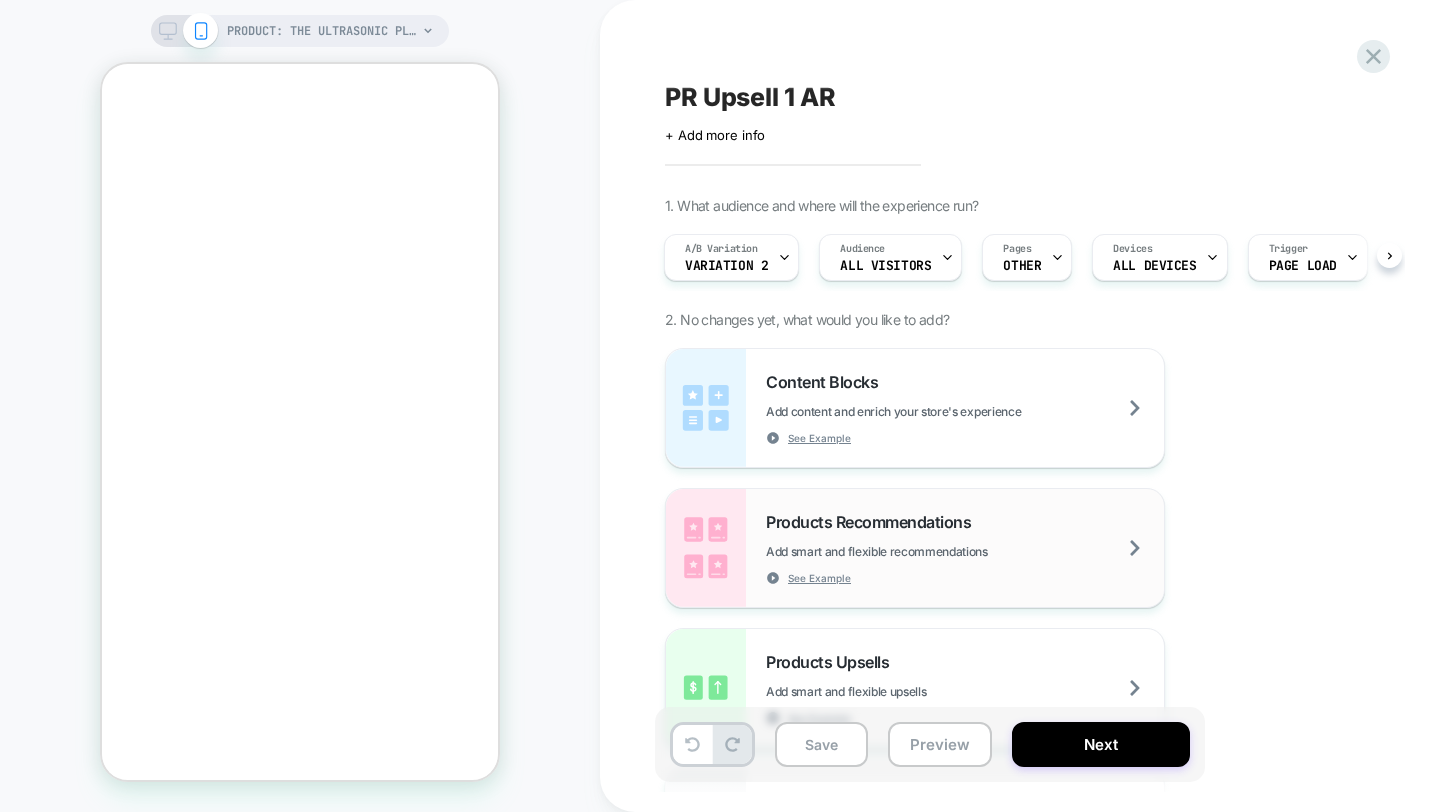 click on "Products Recommendations" at bounding box center (873, 522) 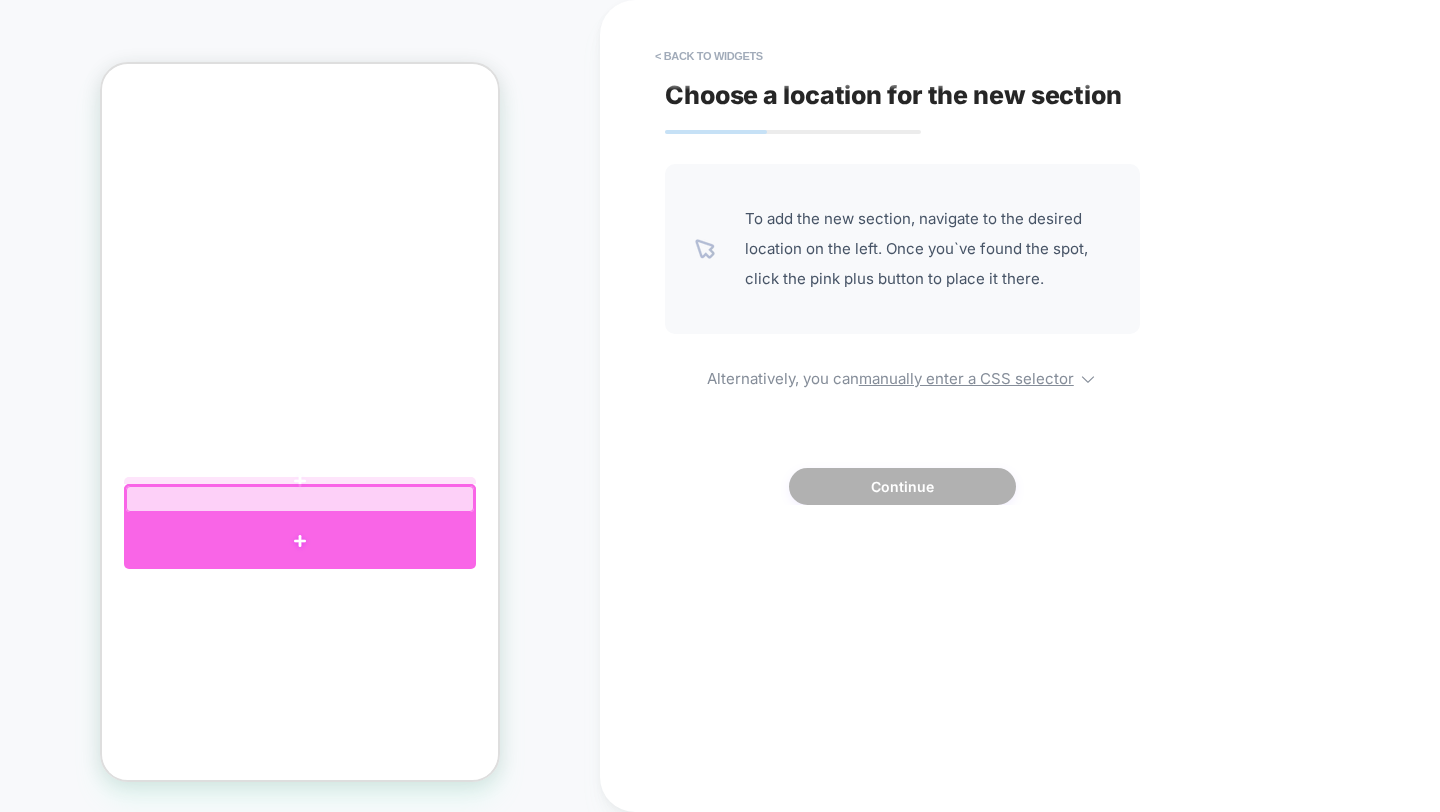click at bounding box center (300, 541) 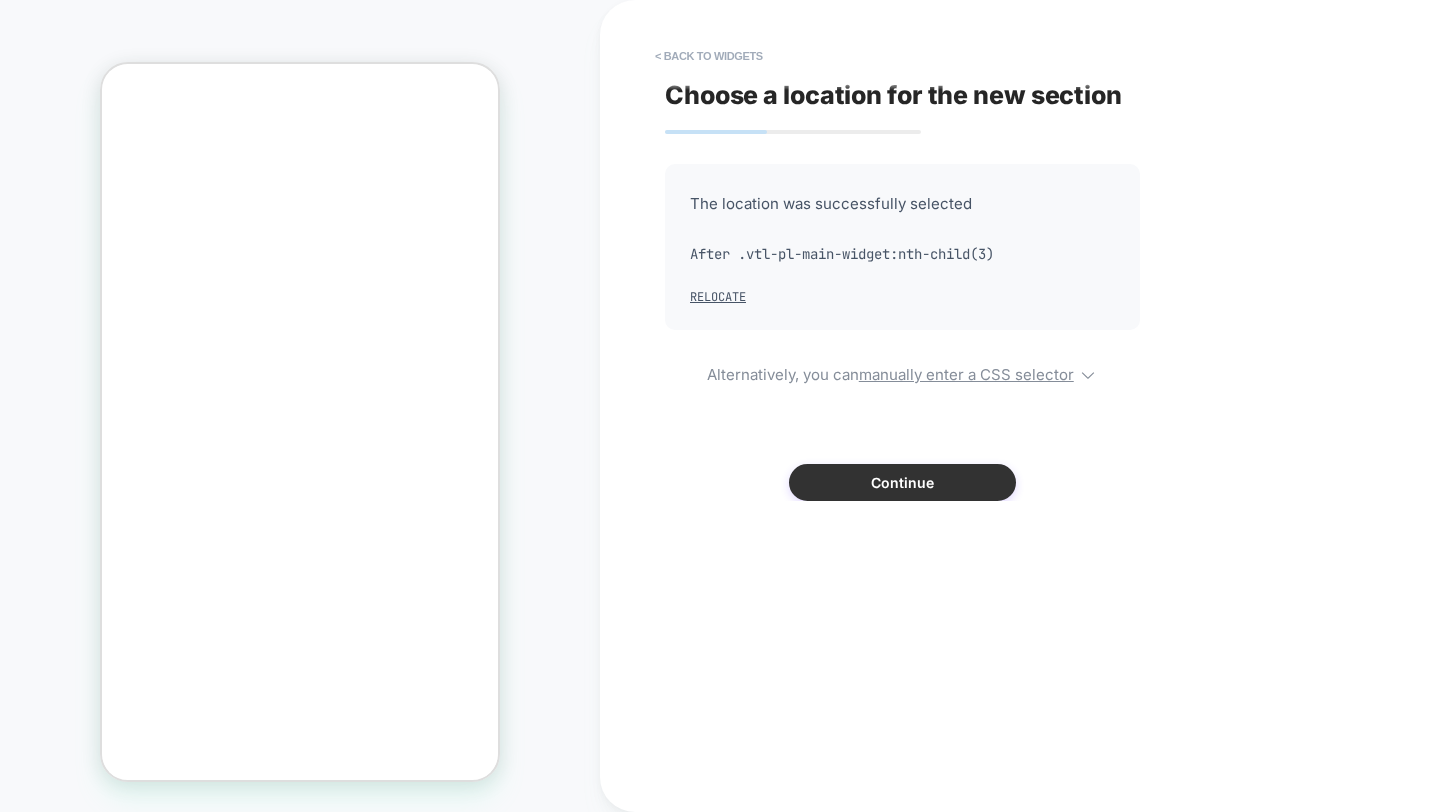 click on "Continue" at bounding box center [902, 482] 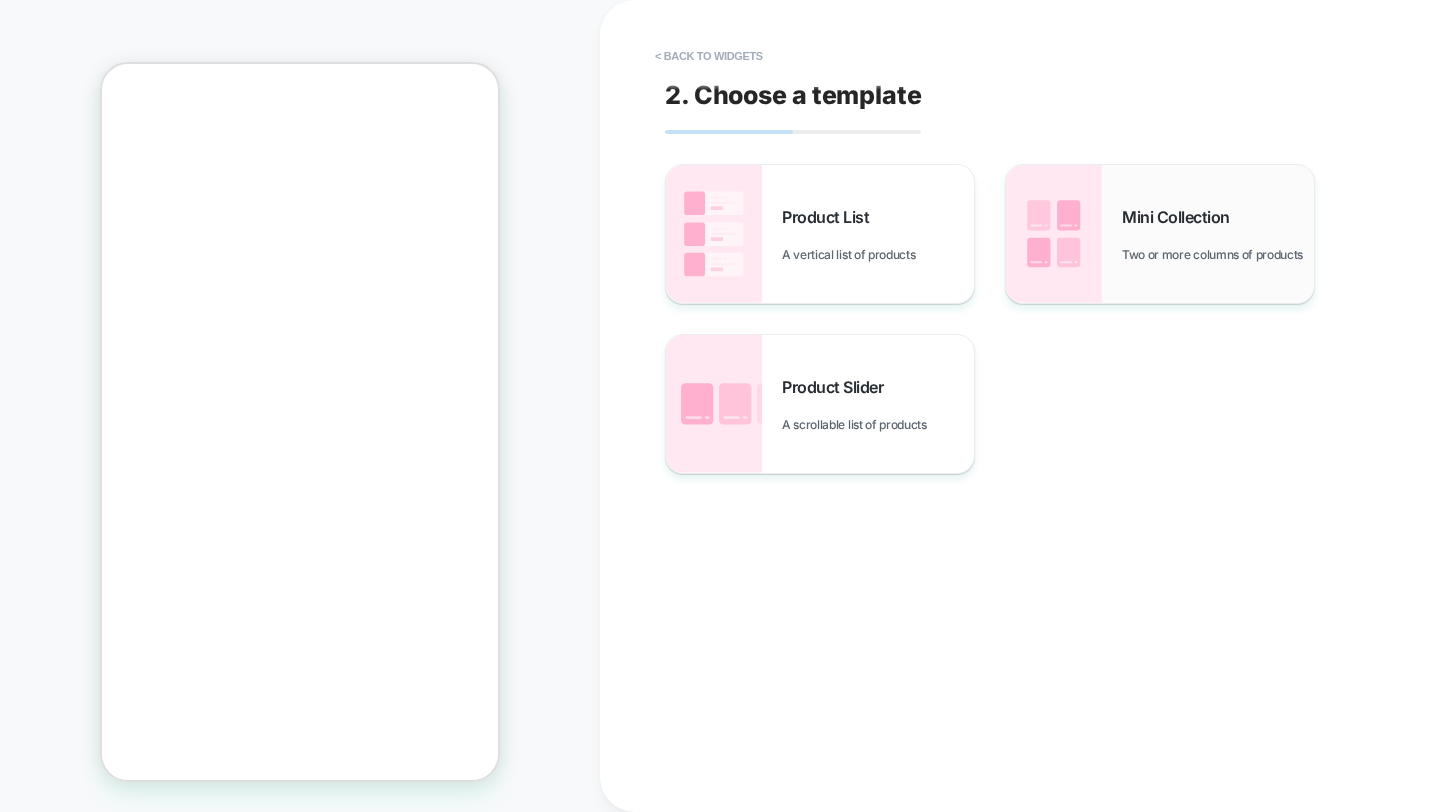 click on "Two or more columns of products" at bounding box center (1217, 254) 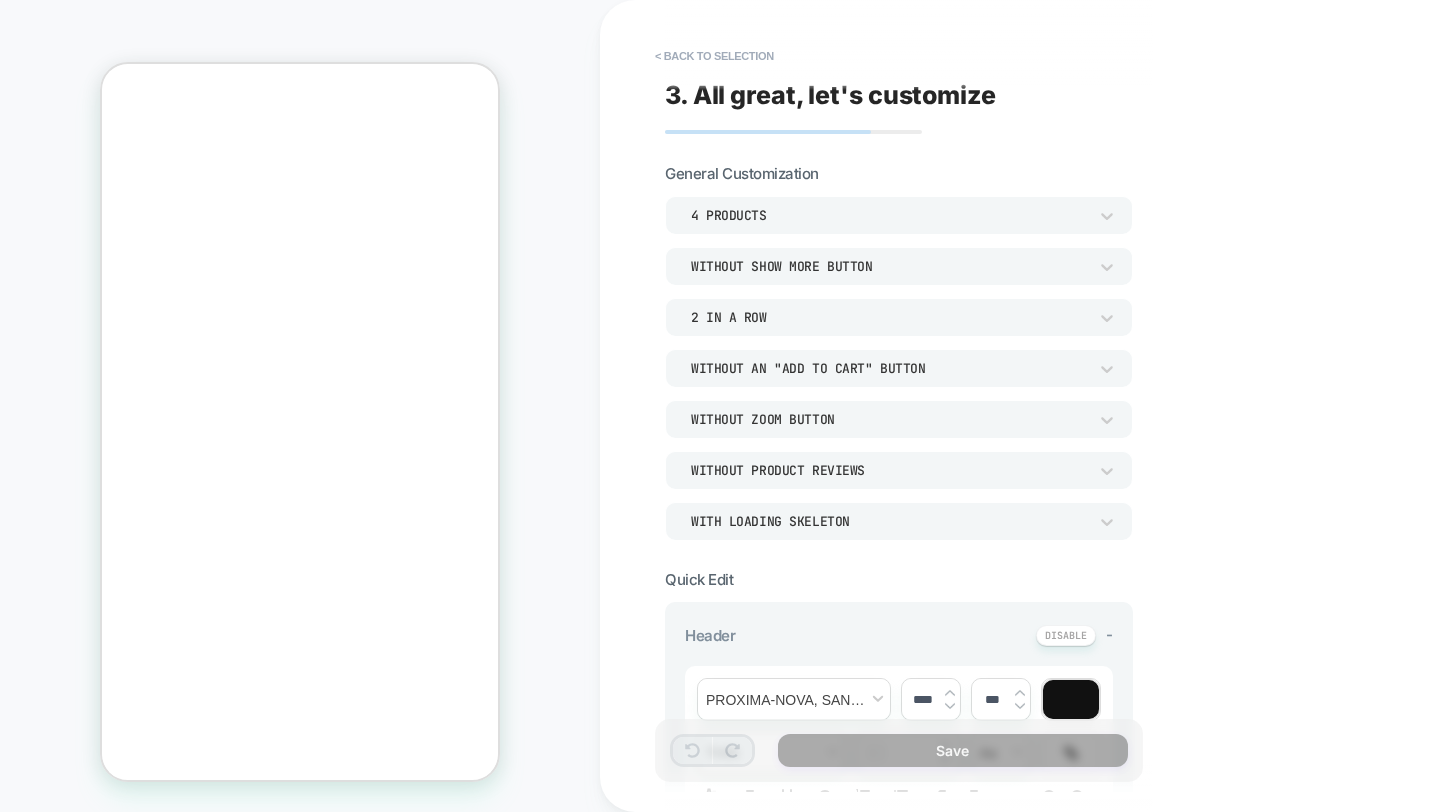 click on "General Customization 4 Products Without Show more button 2 In a Row Without an "add to cart" button Without Zoom Button Without Product Reviews WITH LOADING SKELETON" at bounding box center (899, 352) 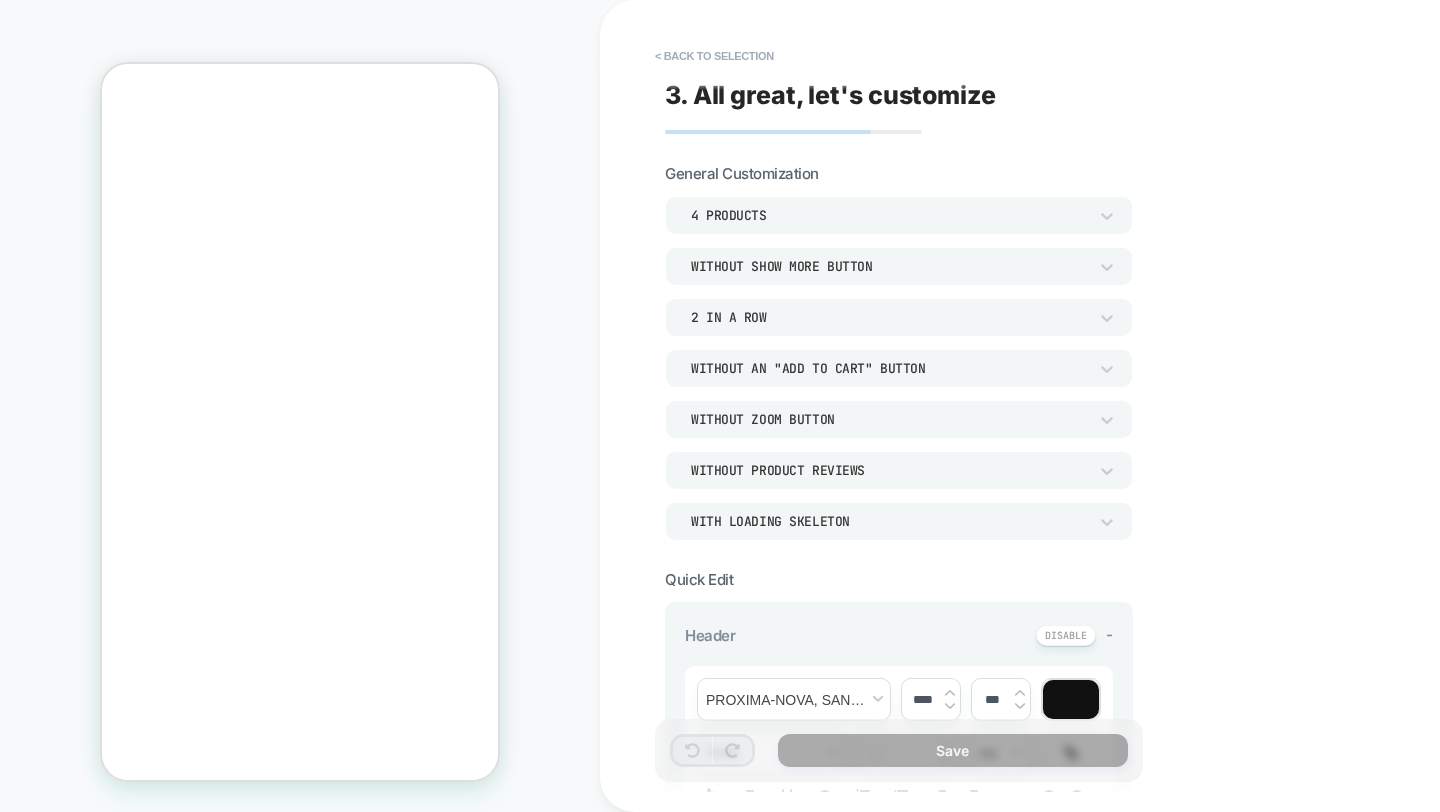 click on "4 Products" at bounding box center (889, 215) 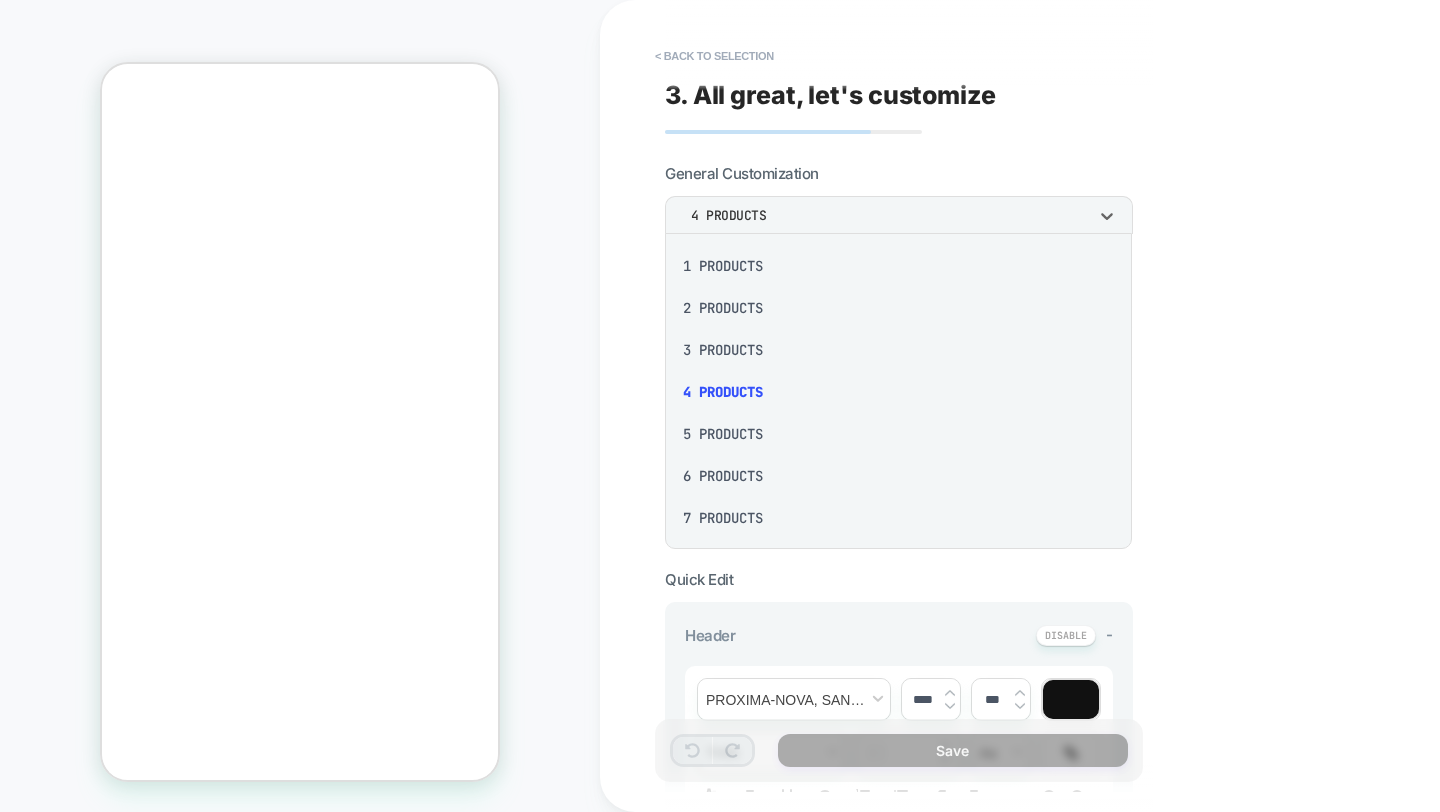 click on "2 Products" at bounding box center (898, 308) 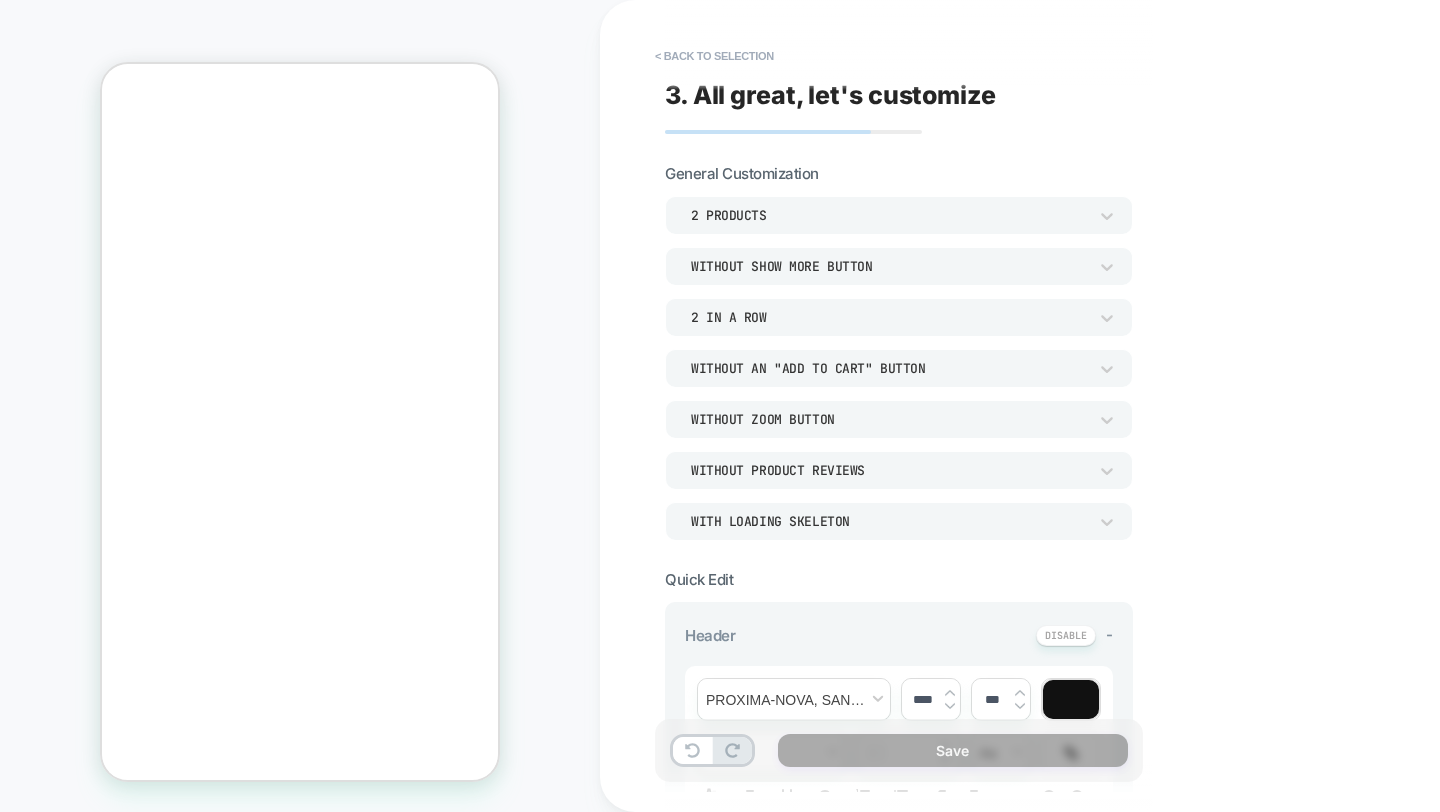 click on "**********" at bounding box center (1040, 406) 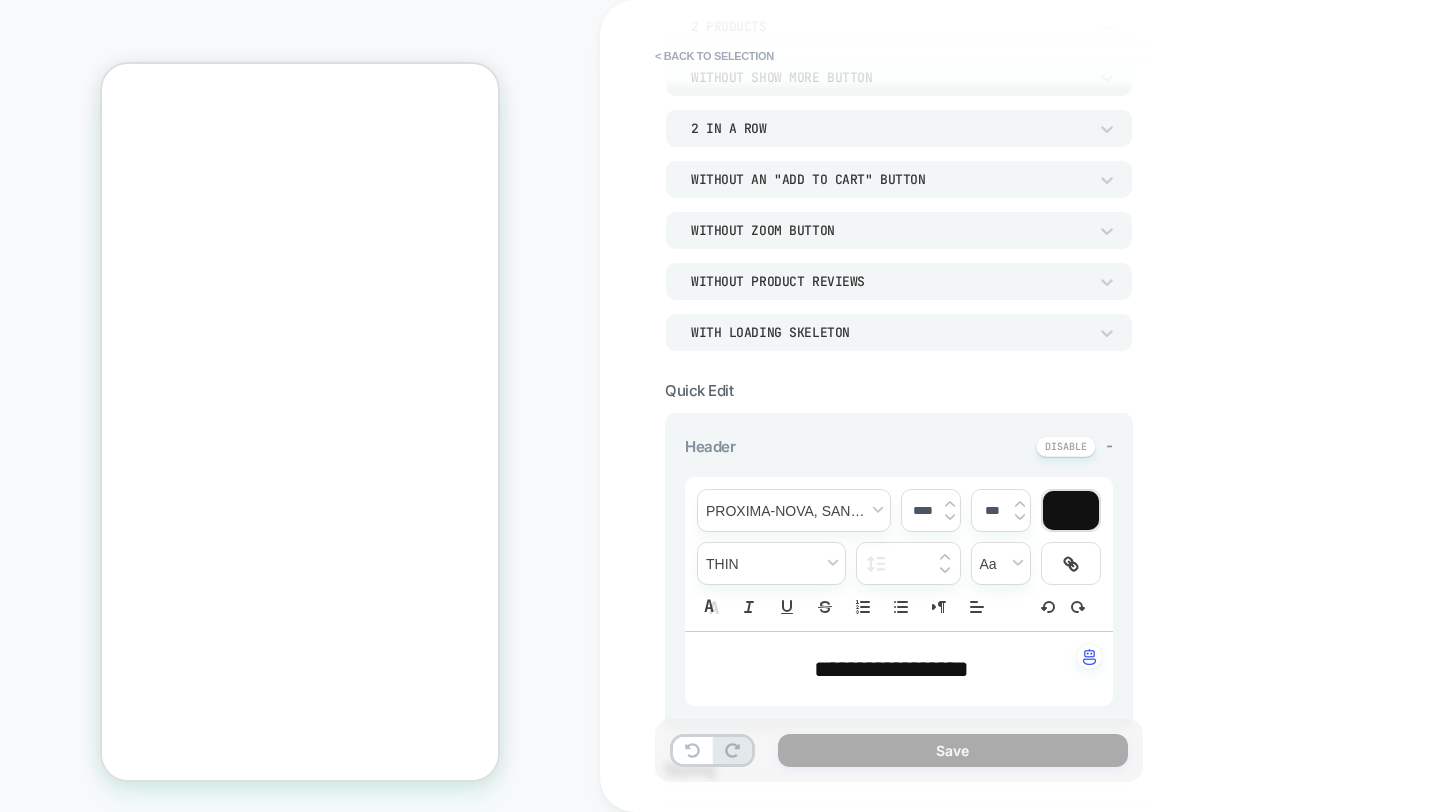 click on "WITH LOADING SKELETON" at bounding box center (889, 332) 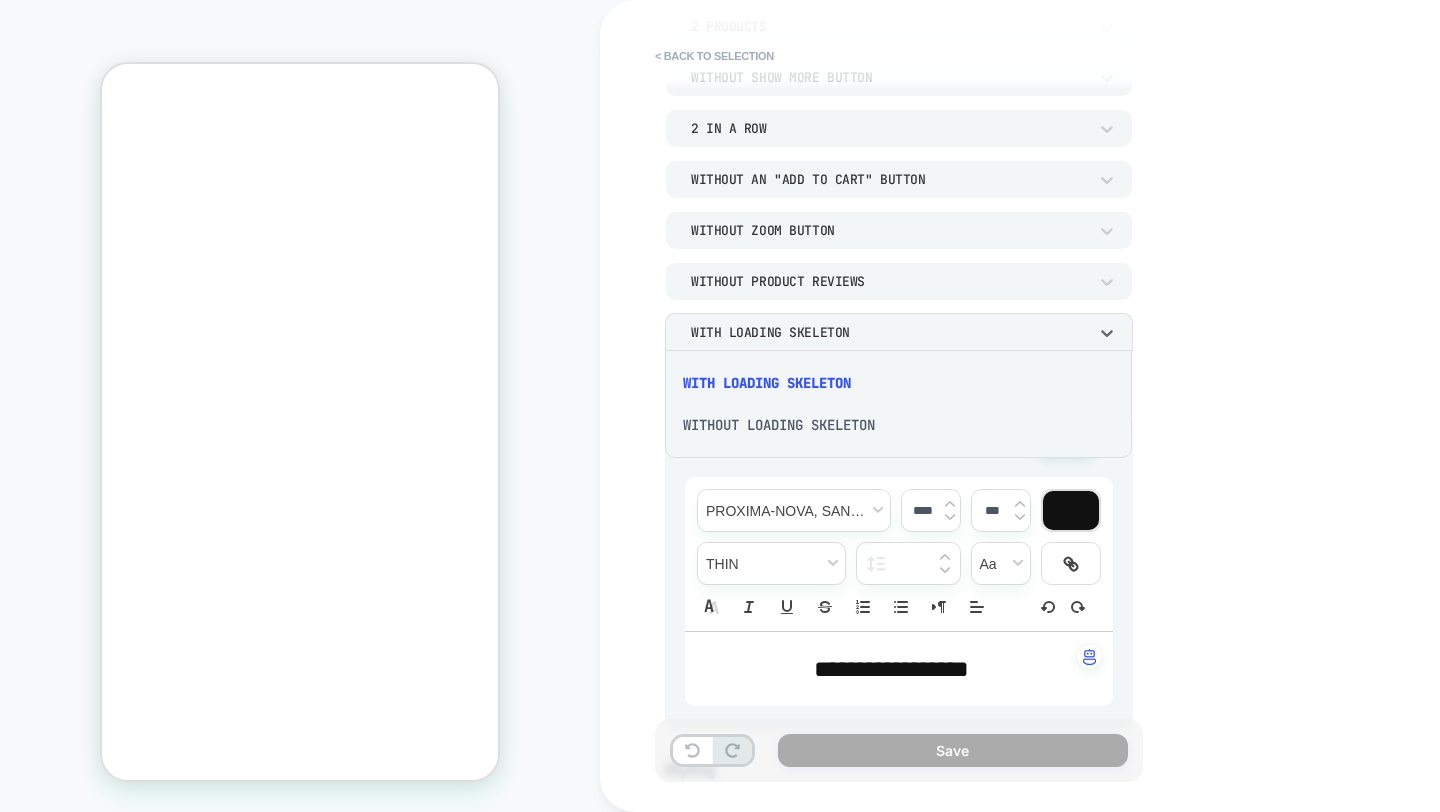 click on "WITHOUT LOADING SKELETON" at bounding box center (898, 425) 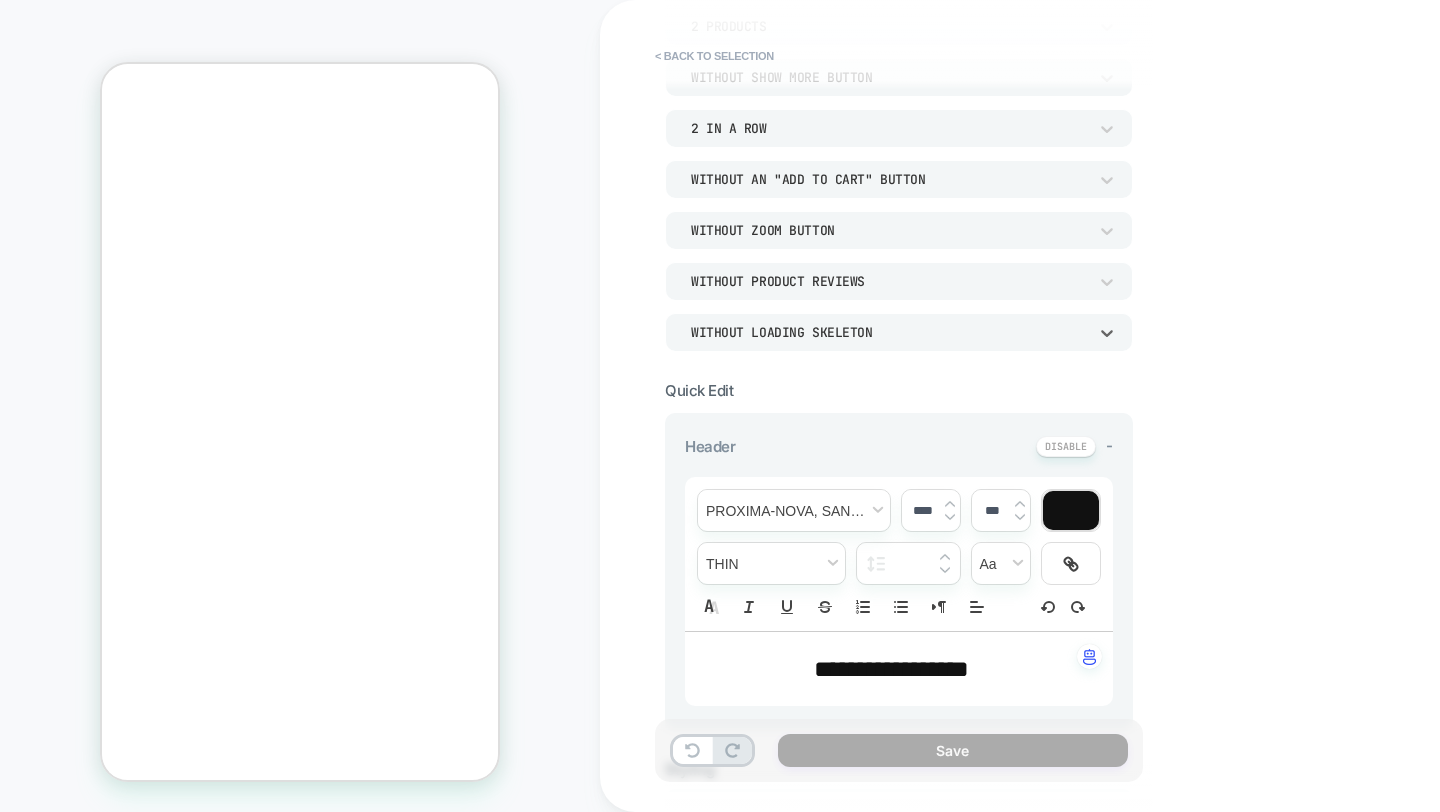 click on "**********" at bounding box center (1040, 406) 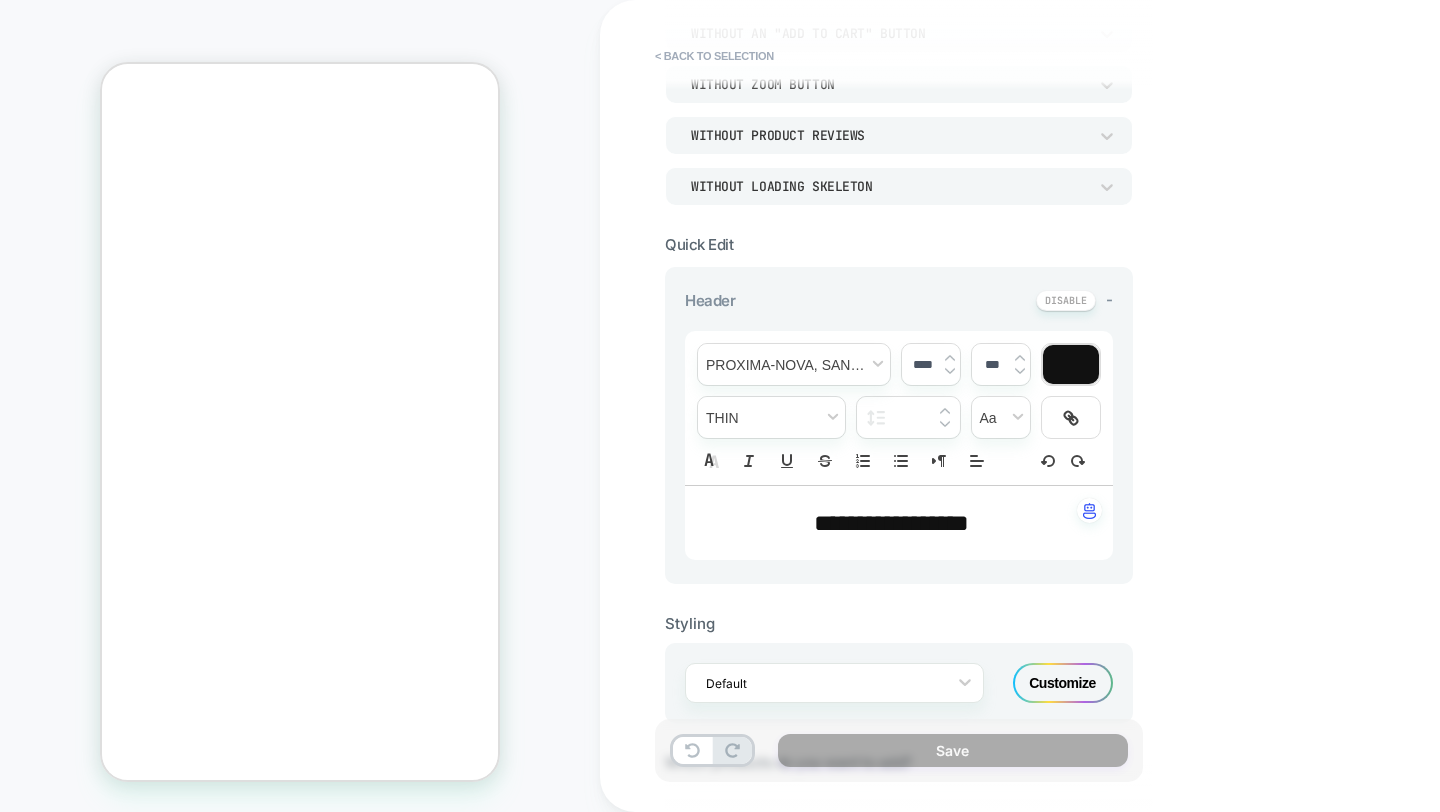 click on "**********" at bounding box center [891, 523] 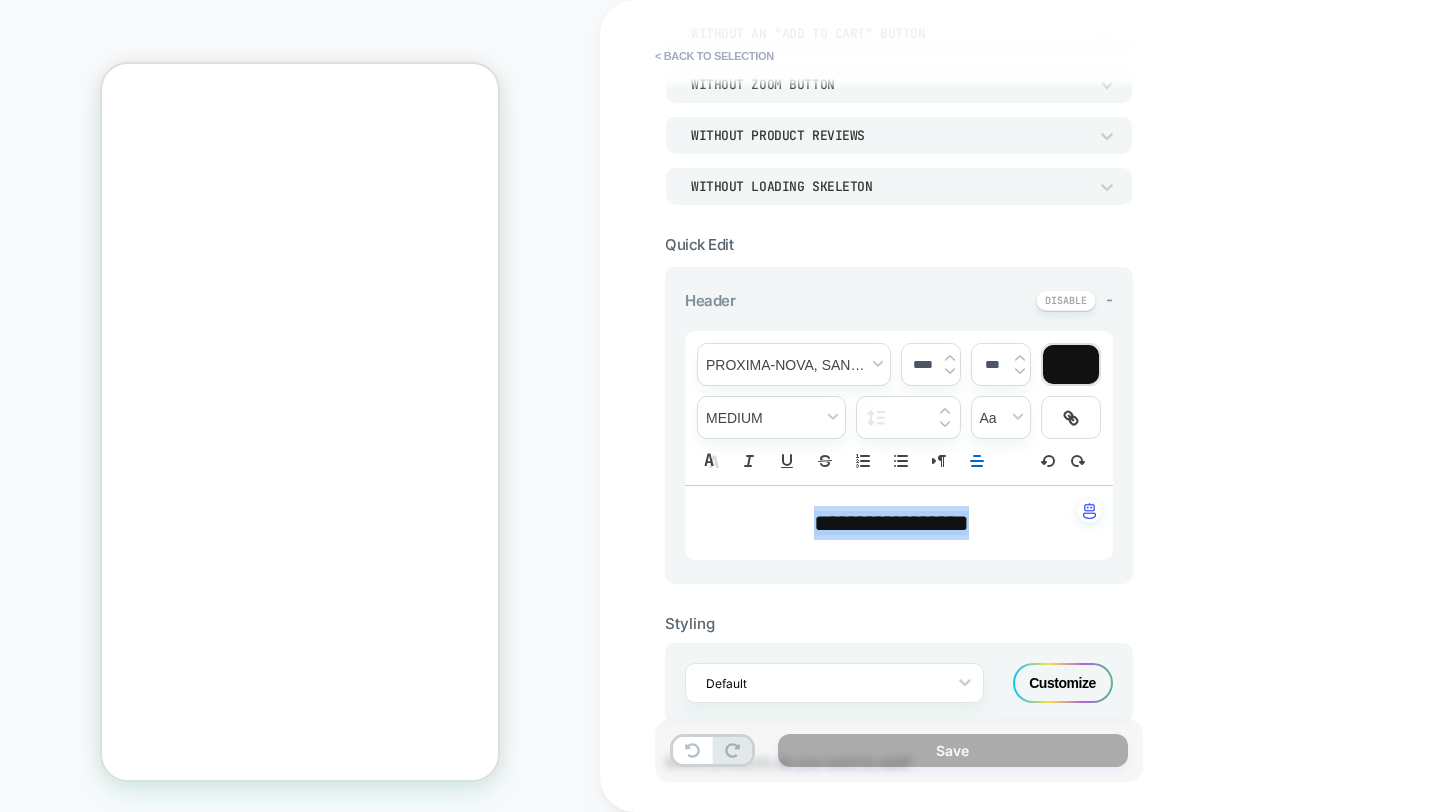 type 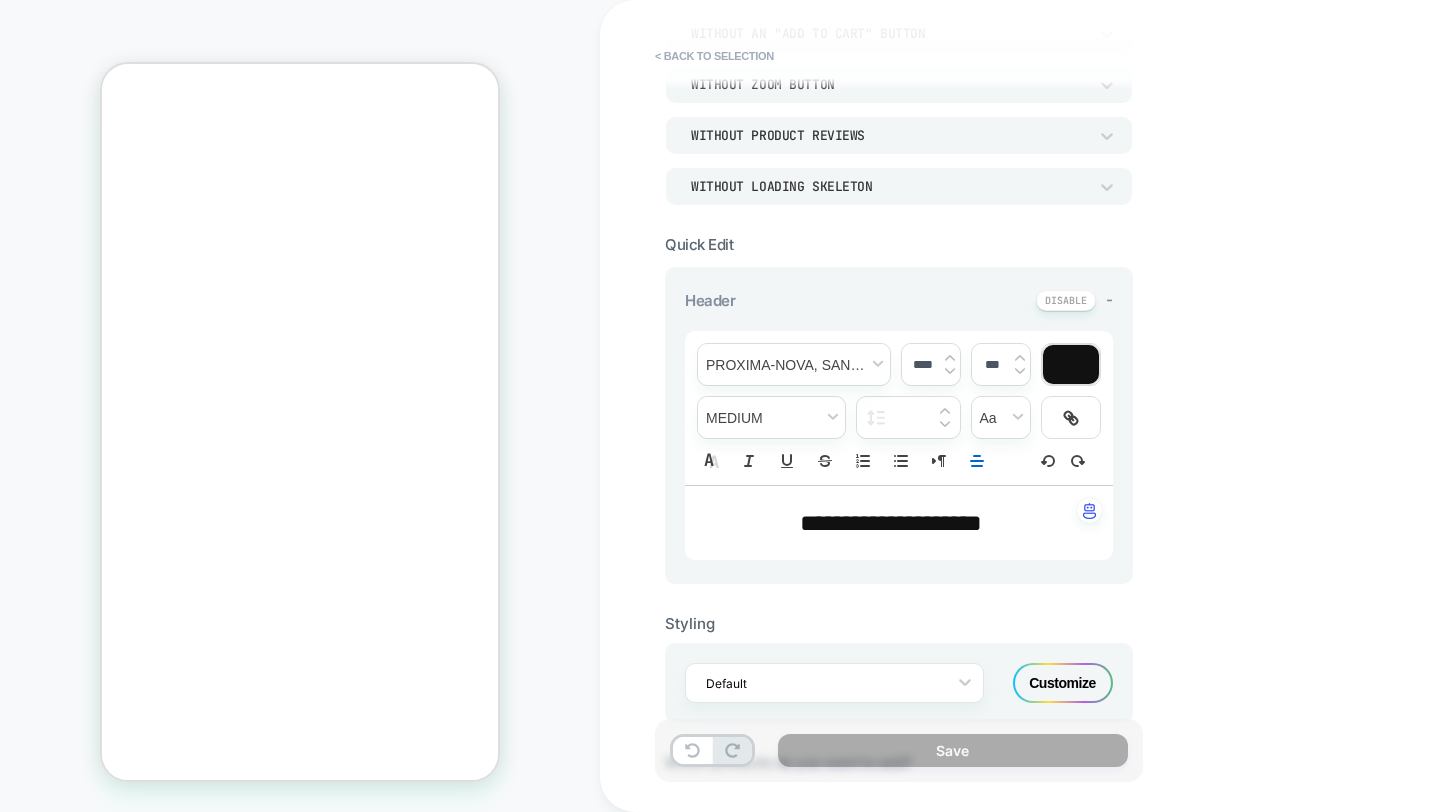 scroll, scrollTop: 0, scrollLeft: 0, axis: both 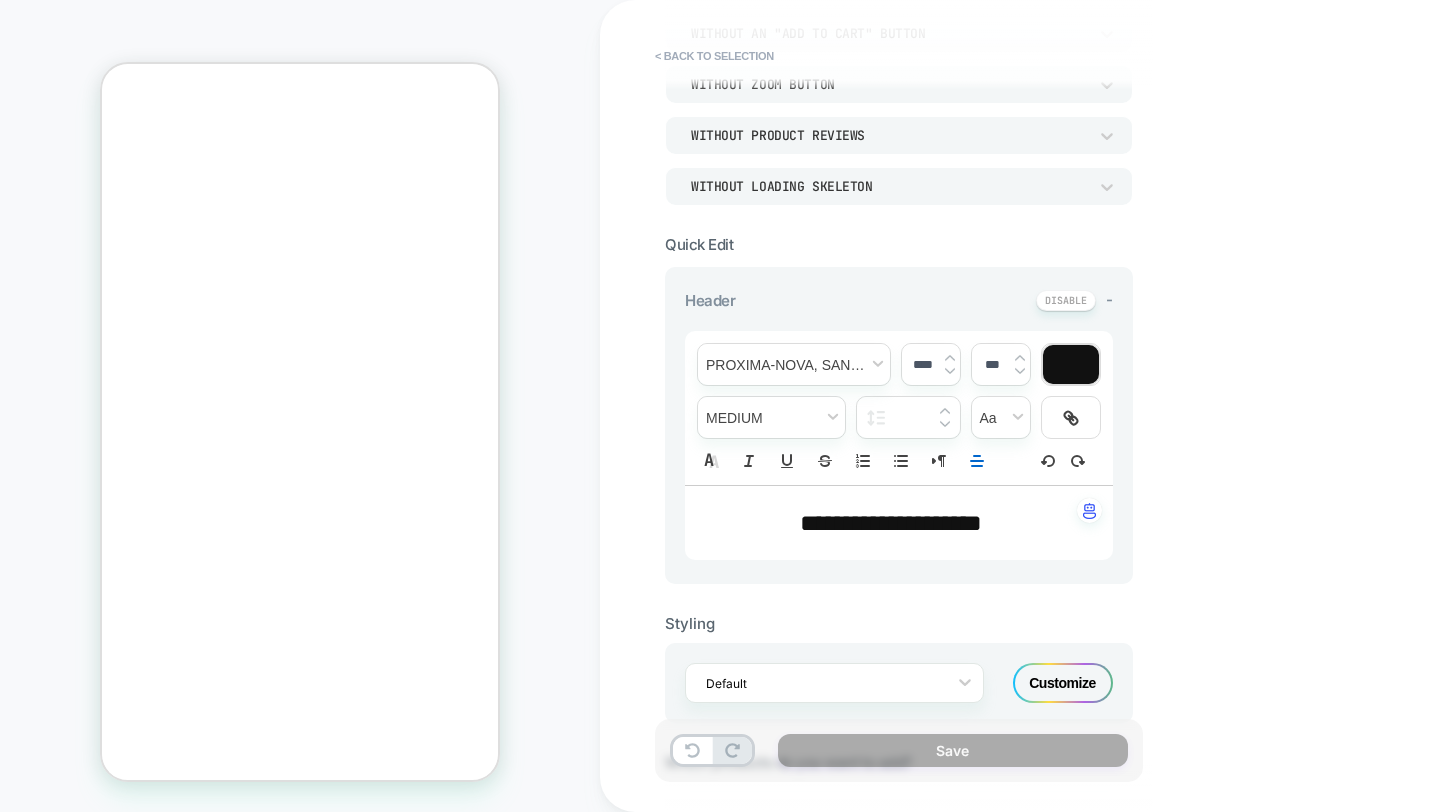 click on "**********" at bounding box center [1040, 406] 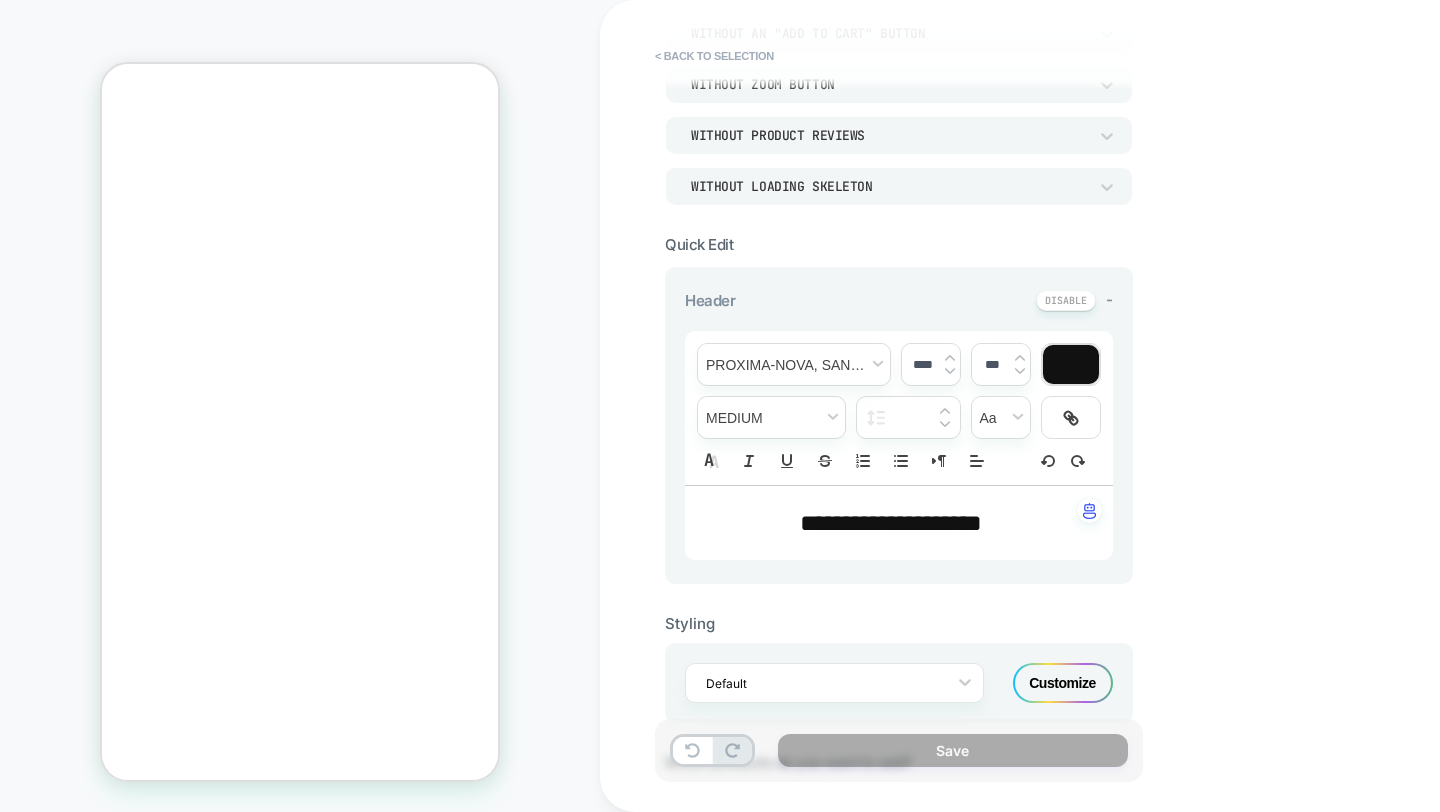 click on "**********" at bounding box center [891, 523] 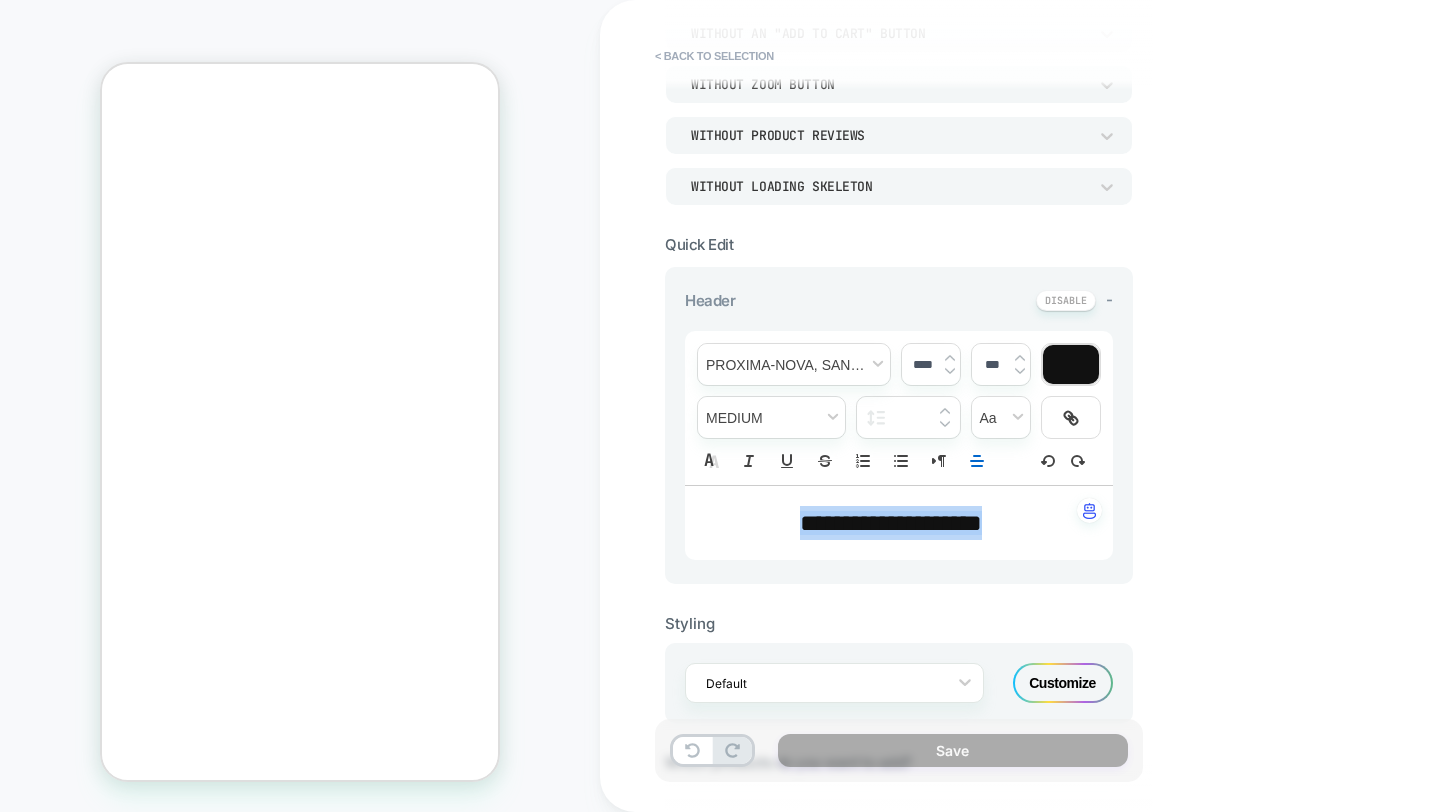 scroll, scrollTop: 0, scrollLeft: -311, axis: horizontal 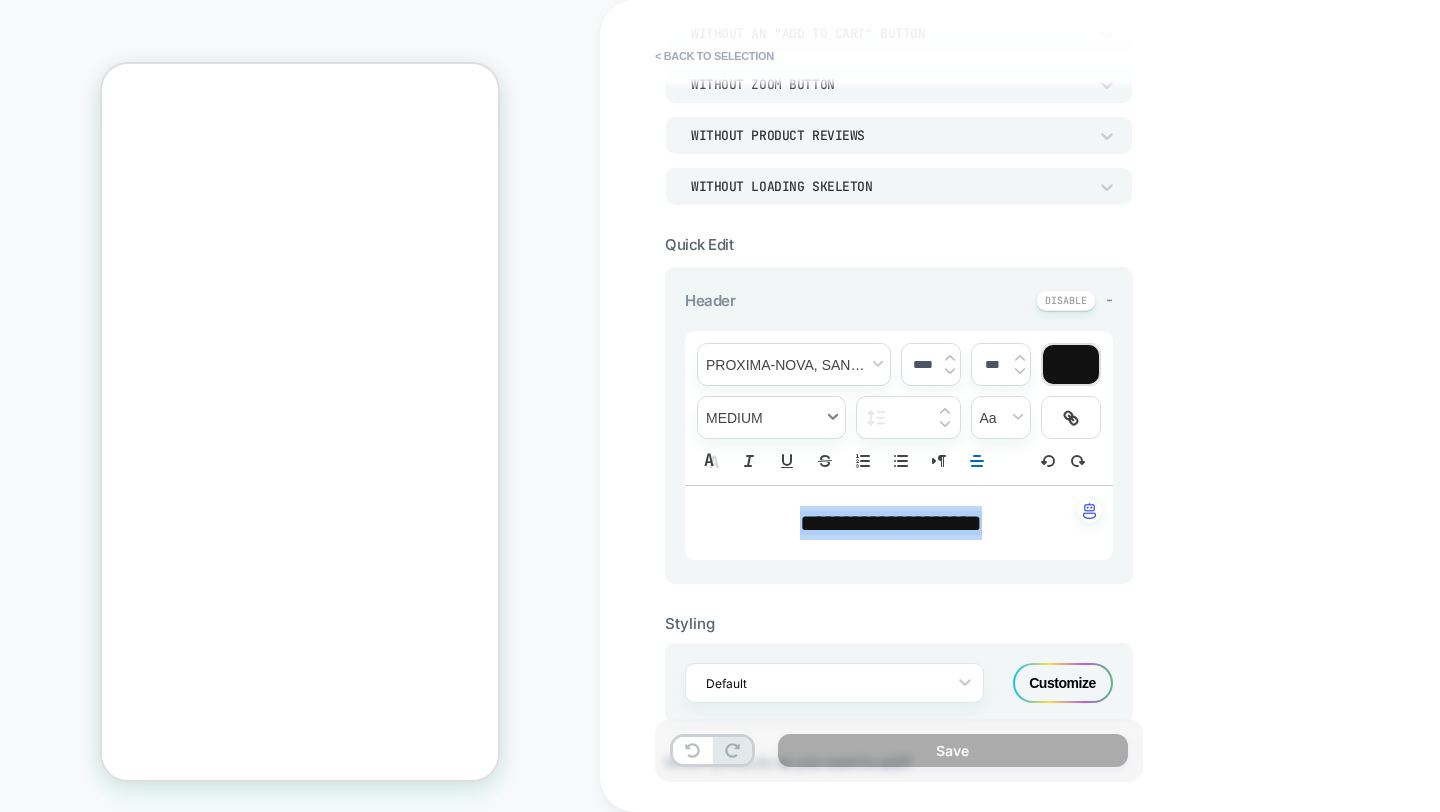 click at bounding box center [771, 417] 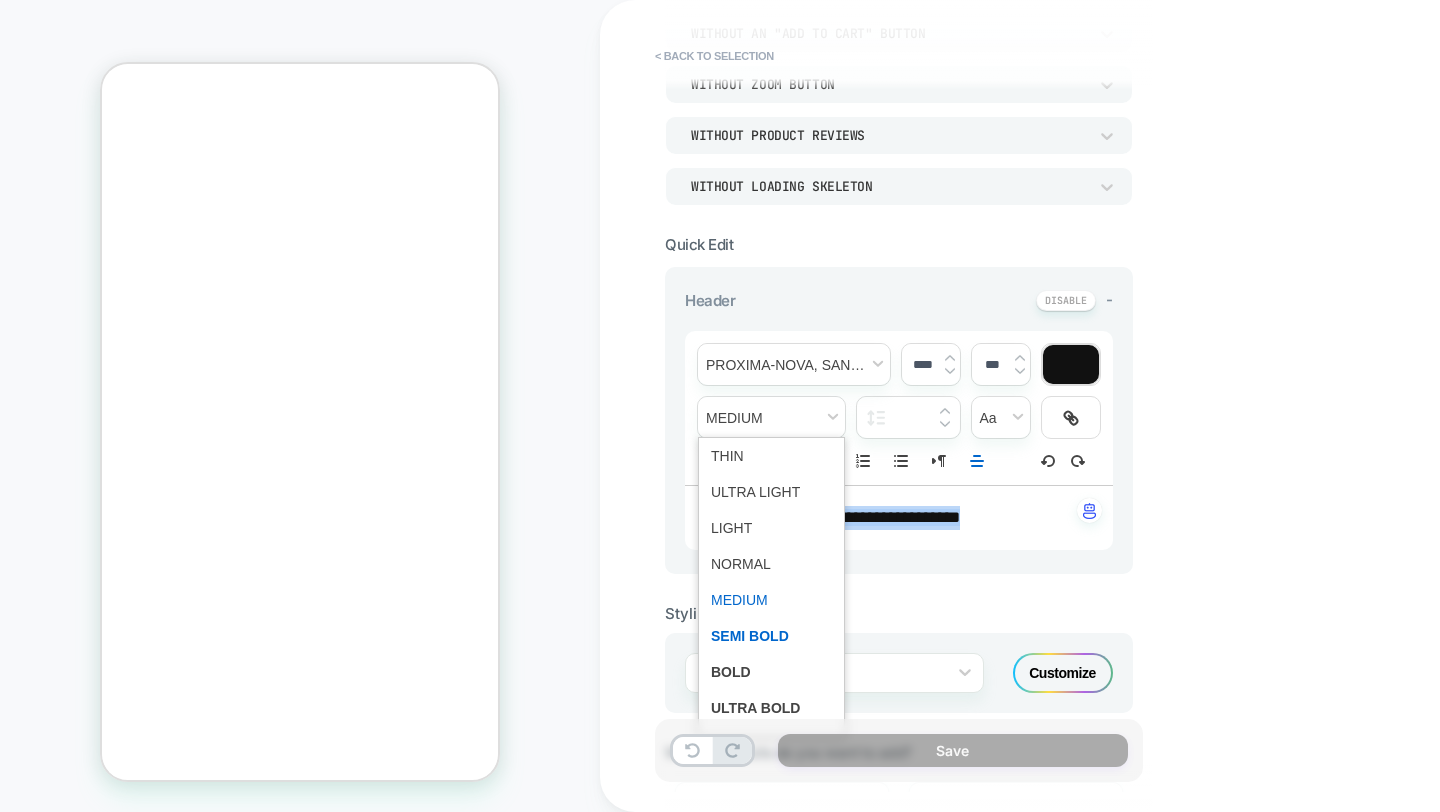 click at bounding box center (771, 636) 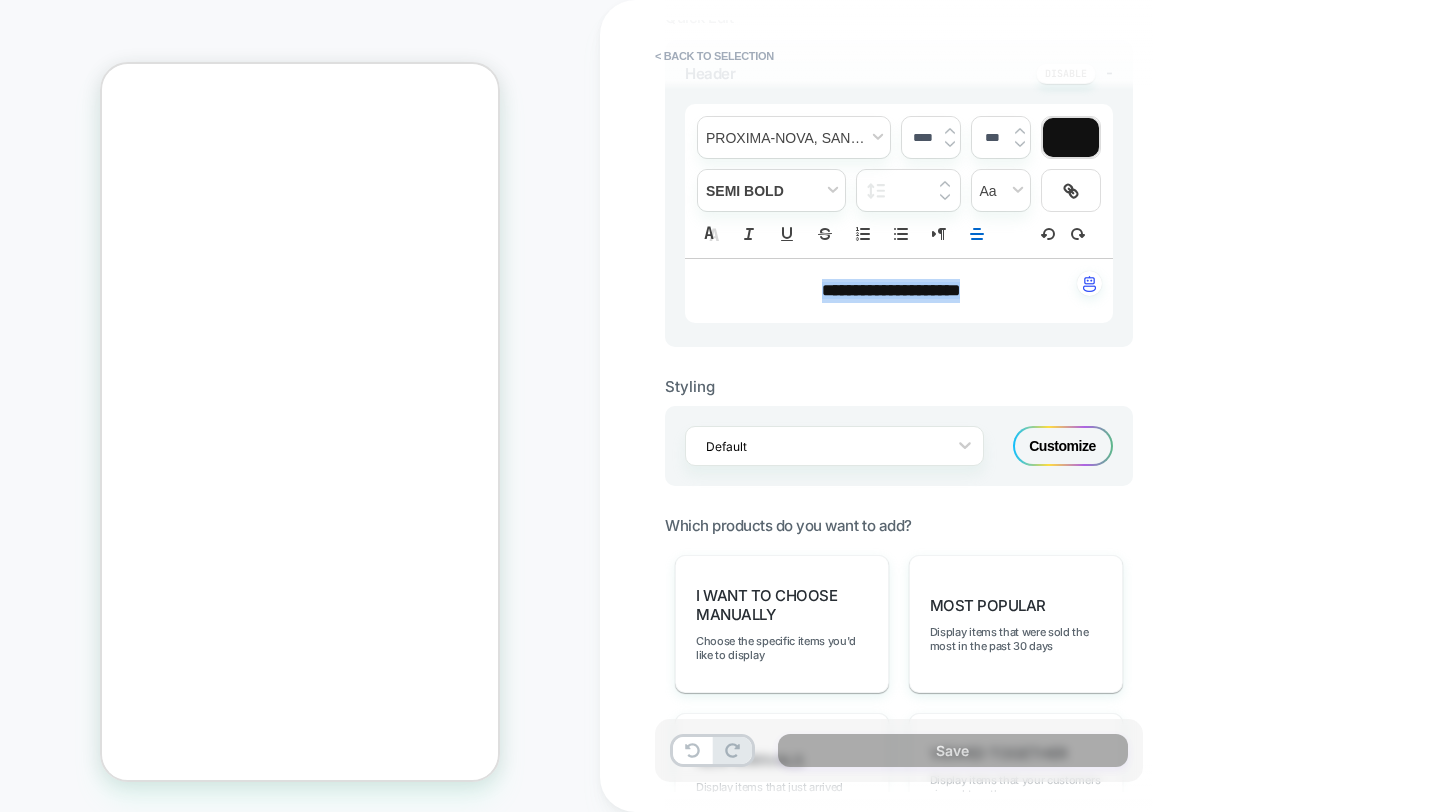 scroll, scrollTop: 734, scrollLeft: 0, axis: vertical 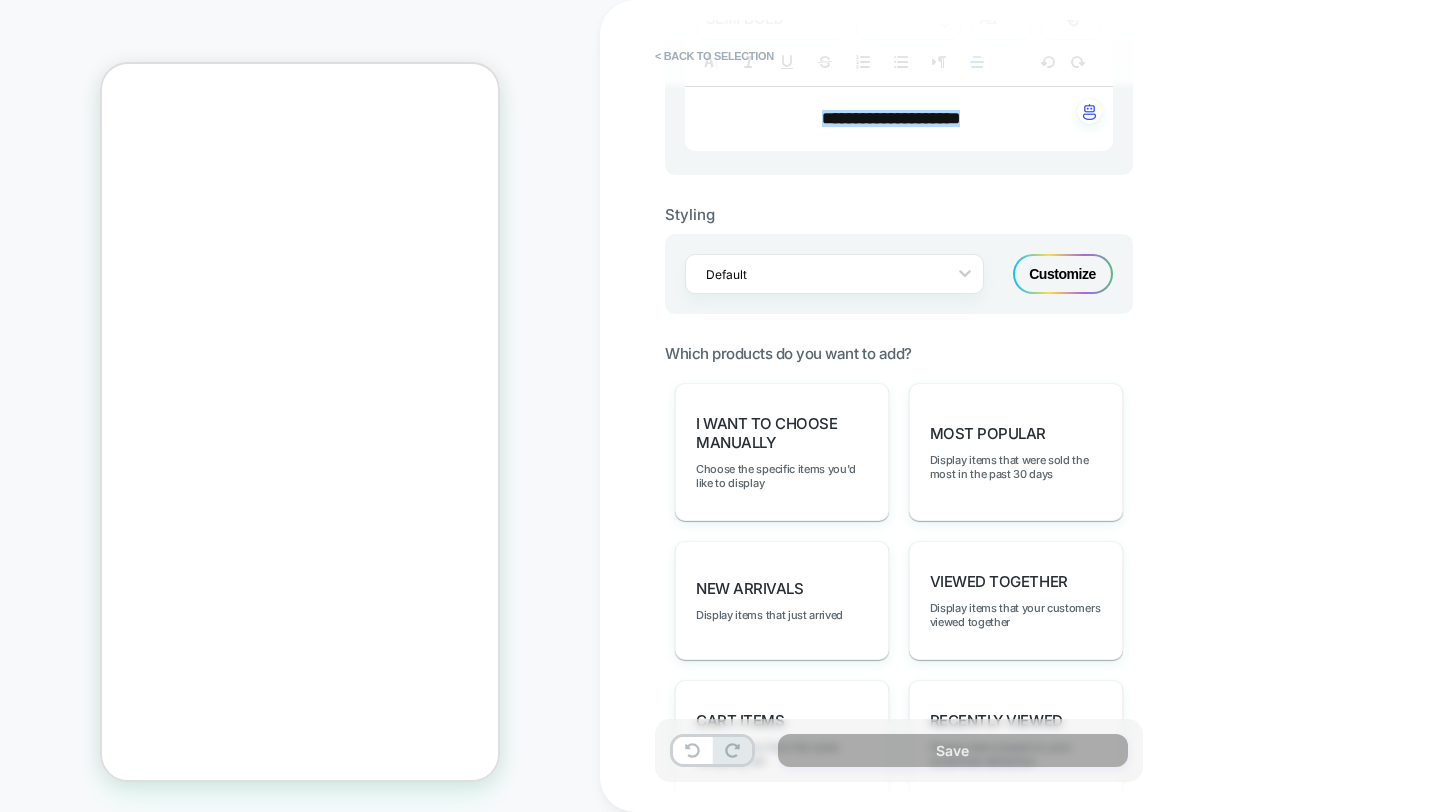 click on "Customize" at bounding box center [1063, 274] 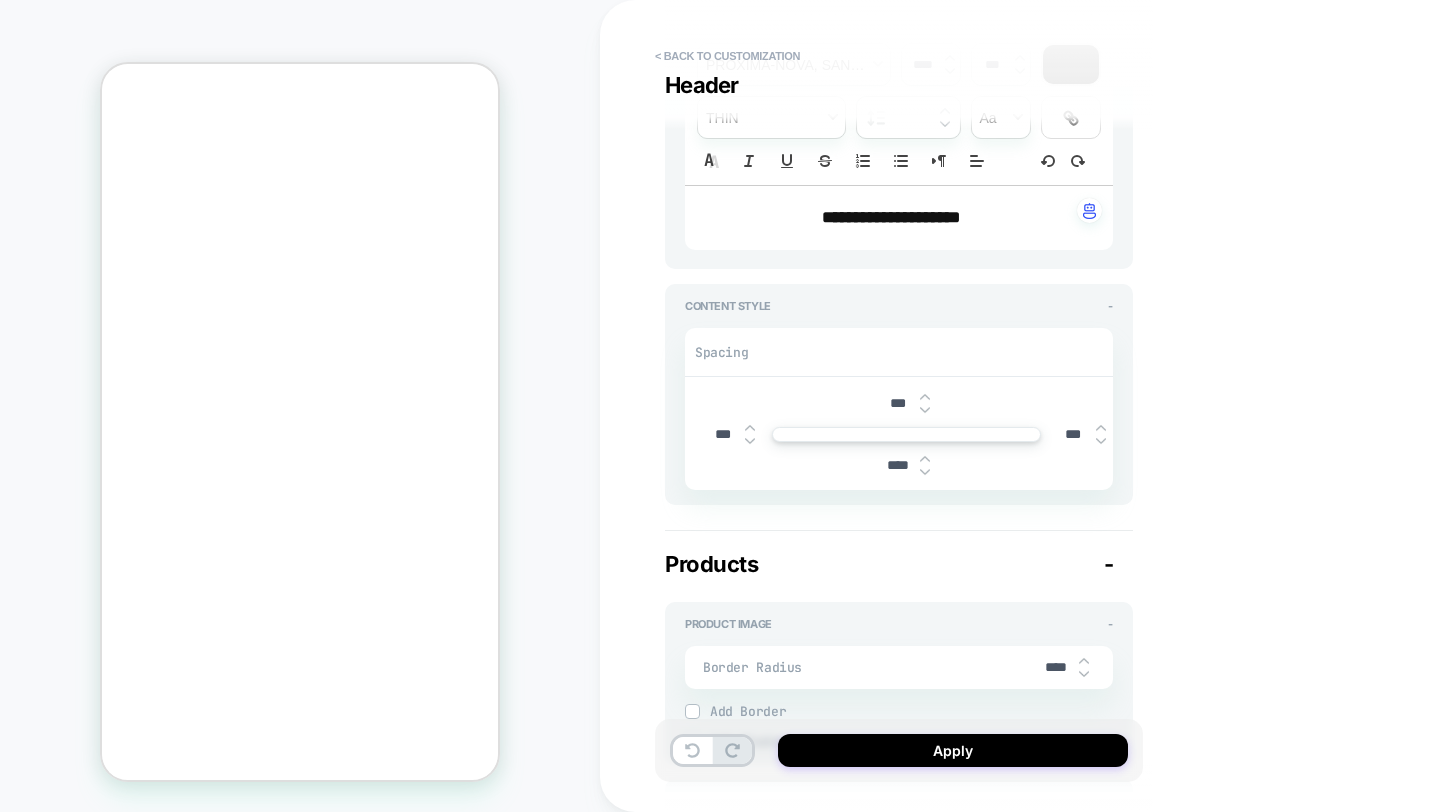 click at bounding box center [925, 472] 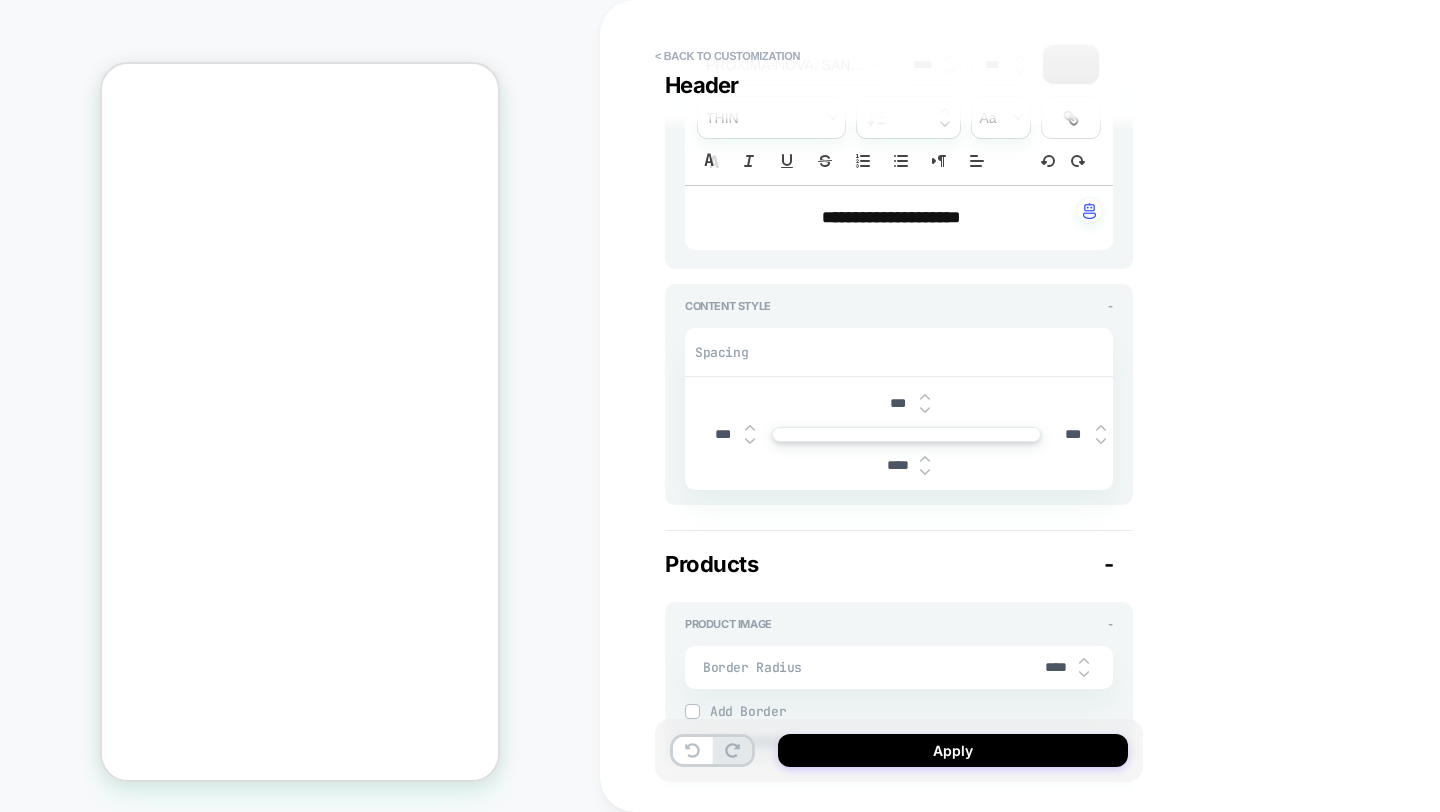 type on "*" 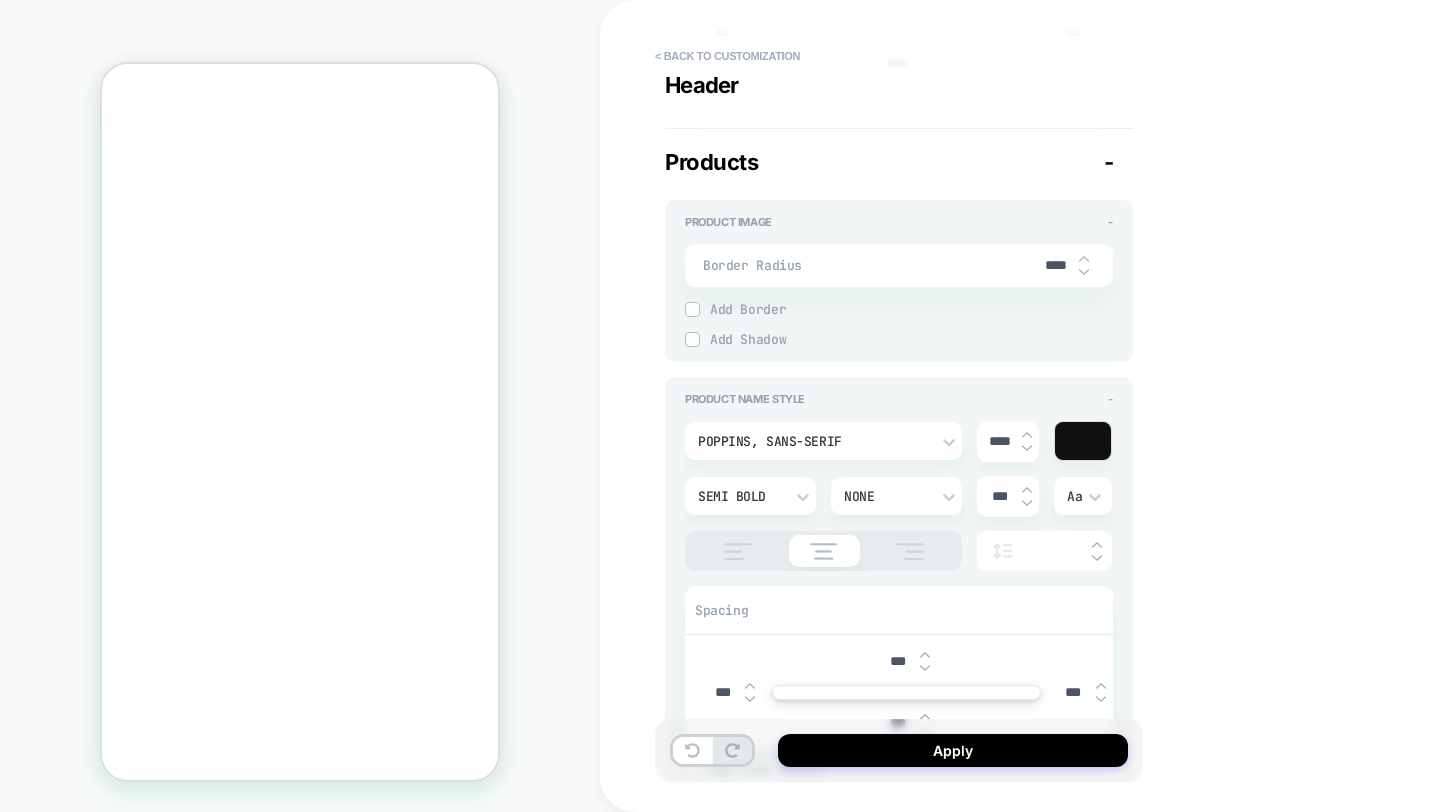 scroll, scrollTop: 709, scrollLeft: 0, axis: vertical 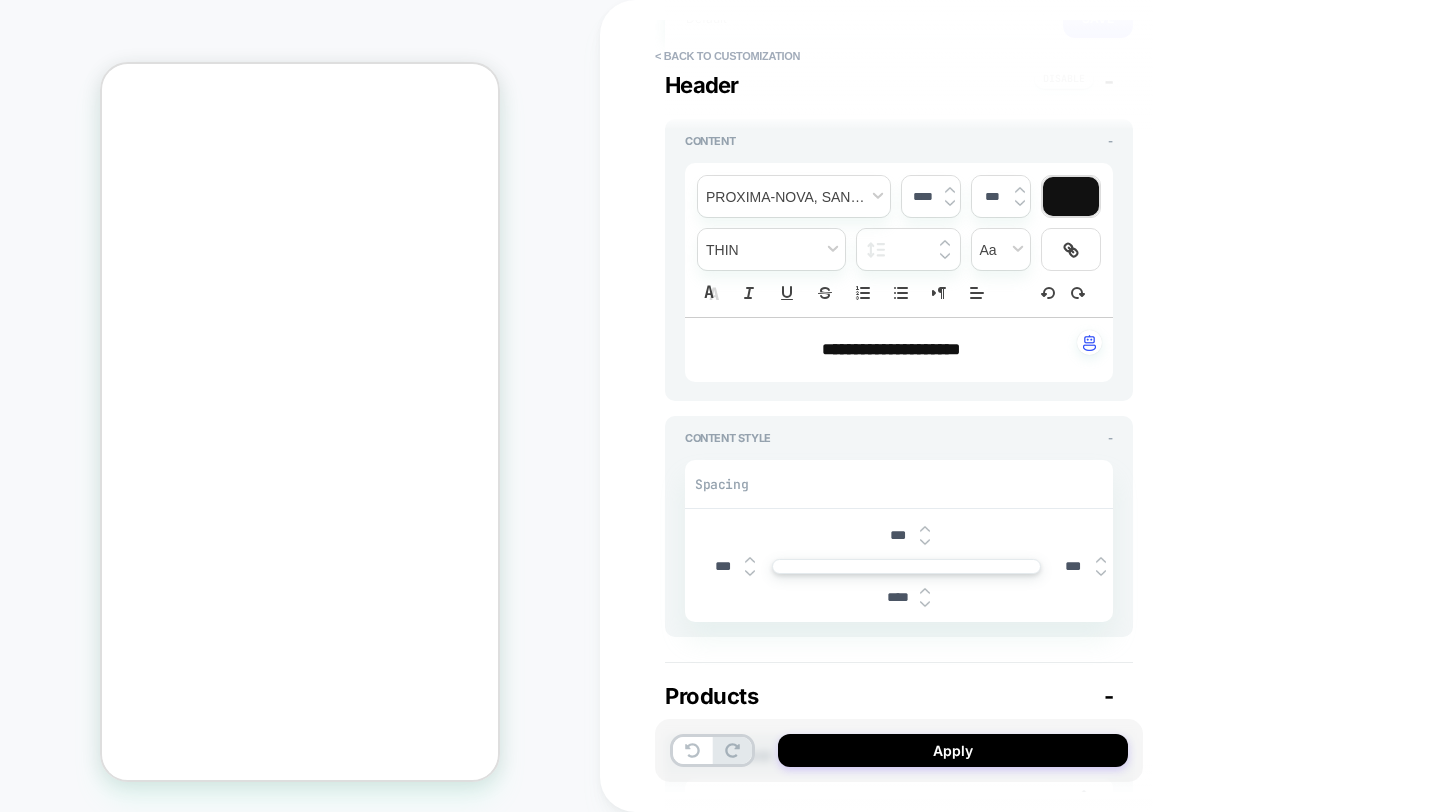 type on "*" 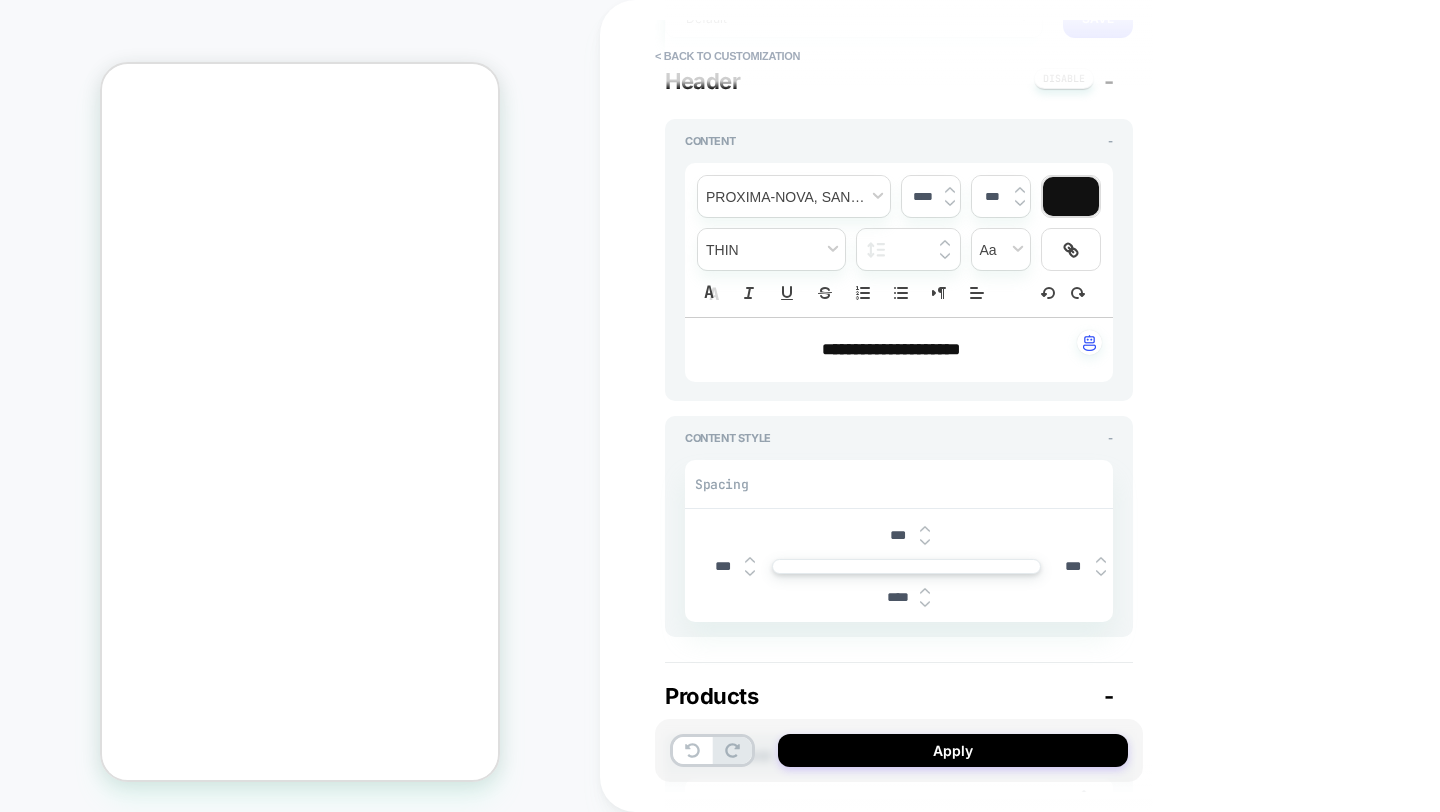 scroll, scrollTop: 0, scrollLeft: 0, axis: both 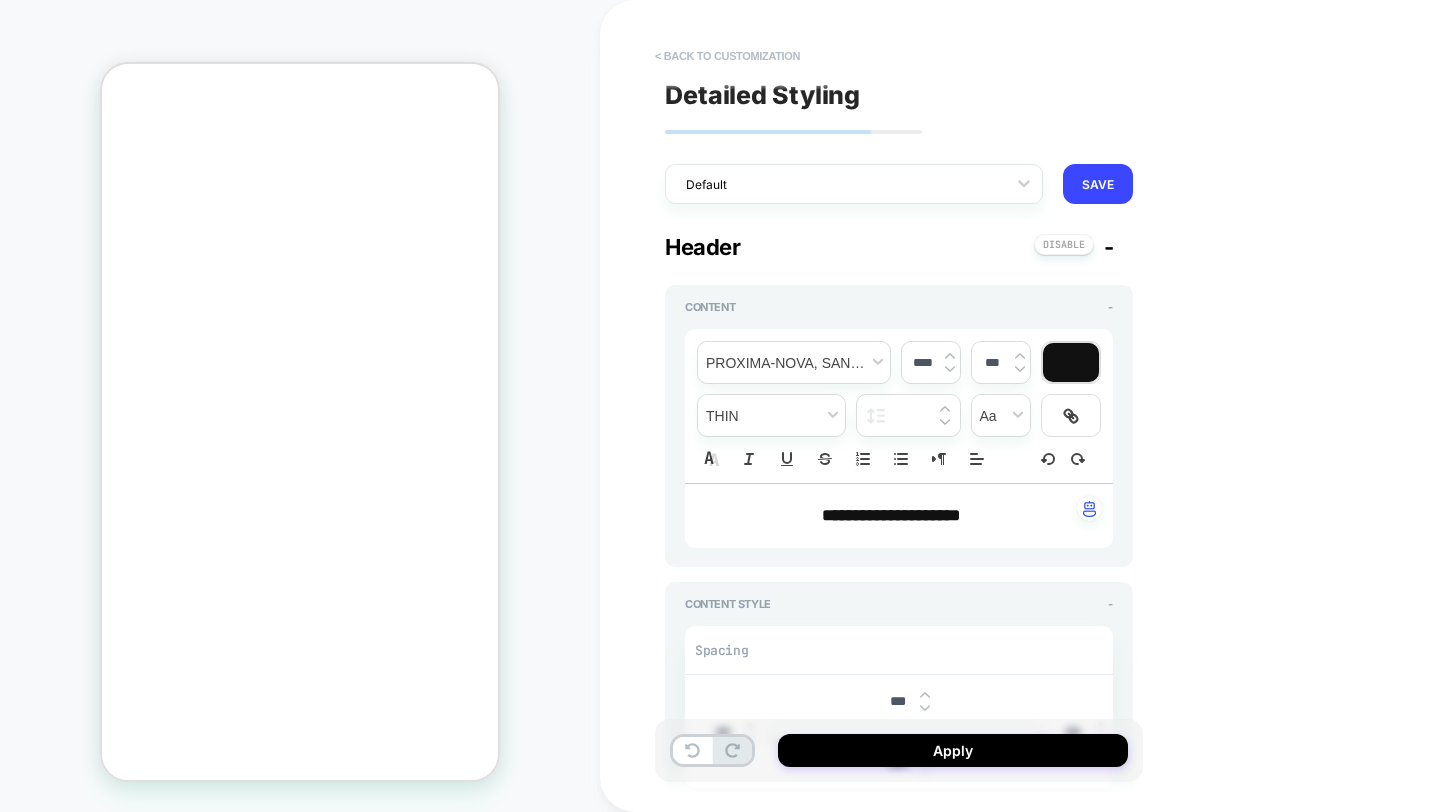 click on "< Back to customization" at bounding box center (727, 56) 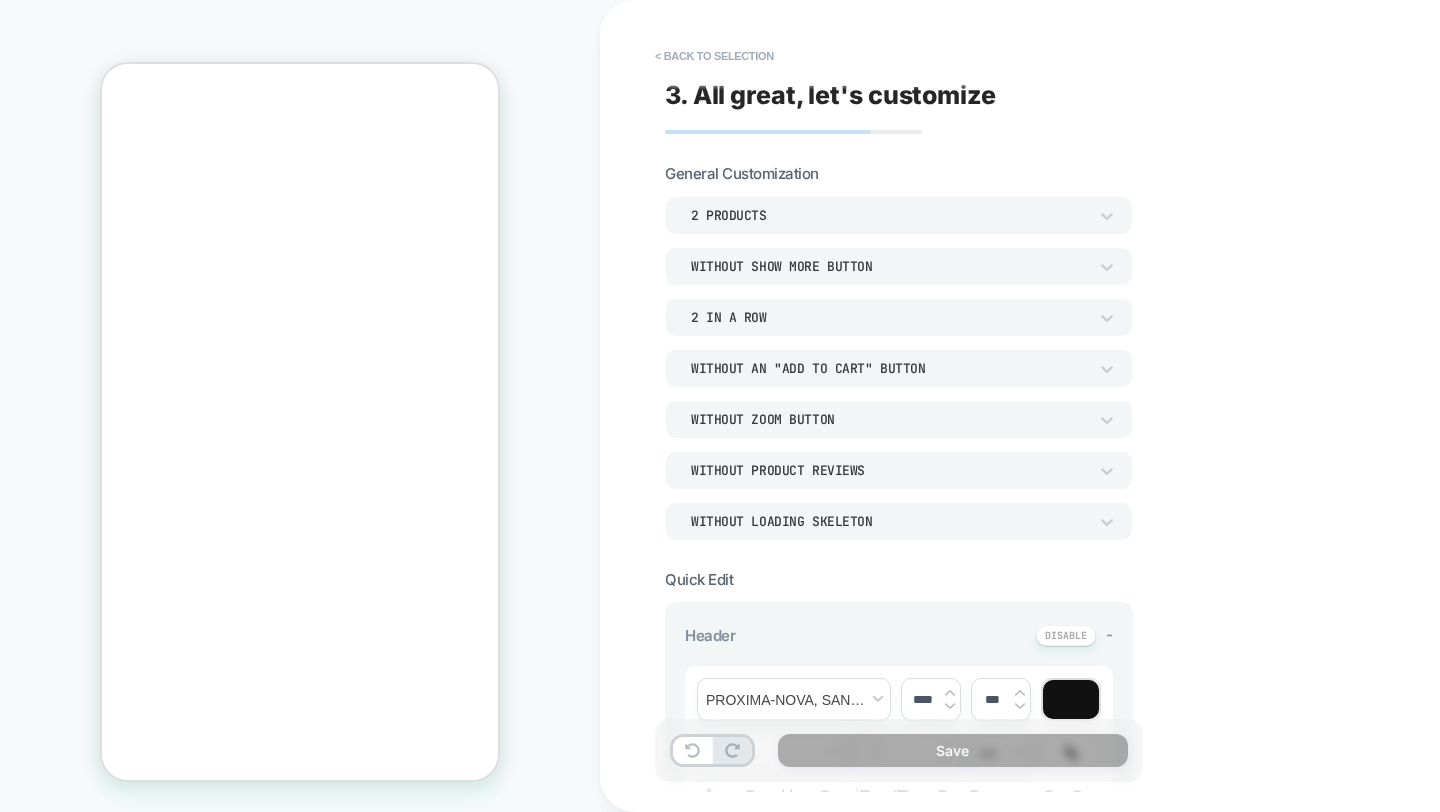 click on "Without an "add to cart" button" at bounding box center [889, 368] 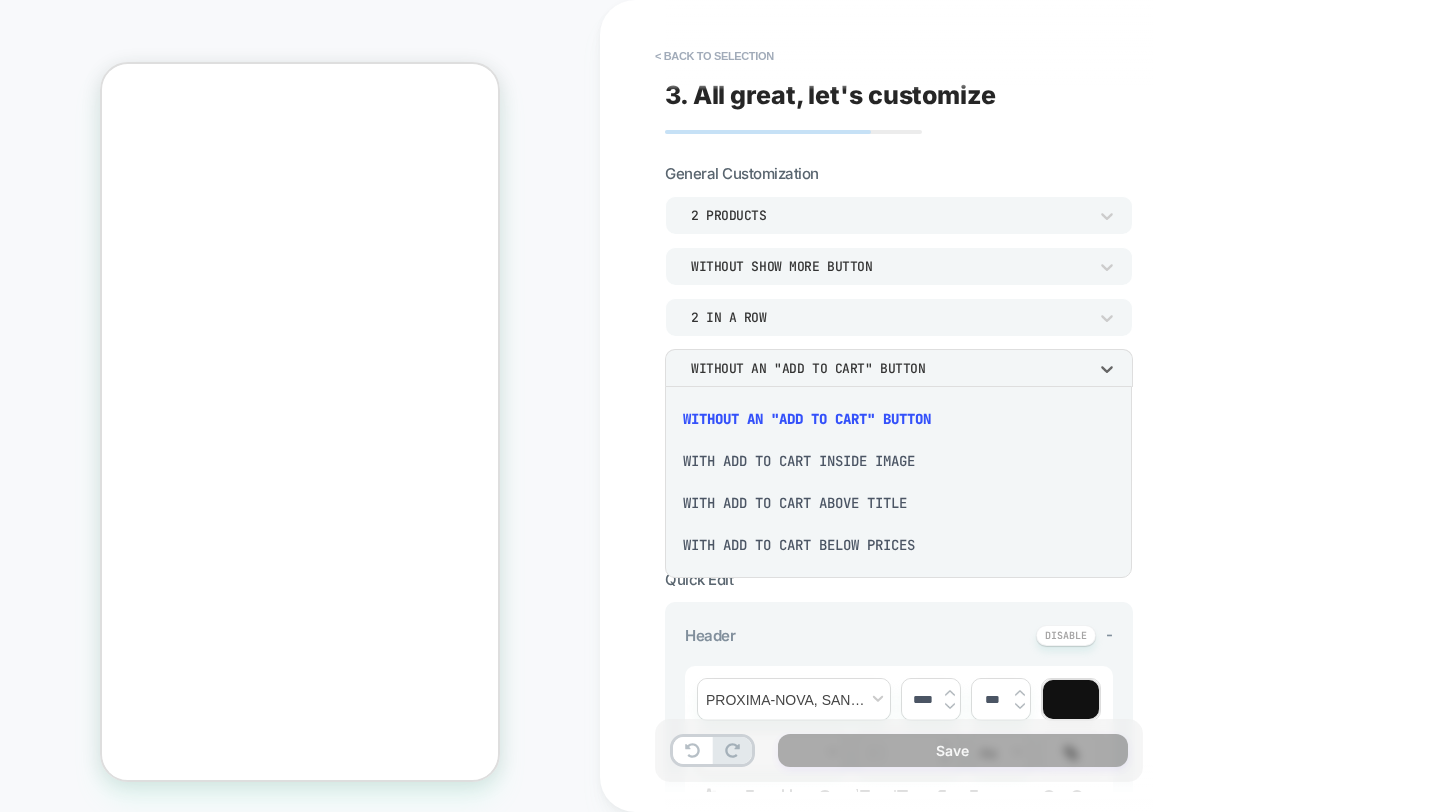 click on "With add to cart below prices" at bounding box center (898, 545) 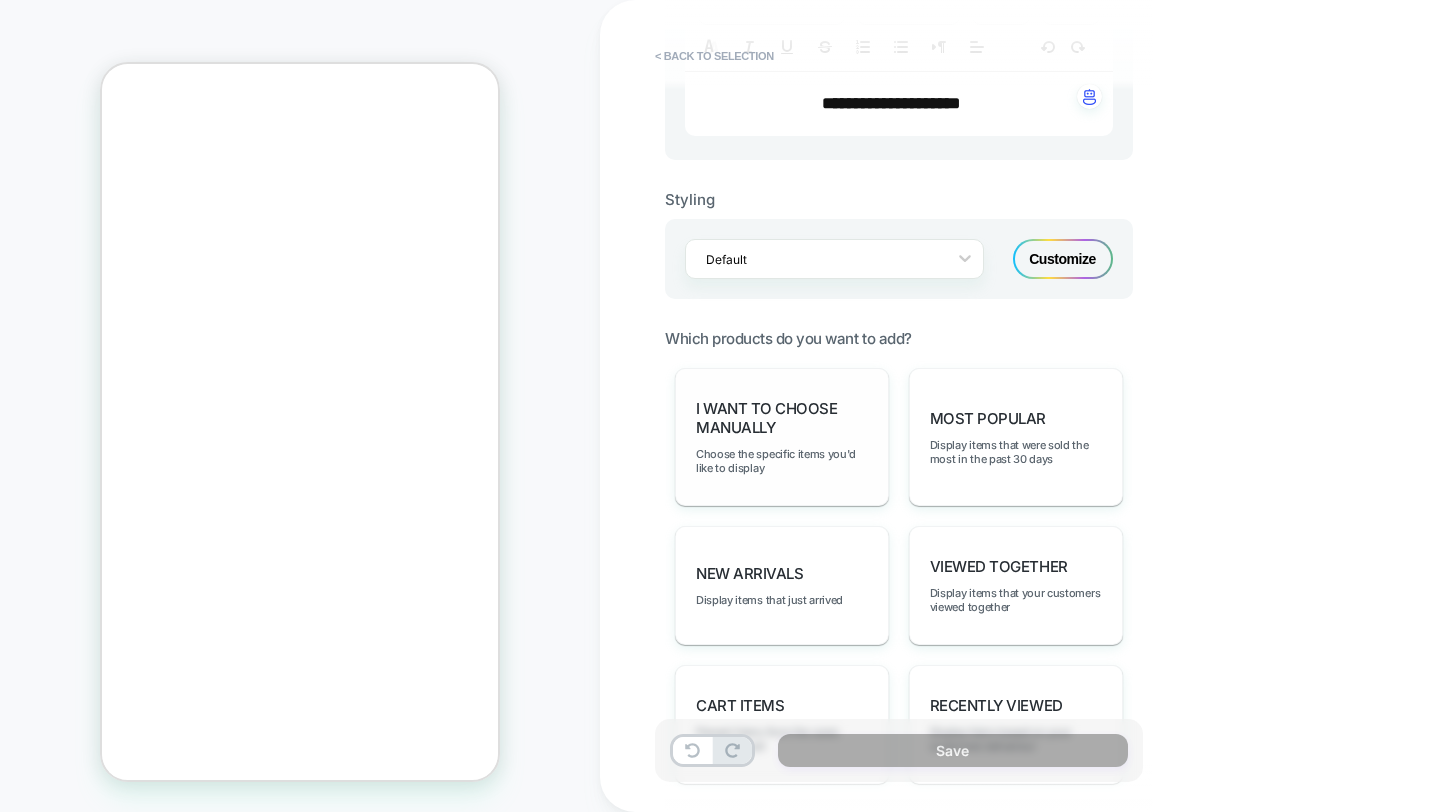 click on "I want to choose manually" at bounding box center (782, 418) 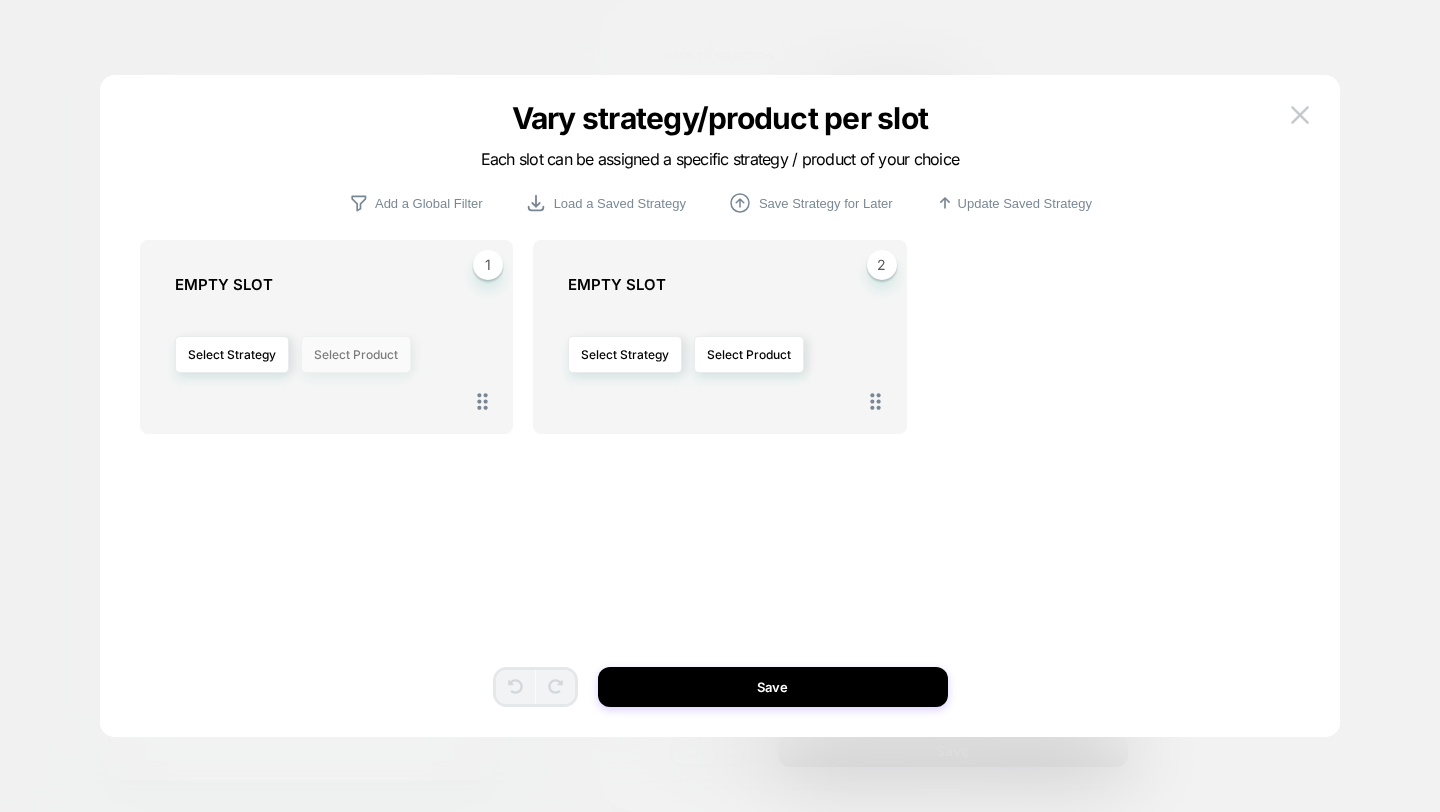 drag, startPoint x: 254, startPoint y: 358, endPoint x: 351, endPoint y: 347, distance: 97.62172 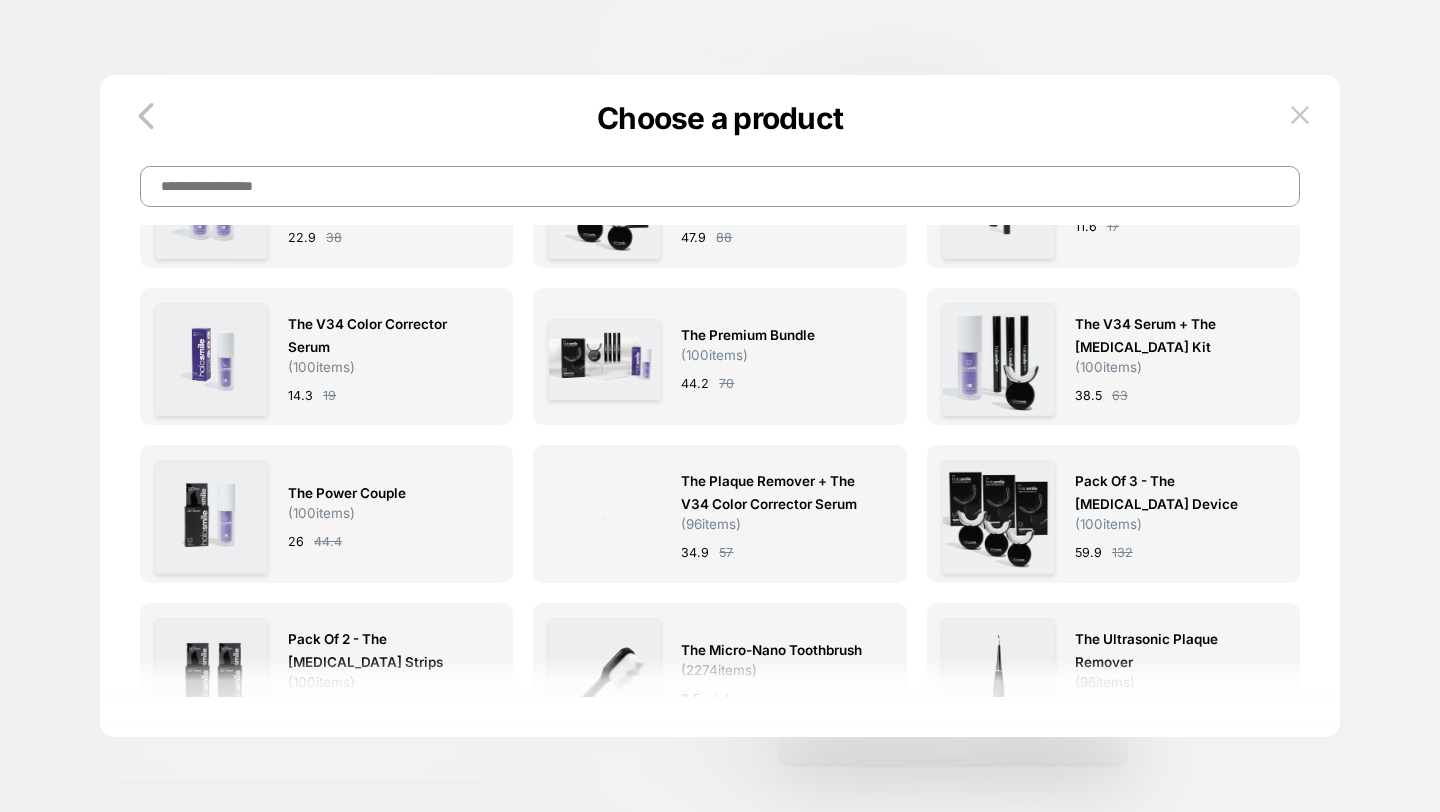 click at bounding box center [720, 186] 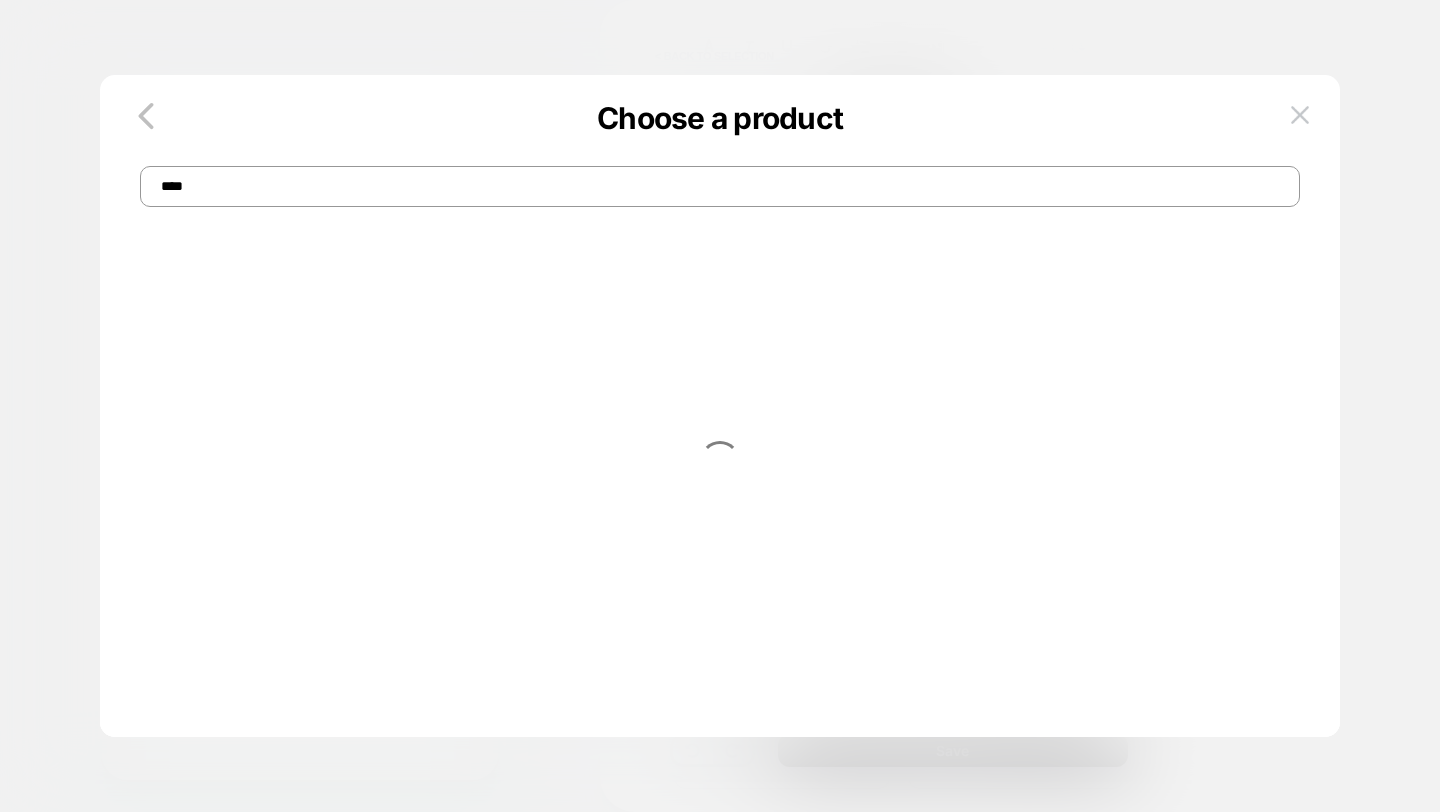 scroll, scrollTop: 0, scrollLeft: -311, axis: horizontal 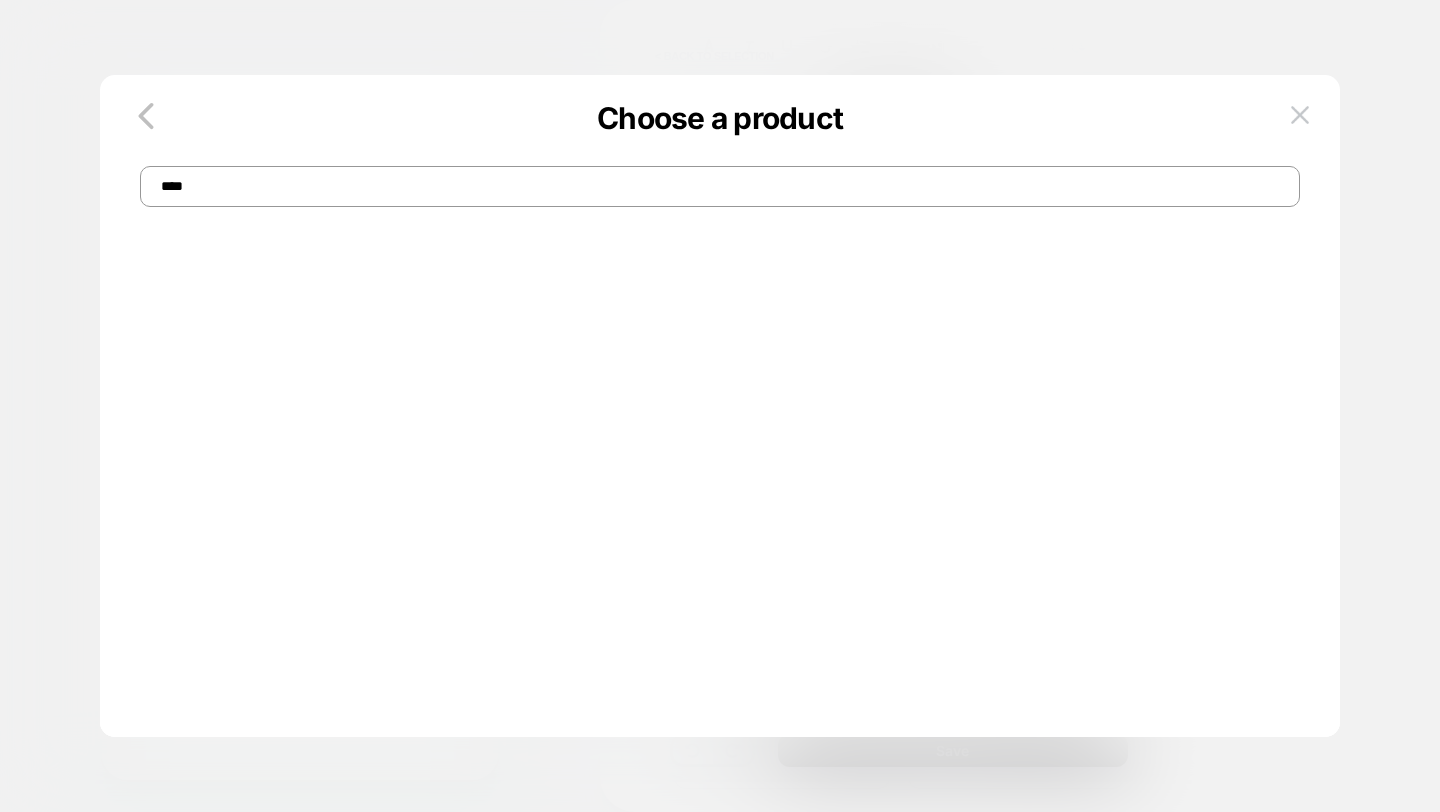 type on "****" 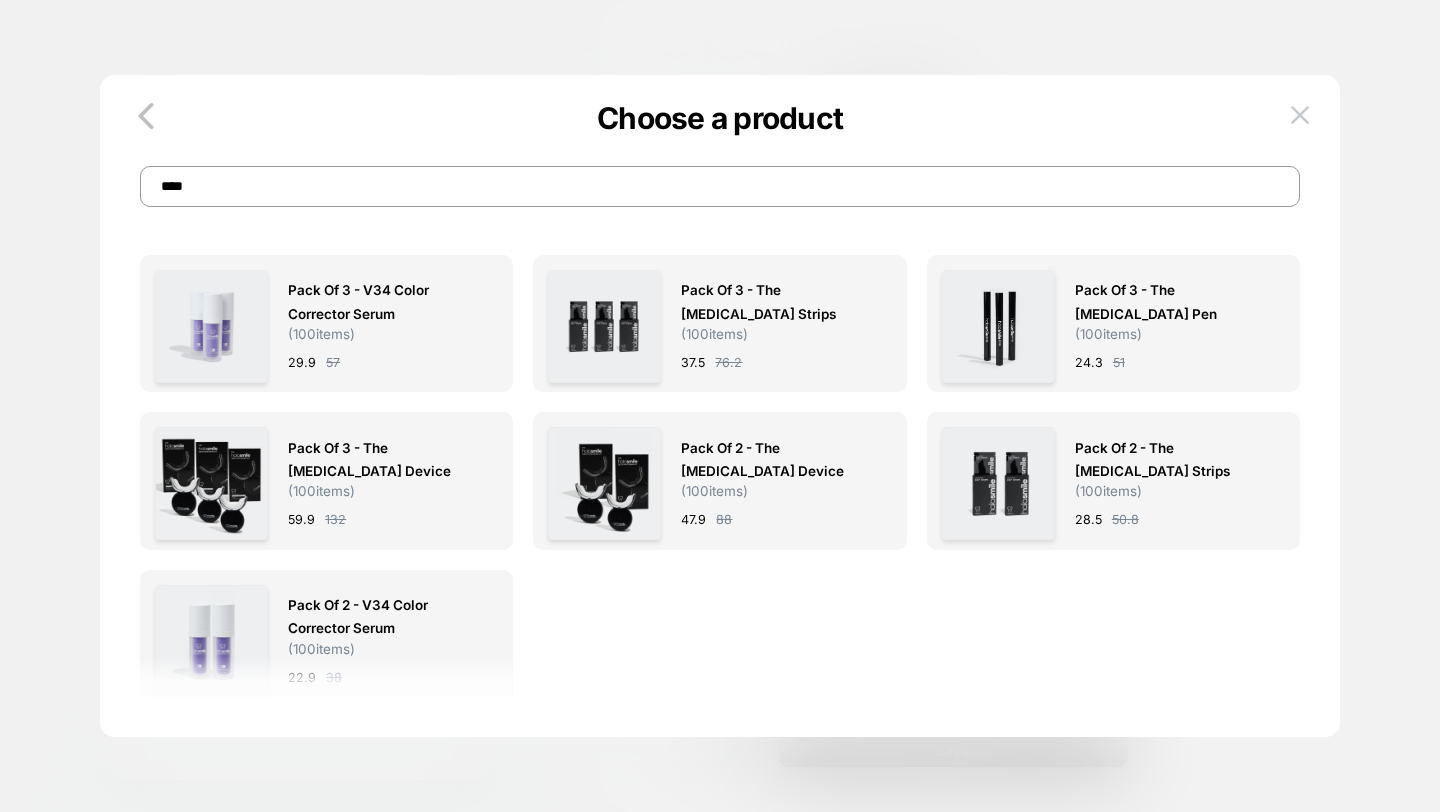 scroll, scrollTop: 0, scrollLeft: -311, axis: horizontal 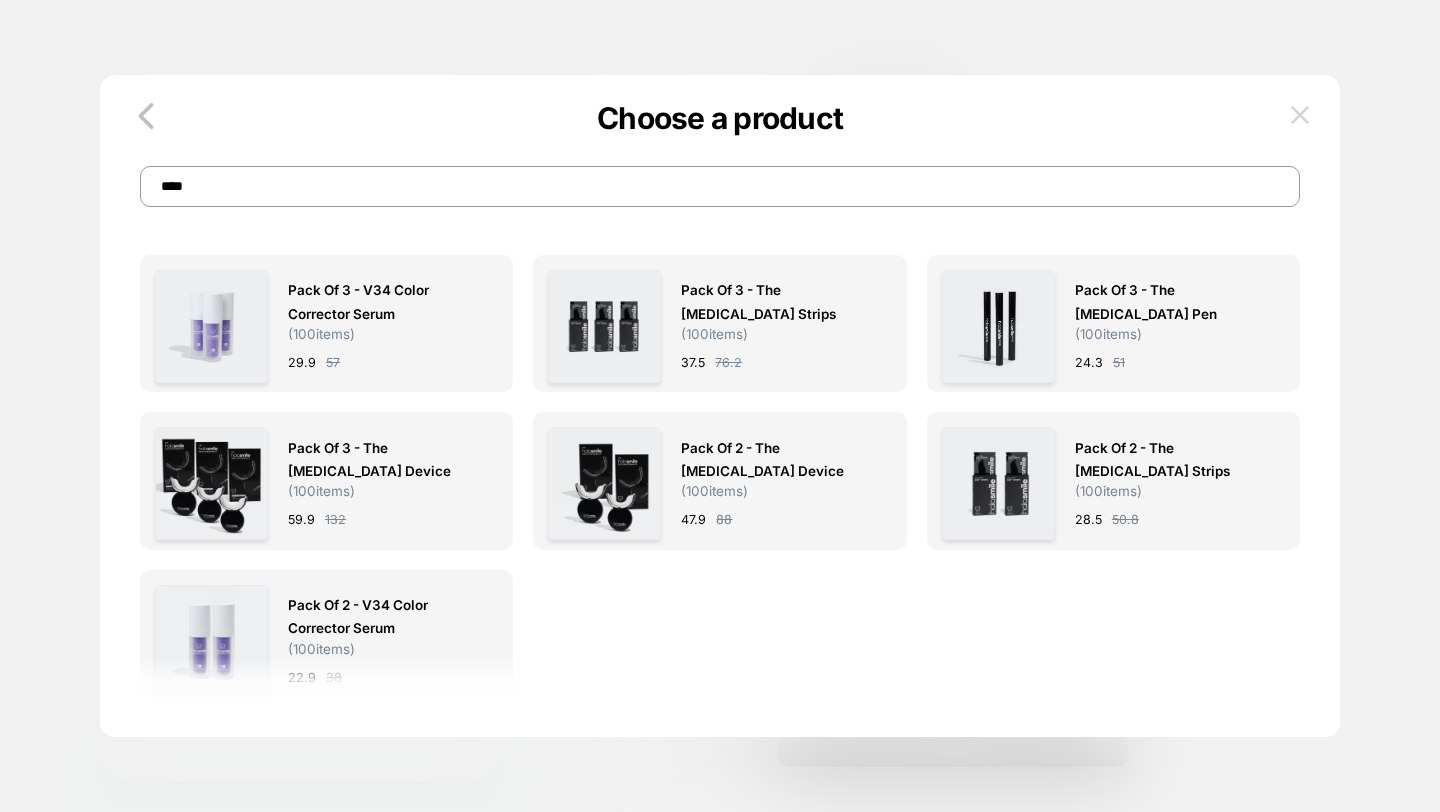 click at bounding box center [1300, 114] 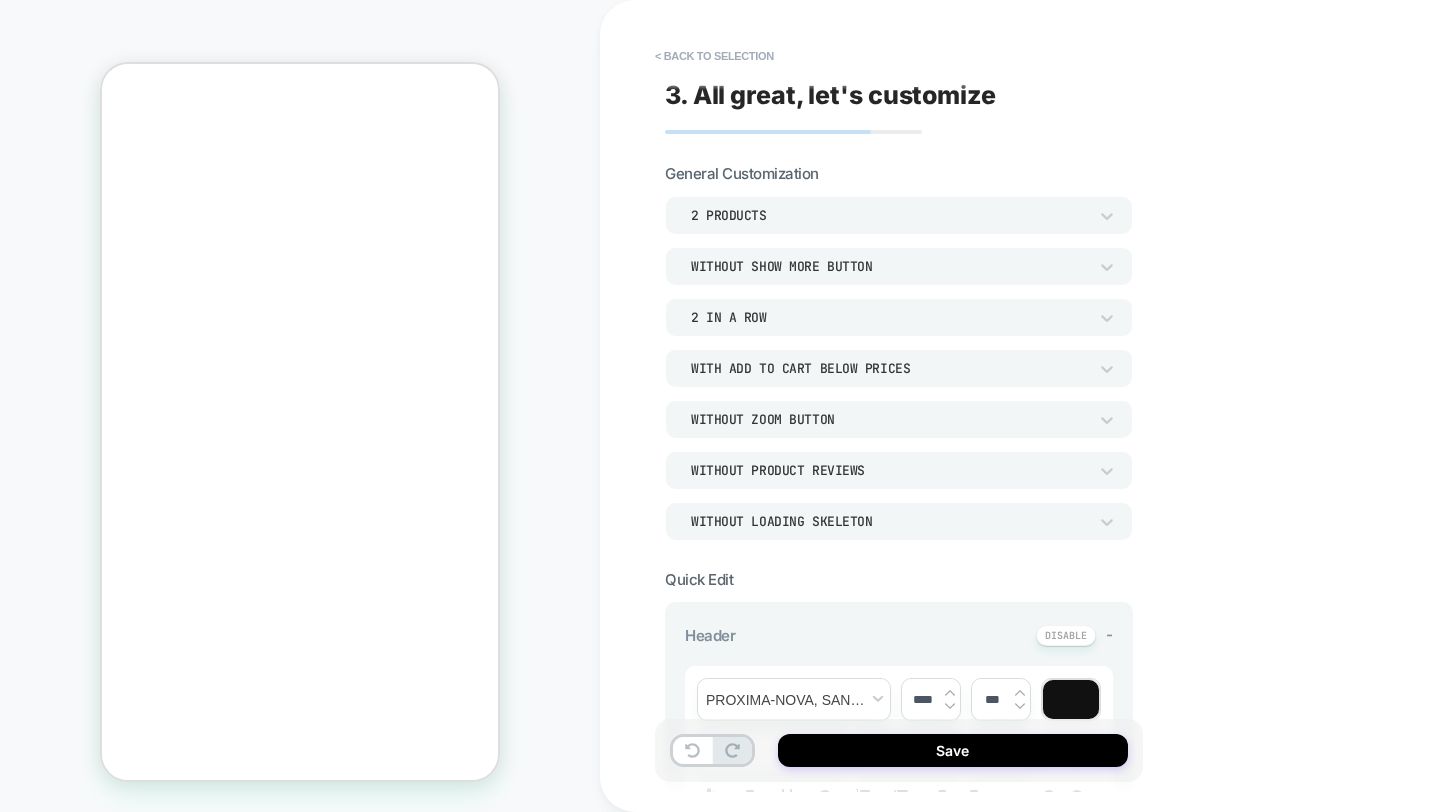 click on "**********" at bounding box center (899, 406) 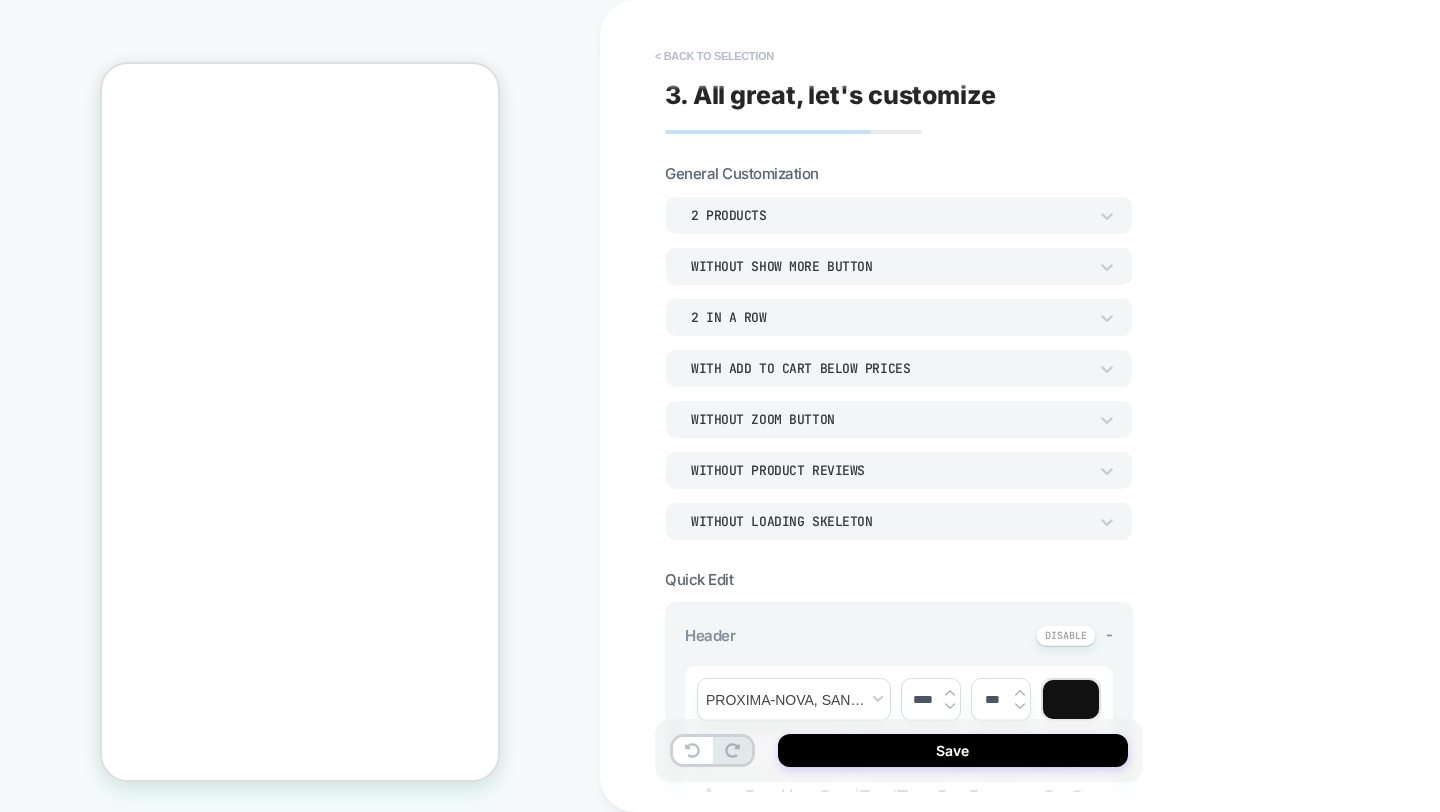 click on "< Back to selection" at bounding box center [714, 56] 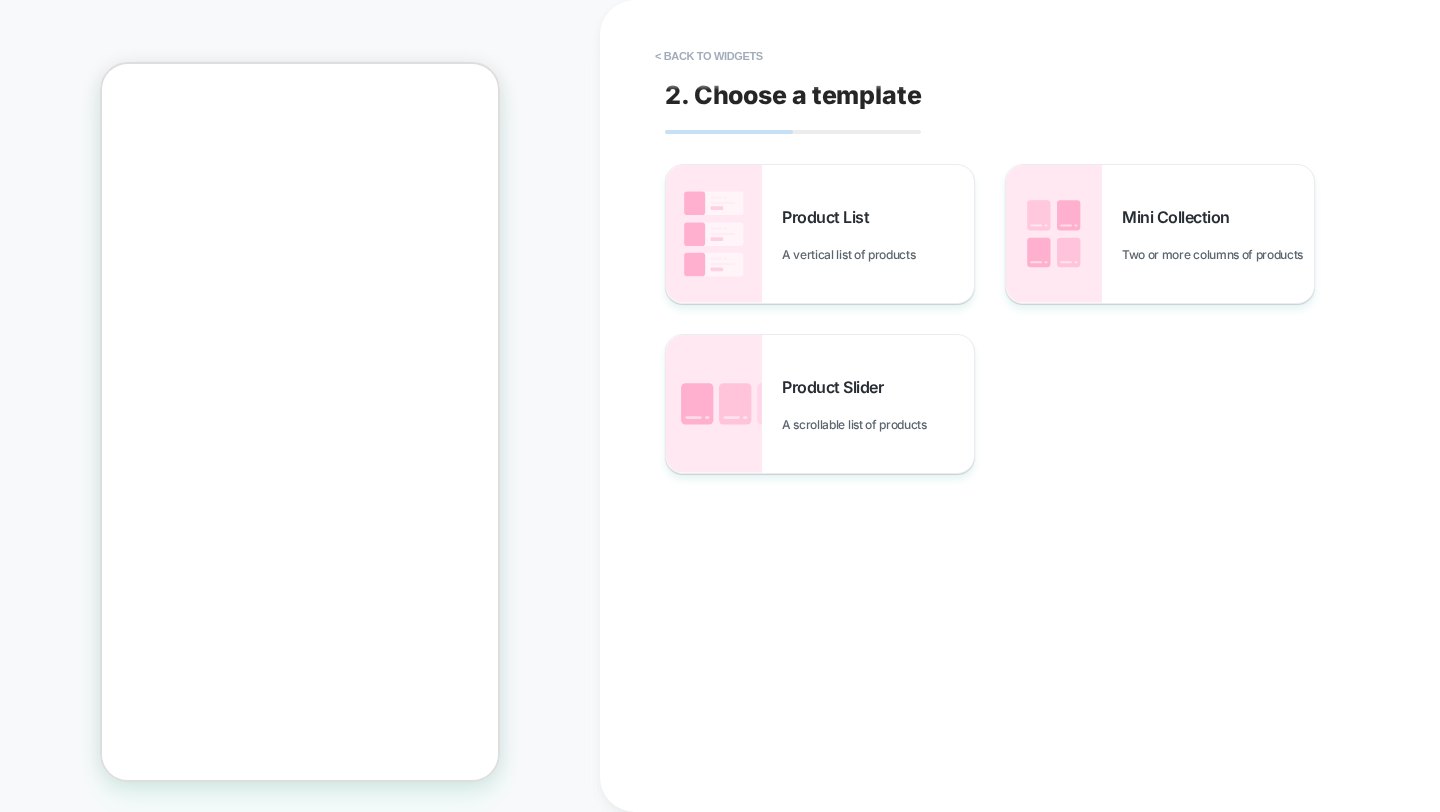 click on "< Back to widgets" at bounding box center (709, 56) 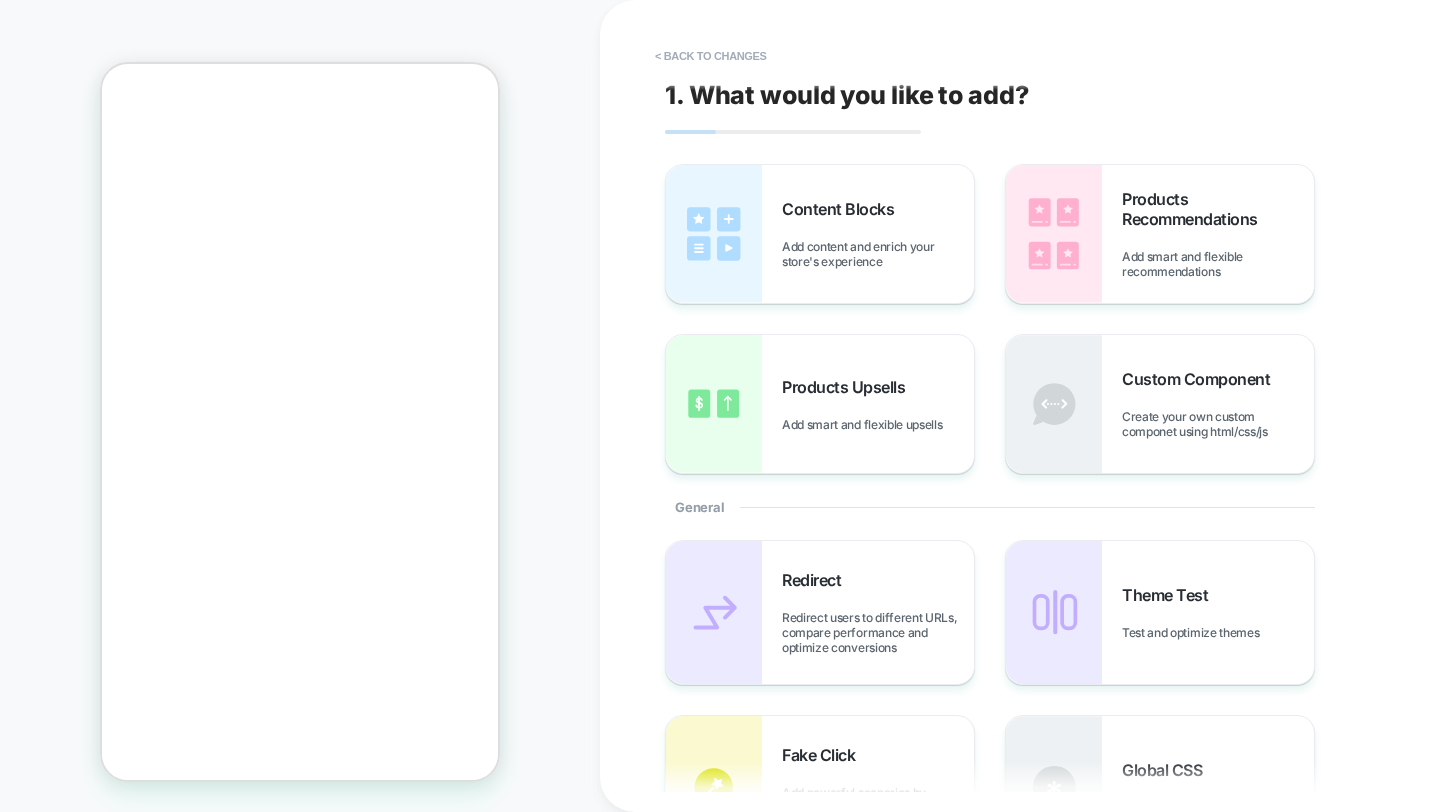 click on "< Back to changes" at bounding box center (711, 56) 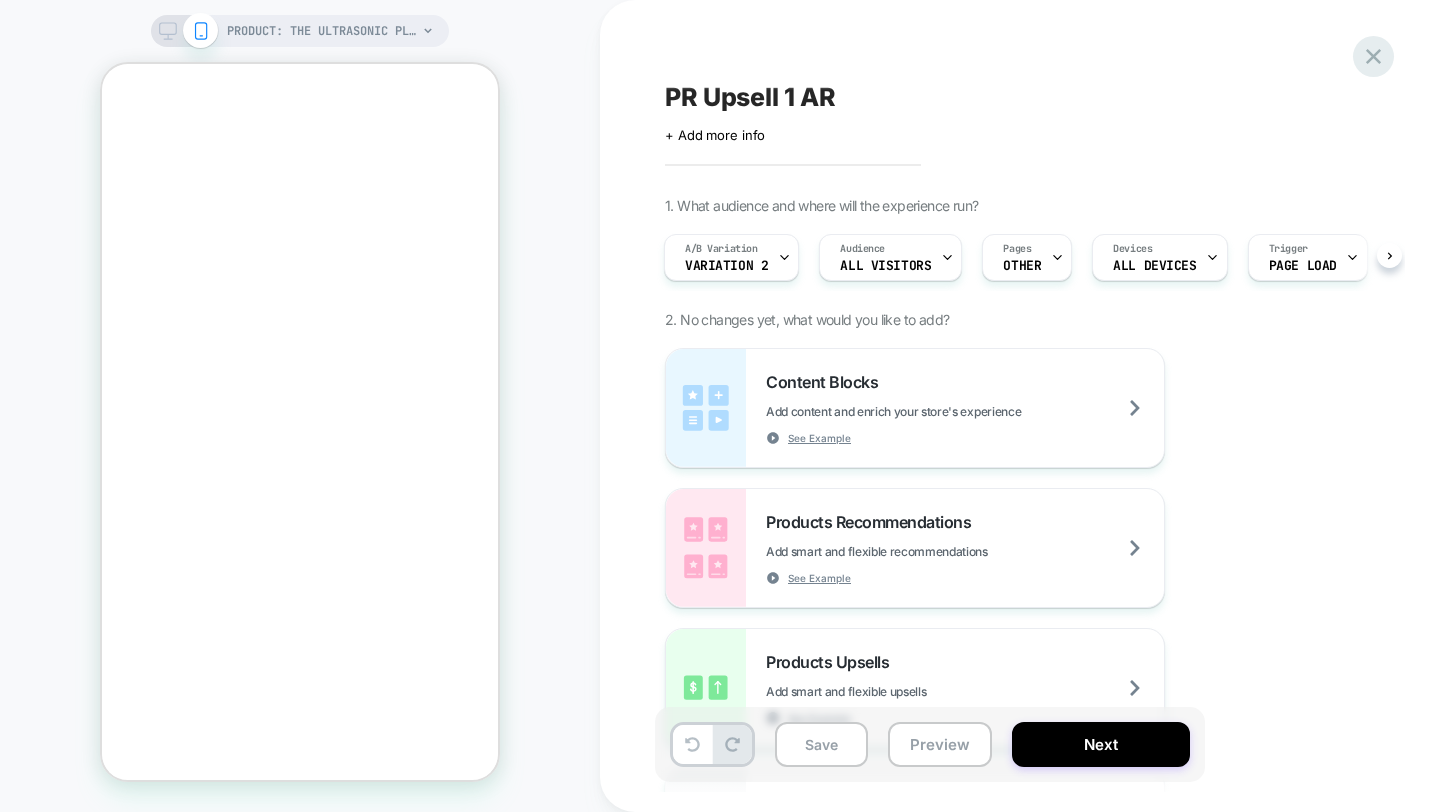 click 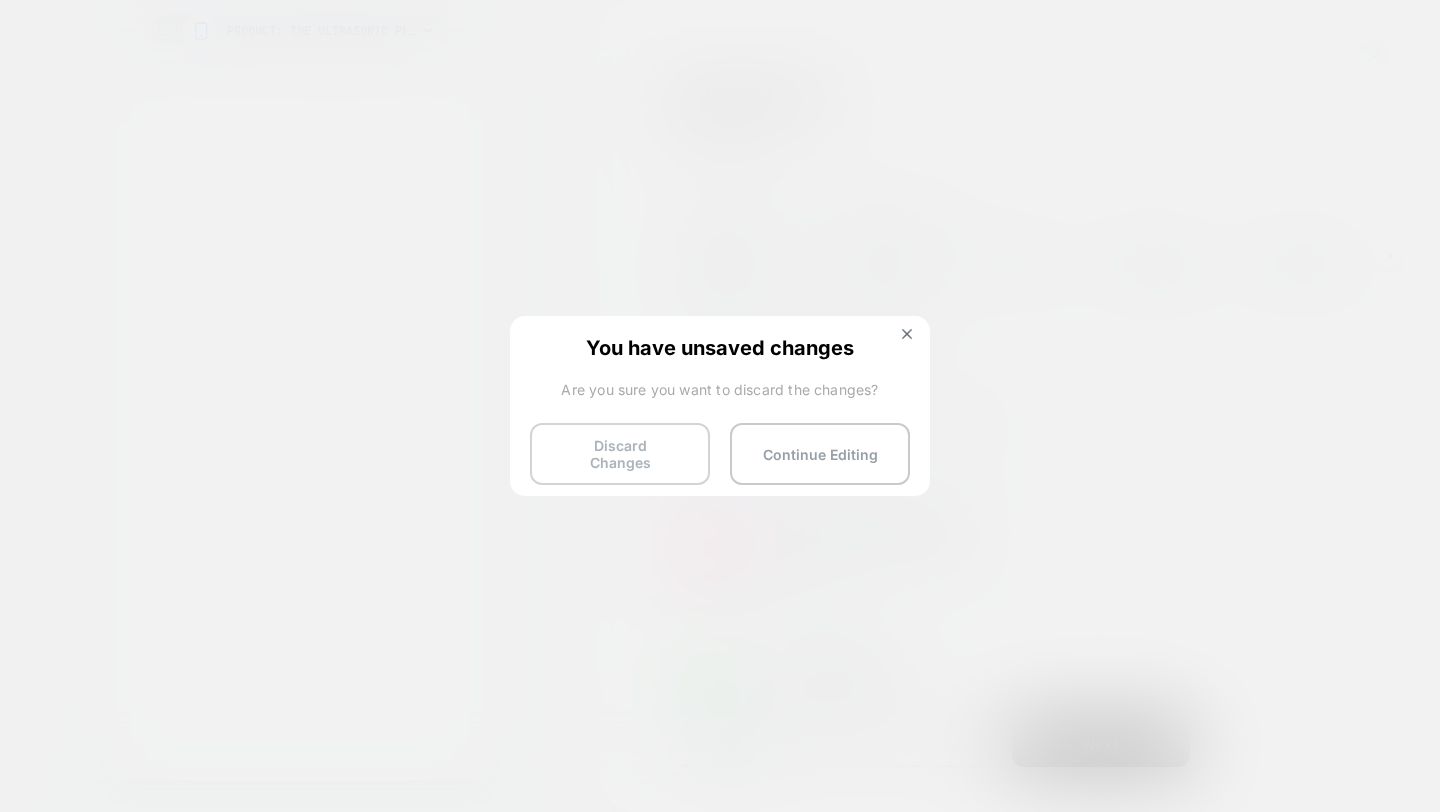click on "Discard Changes" at bounding box center [620, 454] 